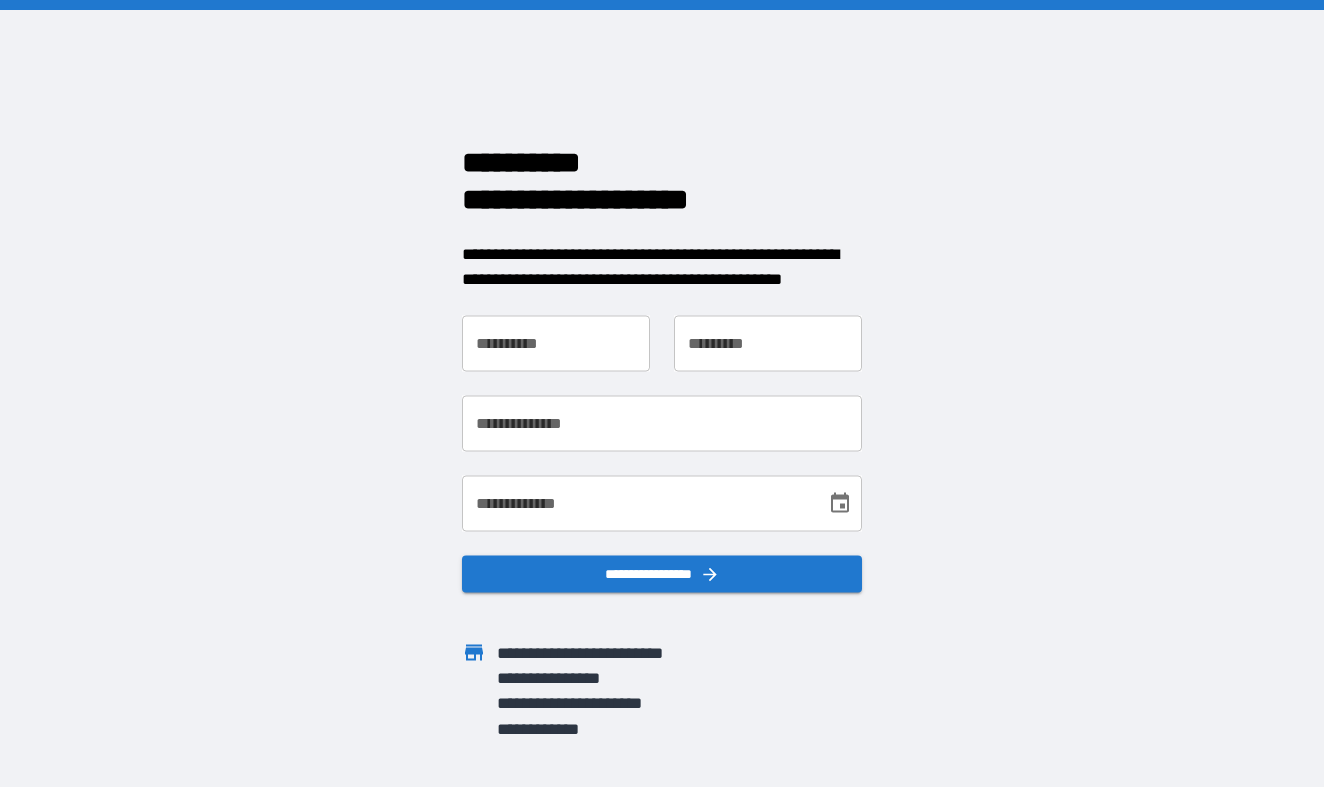 scroll, scrollTop: 0, scrollLeft: 0, axis: both 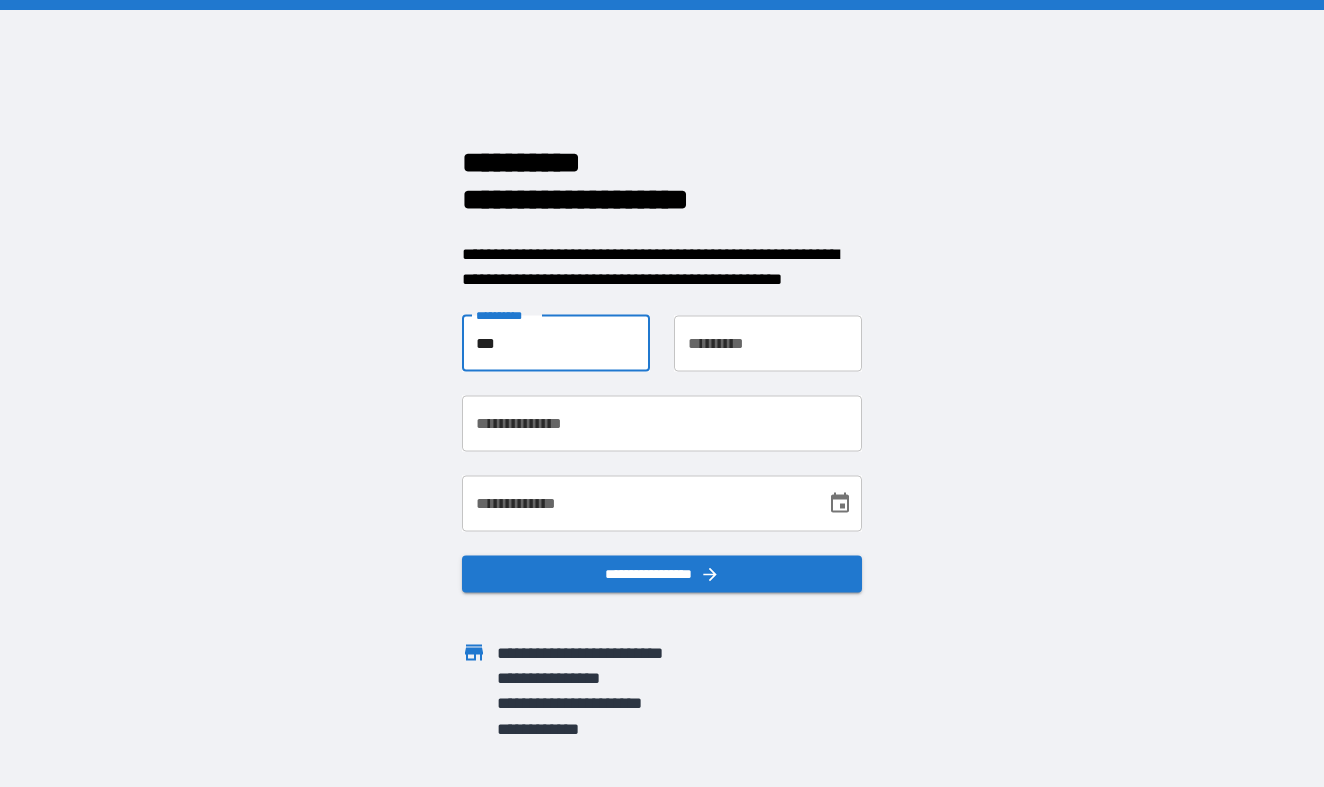 type on "***" 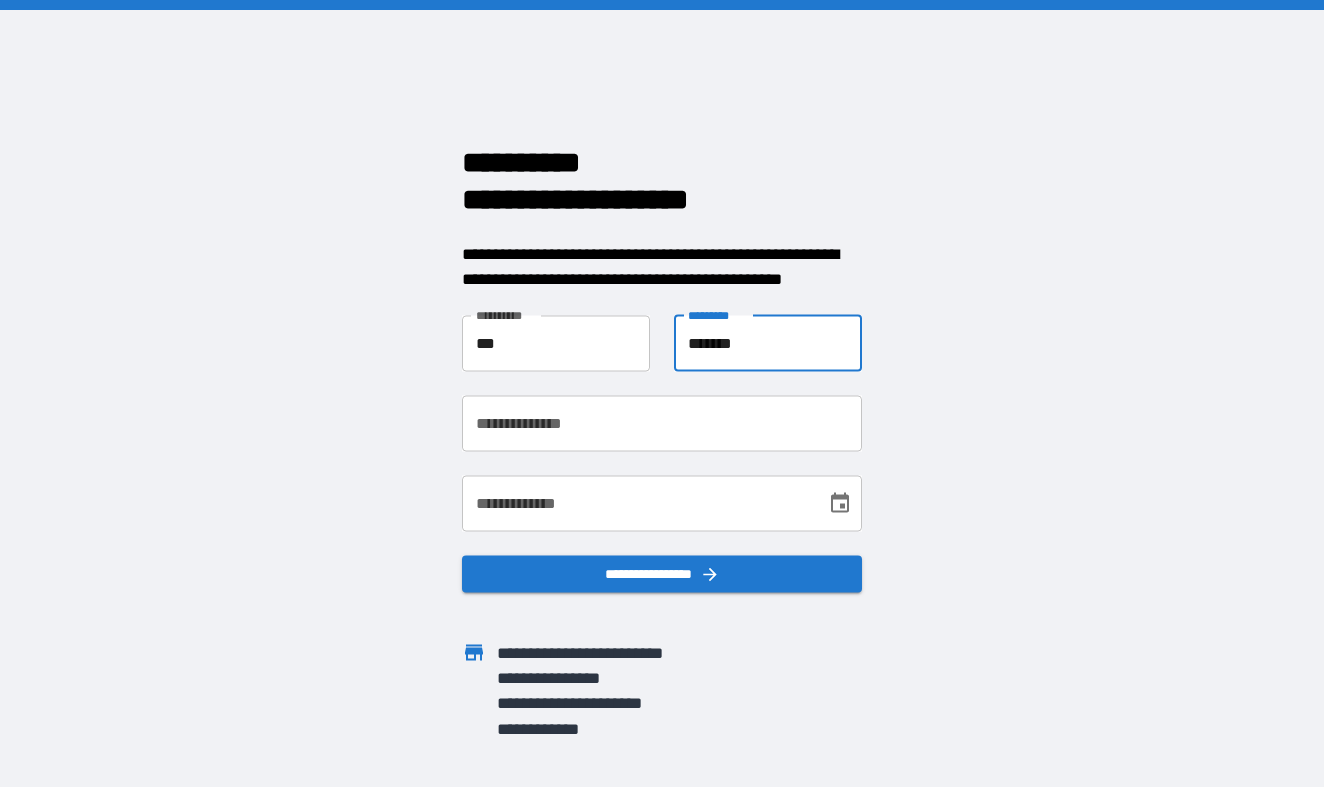 type on "*******" 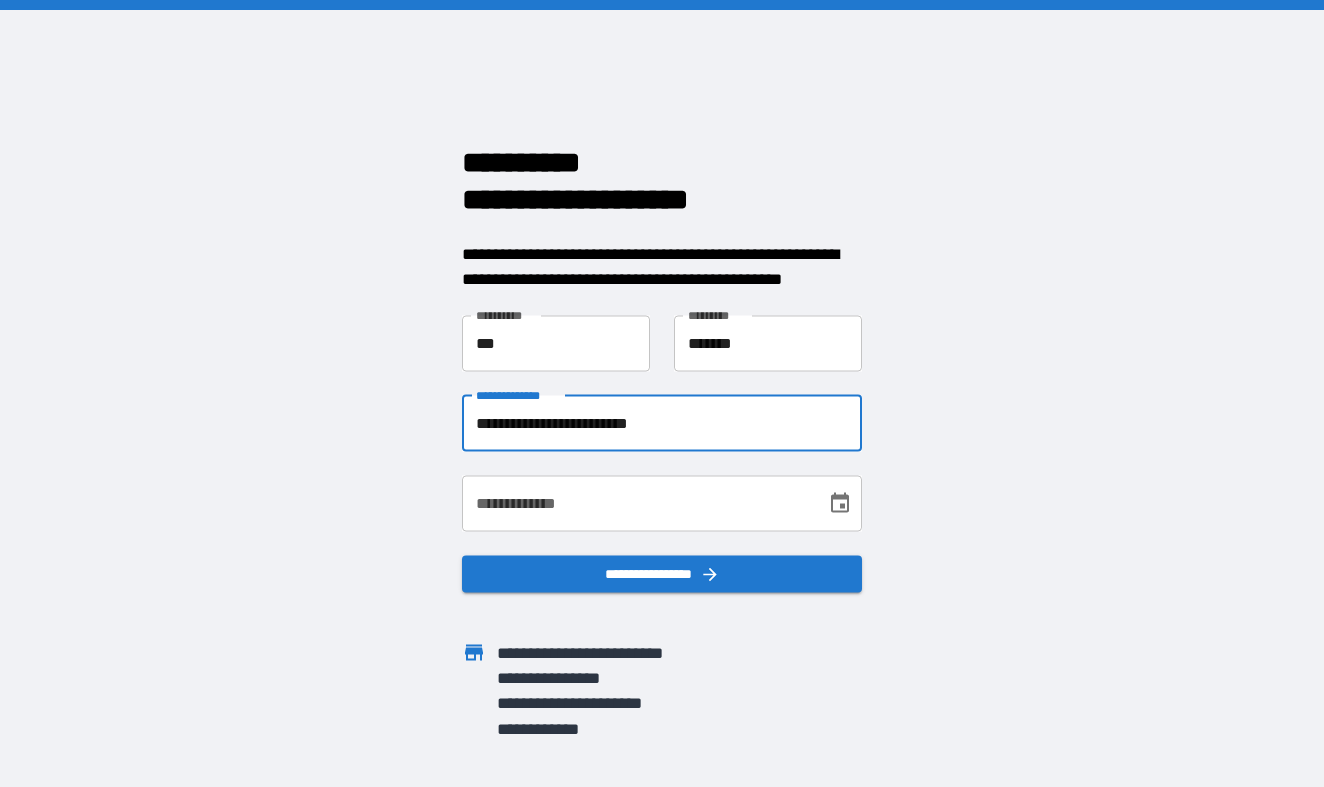 type on "**********" 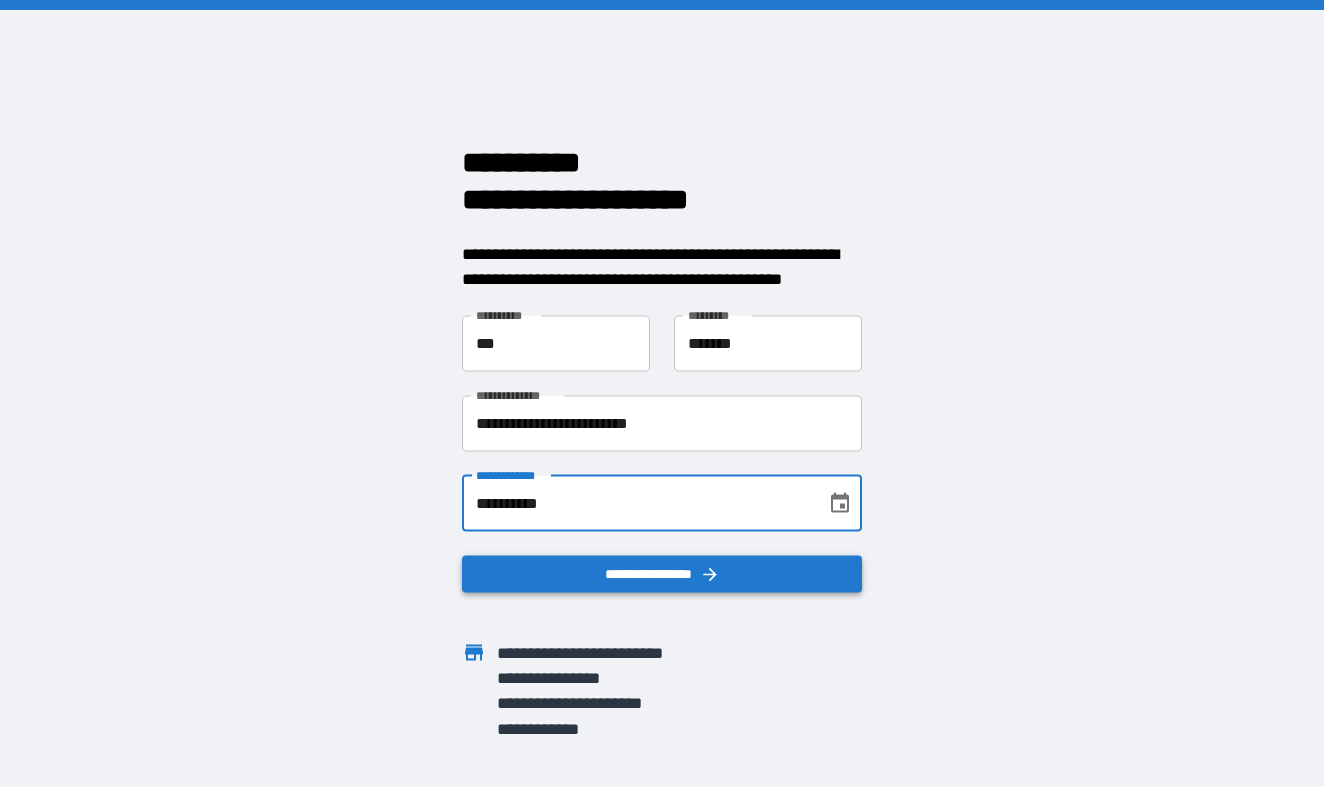 type on "**********" 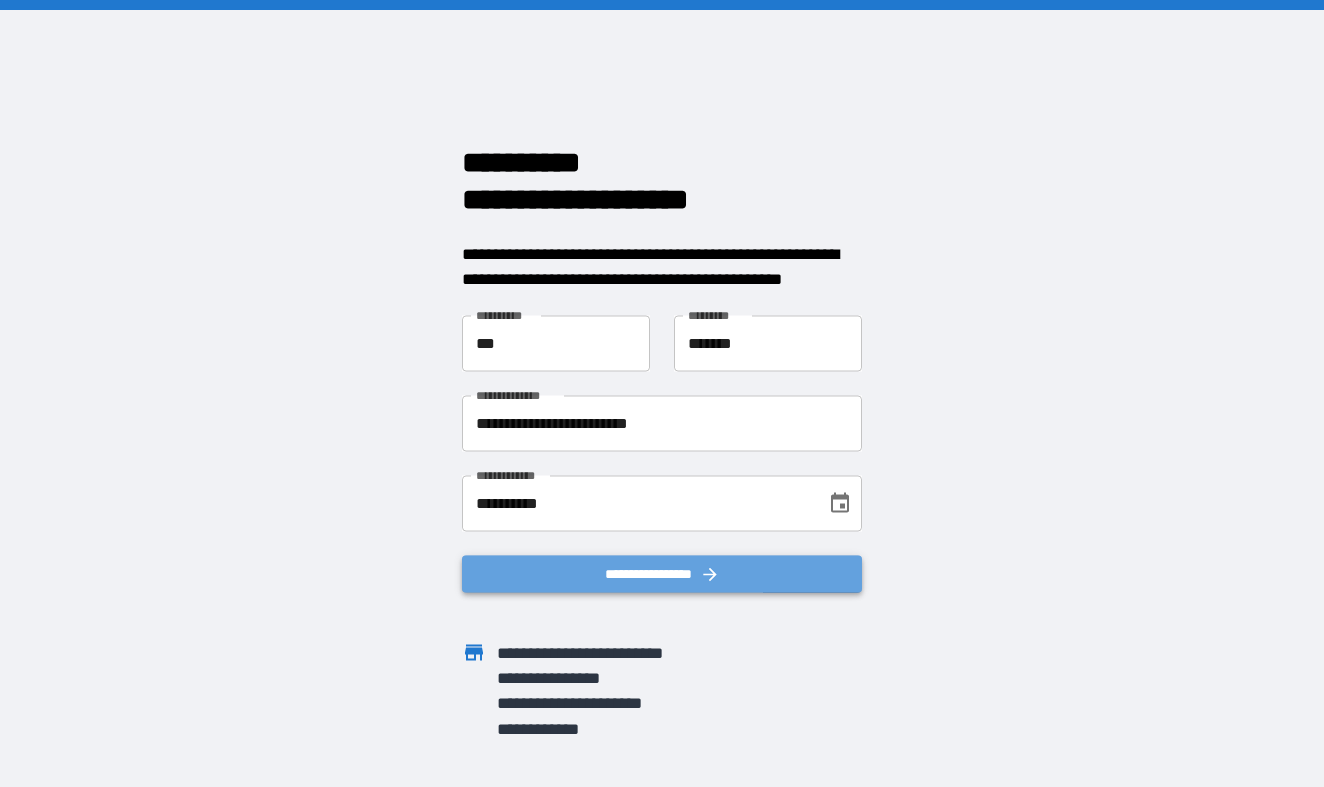click on "**********" at bounding box center [662, 573] 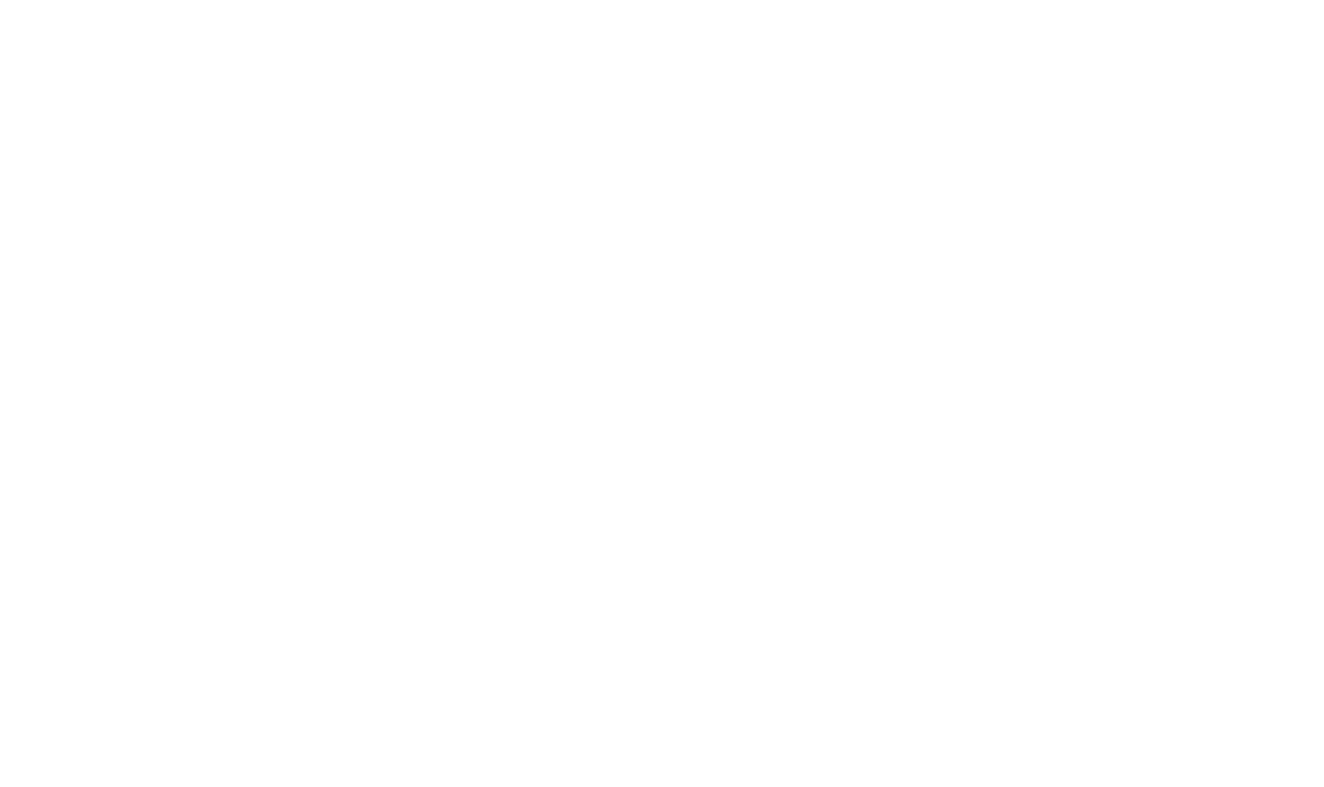 scroll, scrollTop: 0, scrollLeft: 0, axis: both 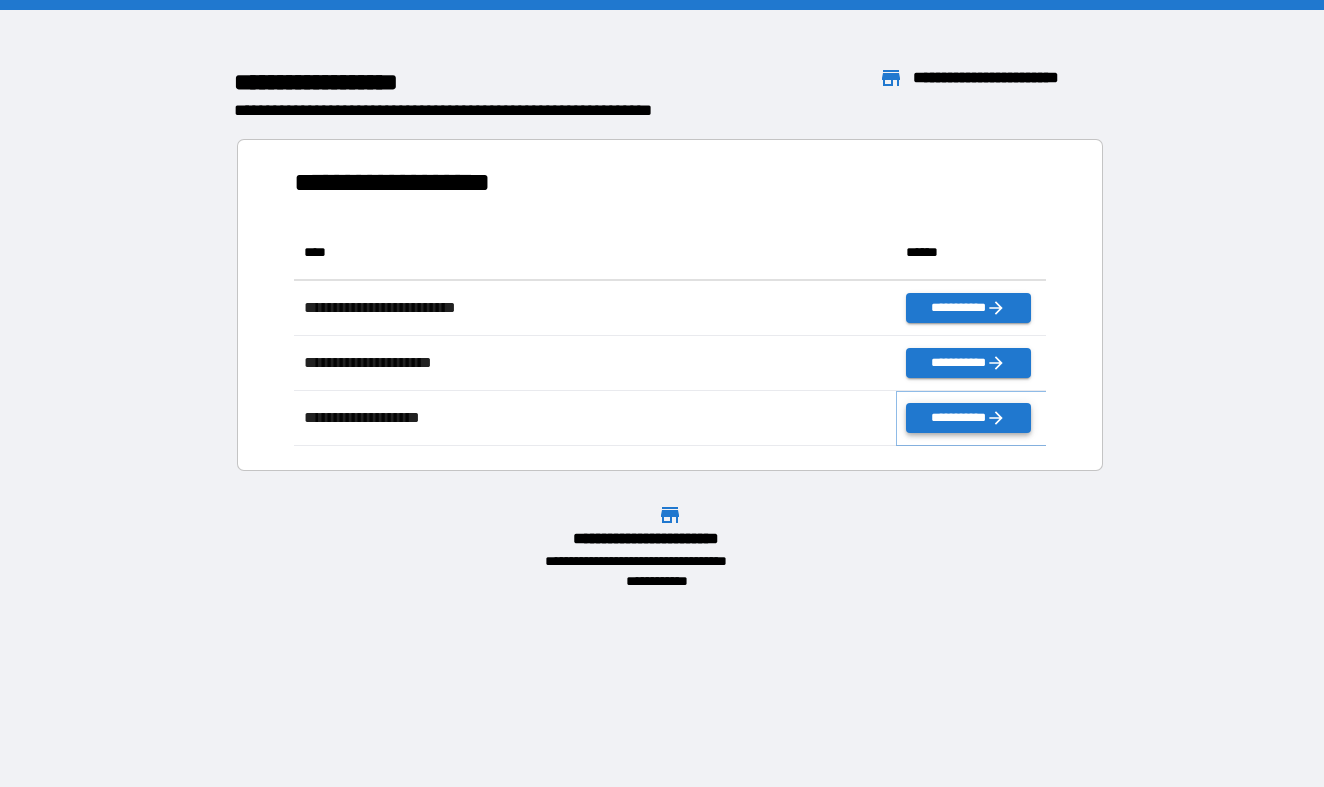 click on "**********" at bounding box center (968, 418) 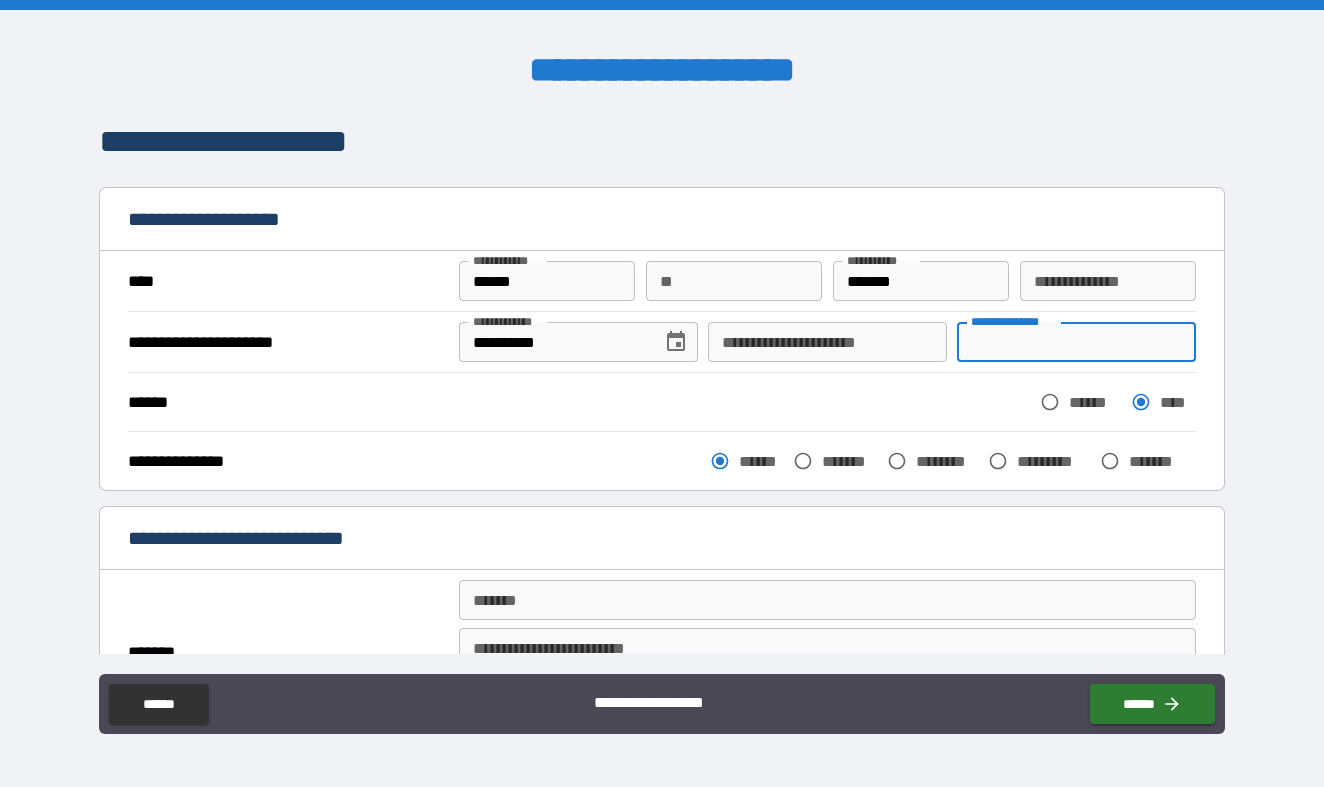 click on "**********" at bounding box center [1076, 342] 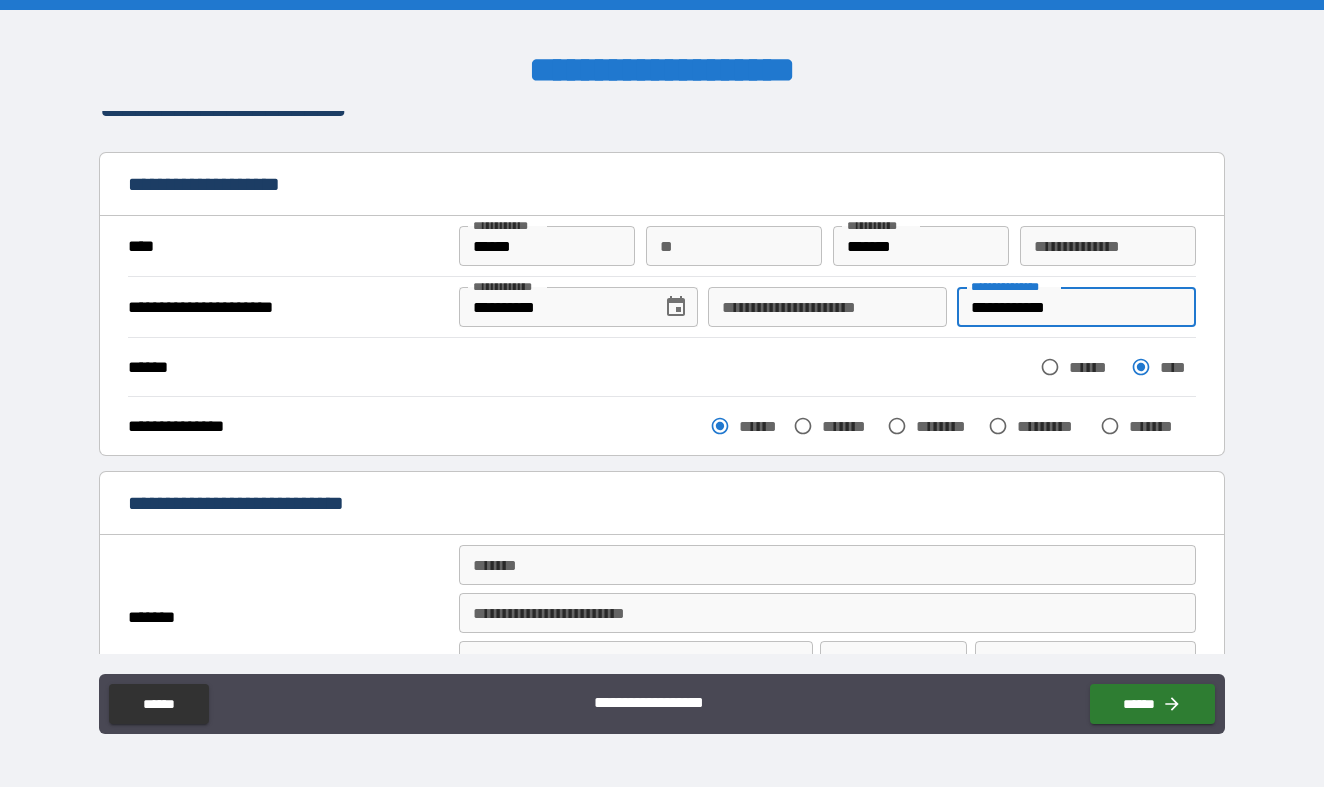 scroll, scrollTop: 182, scrollLeft: 0, axis: vertical 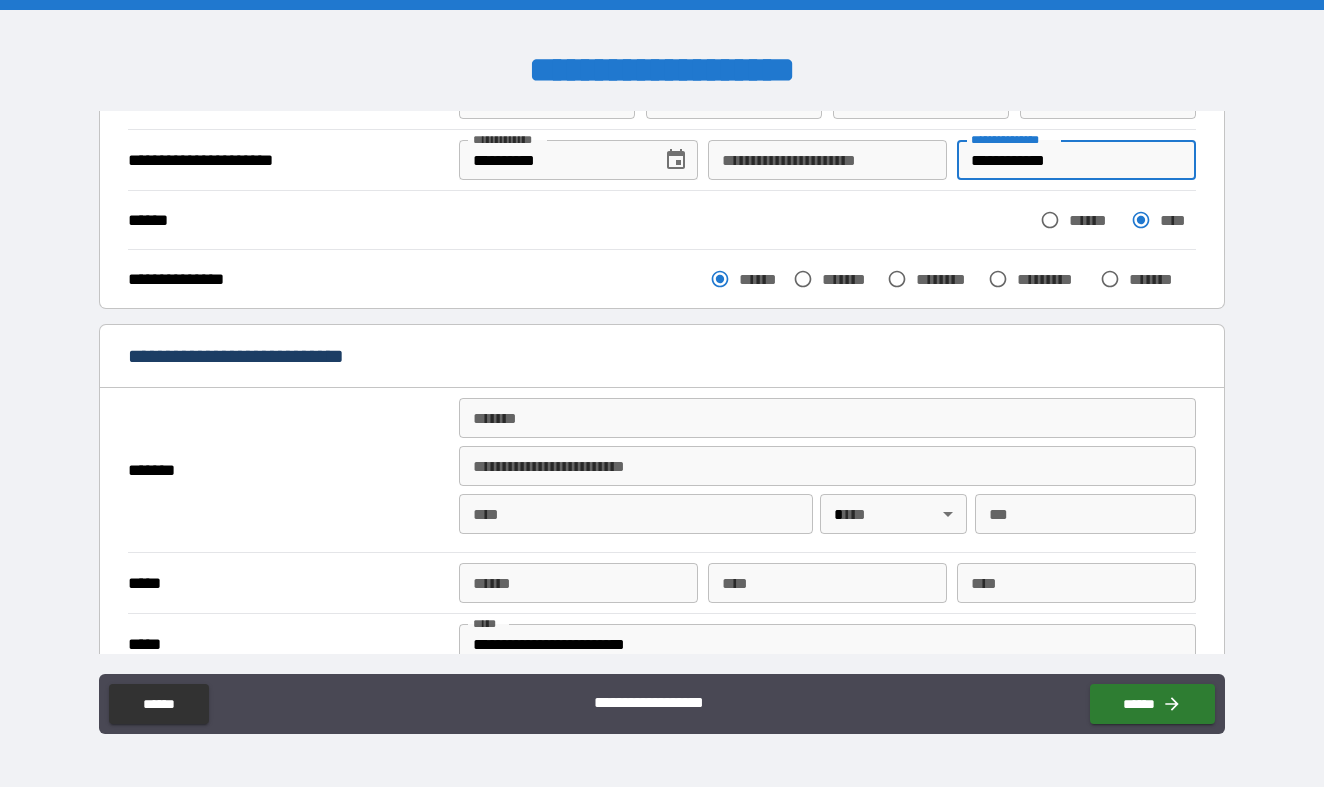 type on "**********" 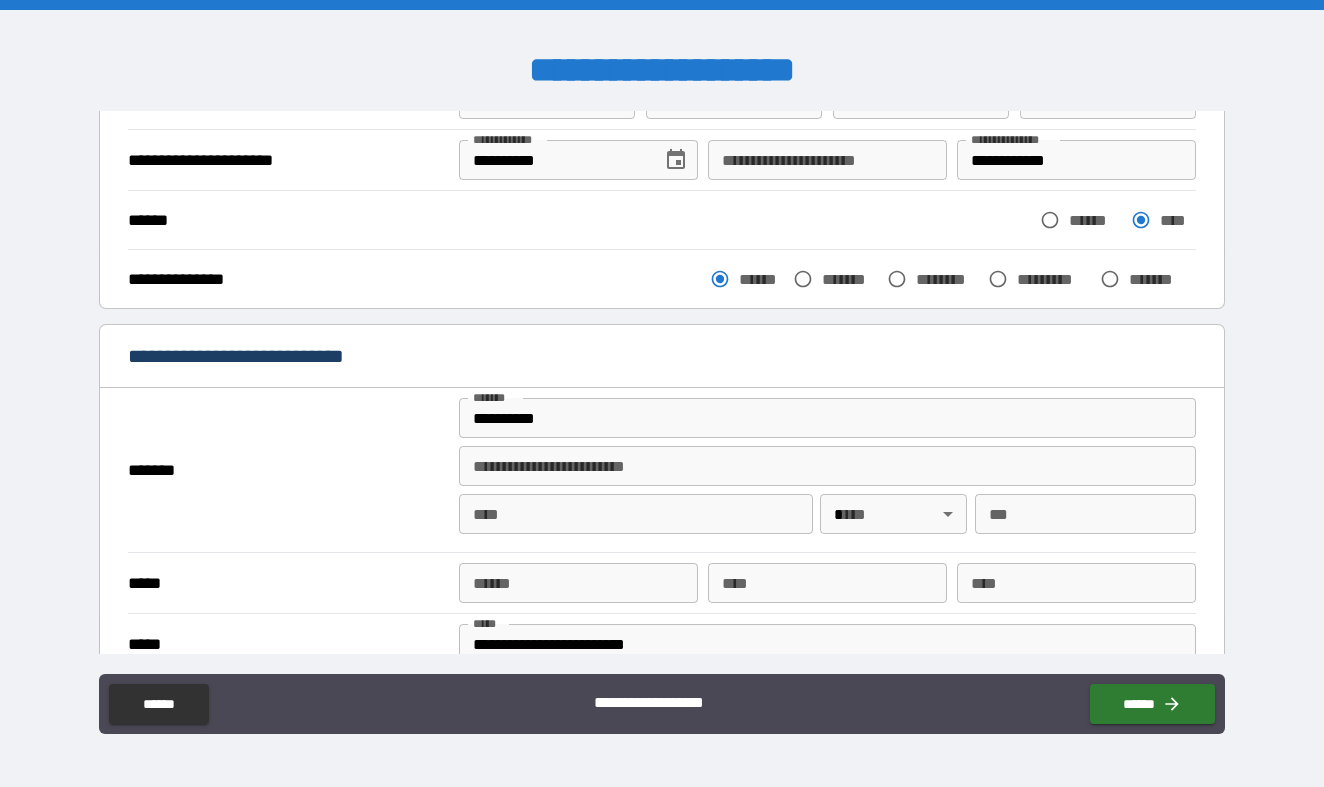 type on "**********" 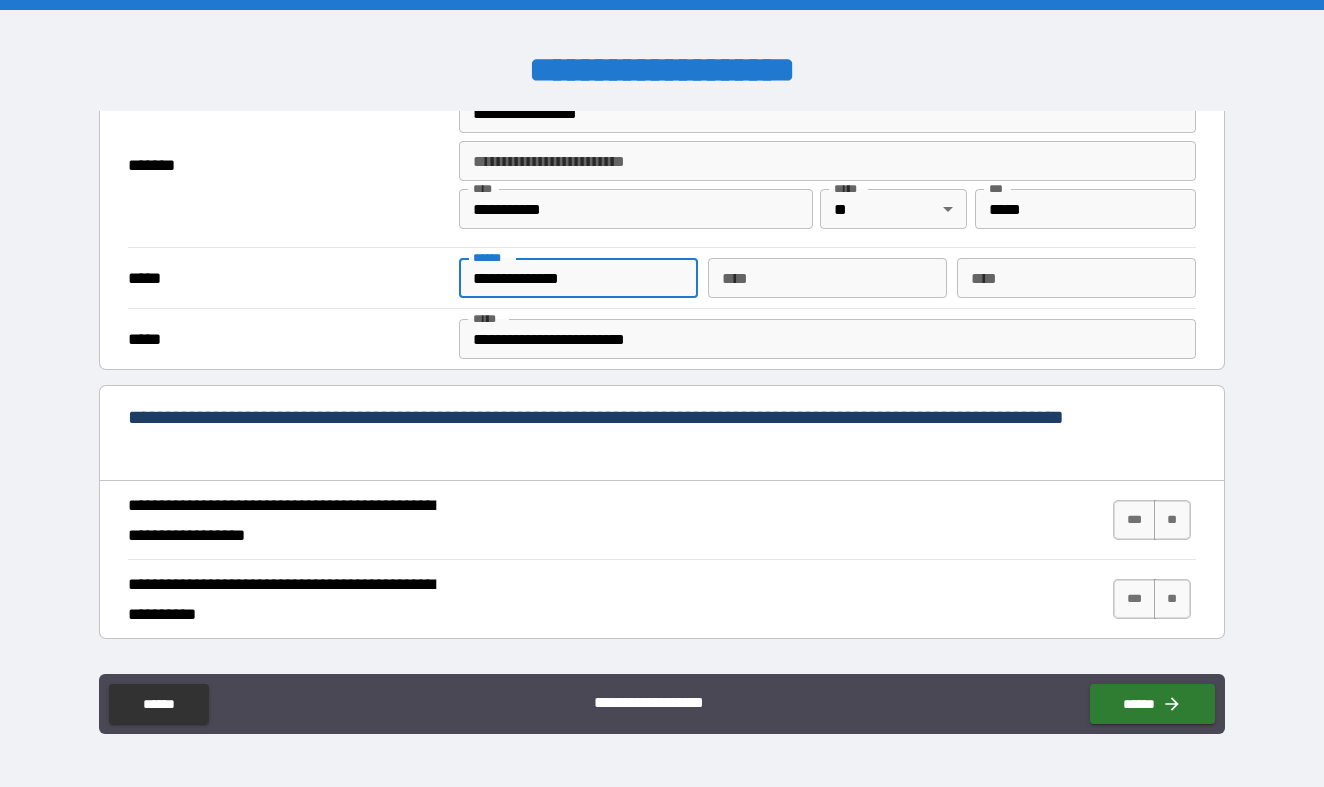 scroll, scrollTop: 516, scrollLeft: 0, axis: vertical 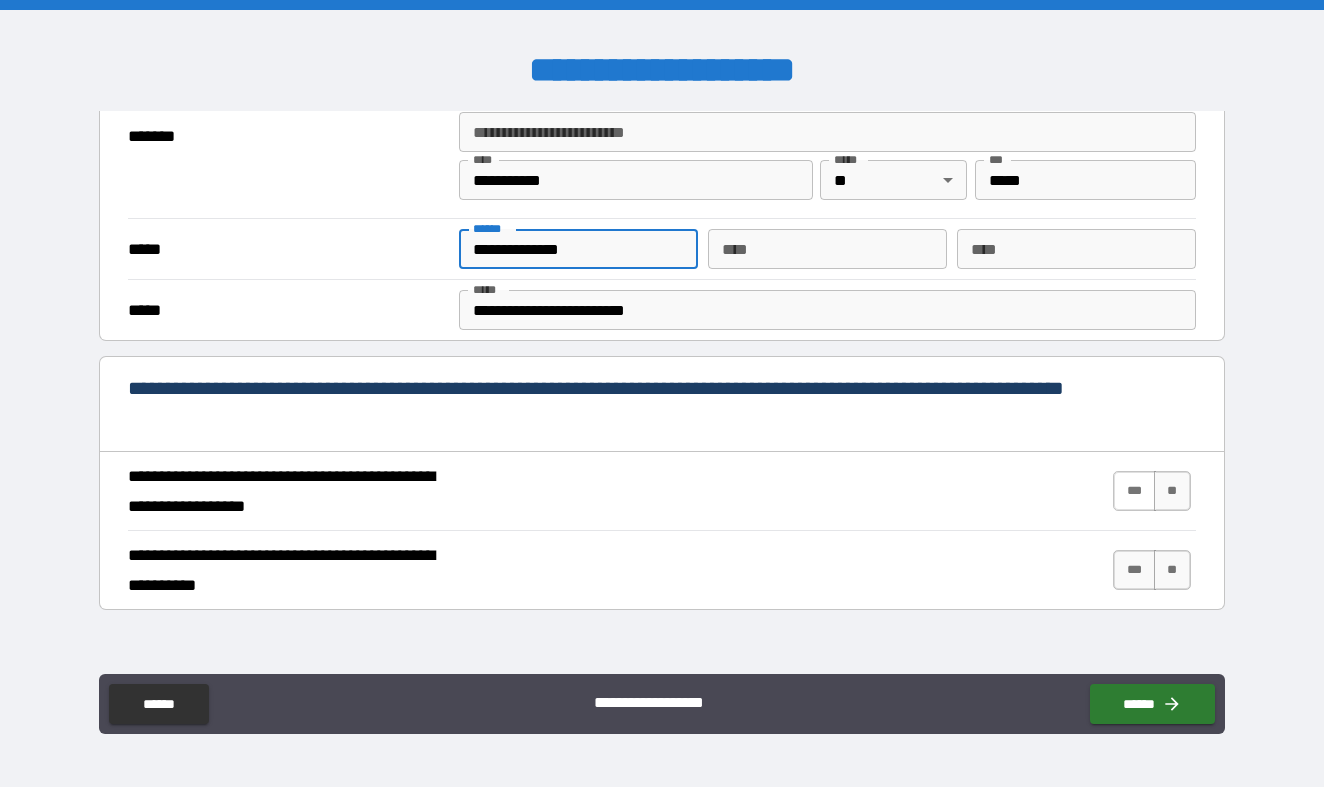 type on "**********" 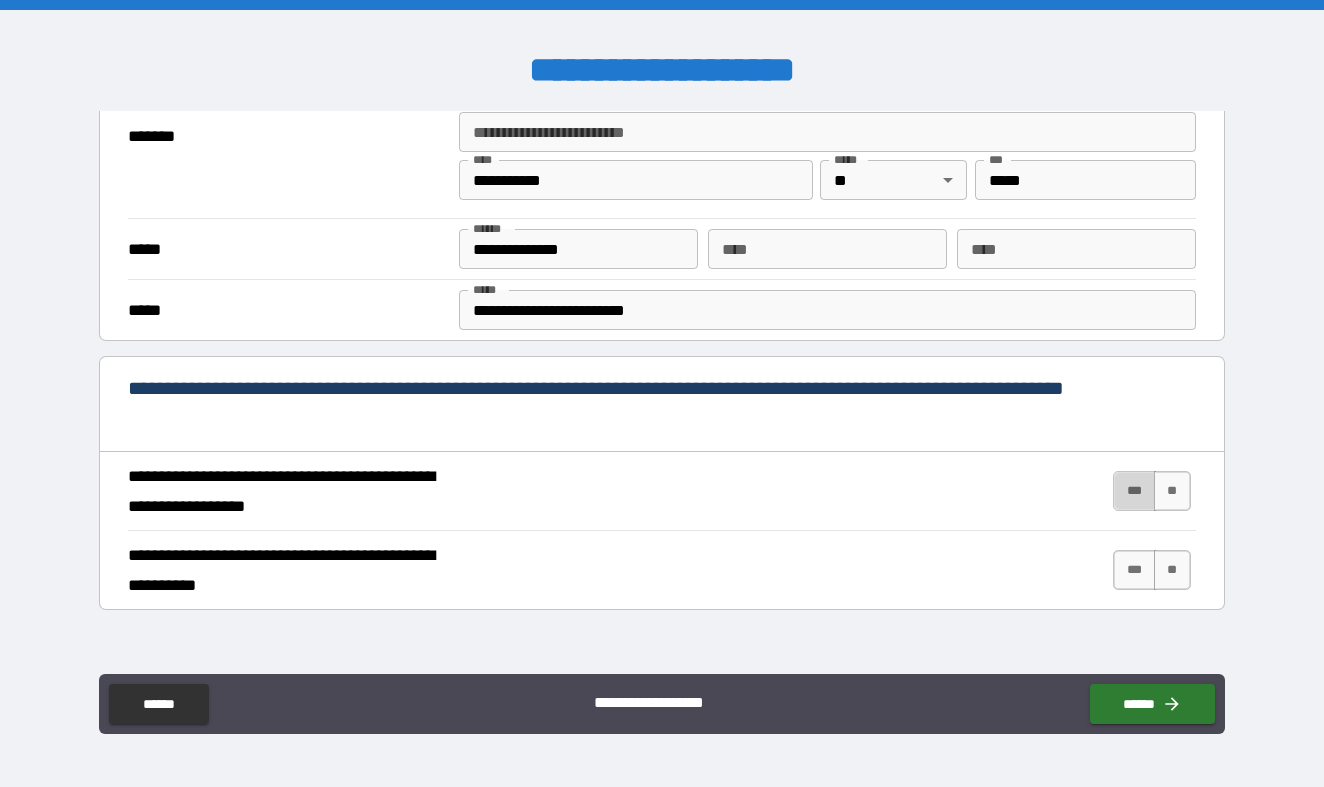 click on "***" at bounding box center [1134, 491] 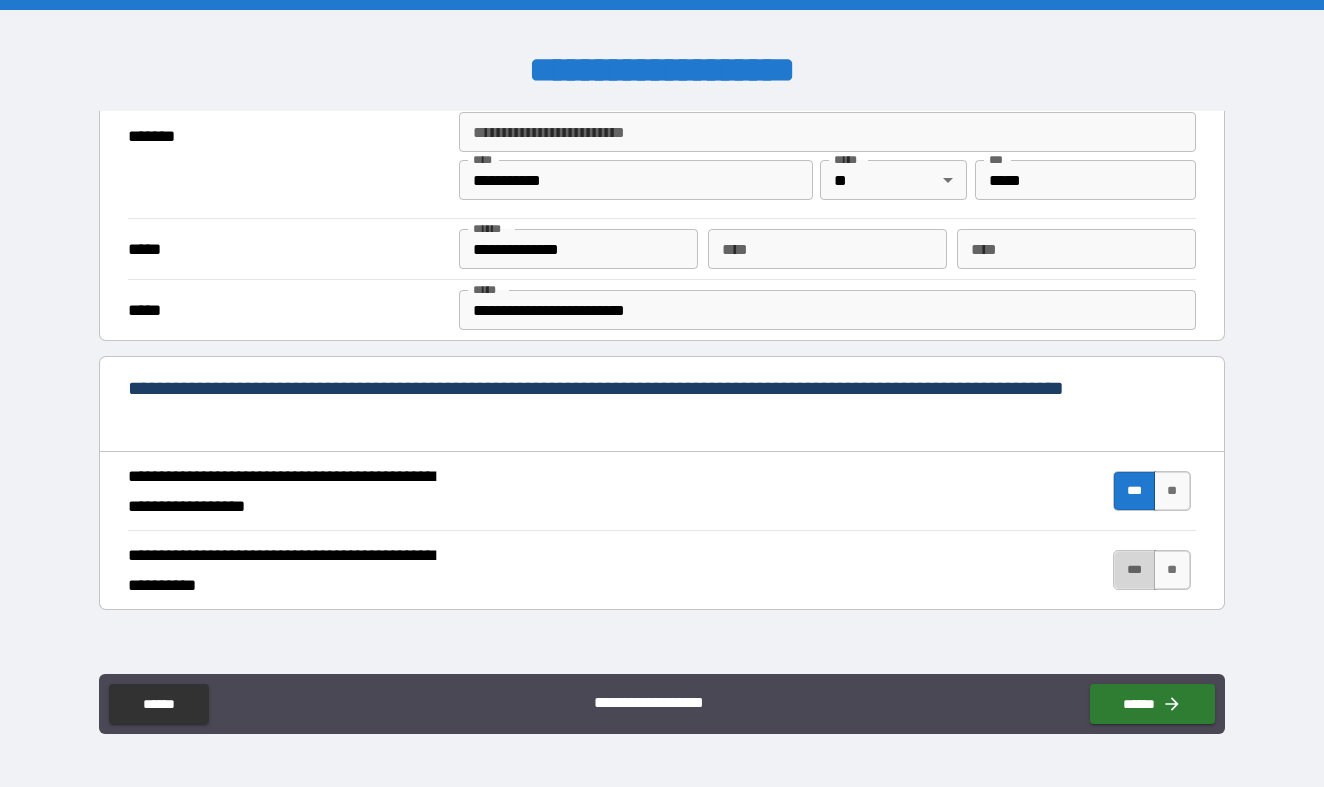 click on "***" at bounding box center [1134, 570] 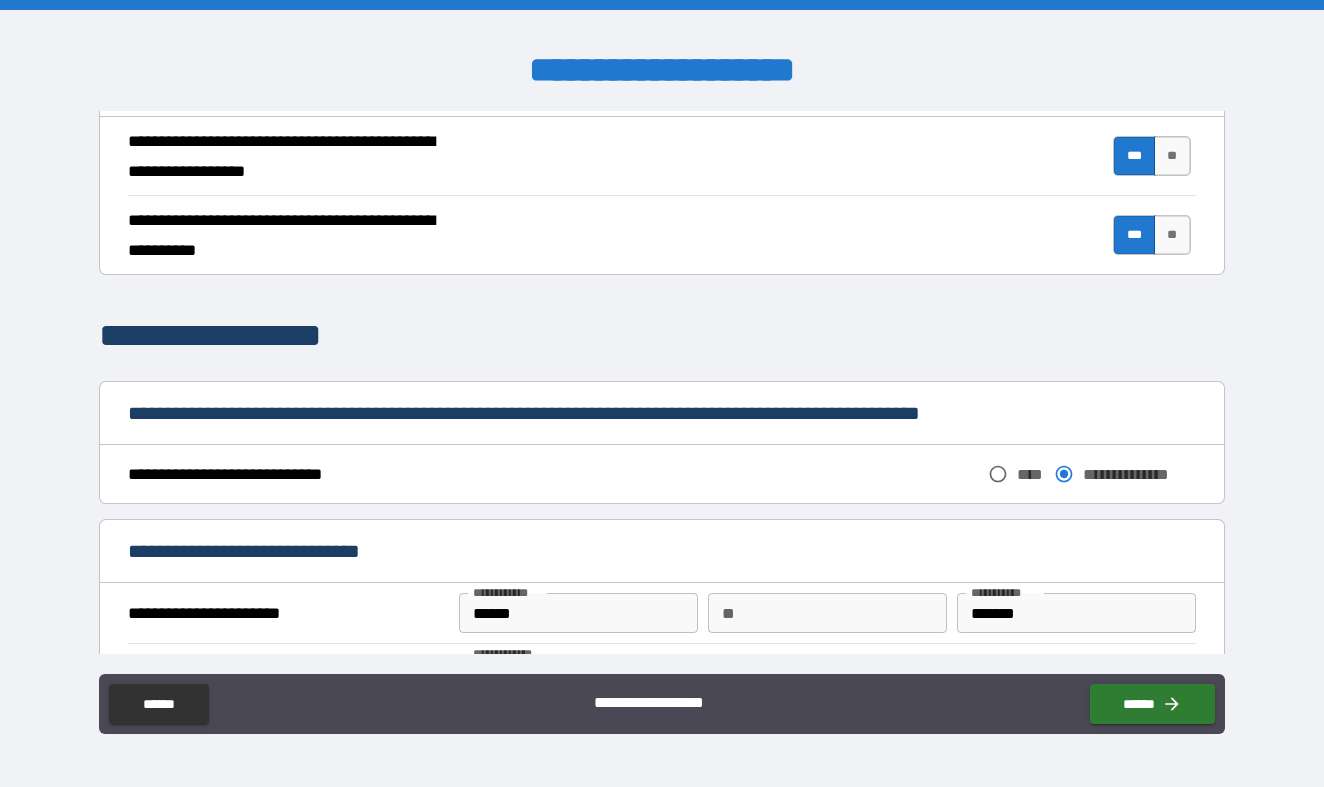 scroll, scrollTop: 989, scrollLeft: 0, axis: vertical 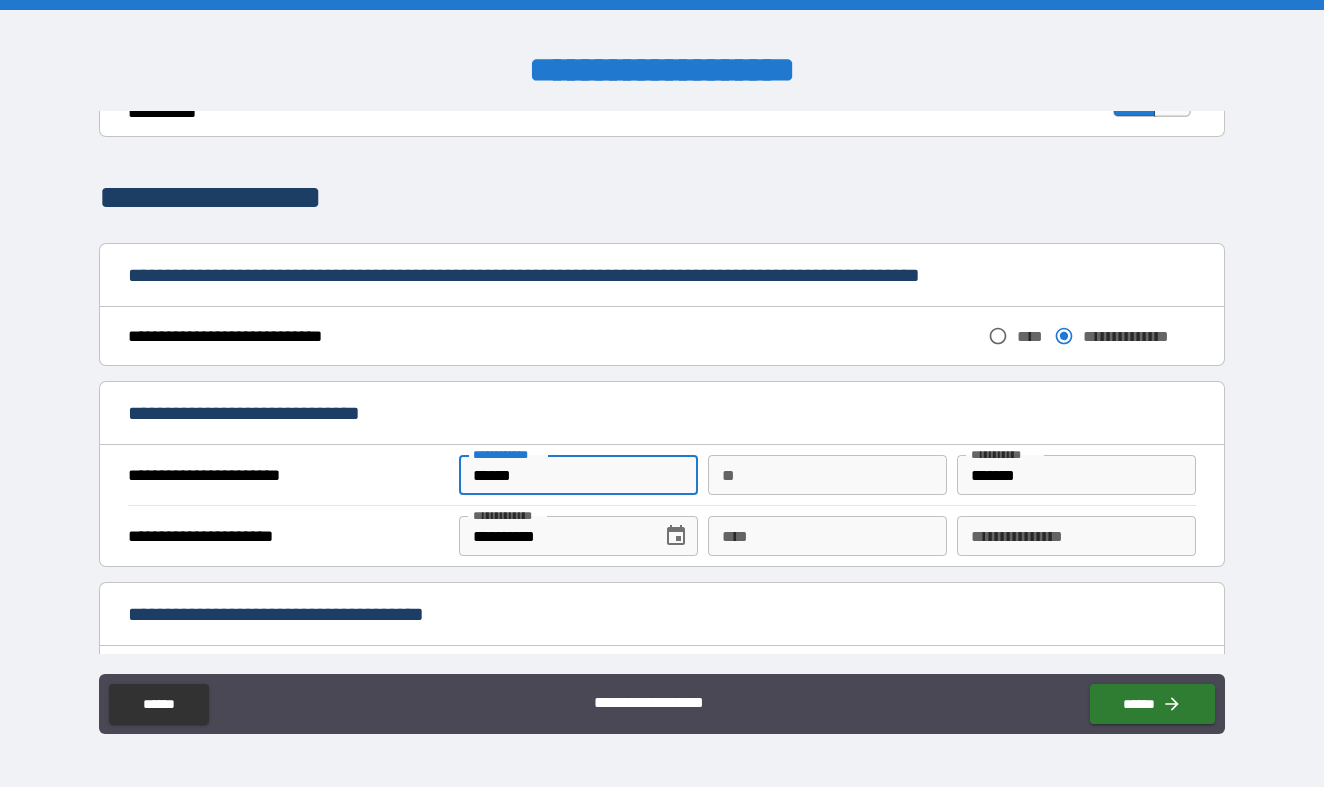 click on "******" at bounding box center (578, 475) 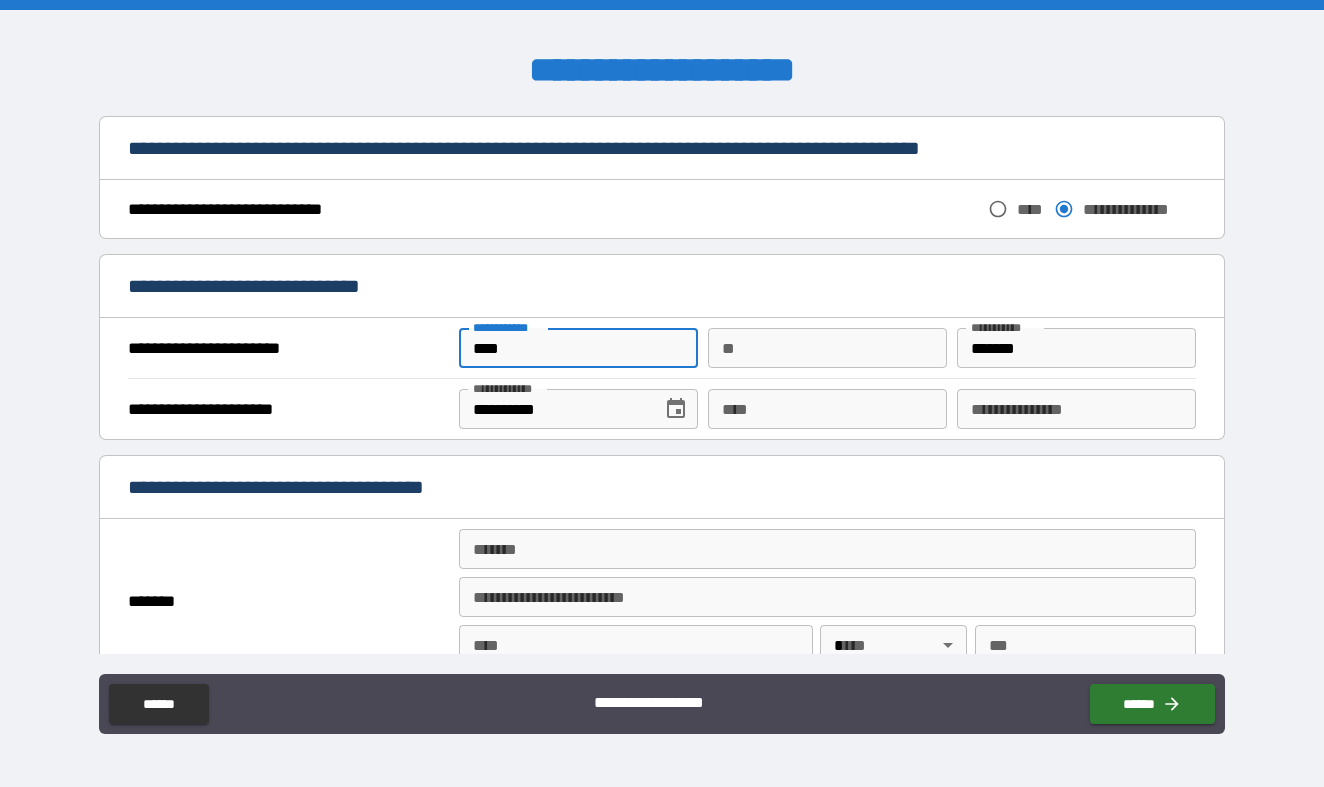 scroll, scrollTop: 1164, scrollLeft: 0, axis: vertical 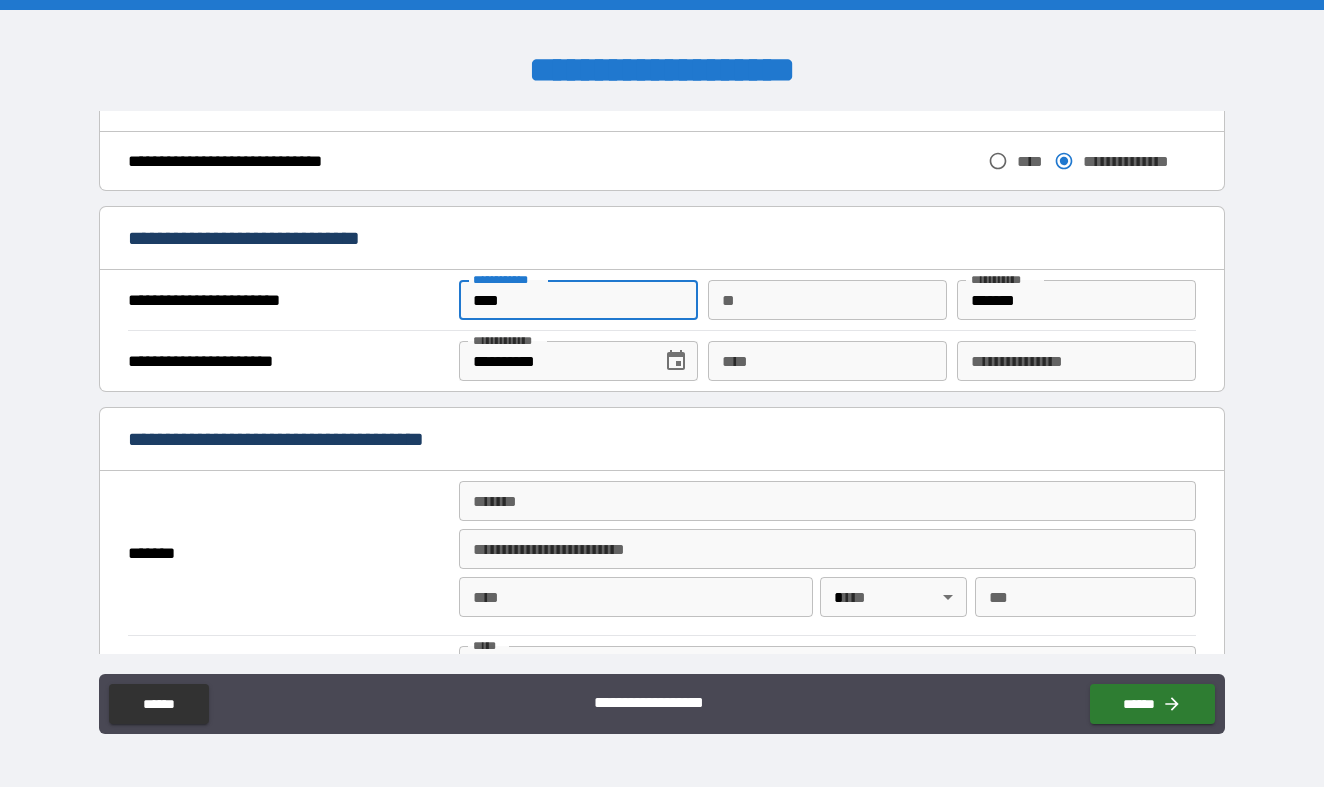 type on "****" 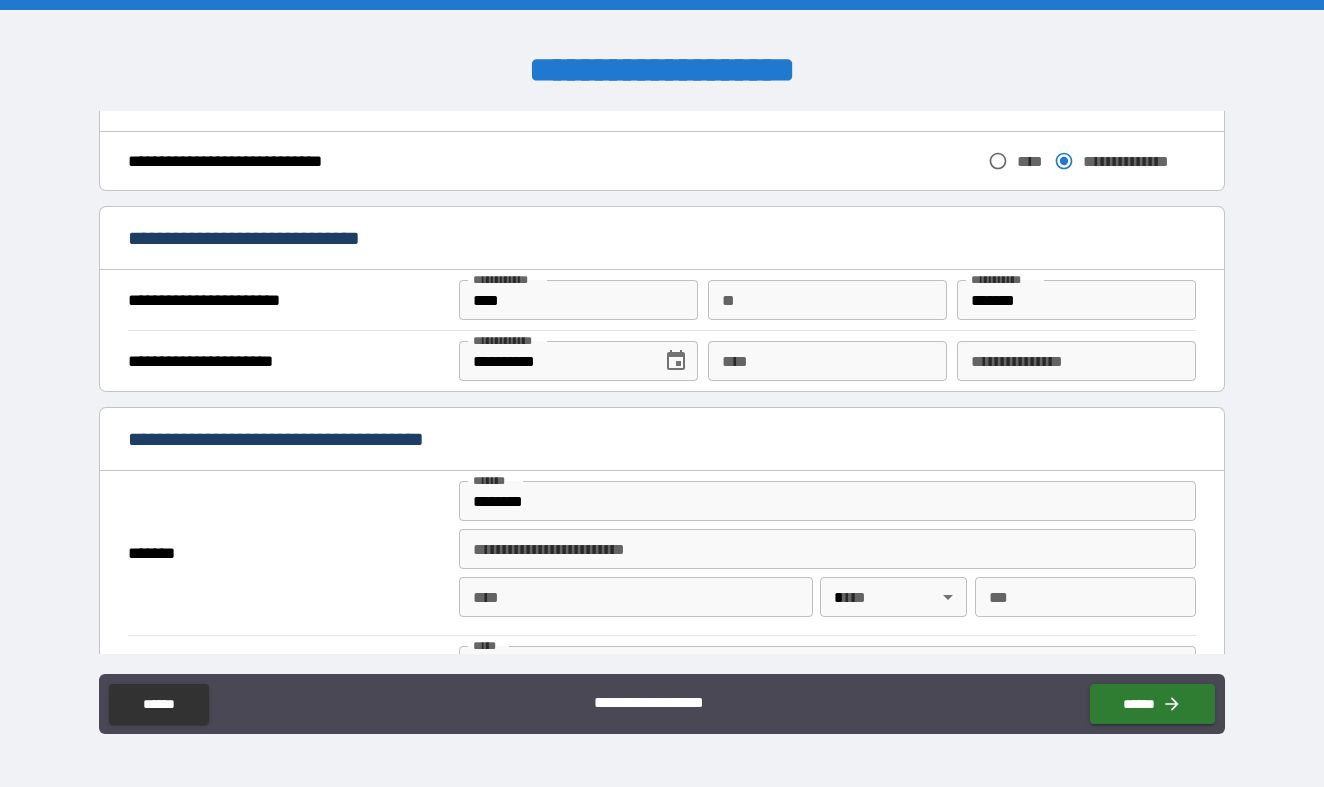 type on "**********" 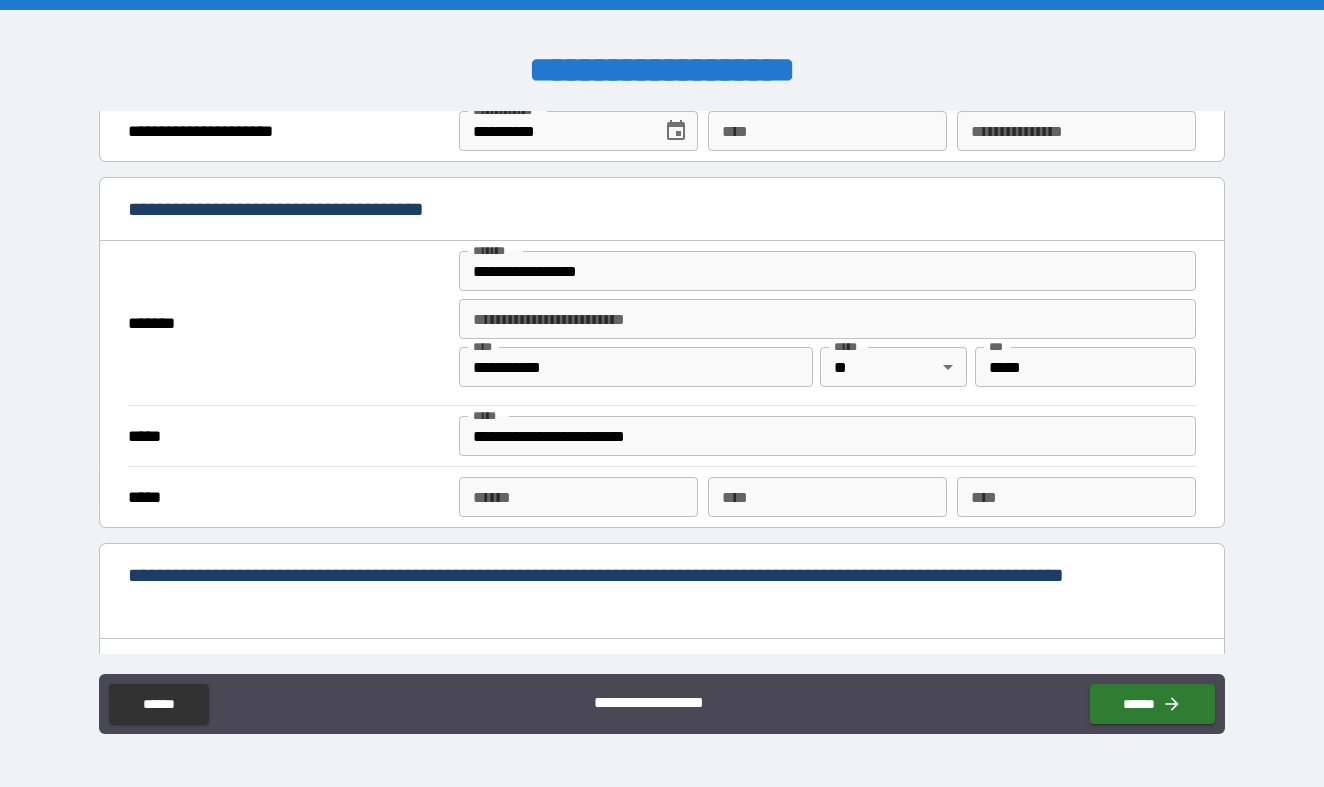 scroll, scrollTop: 1461, scrollLeft: 0, axis: vertical 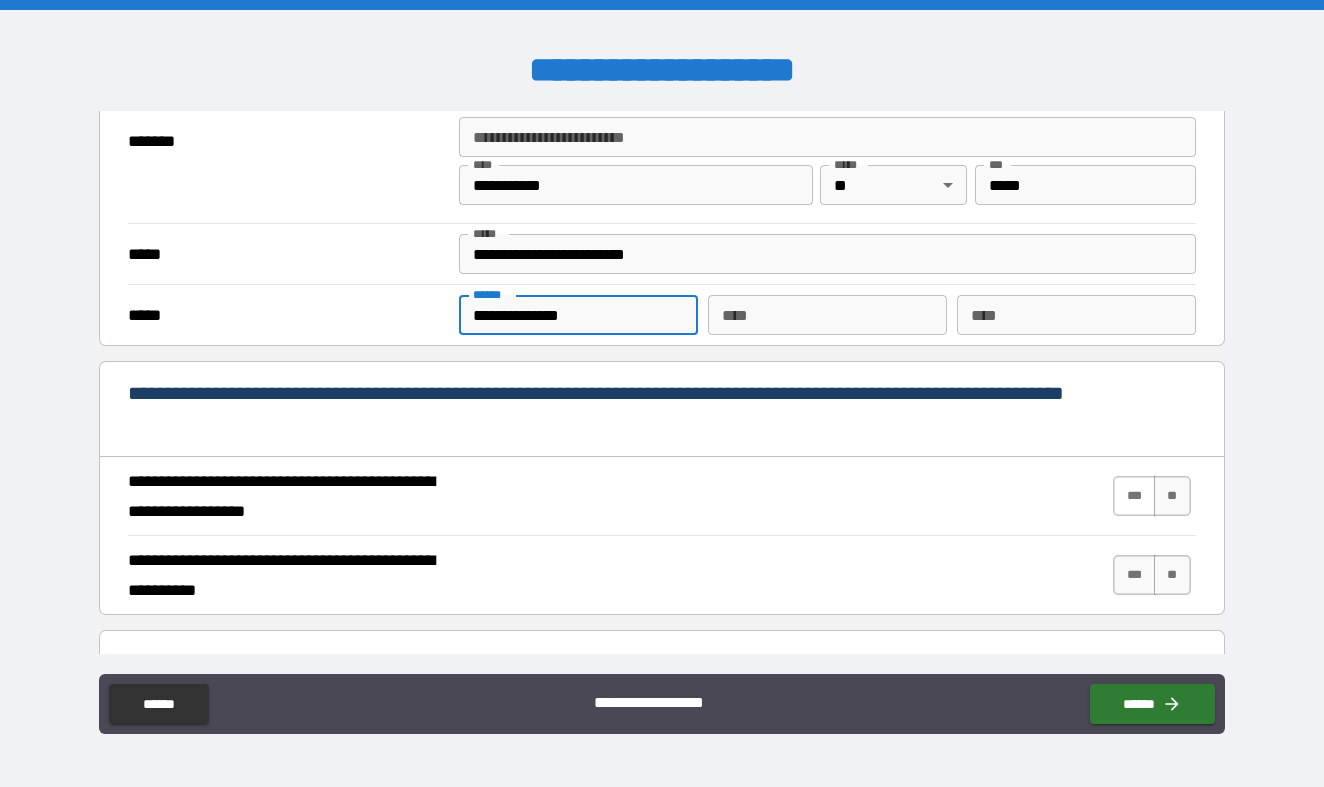 type on "**********" 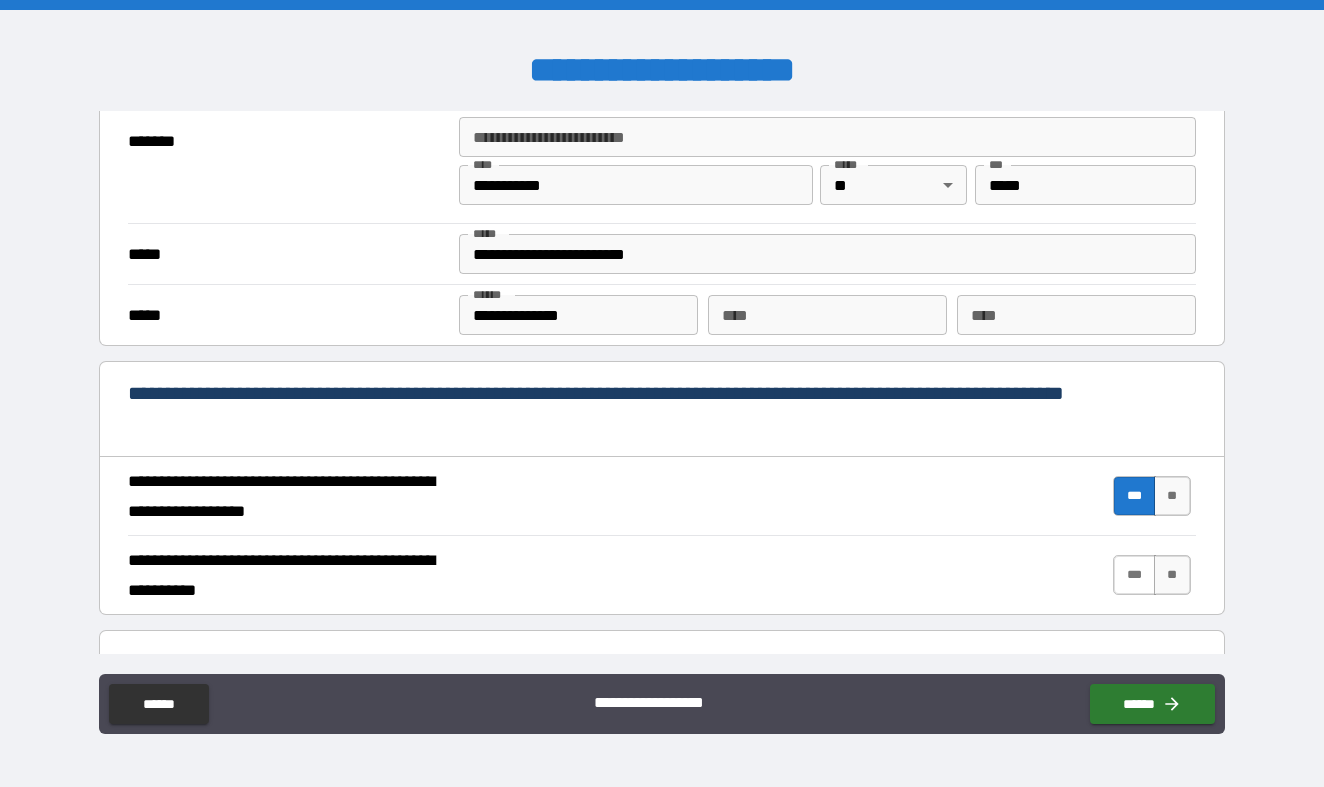 click on "***" at bounding box center [1134, 575] 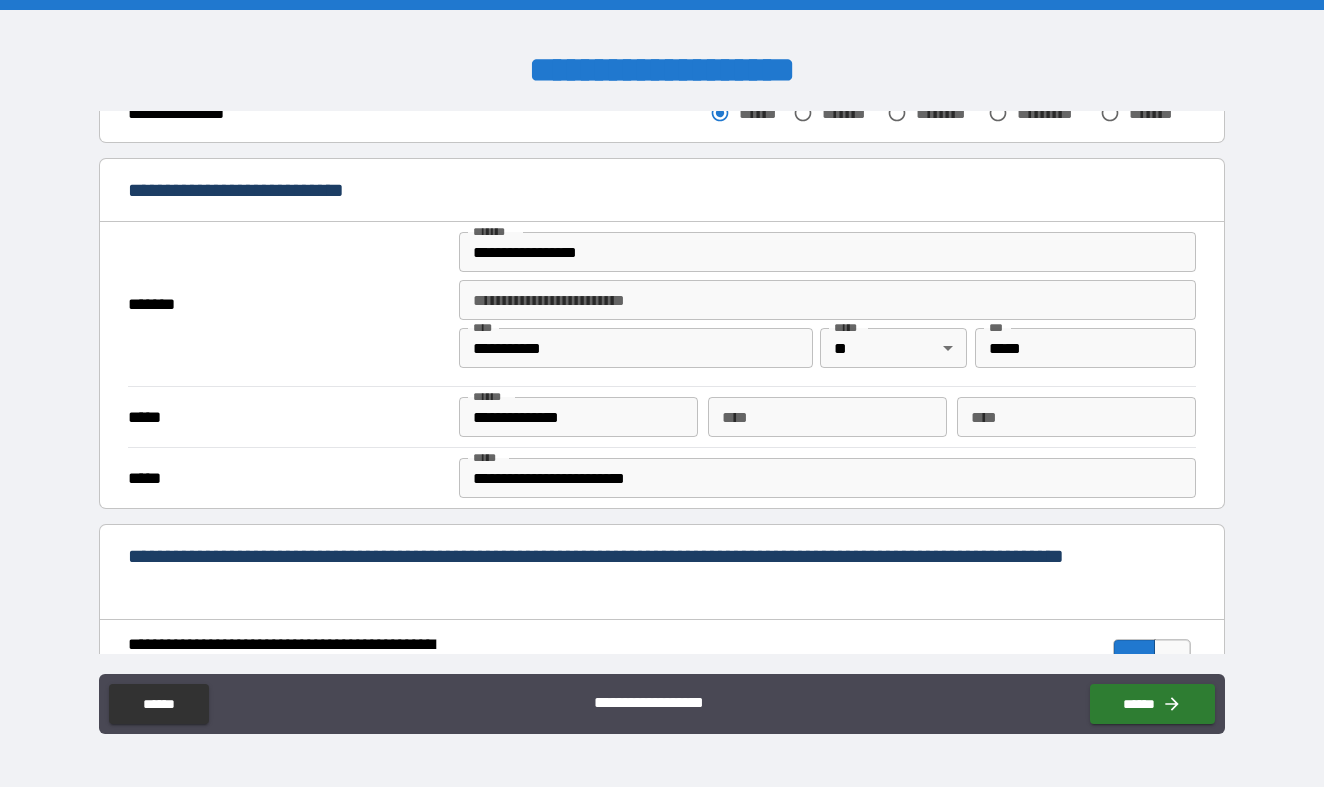 scroll, scrollTop: 0, scrollLeft: 0, axis: both 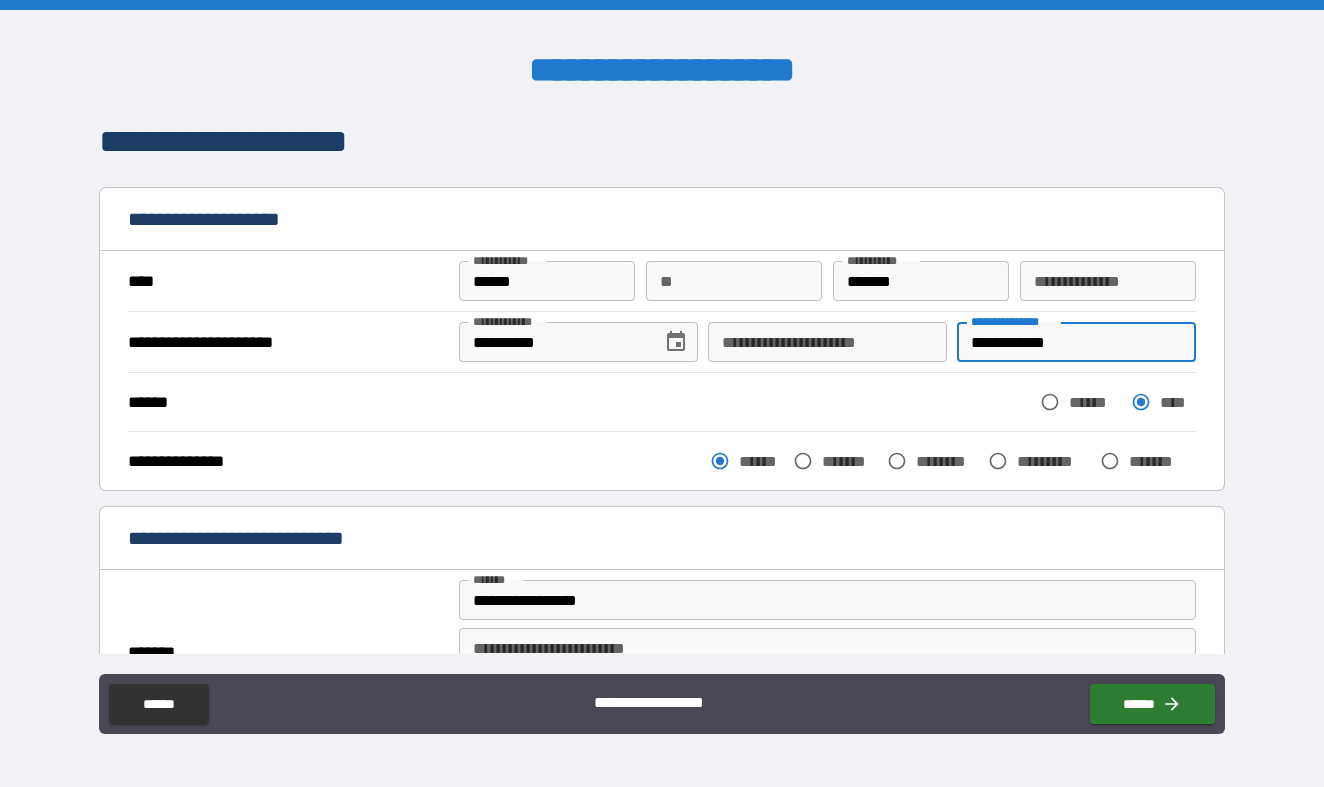 drag, startPoint x: 1081, startPoint y: 338, endPoint x: 868, endPoint y: 353, distance: 213.52751 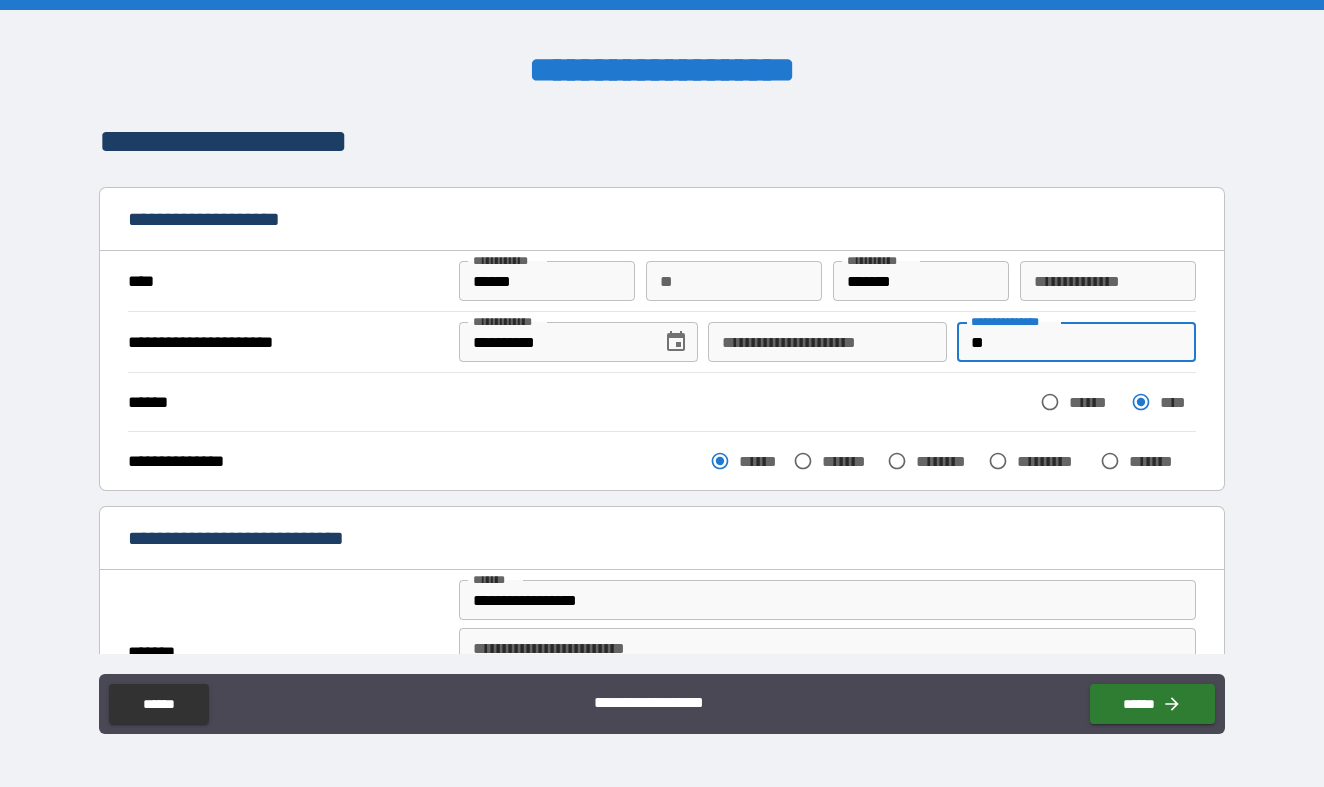 type on "*" 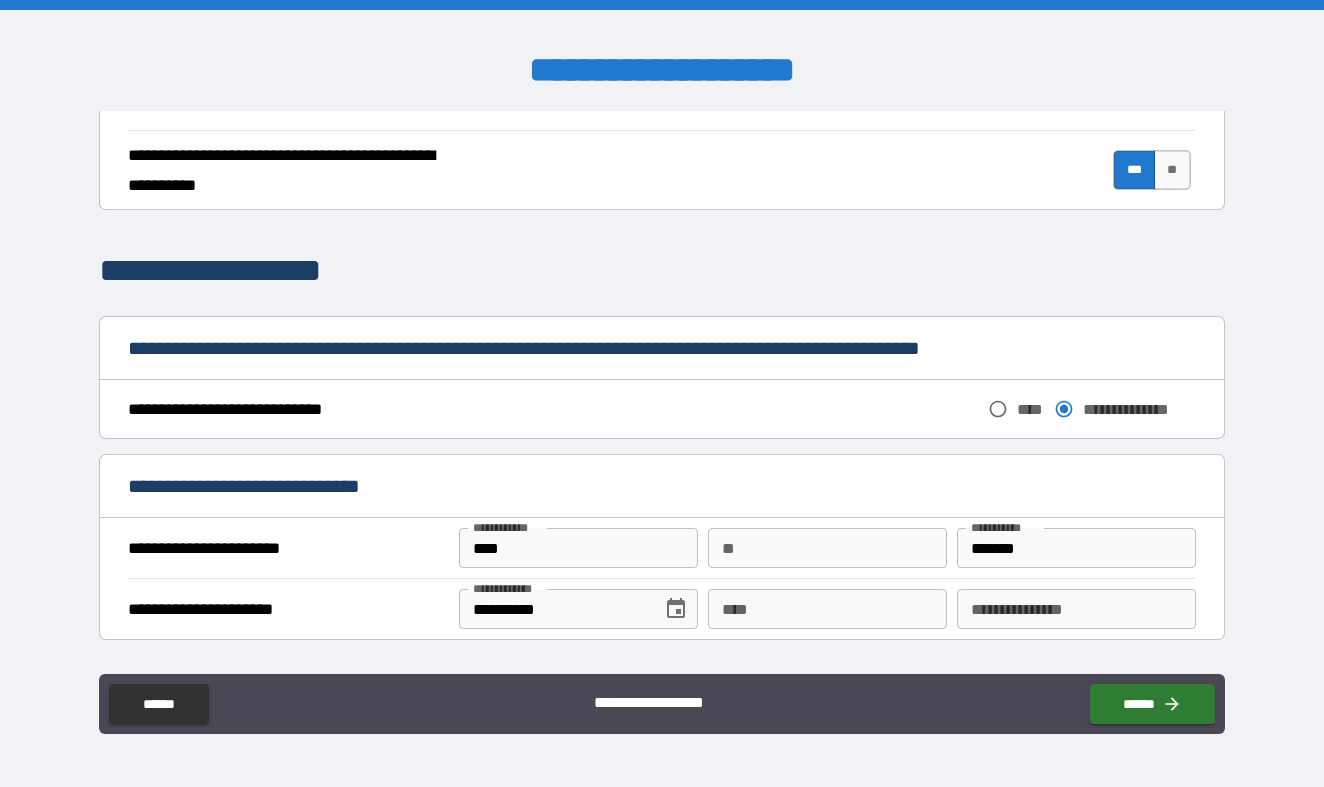 scroll, scrollTop: 953, scrollLeft: 0, axis: vertical 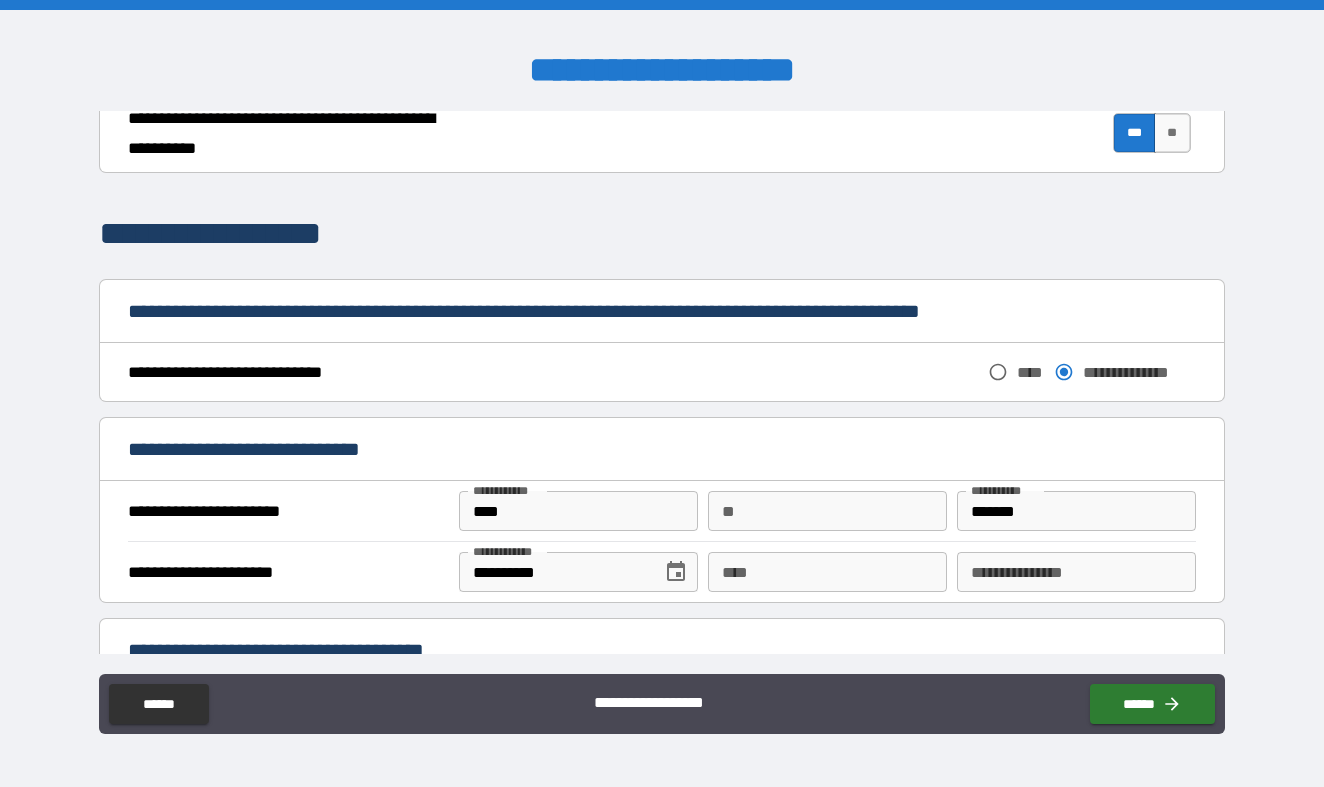 type 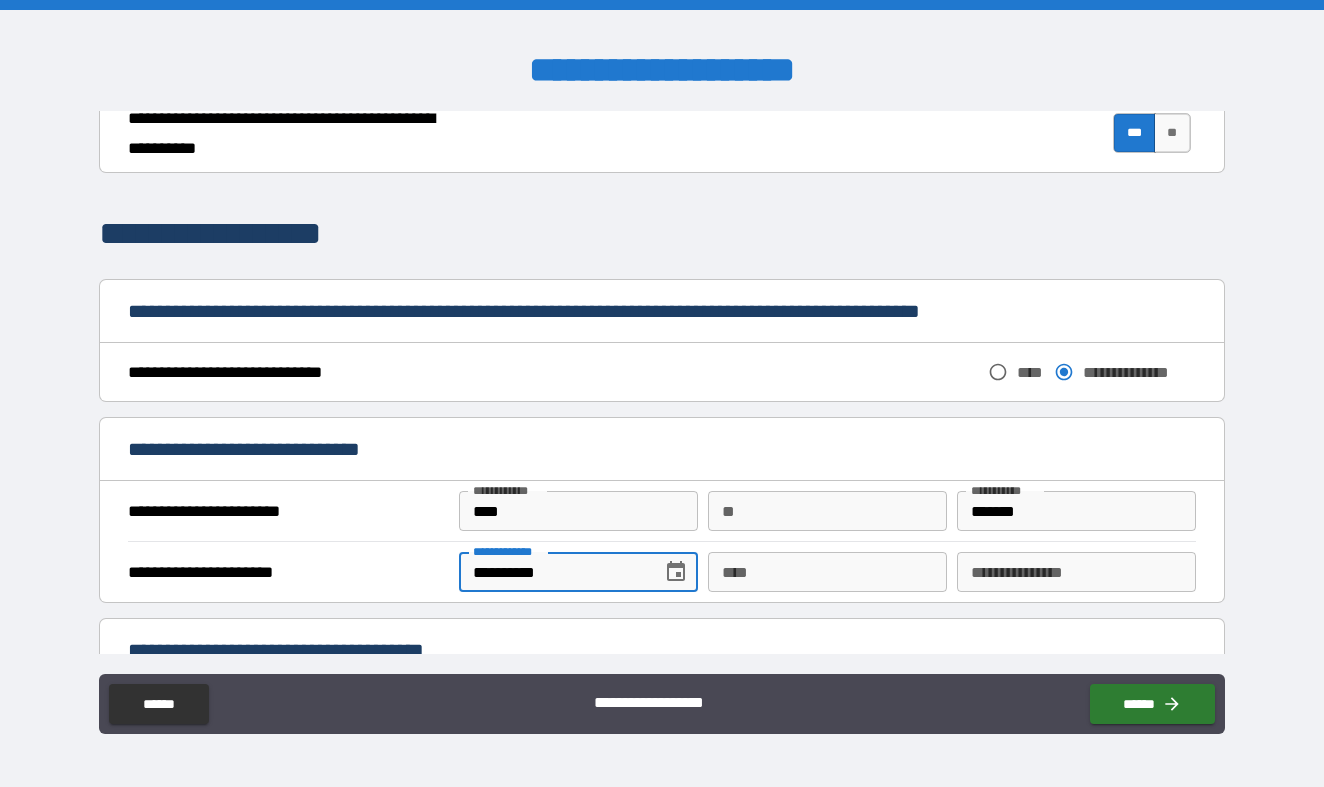 click on "**********" at bounding box center (553, 572) 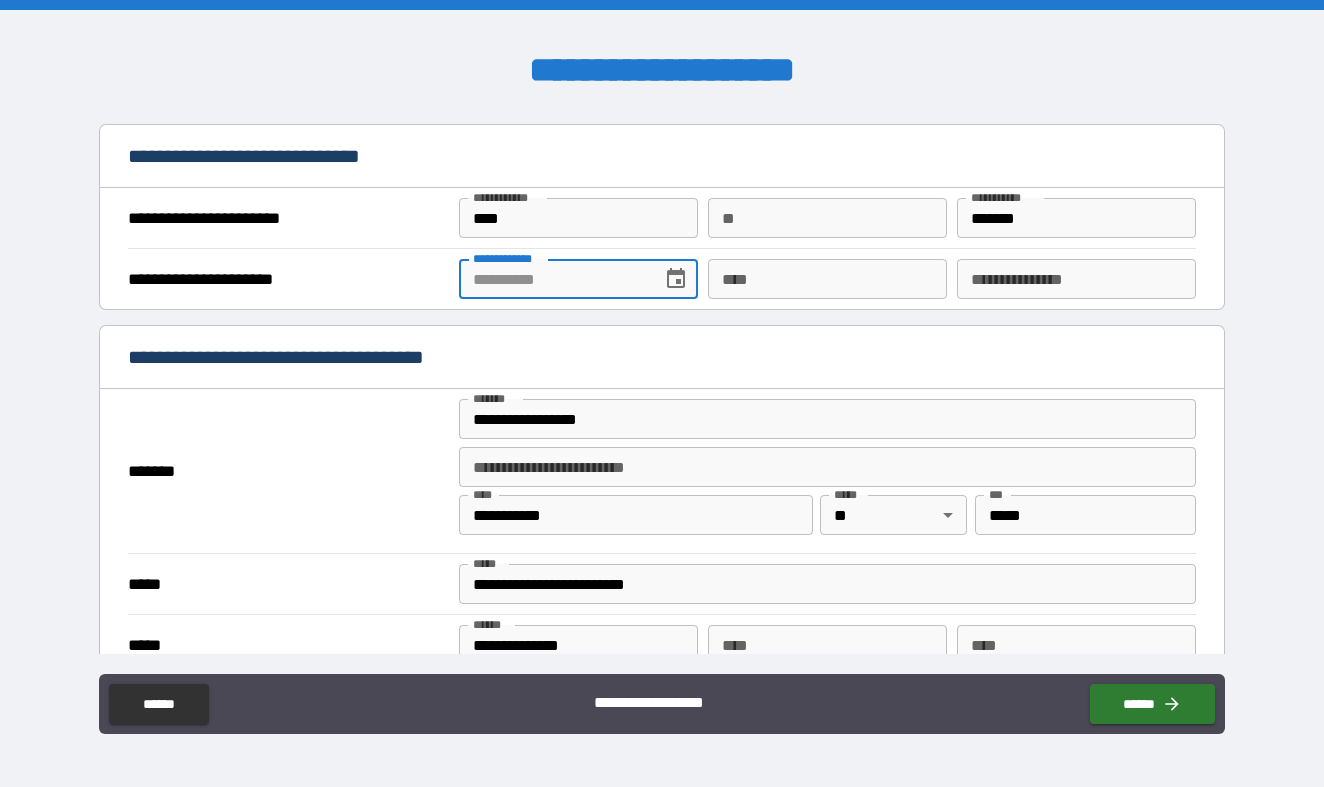 scroll, scrollTop: 1093, scrollLeft: 0, axis: vertical 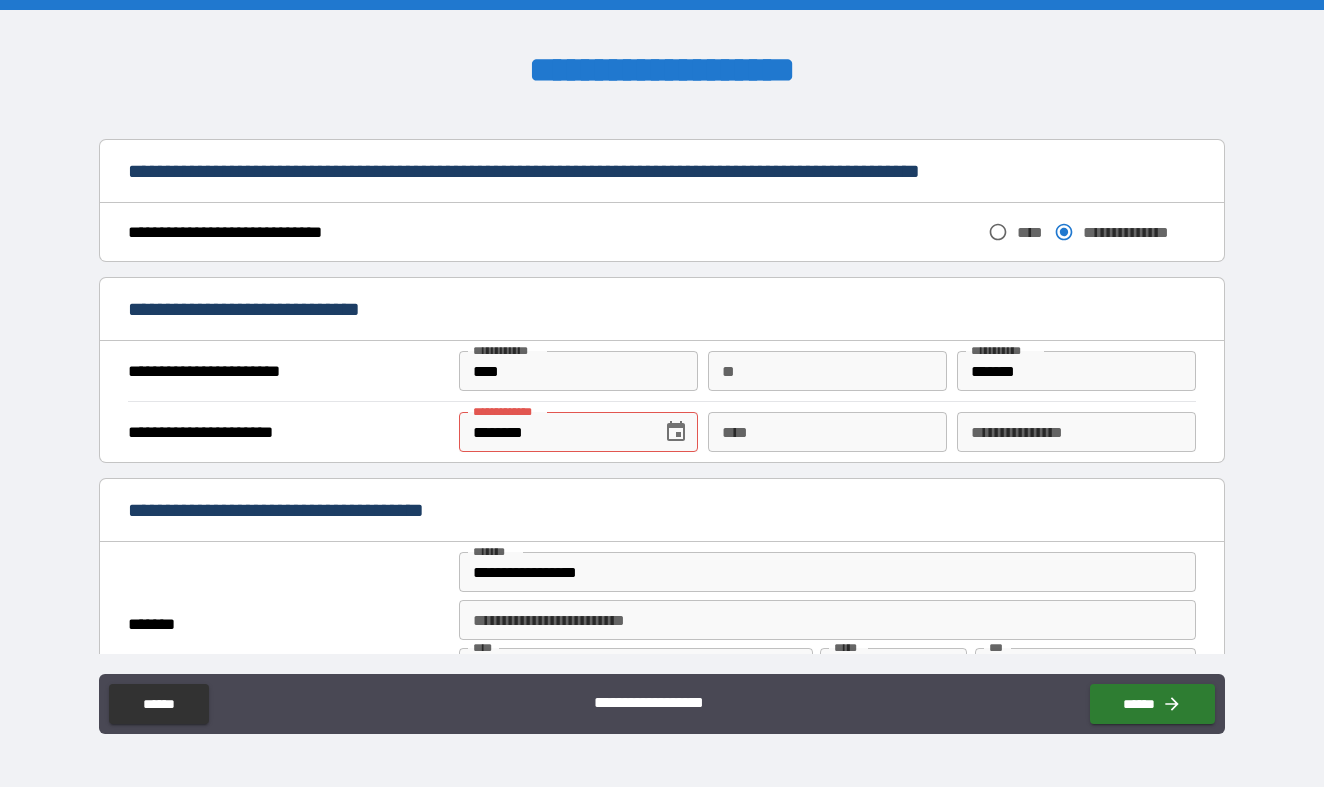 click on "**********" at bounding box center (661, 512) 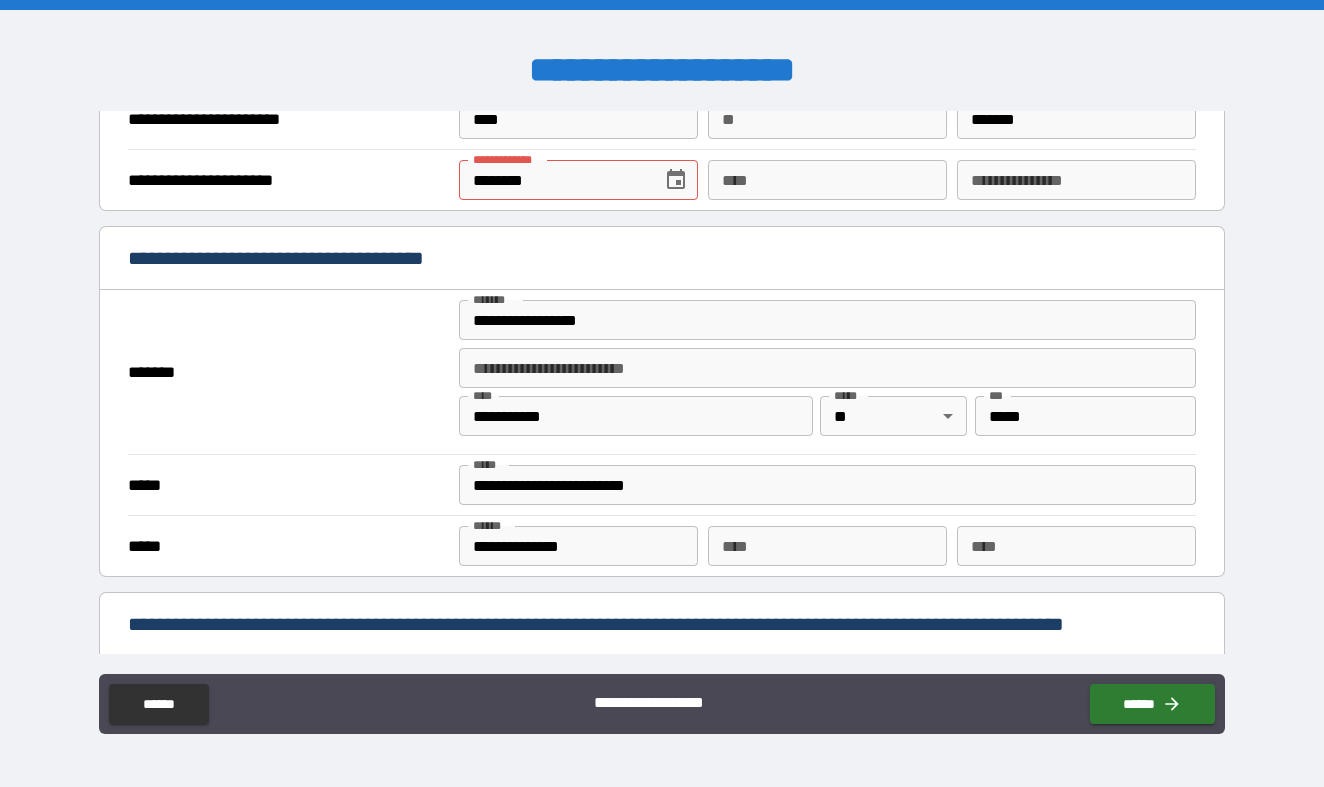 scroll, scrollTop: 1205, scrollLeft: 0, axis: vertical 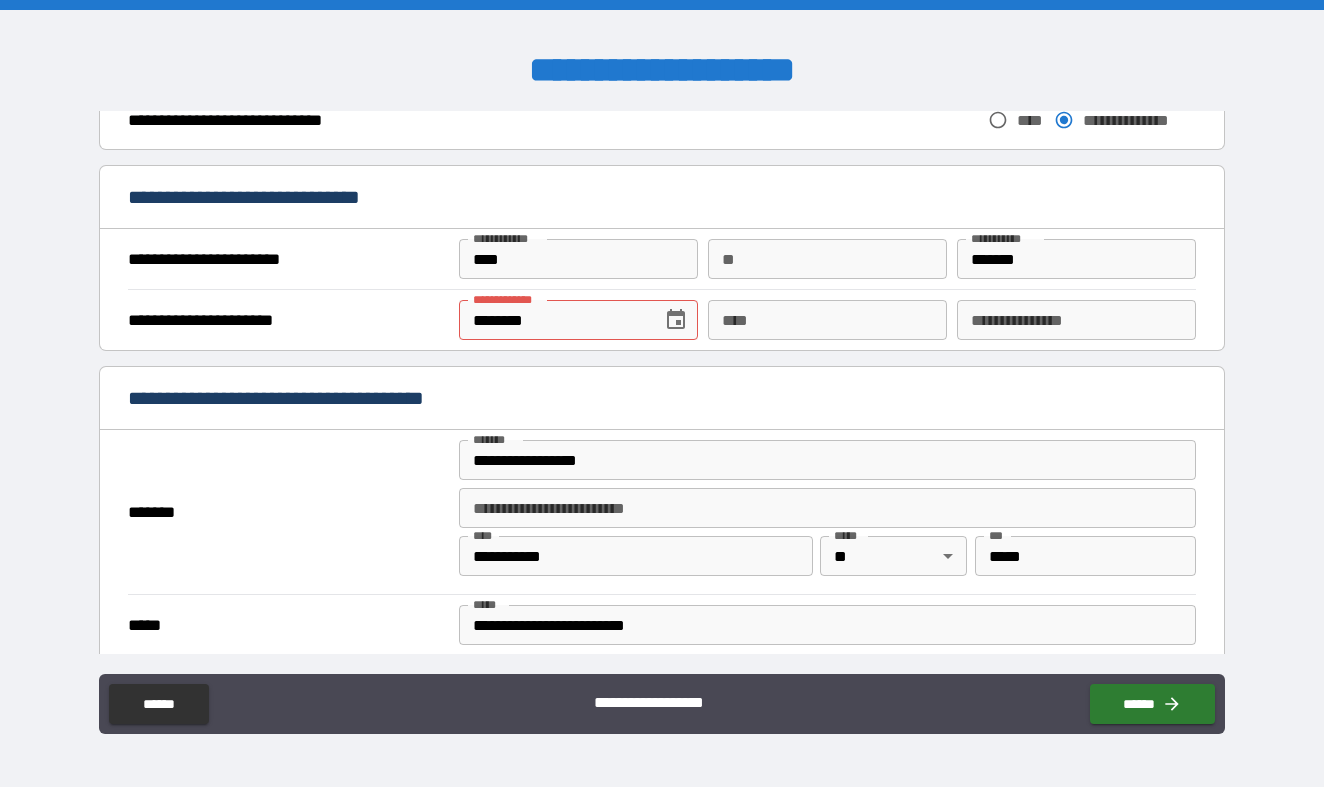 click on "********" at bounding box center (553, 320) 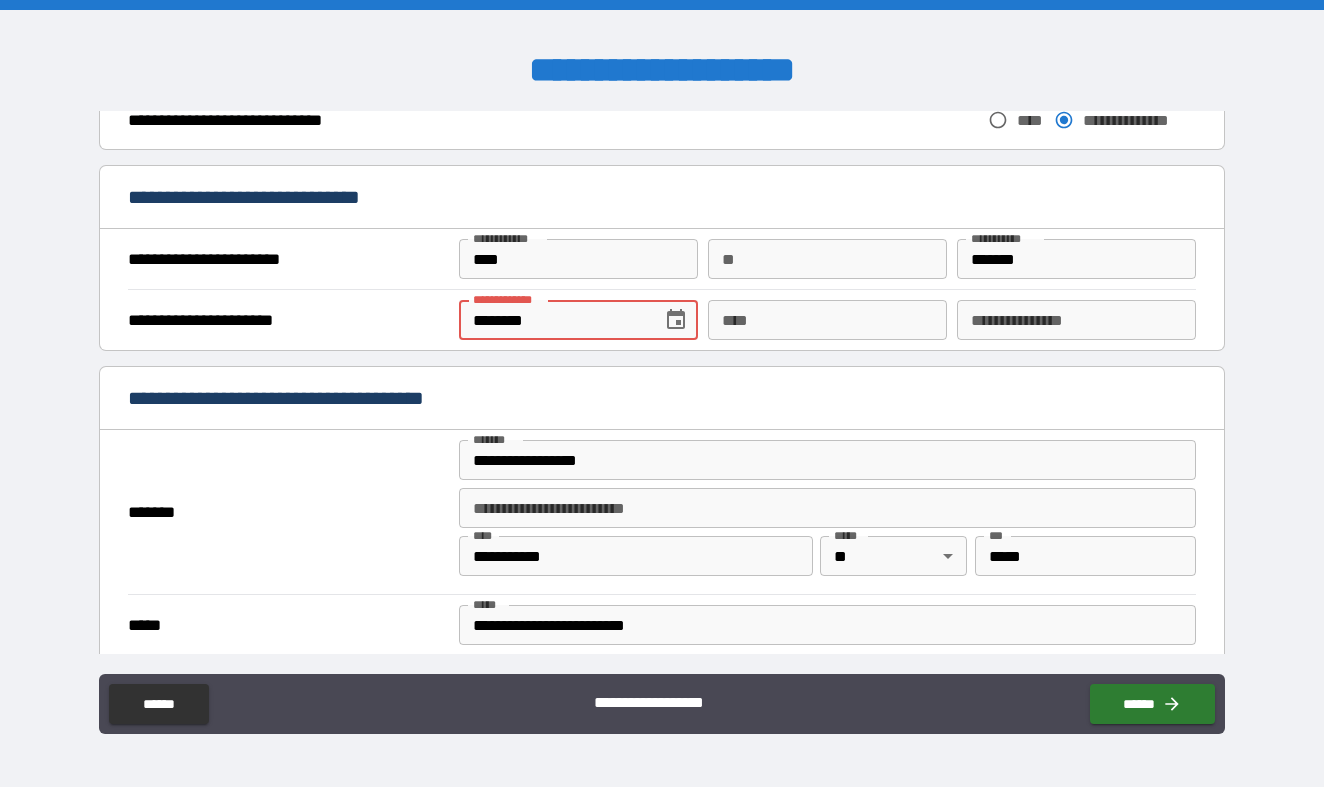 drag, startPoint x: 518, startPoint y: 327, endPoint x: 529, endPoint y: 324, distance: 11.401754 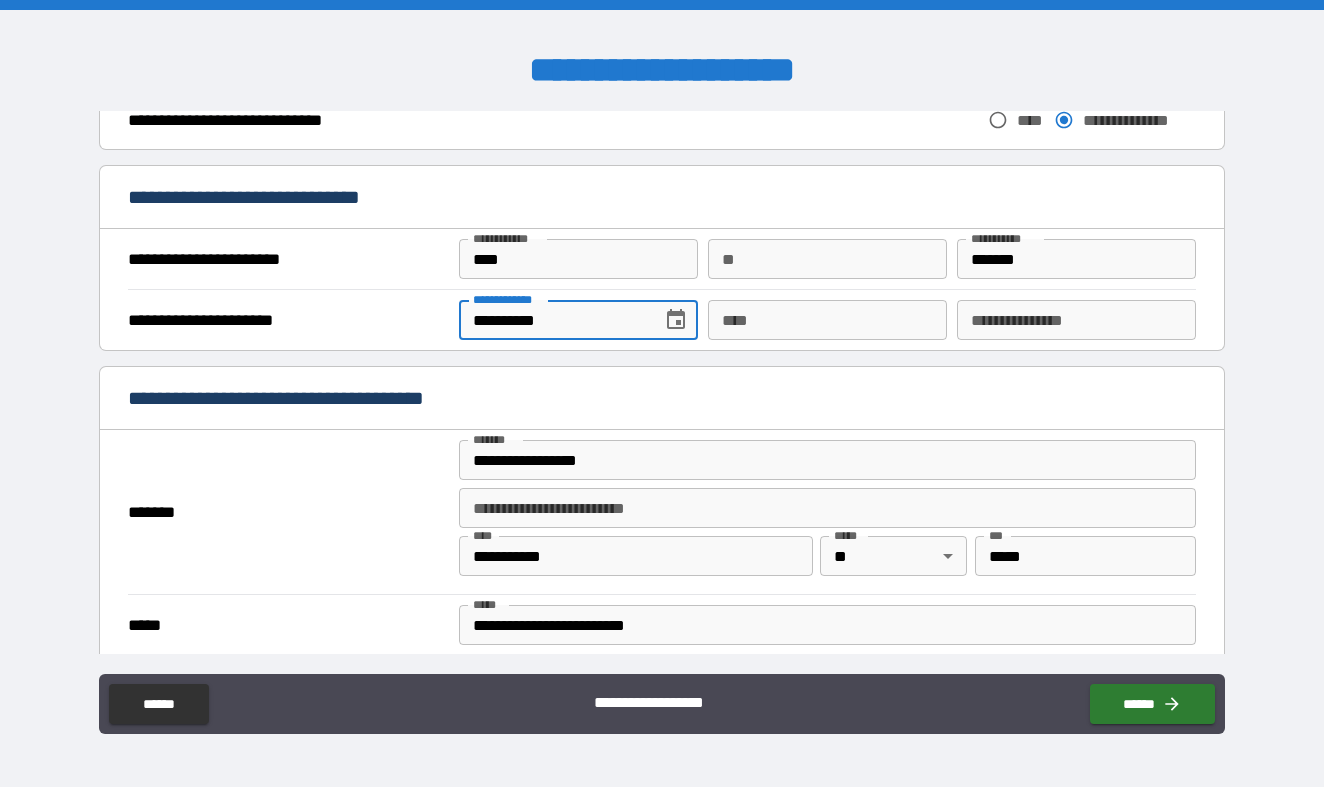 type on "**********" 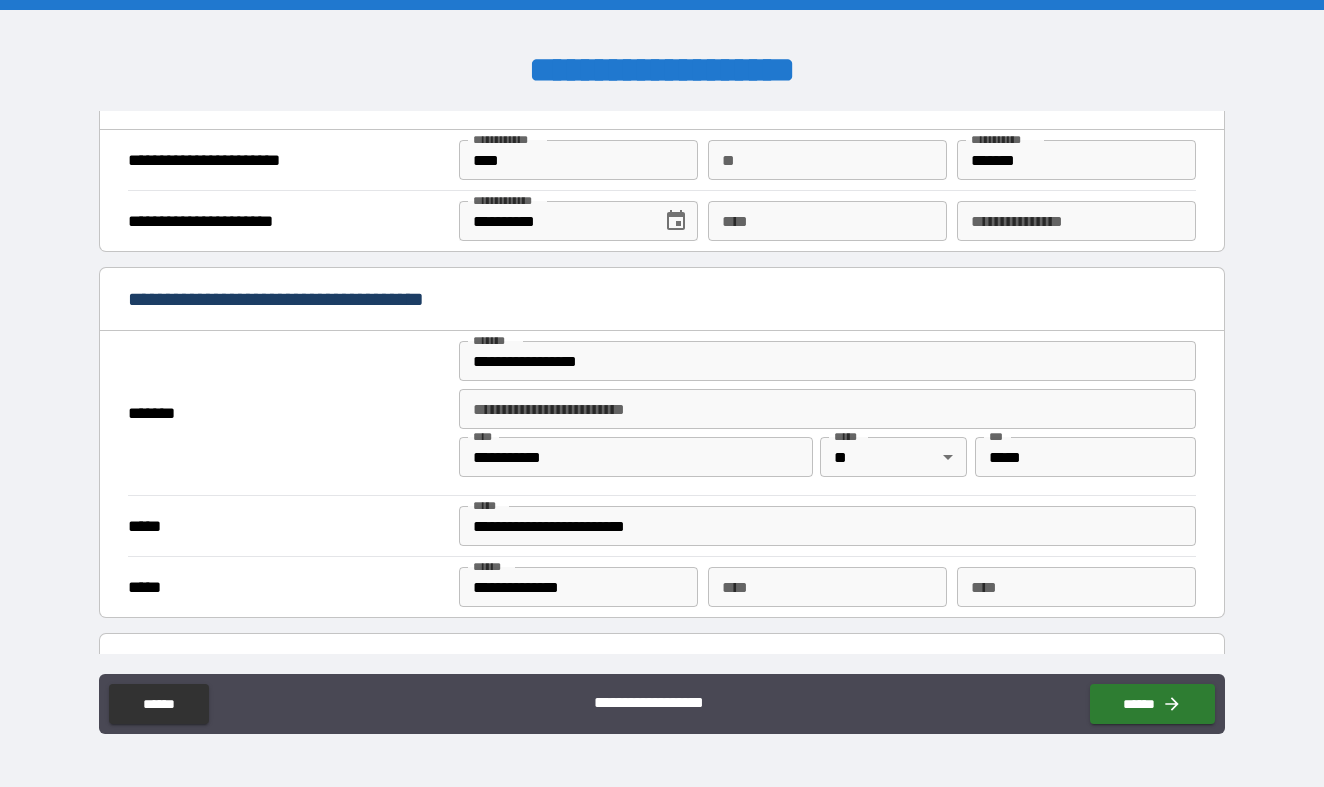 scroll, scrollTop: 1272, scrollLeft: 0, axis: vertical 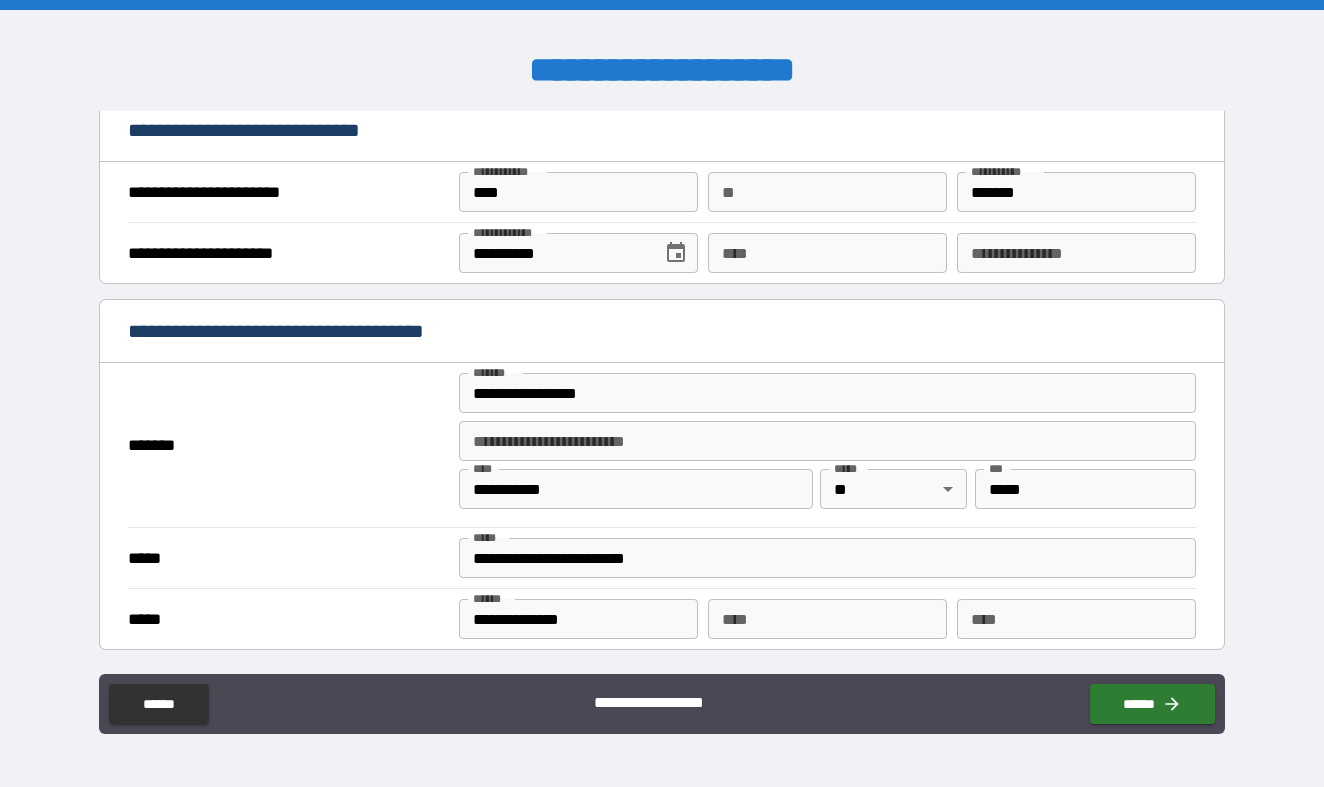 click on "**********" at bounding box center [553, 253] 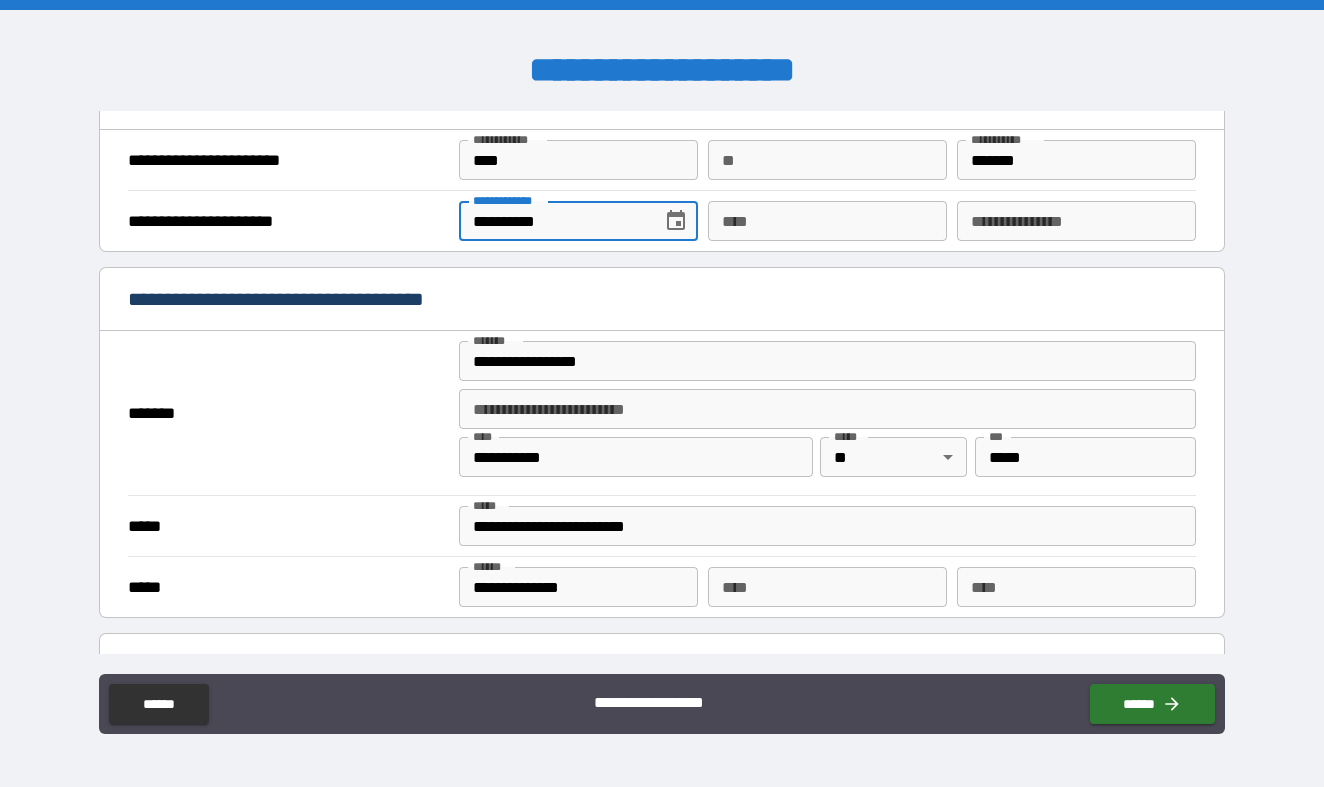 scroll, scrollTop: 1308, scrollLeft: 0, axis: vertical 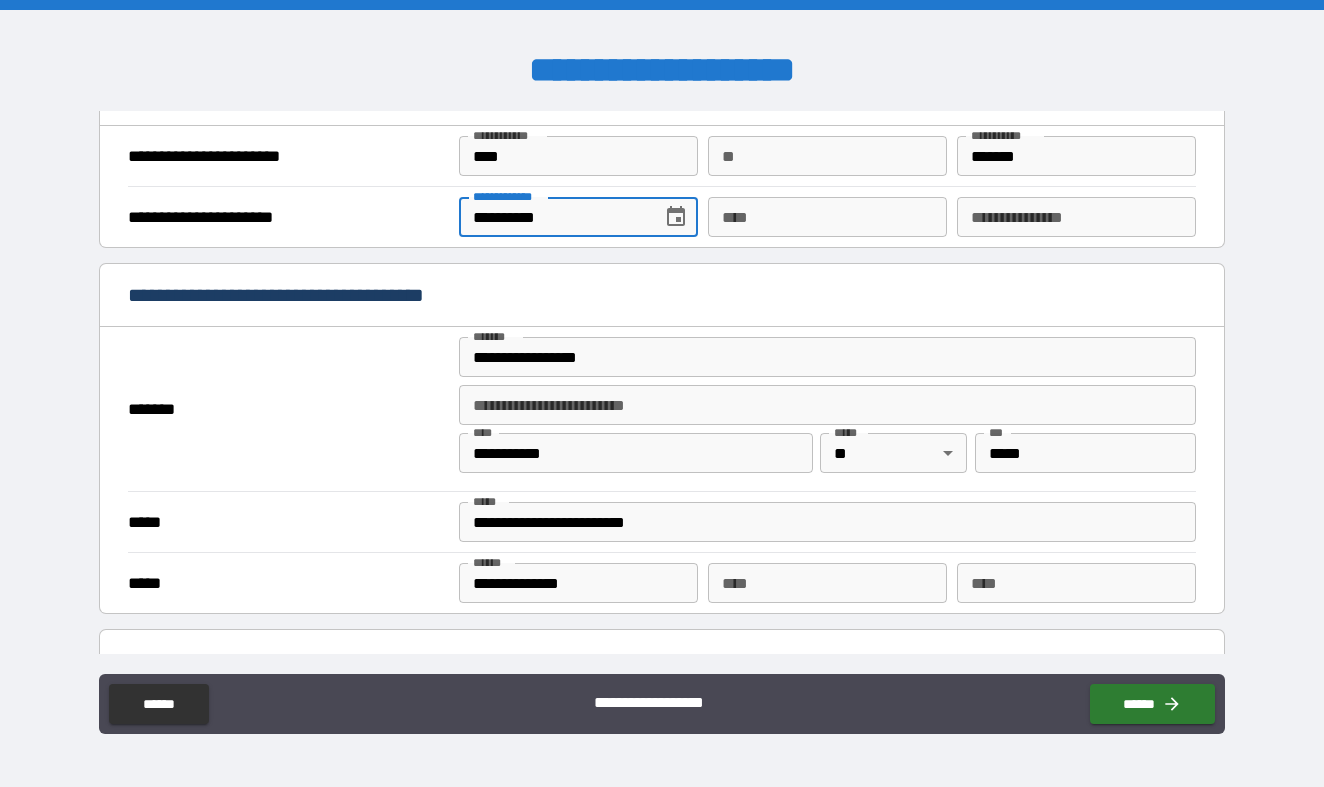 click on "**********" at bounding box center (553, 217) 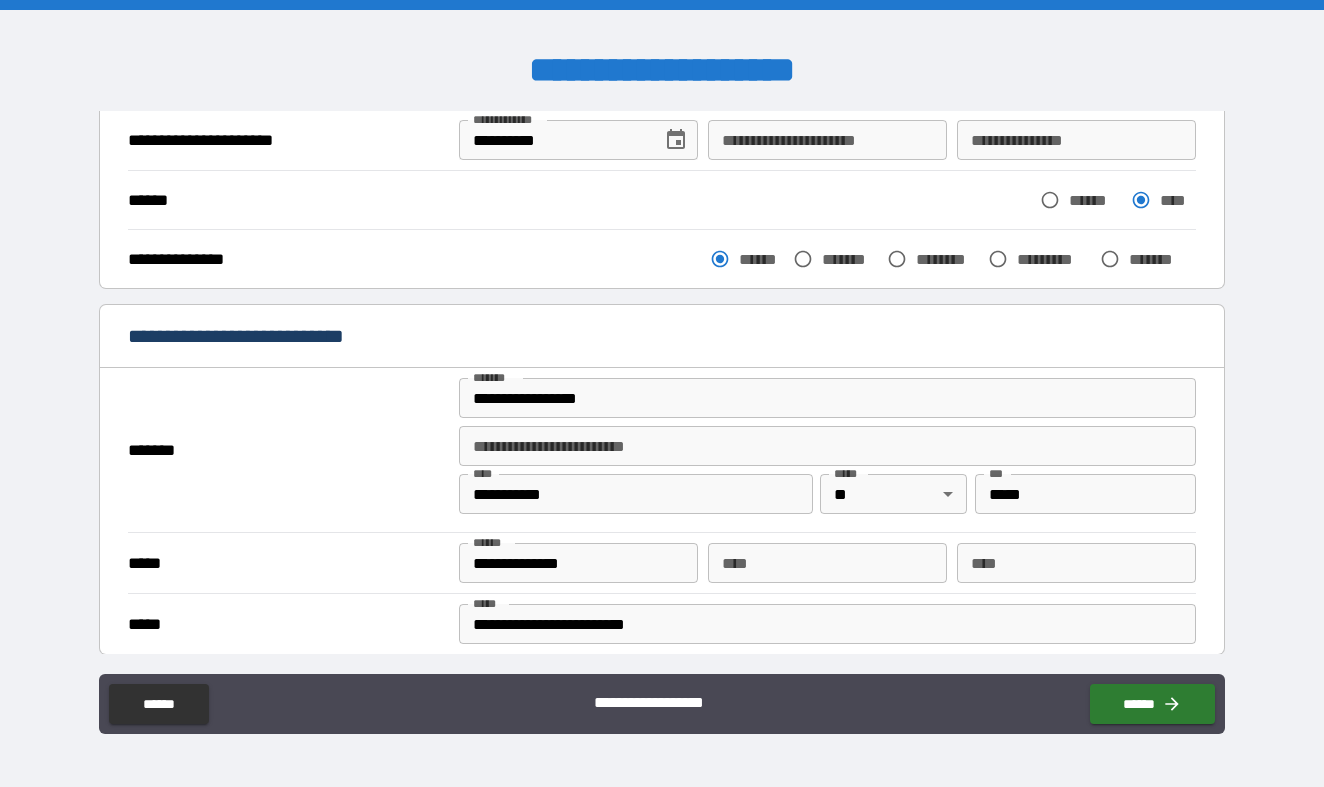 scroll, scrollTop: 138, scrollLeft: 0, axis: vertical 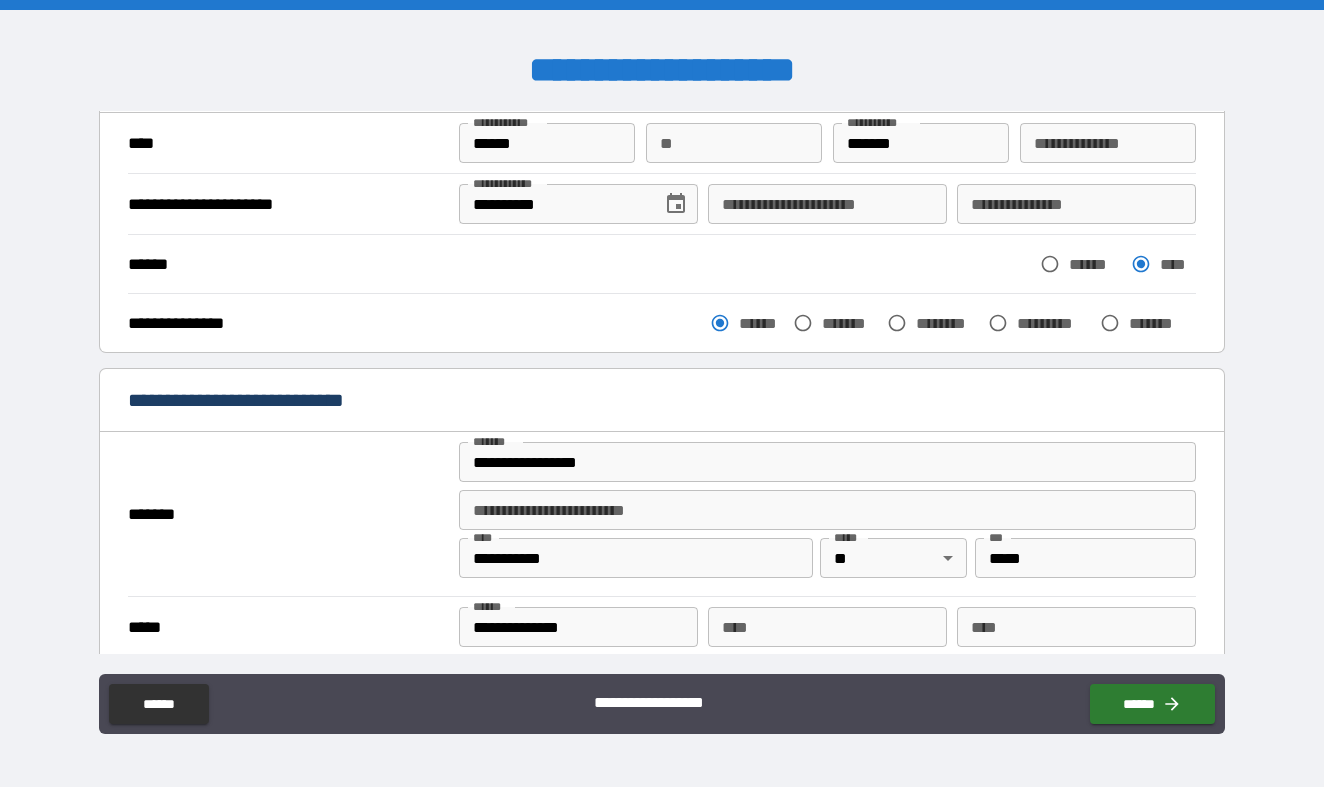 type 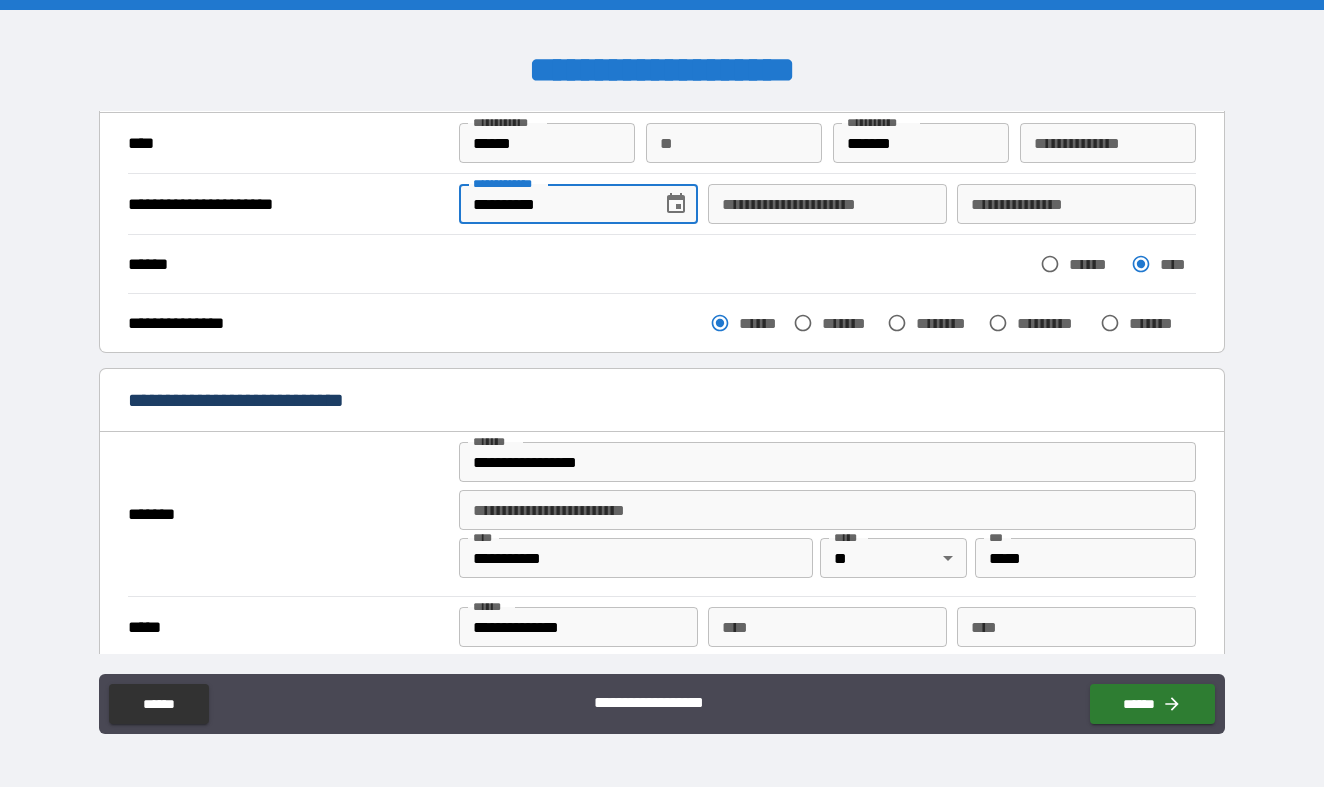 click on "**********" at bounding box center [553, 204] 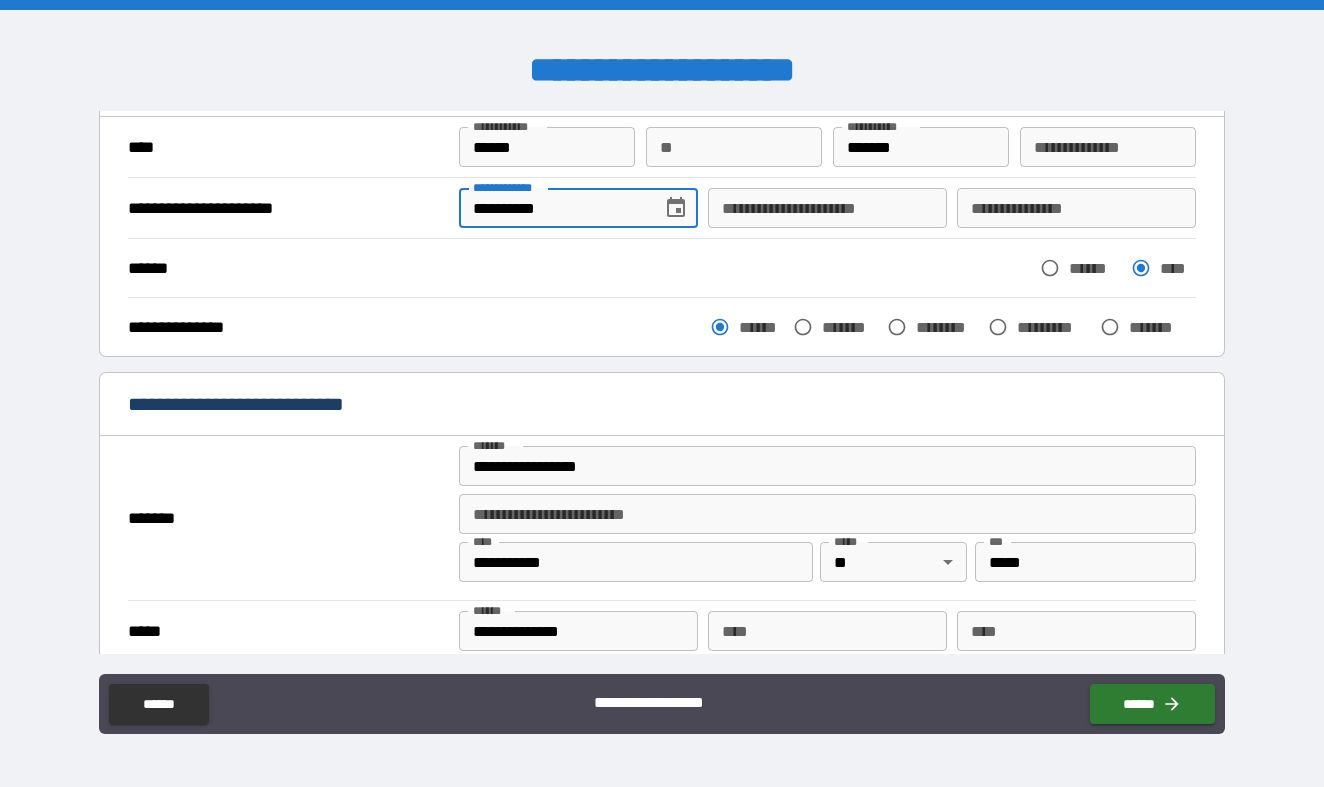 scroll, scrollTop: 130, scrollLeft: 0, axis: vertical 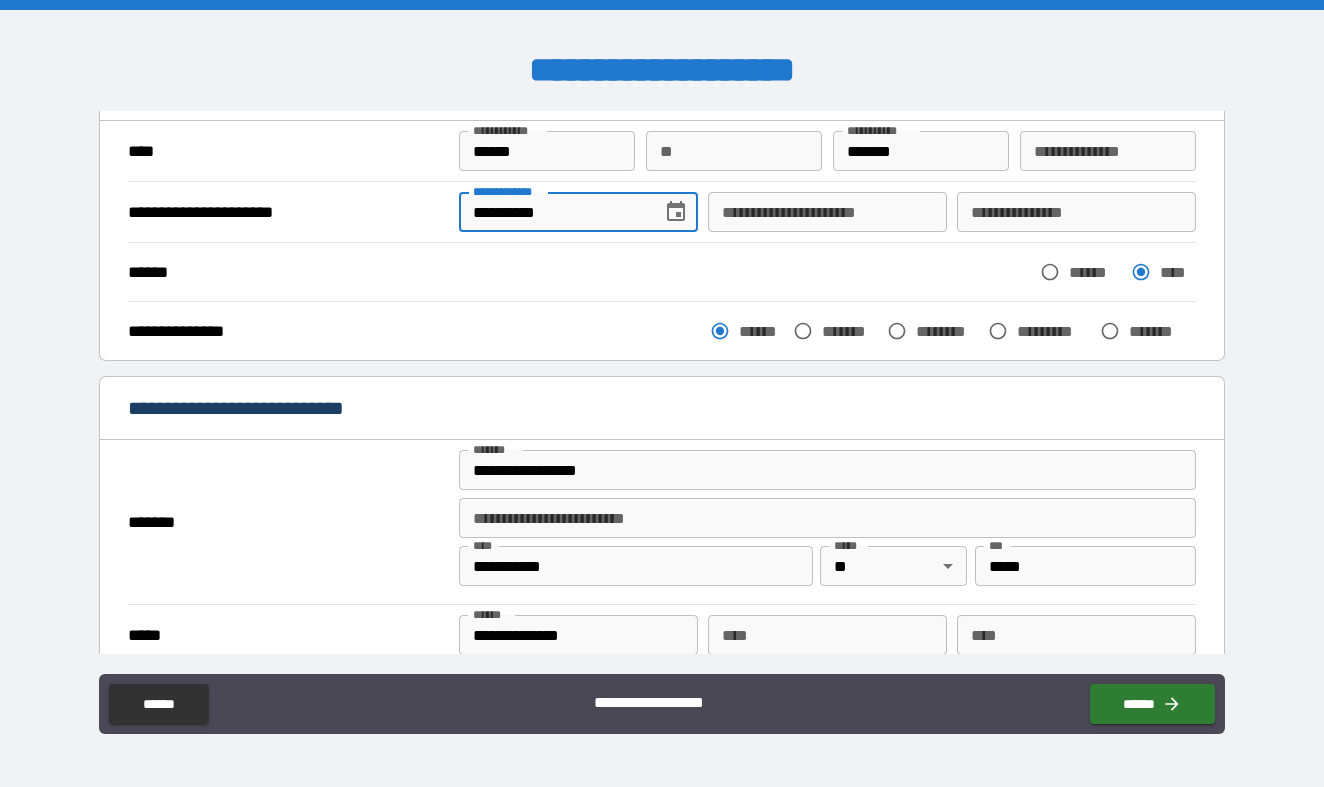 click on "**********" at bounding box center (553, 212) 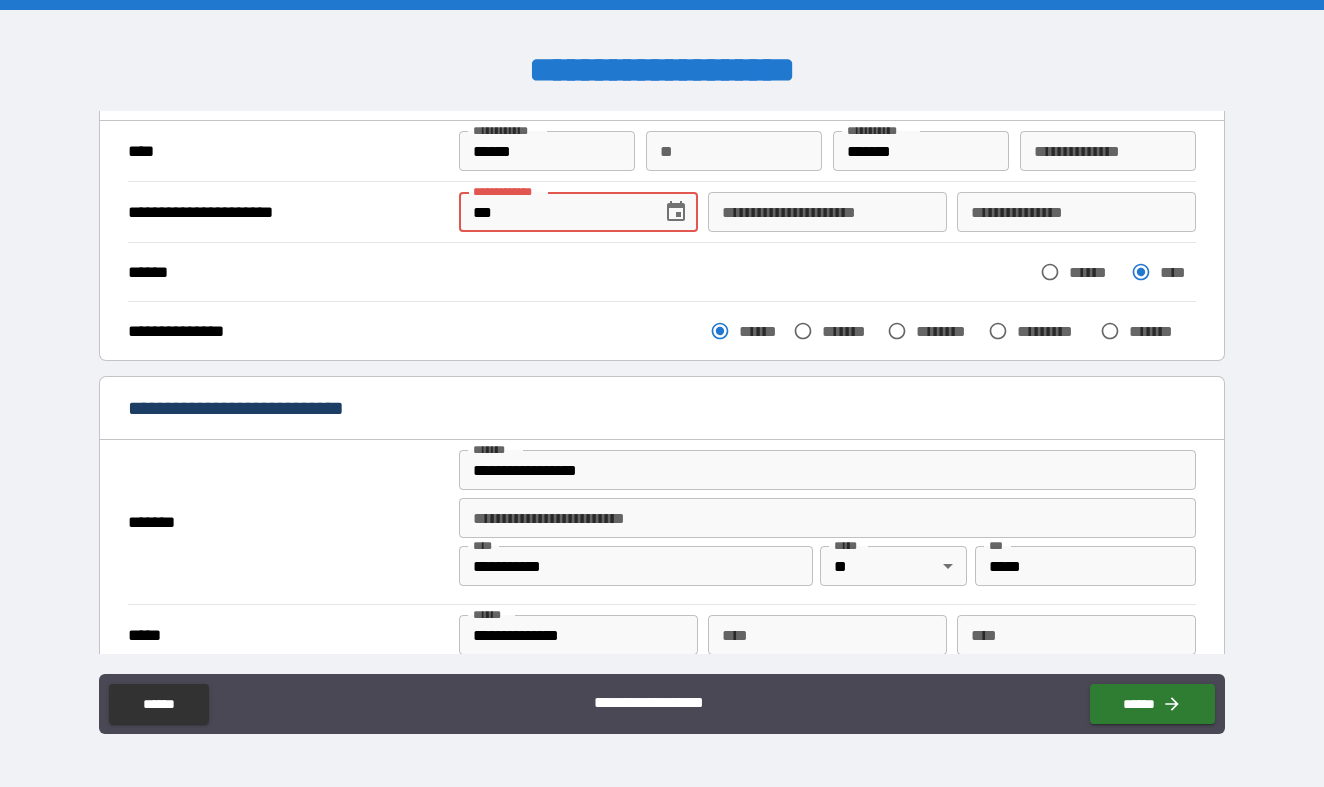type on "*" 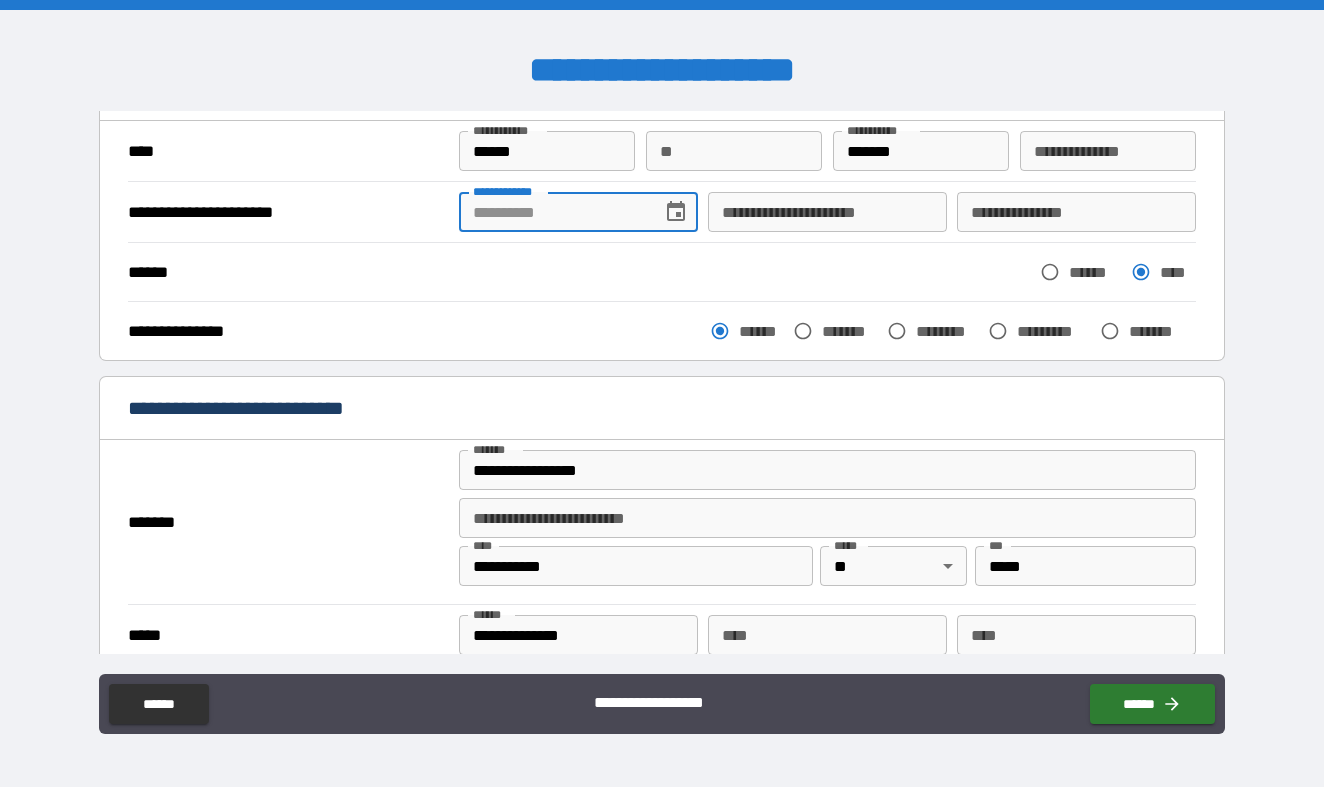 type 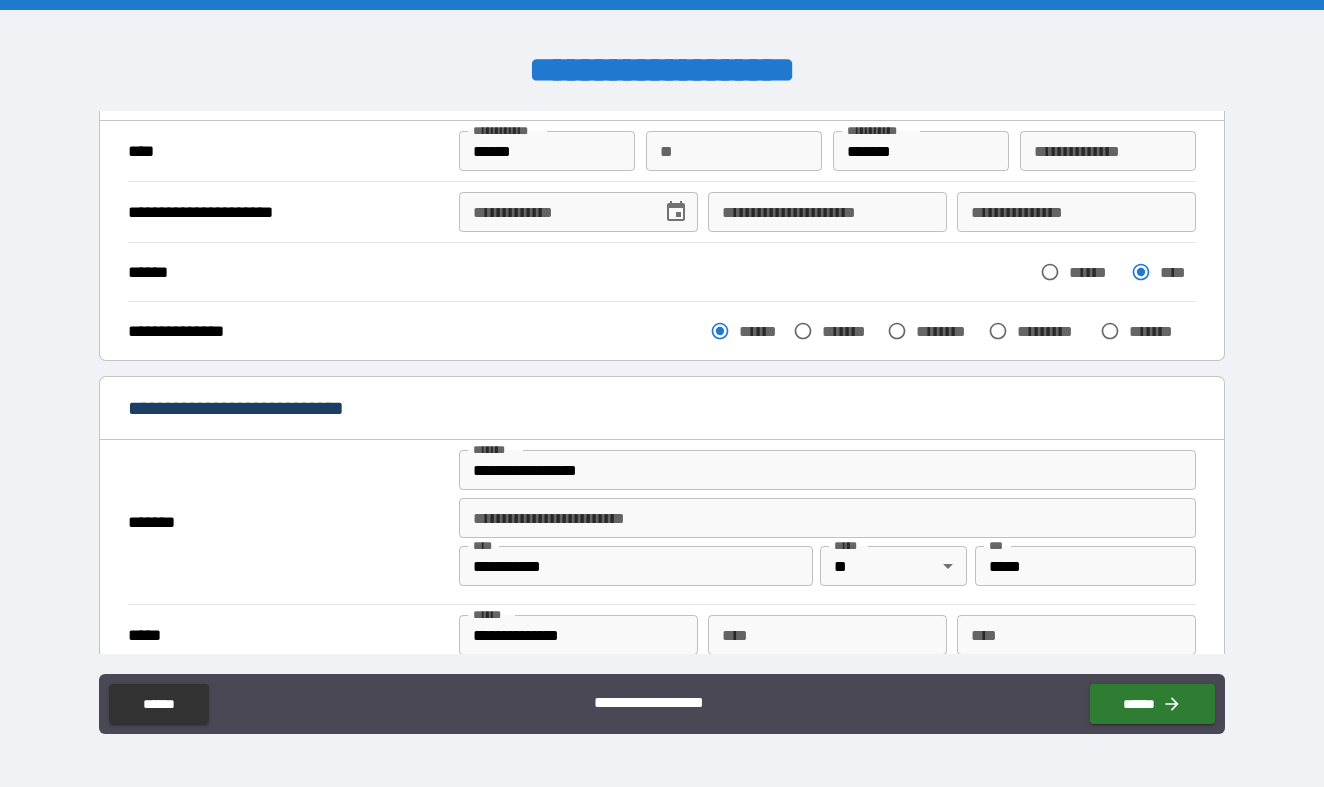click on "*******" at bounding box center (286, 522) 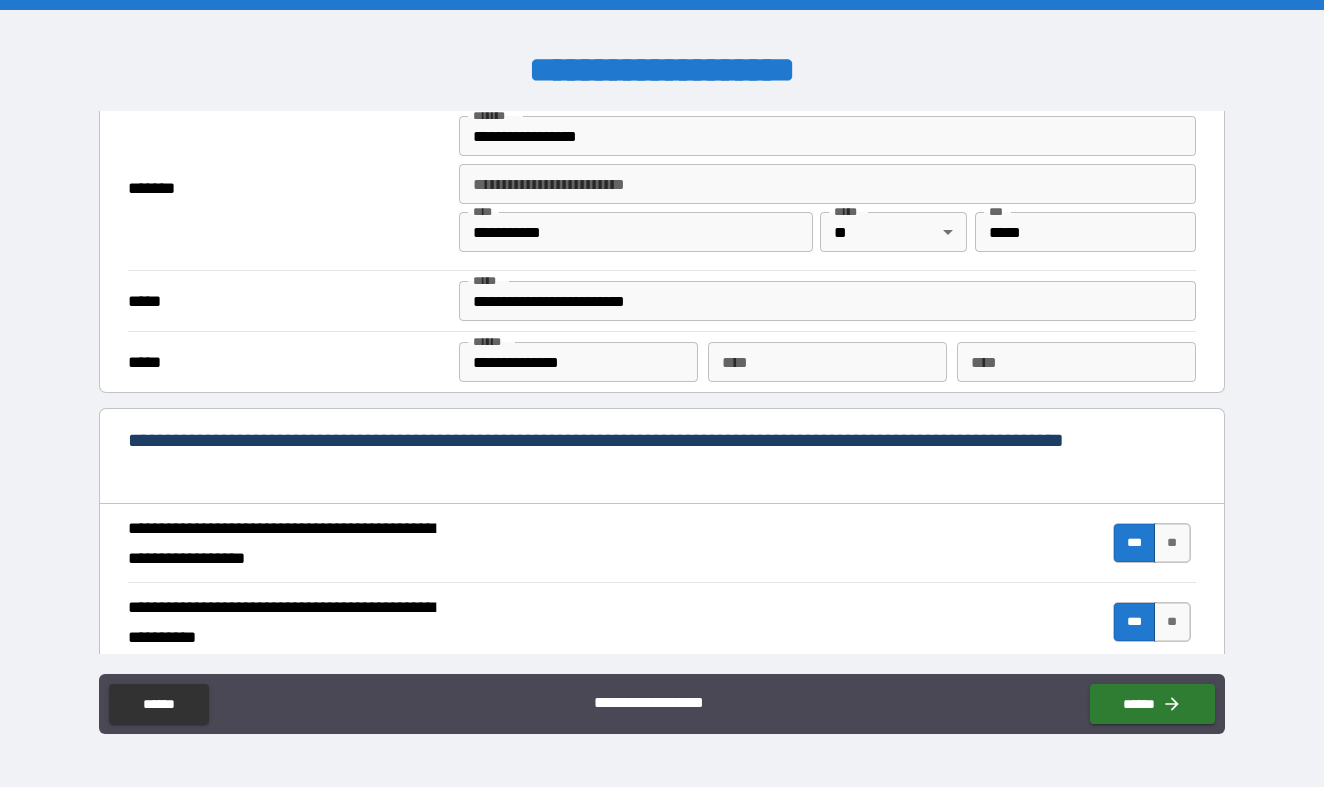 scroll, scrollTop: 1567, scrollLeft: 0, axis: vertical 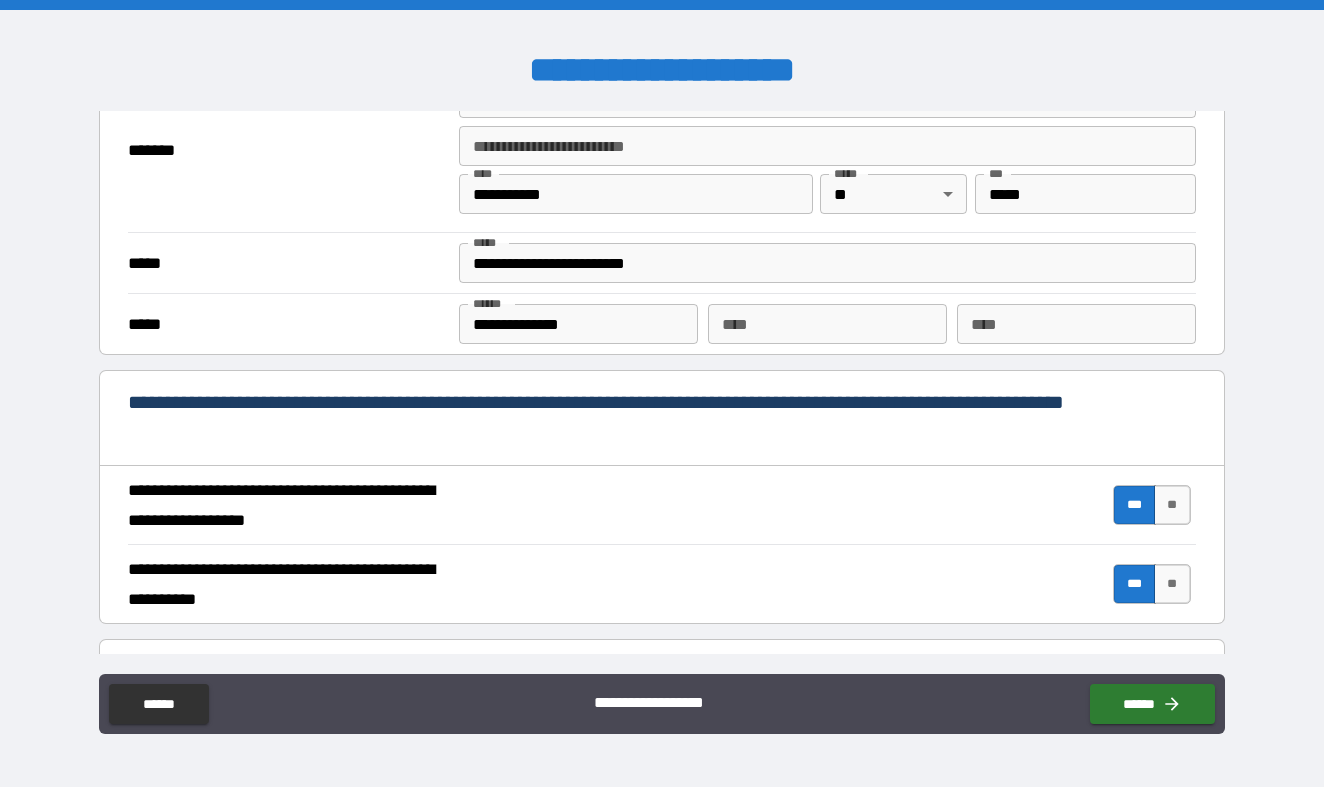 click on "***" at bounding box center (1134, 584) 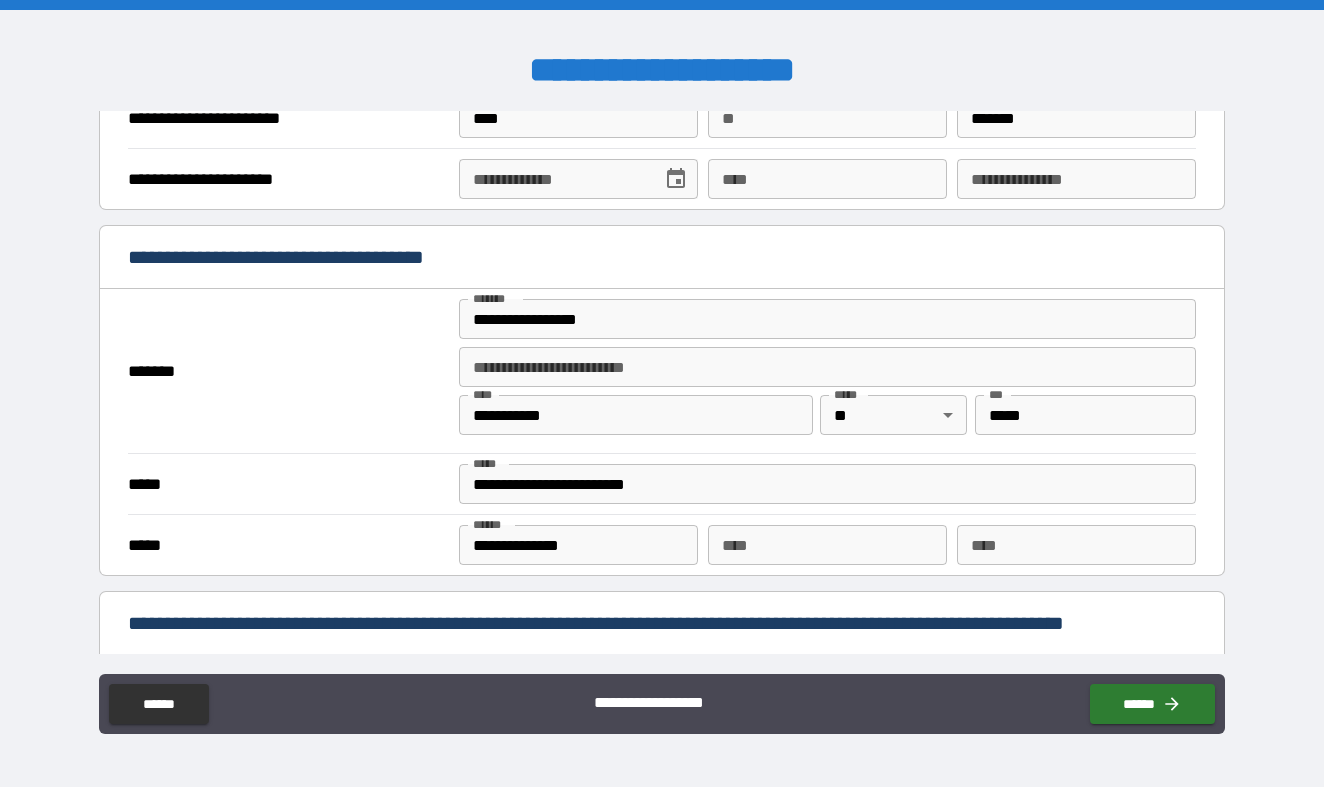 scroll, scrollTop: 1893, scrollLeft: 0, axis: vertical 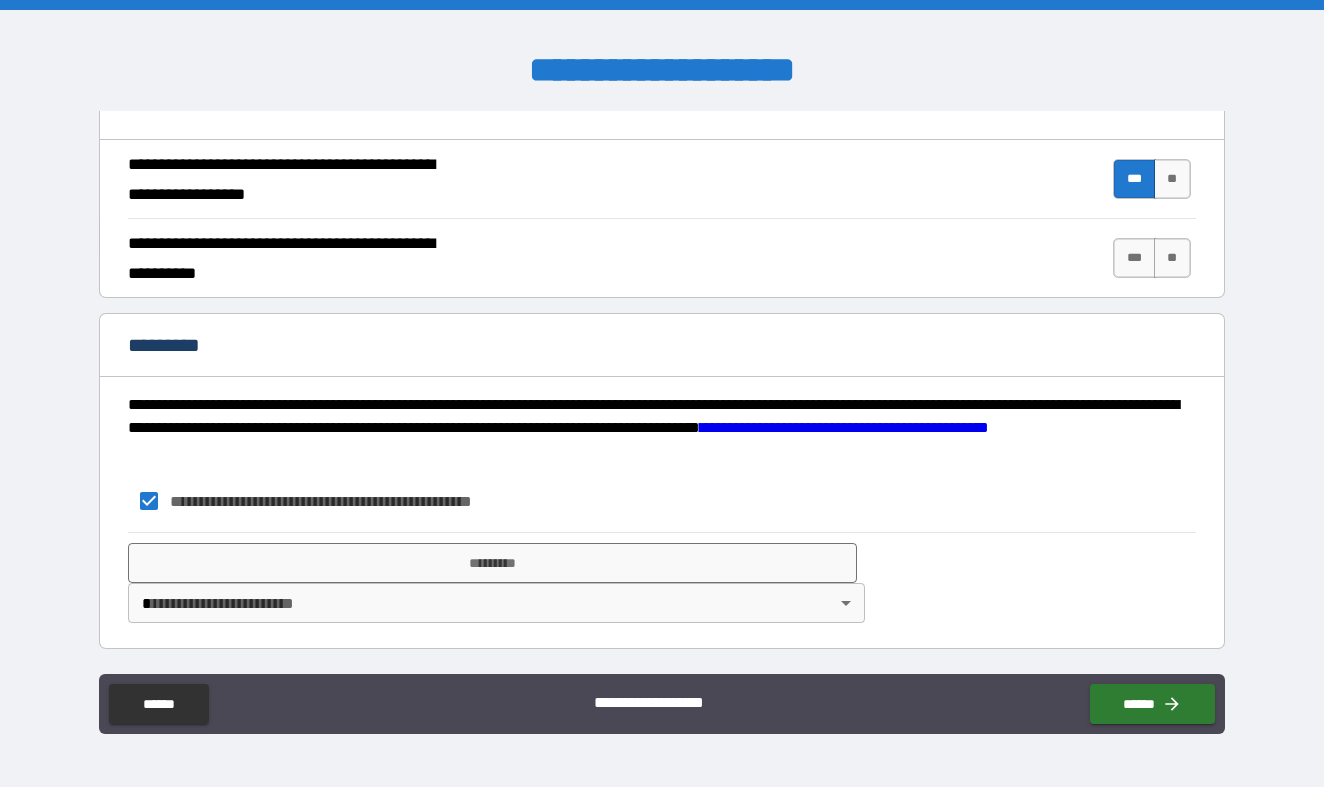 click on "**********" at bounding box center [662, 393] 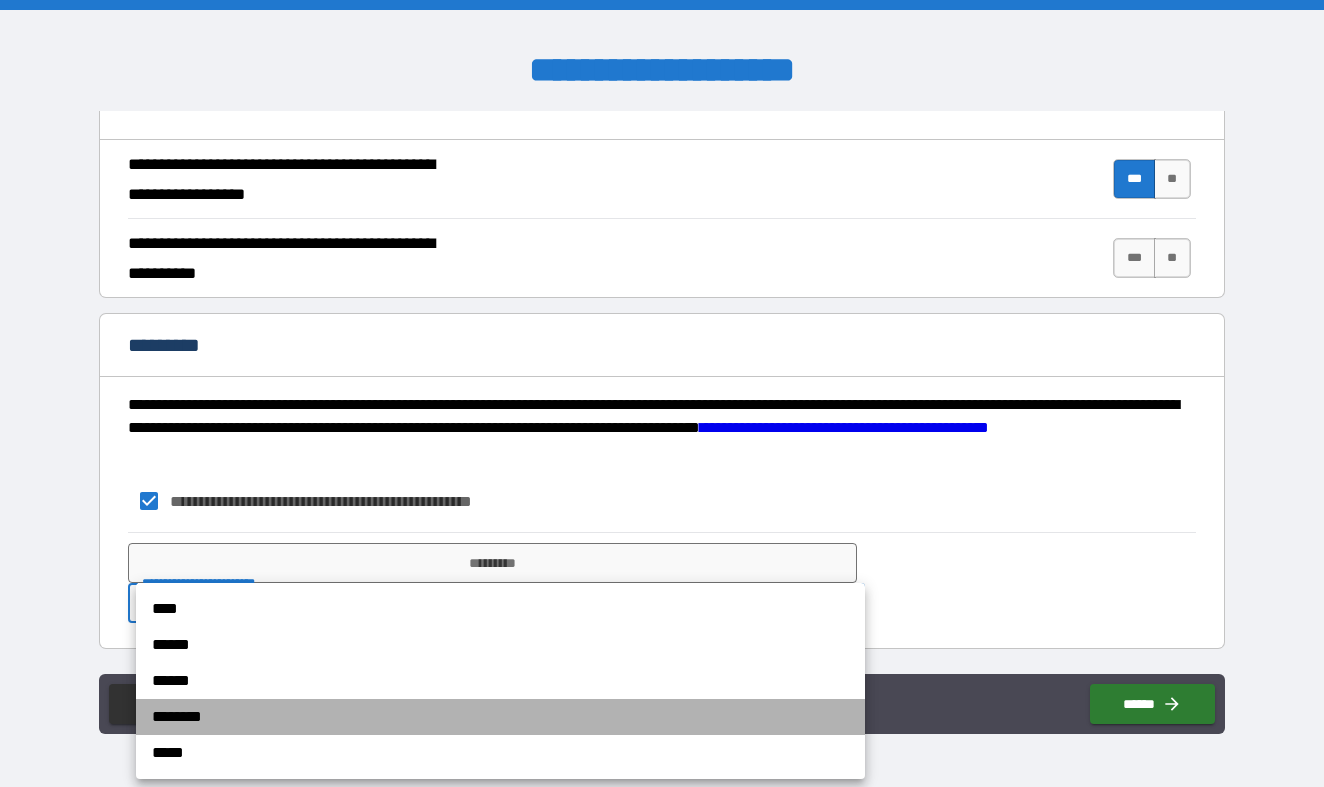 click on "********" at bounding box center [500, 717] 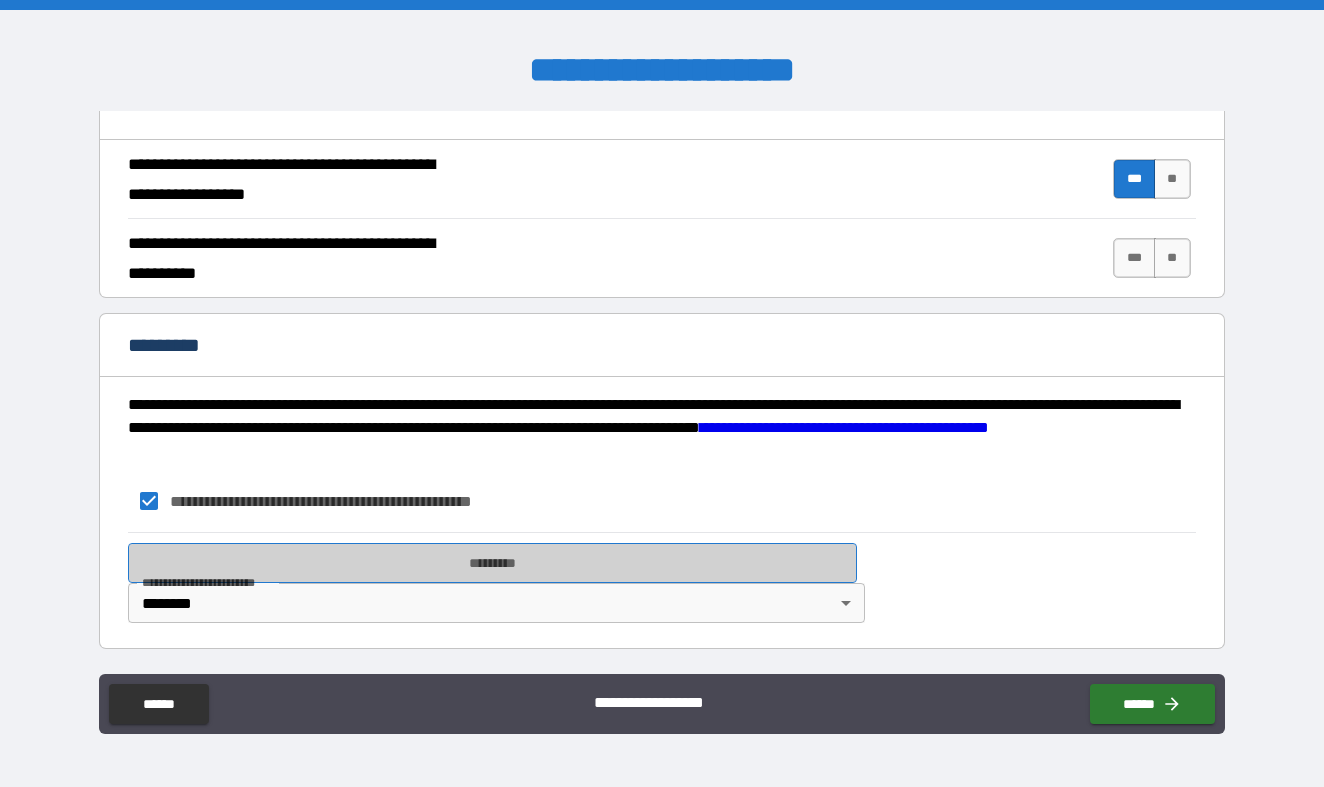 click on "*********" at bounding box center [492, 563] 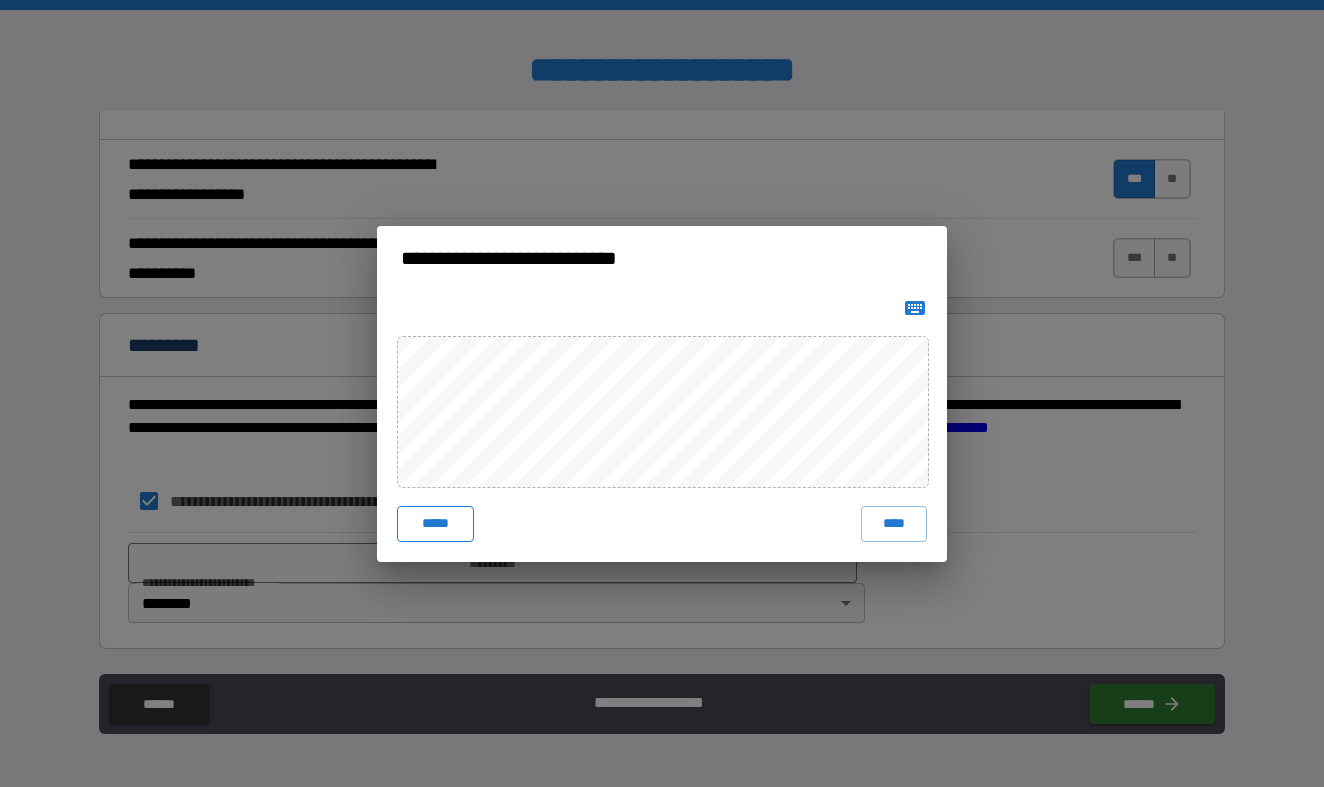 click on "*****" at bounding box center (435, 524) 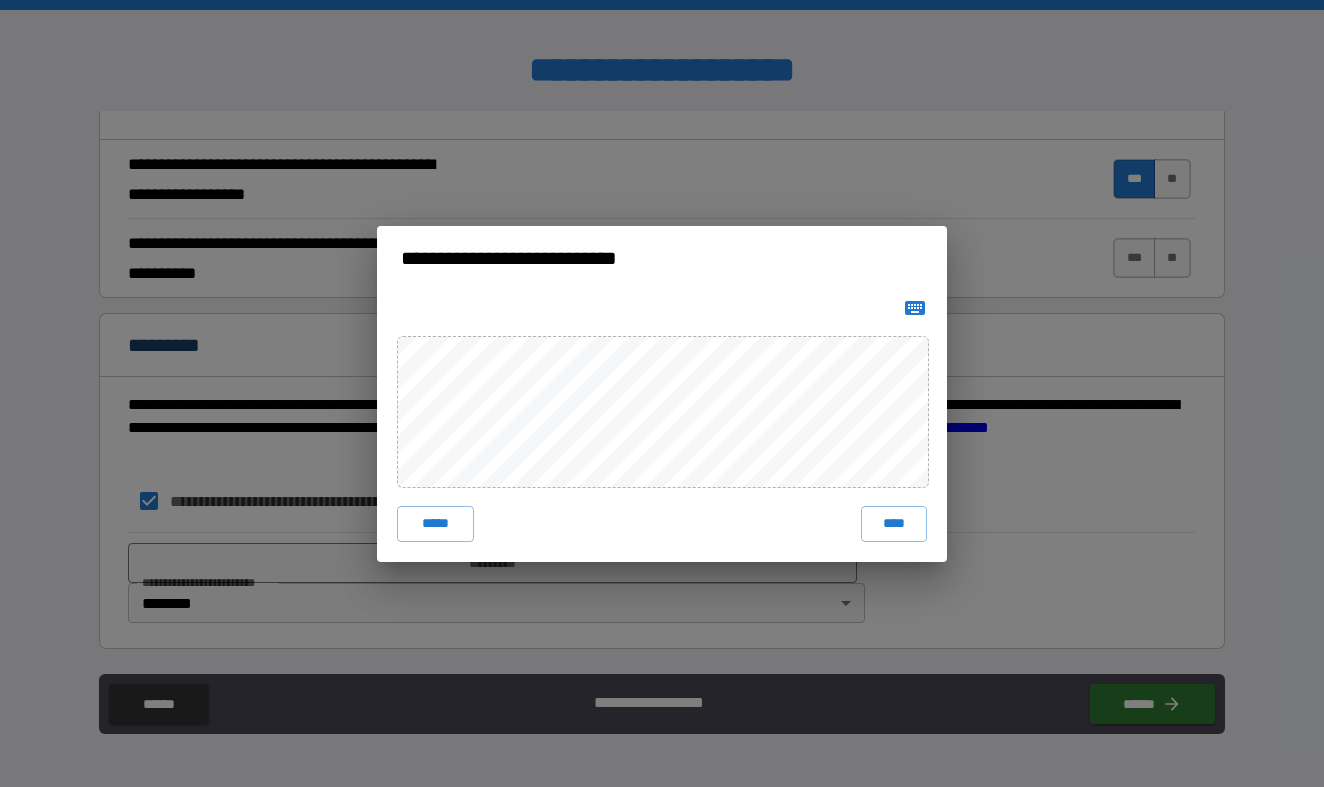 click on "***** ****" at bounding box center [662, 426] 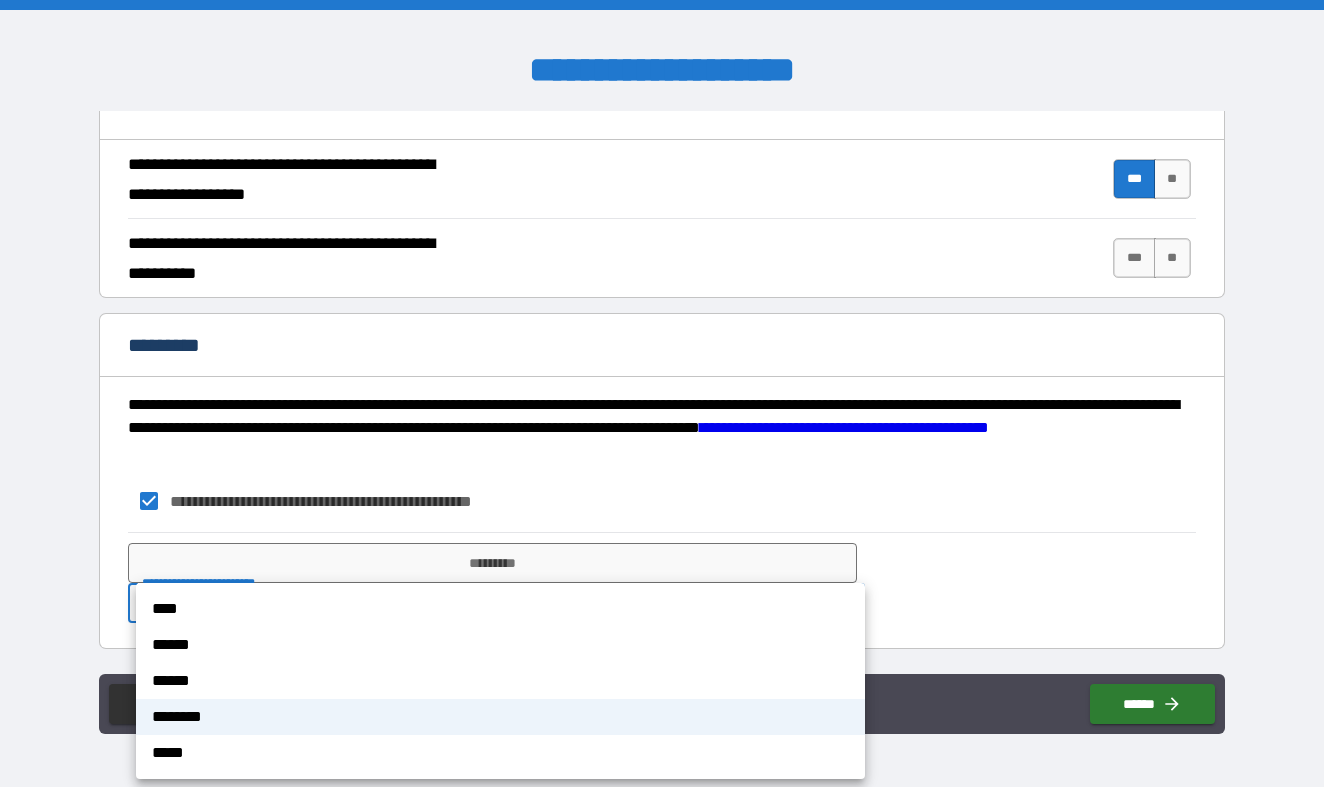 click on "**********" at bounding box center (662, 393) 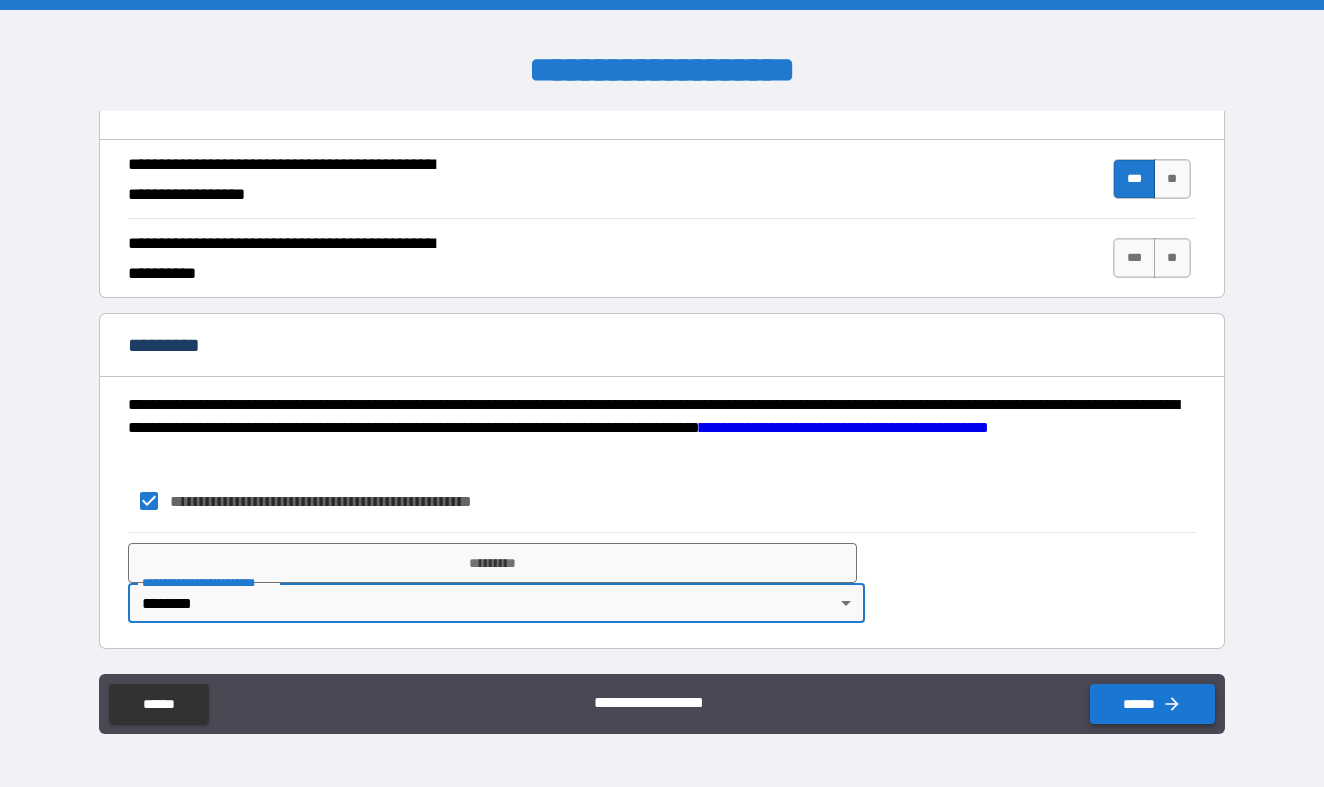 click on "******" at bounding box center [1152, 704] 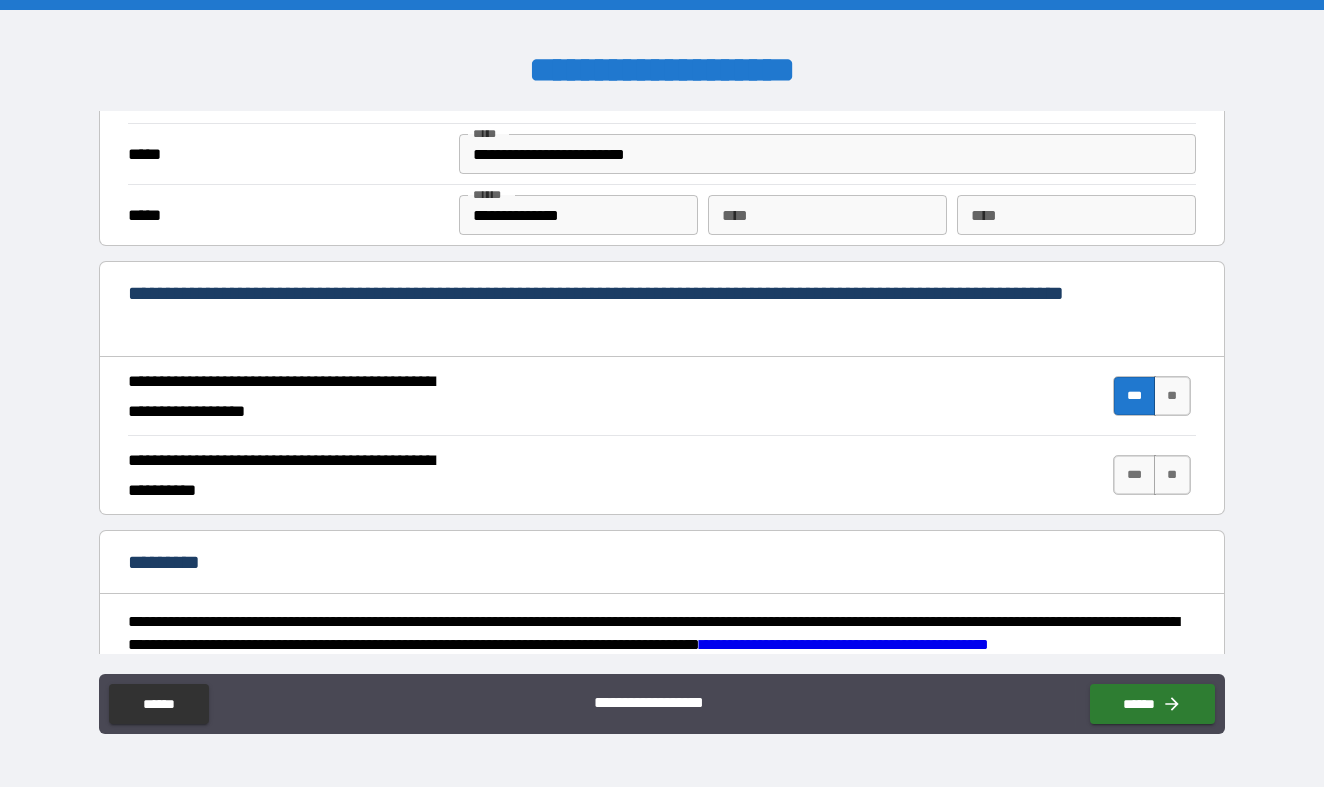 scroll, scrollTop: 1893, scrollLeft: 0, axis: vertical 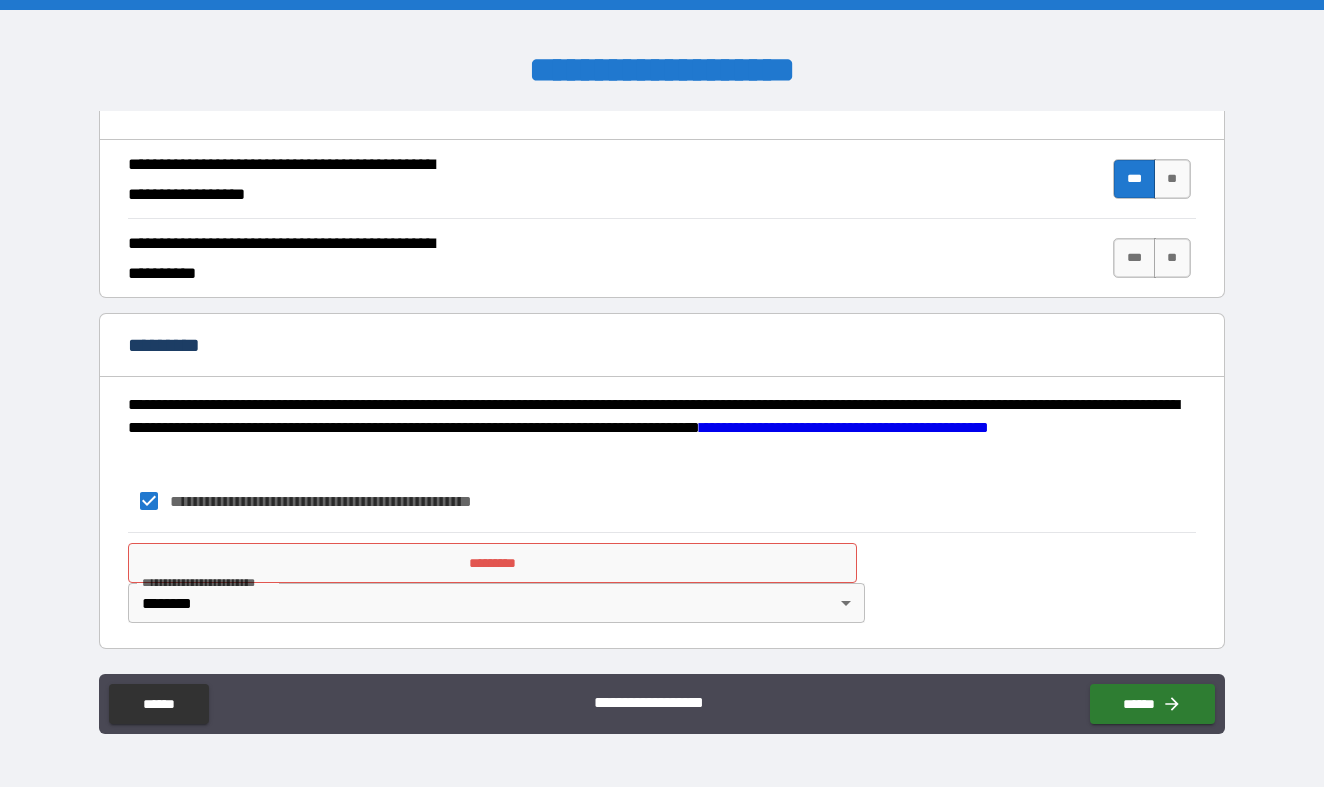 click on "*********" at bounding box center [492, 563] 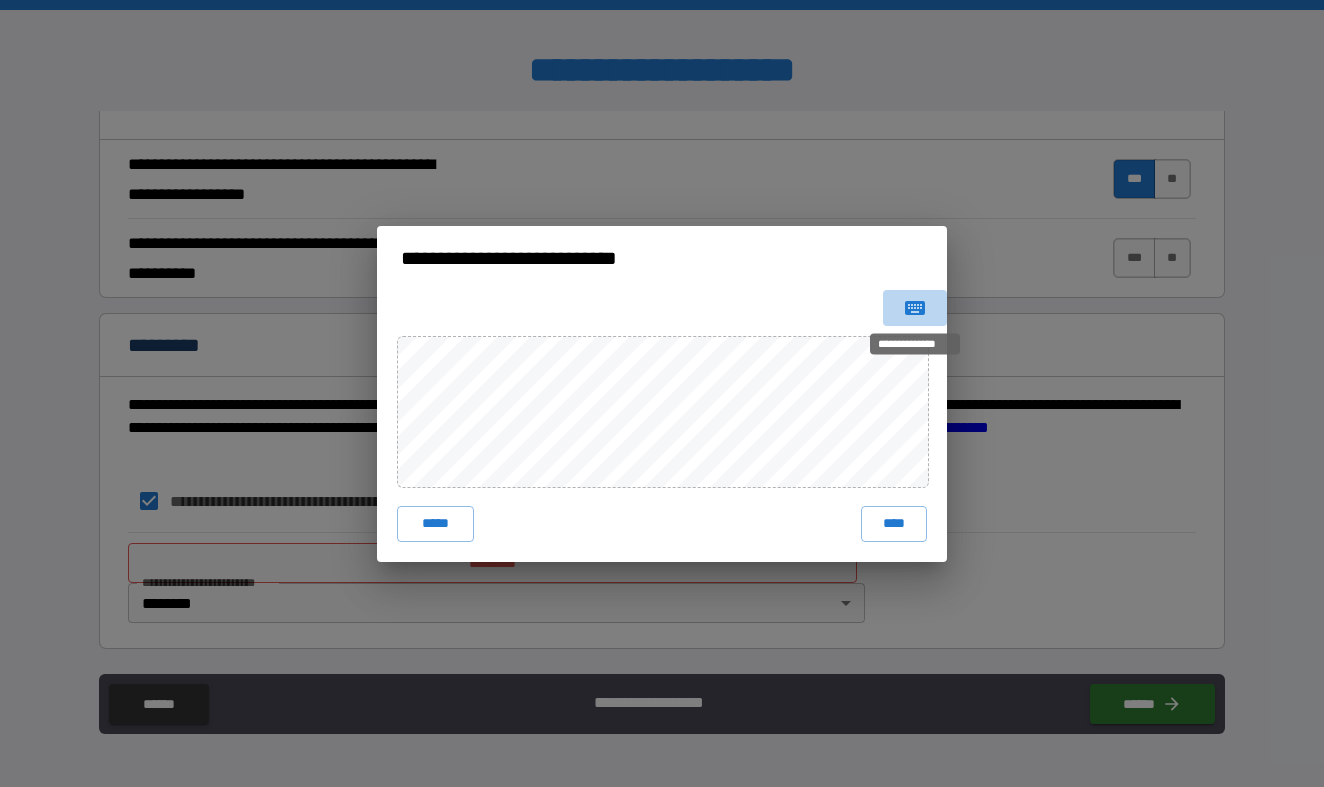 click 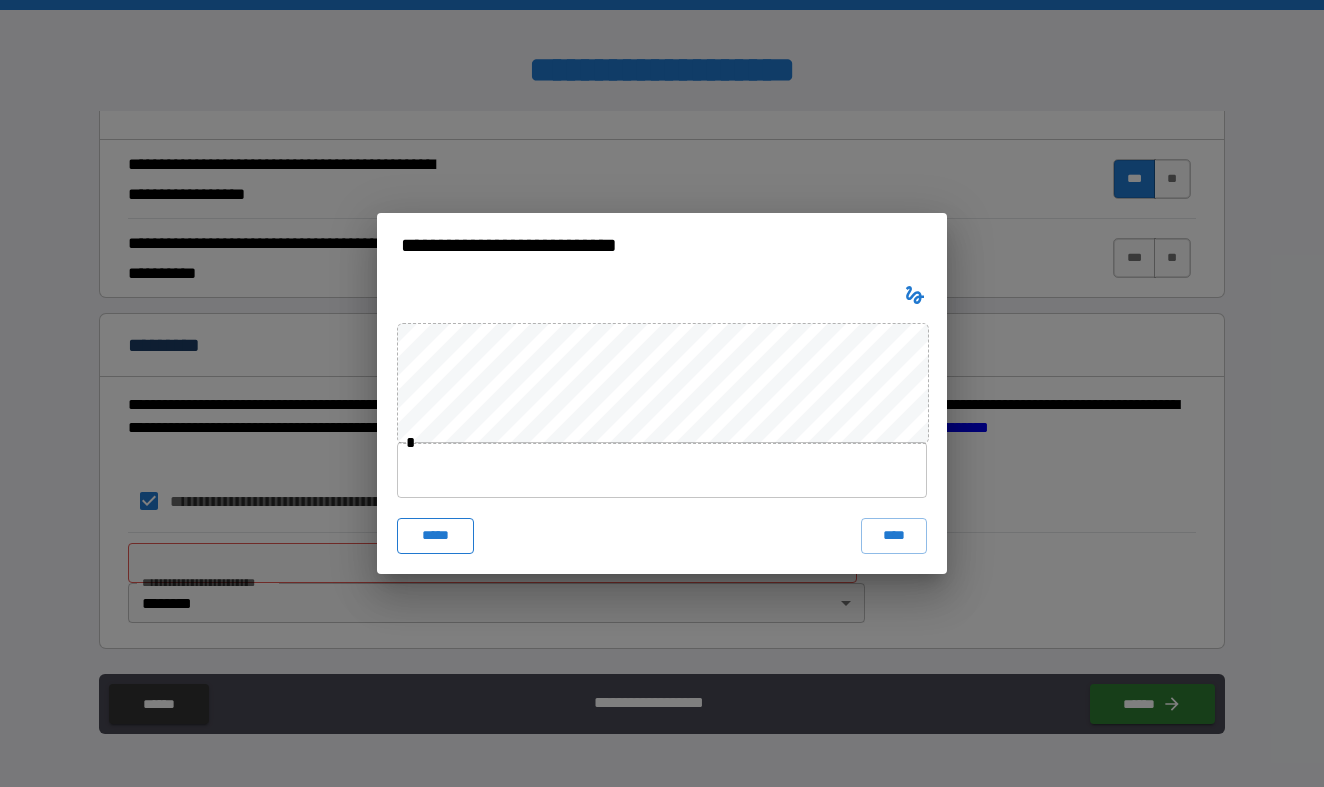 click on "*****" at bounding box center [435, 536] 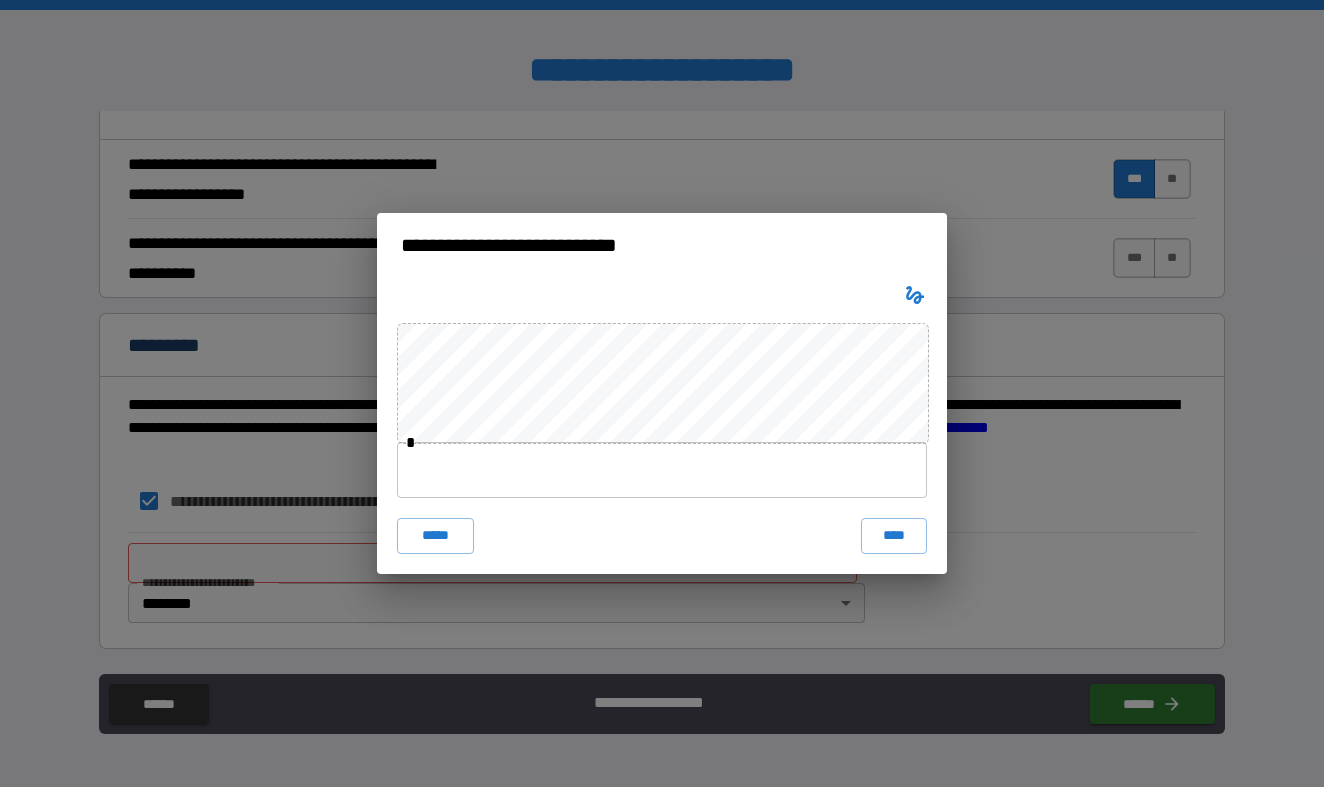 click at bounding box center [662, 470] 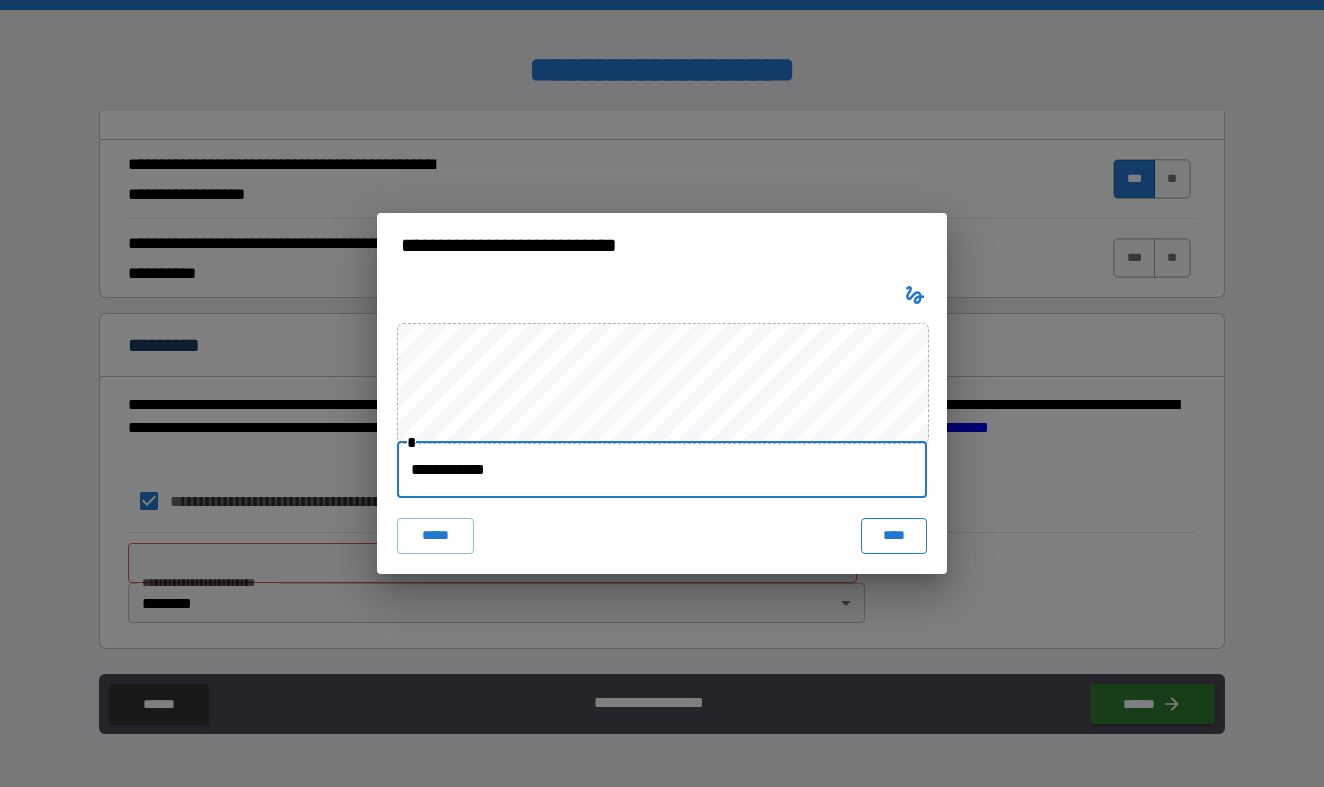 type on "**********" 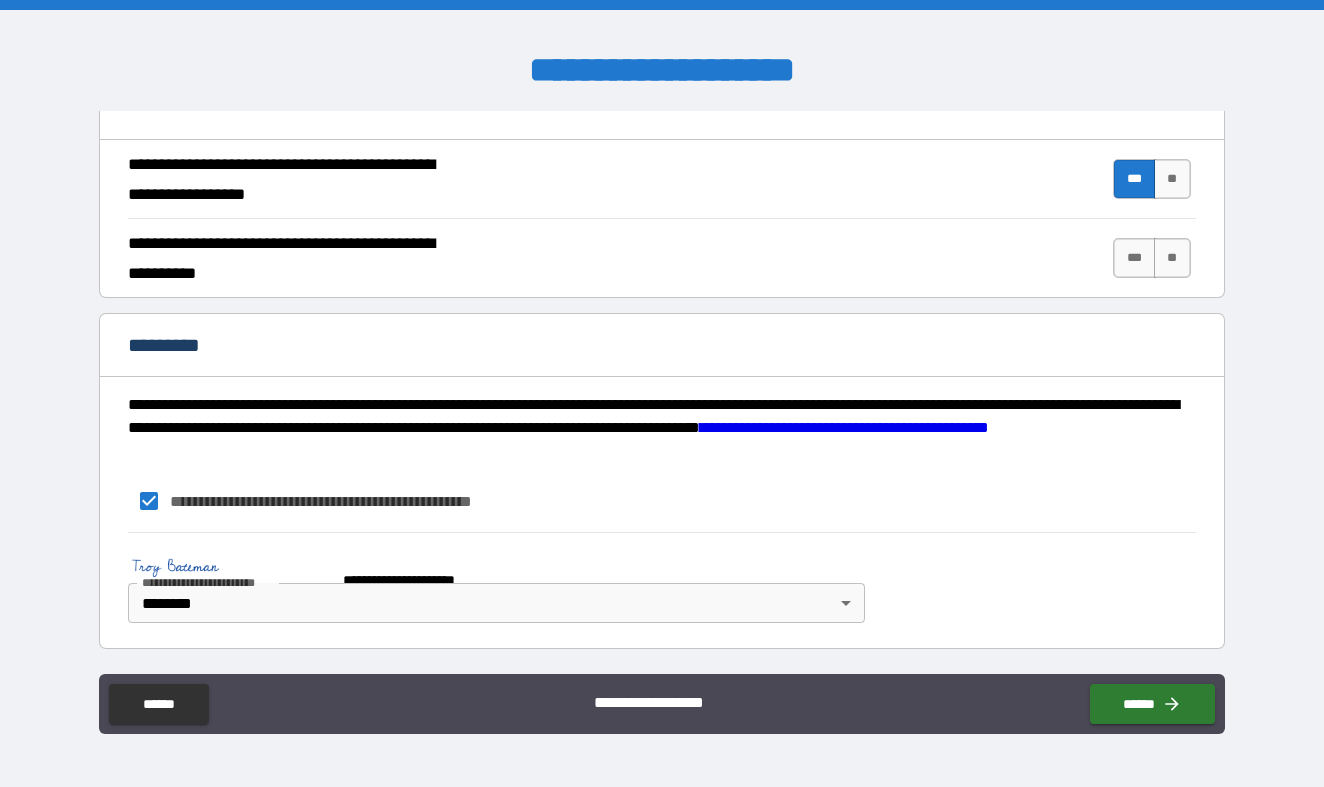 scroll, scrollTop: 1883, scrollLeft: 0, axis: vertical 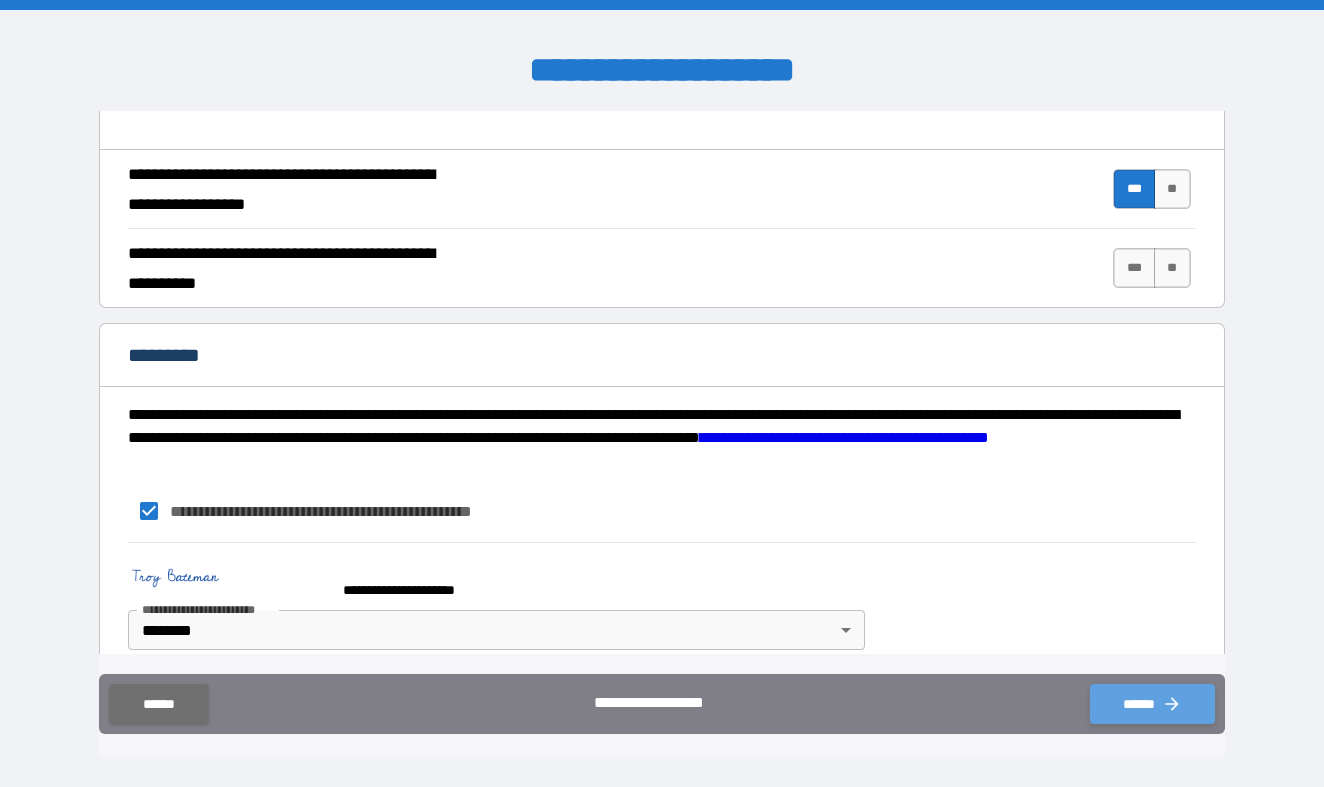 click on "******" at bounding box center [1152, 704] 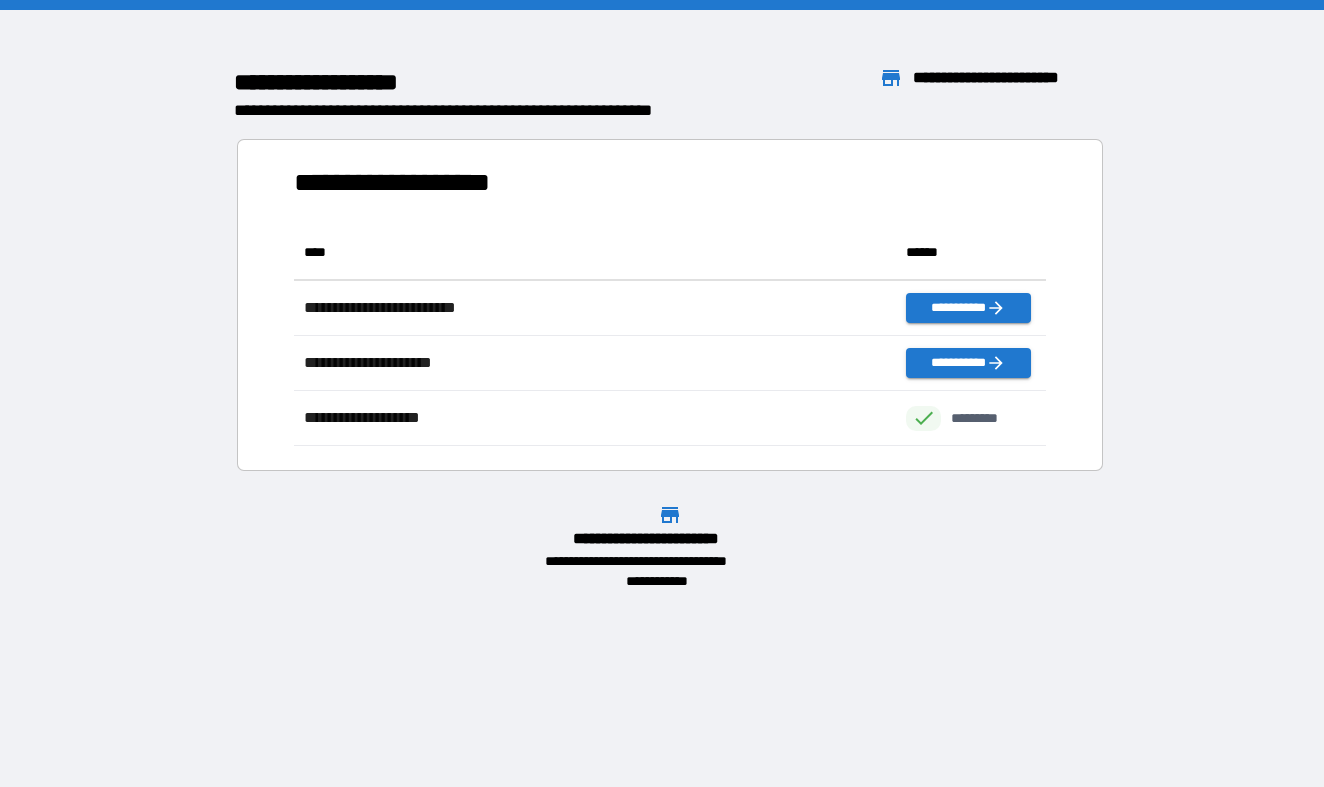 scroll, scrollTop: 16, scrollLeft: 16, axis: both 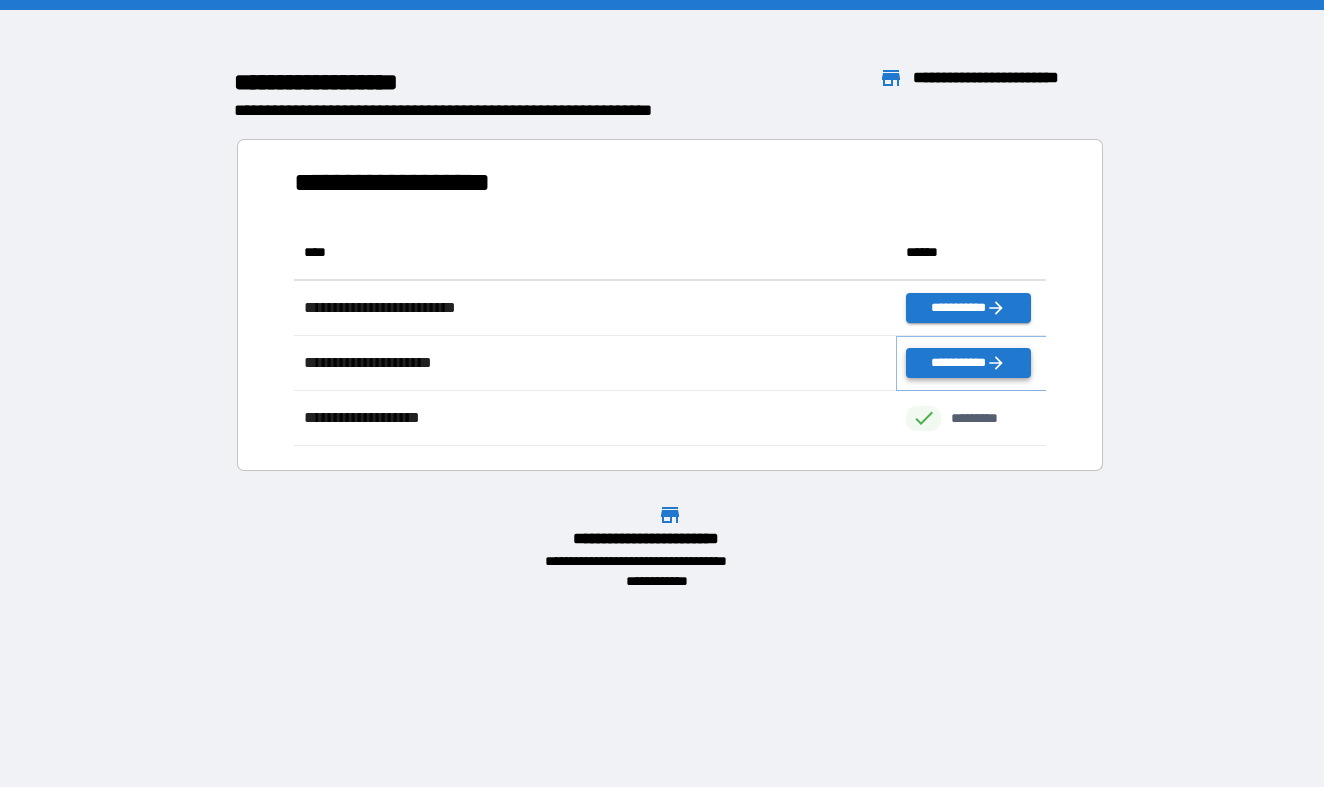 click on "**********" at bounding box center [968, 363] 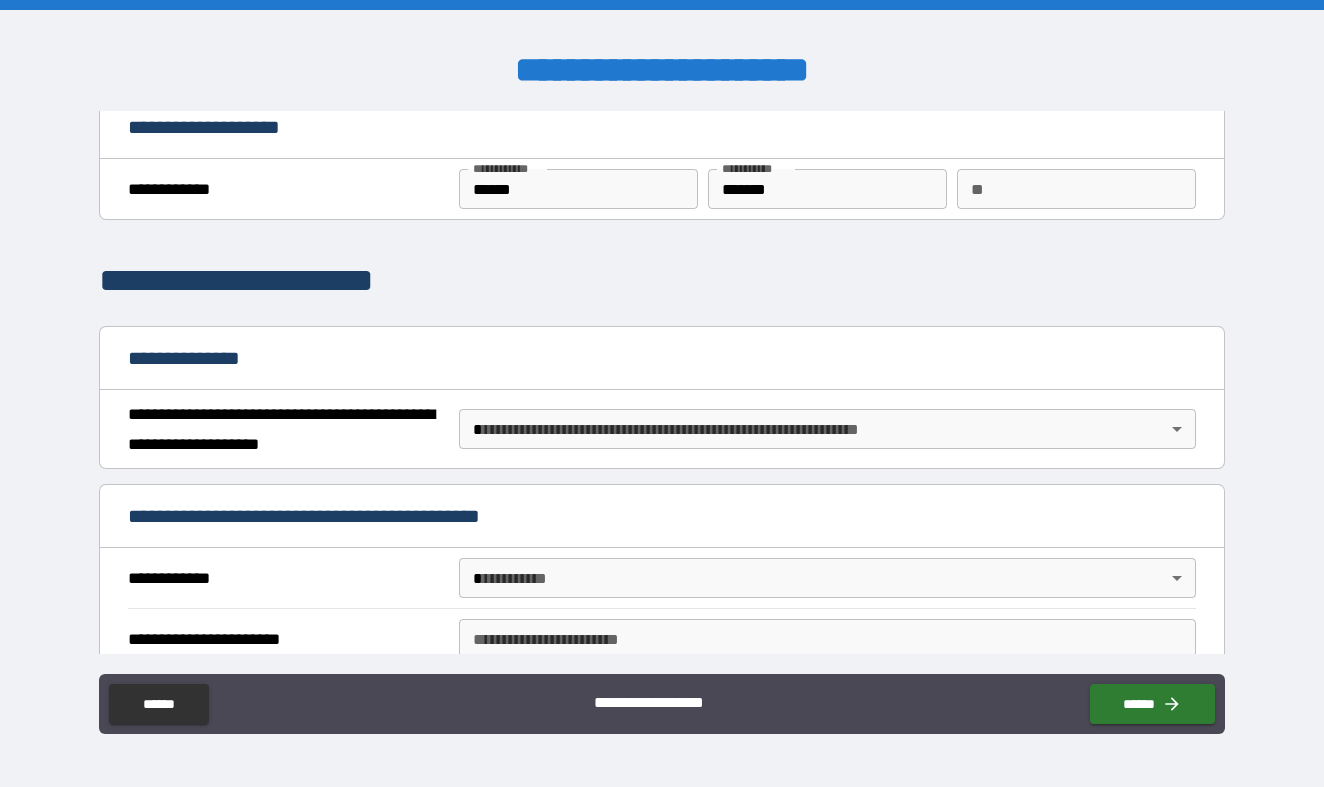 scroll, scrollTop: 55, scrollLeft: 0, axis: vertical 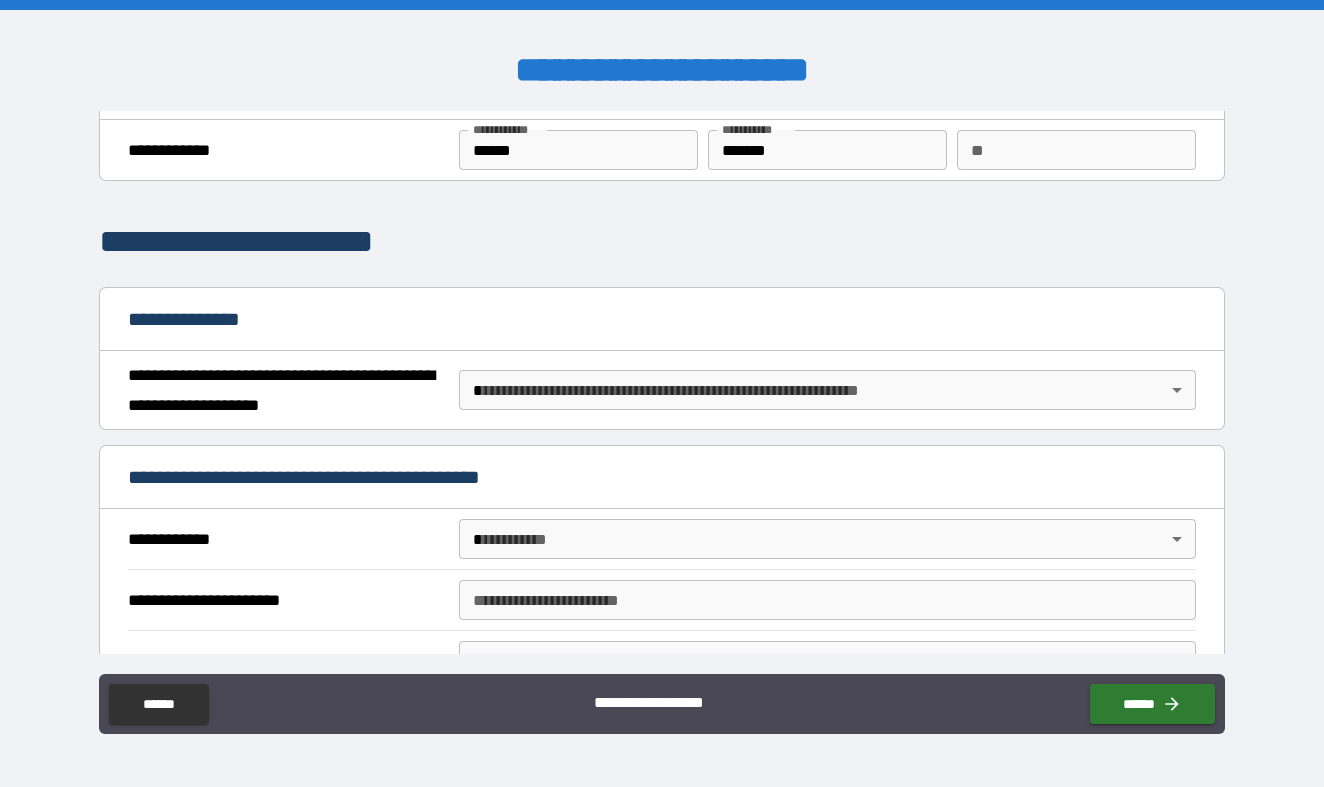 click on "**********" at bounding box center [662, 393] 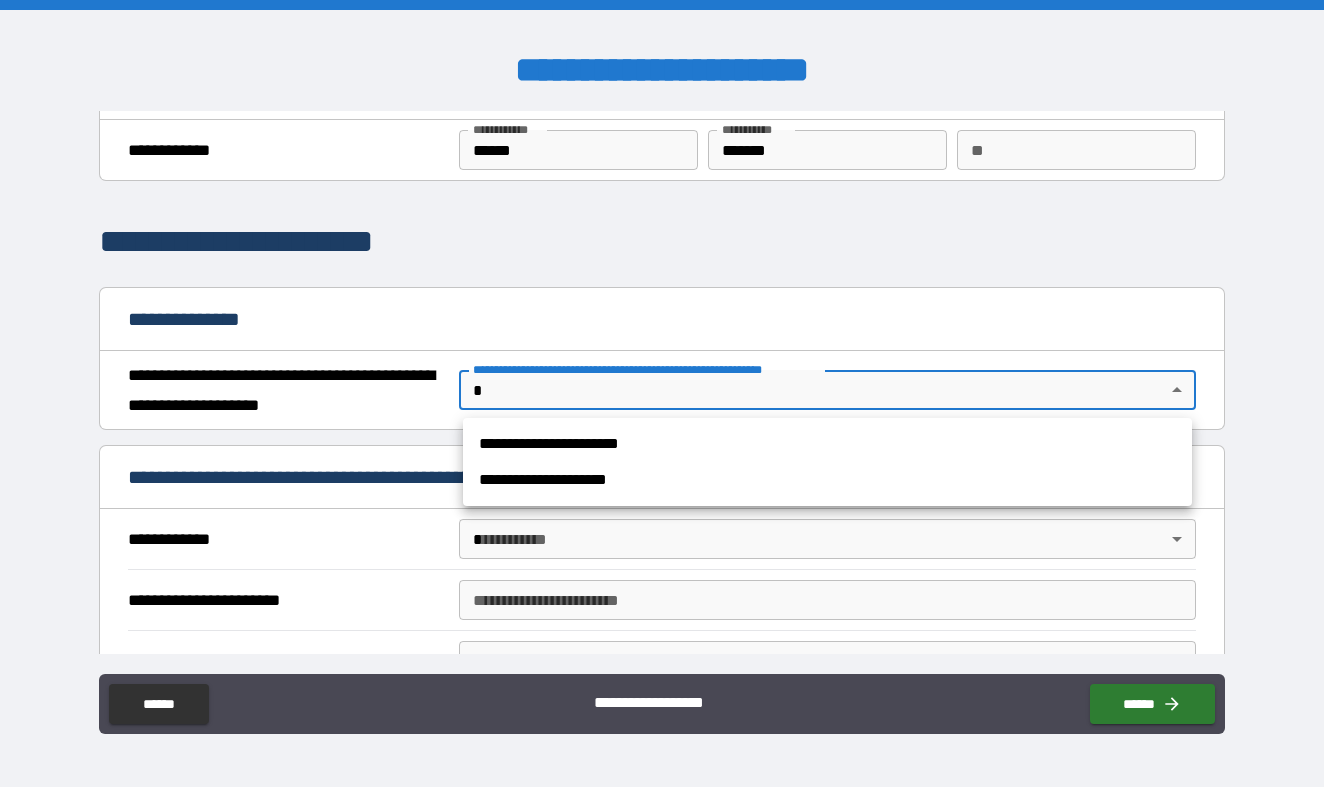 click at bounding box center [662, 393] 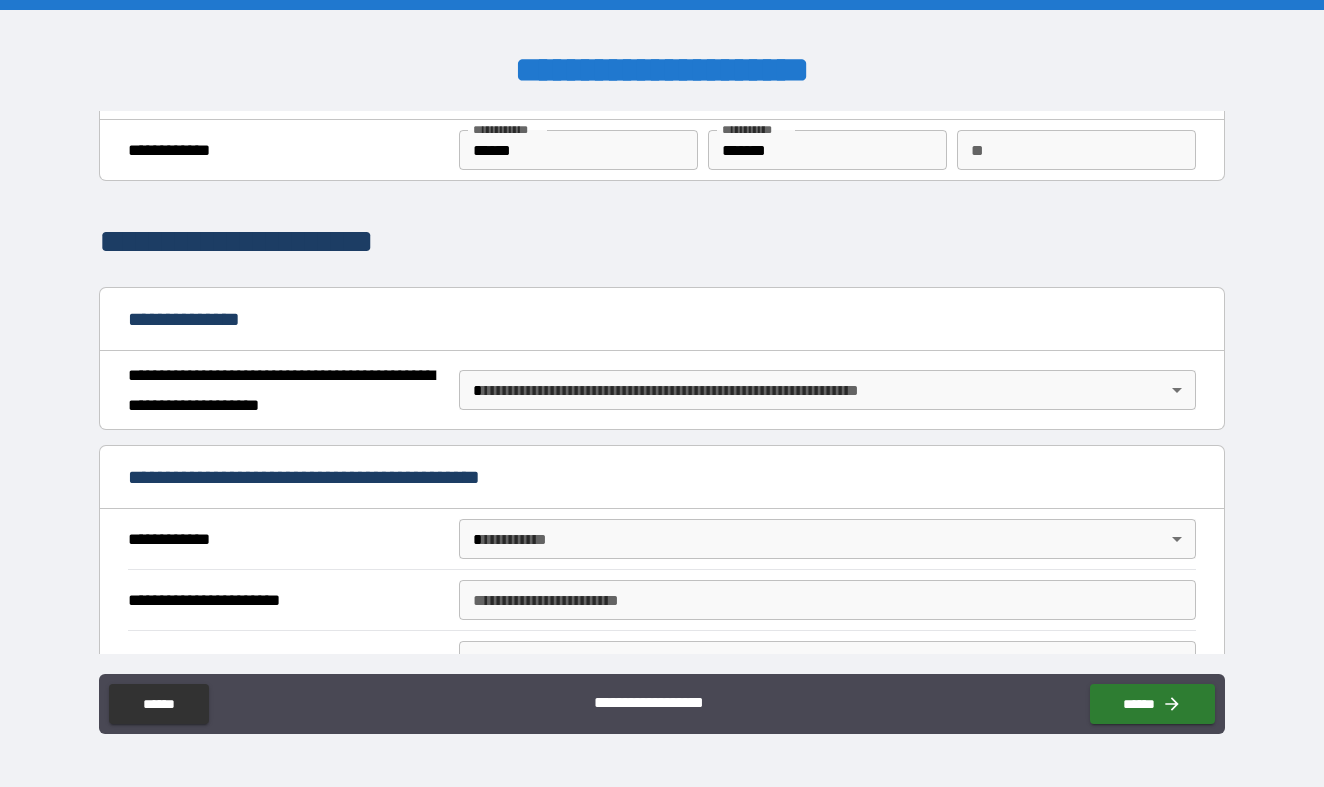 click on "**********" at bounding box center (827, 390) 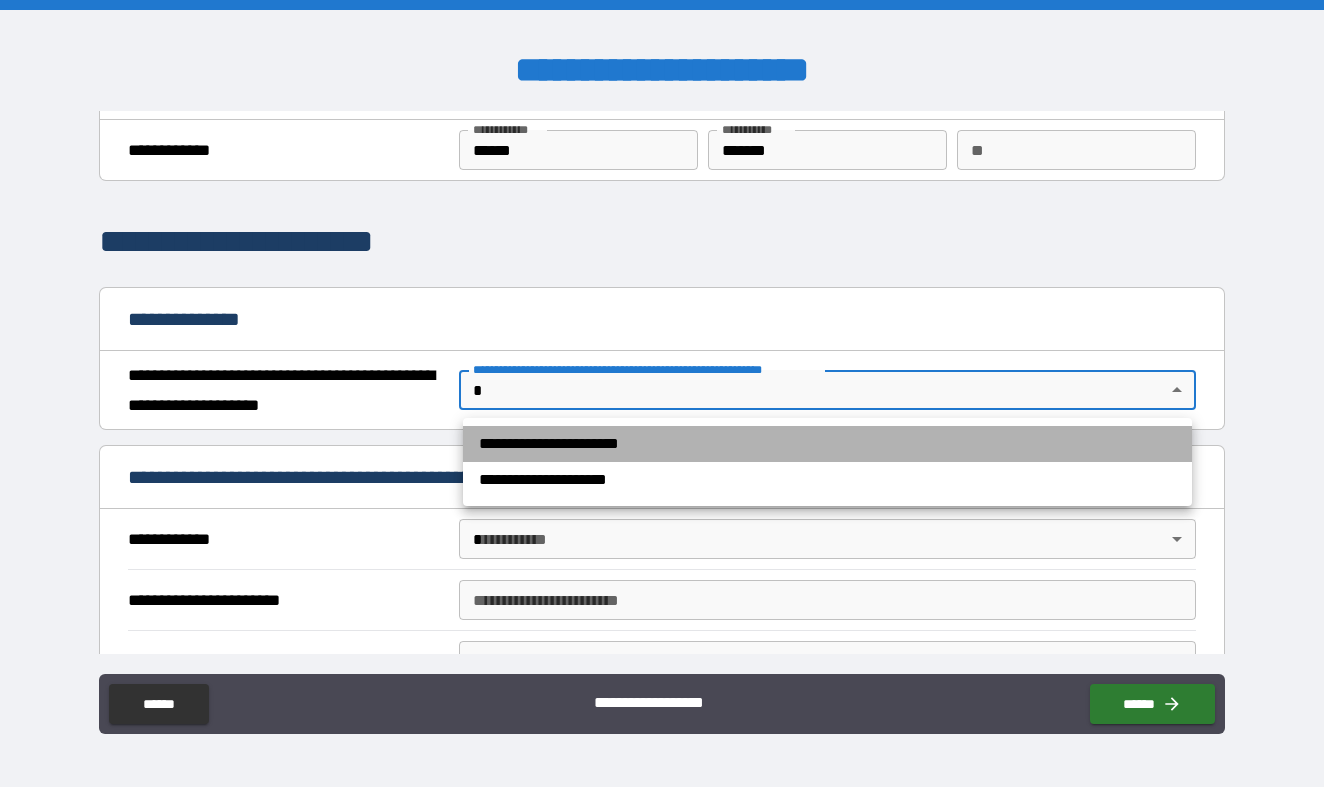 click on "**********" at bounding box center (827, 444) 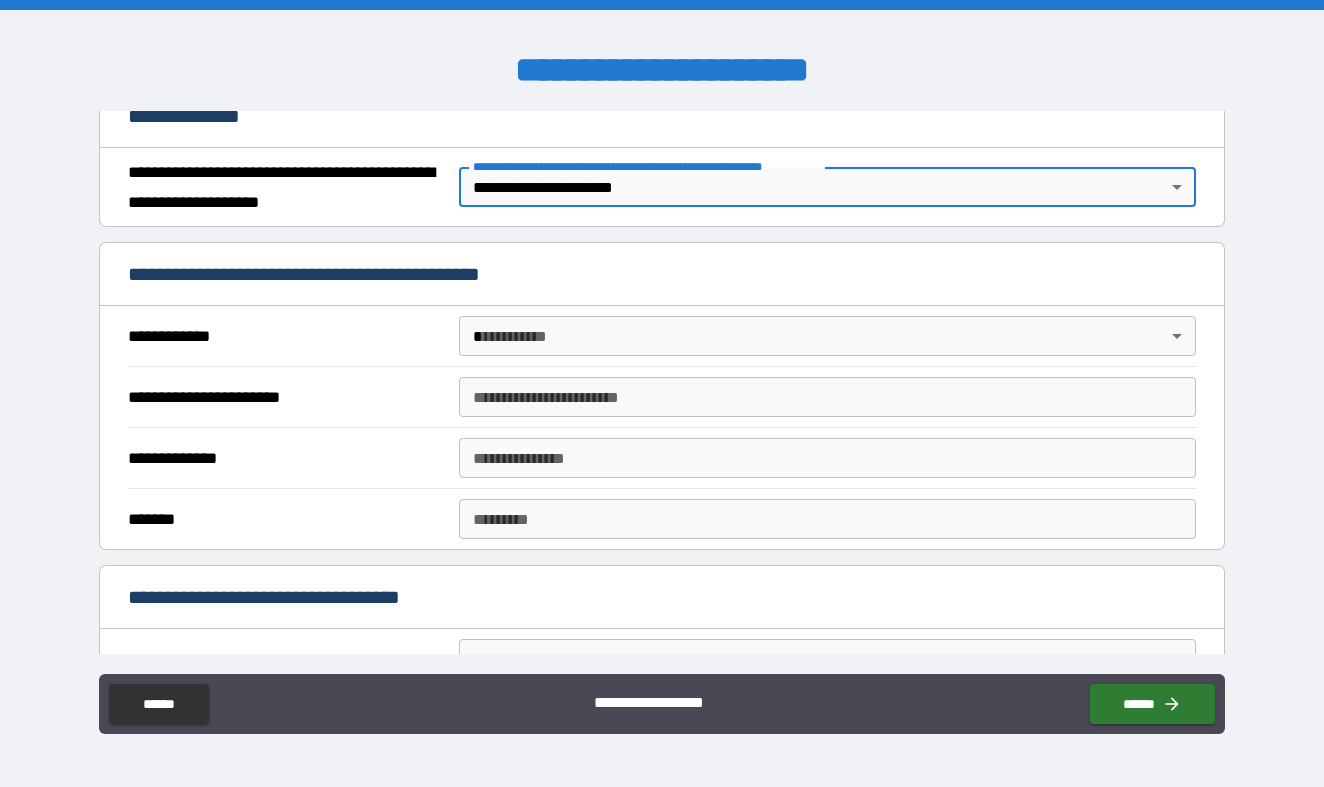 scroll, scrollTop: 265, scrollLeft: 0, axis: vertical 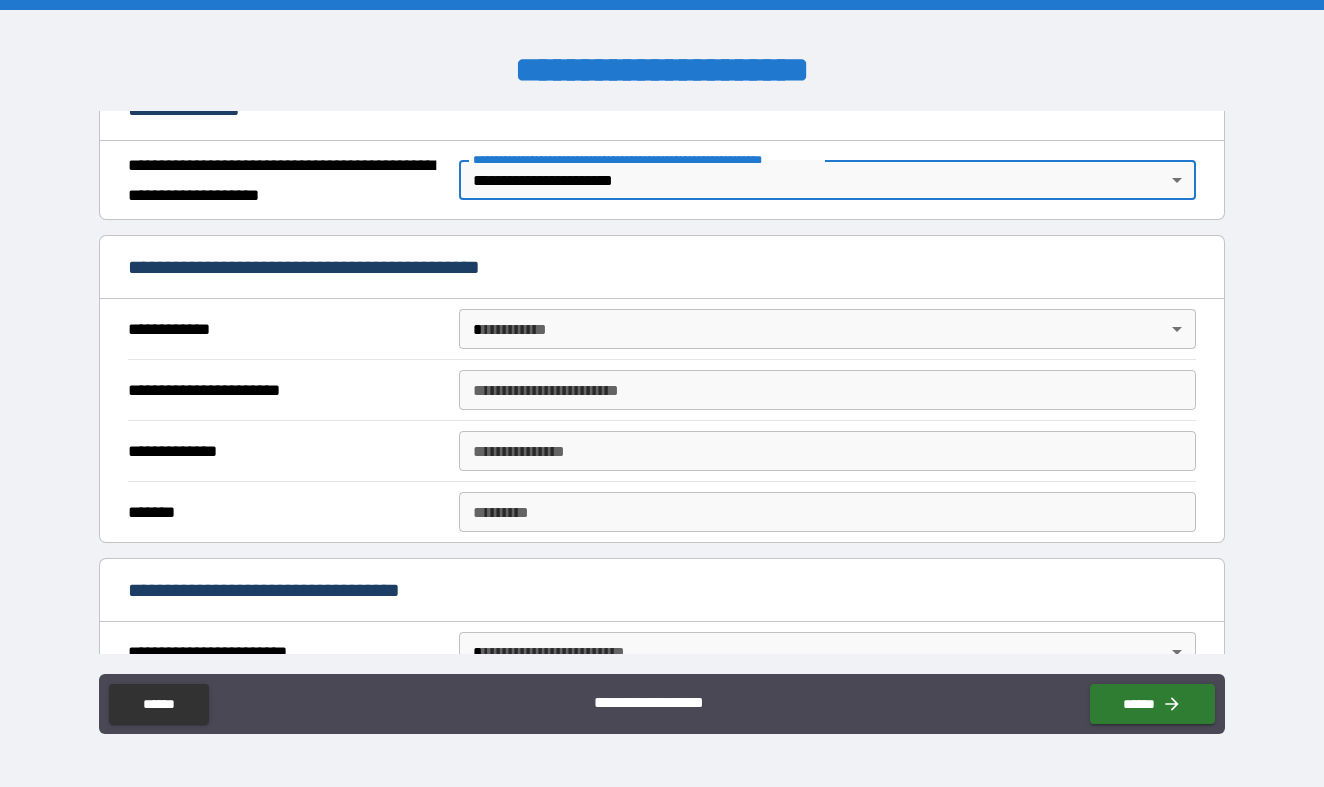 click on "**********" at bounding box center (662, 393) 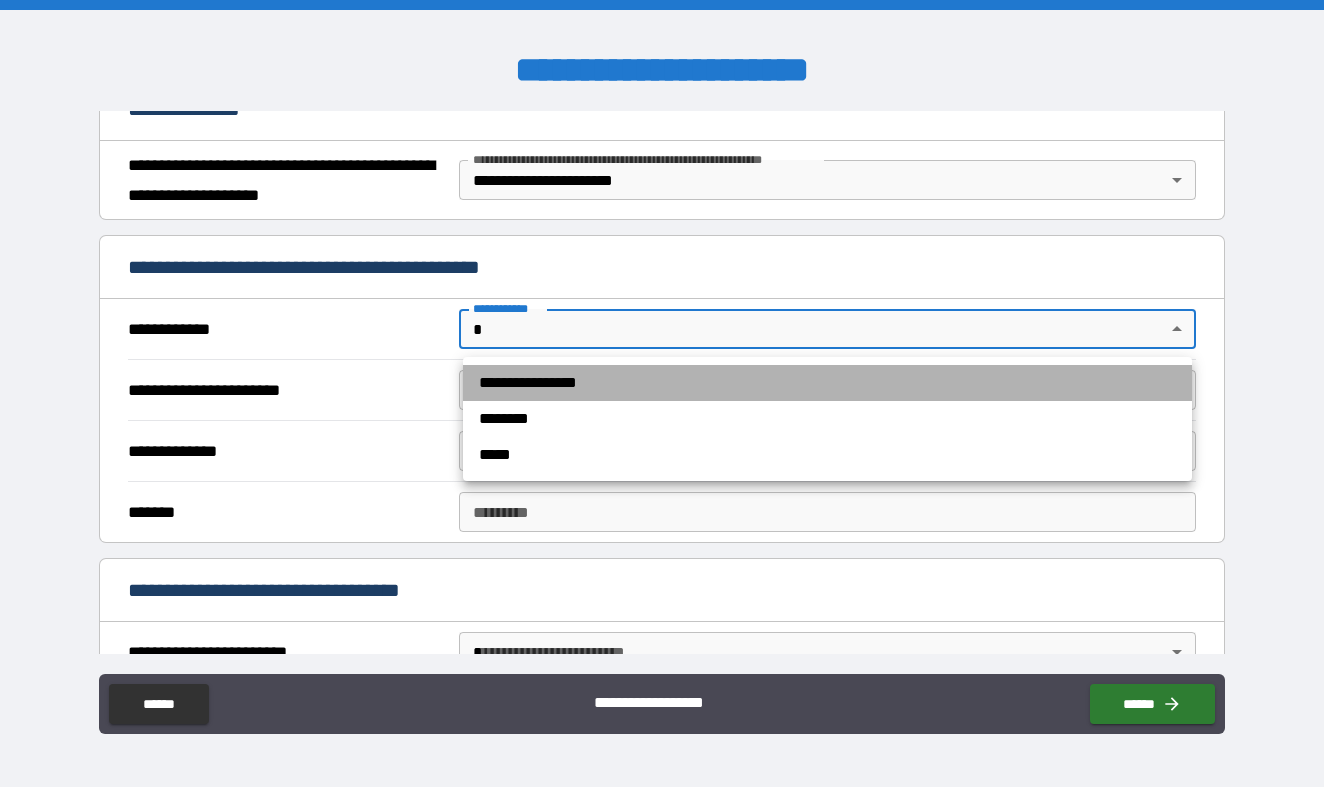 click on "**********" at bounding box center (827, 383) 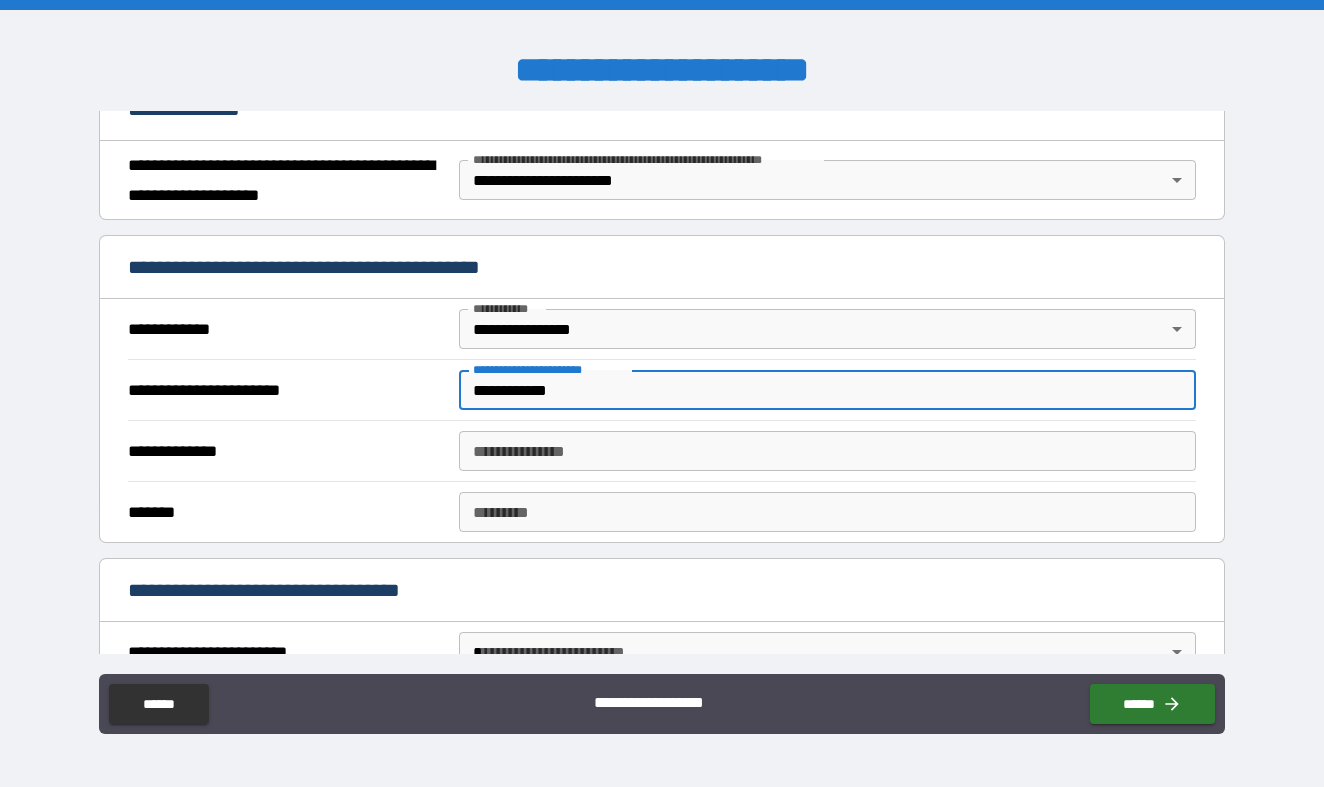 type on "**********" 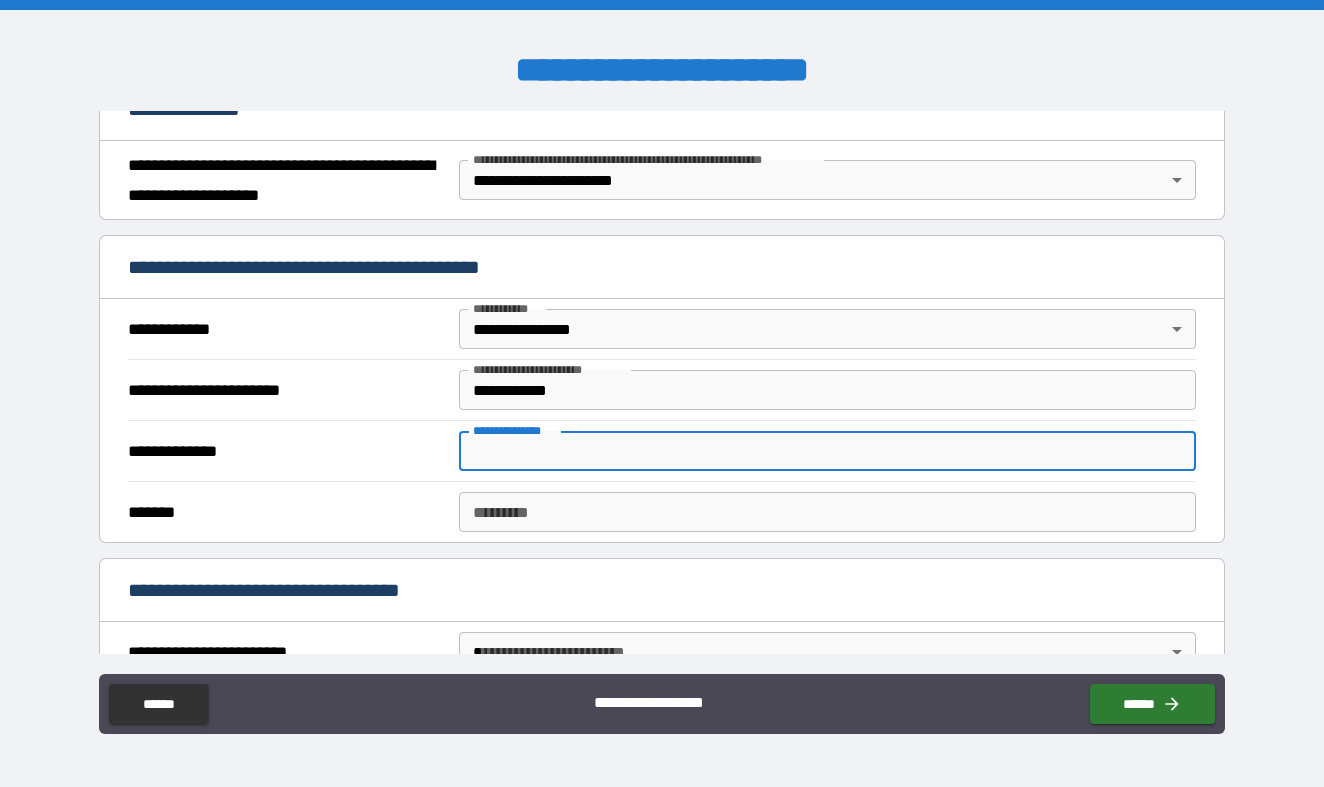 click on "**********" at bounding box center (827, 451) 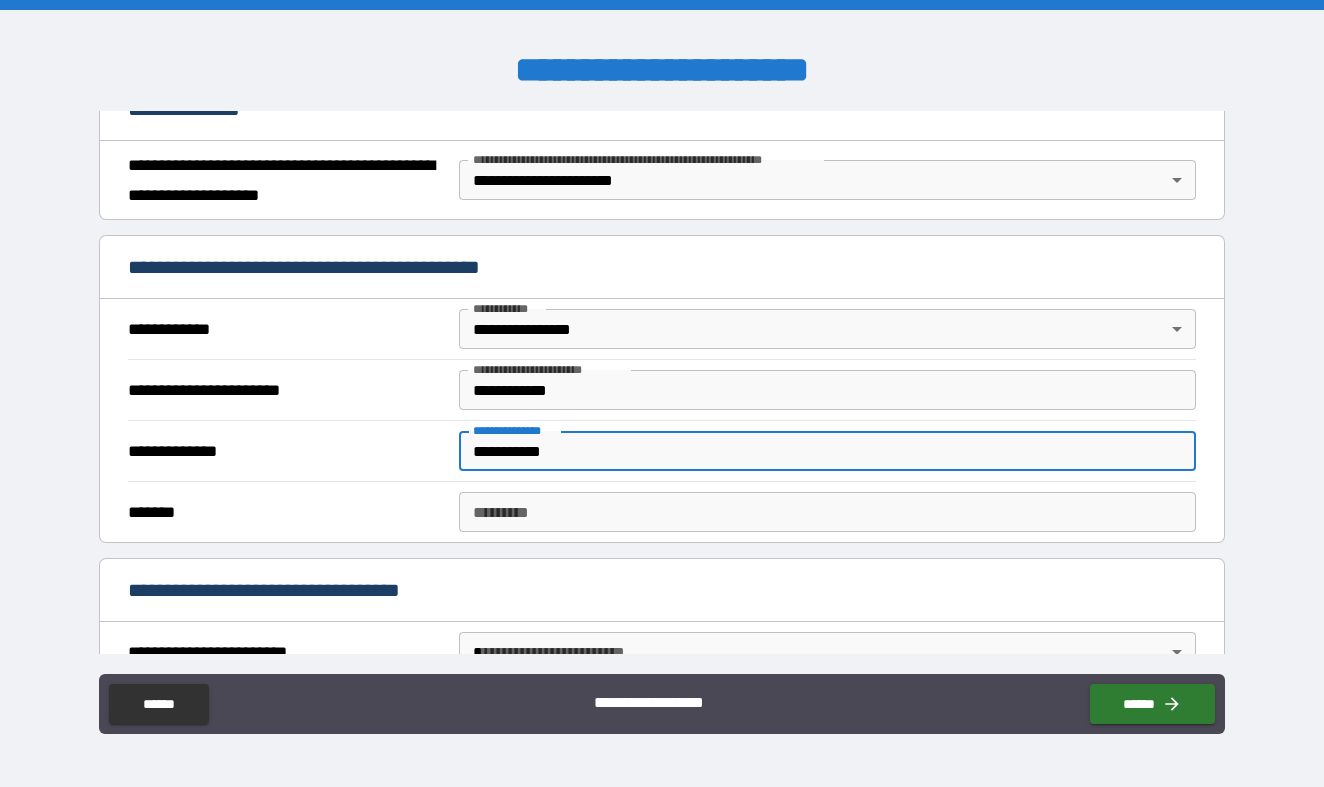 type on "**********" 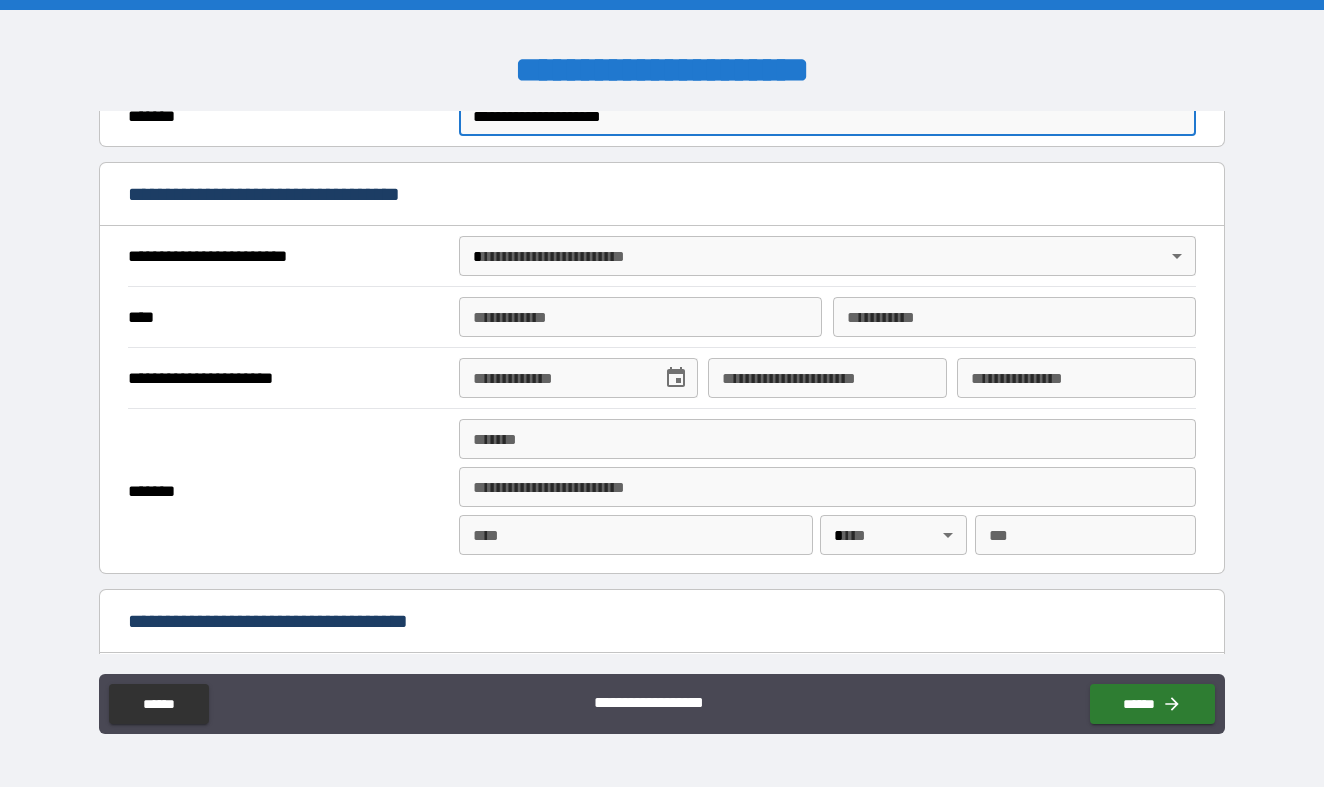 scroll, scrollTop: 663, scrollLeft: 0, axis: vertical 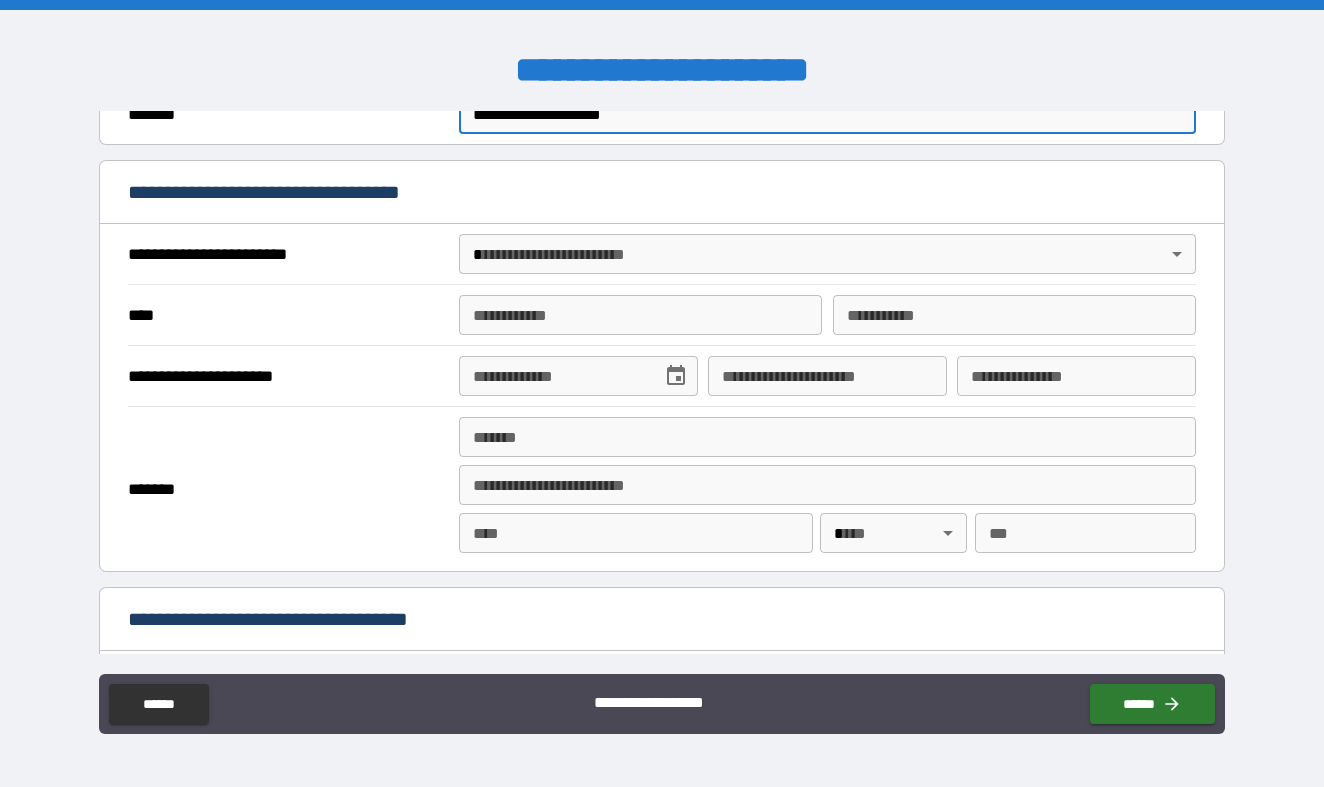 type on "**********" 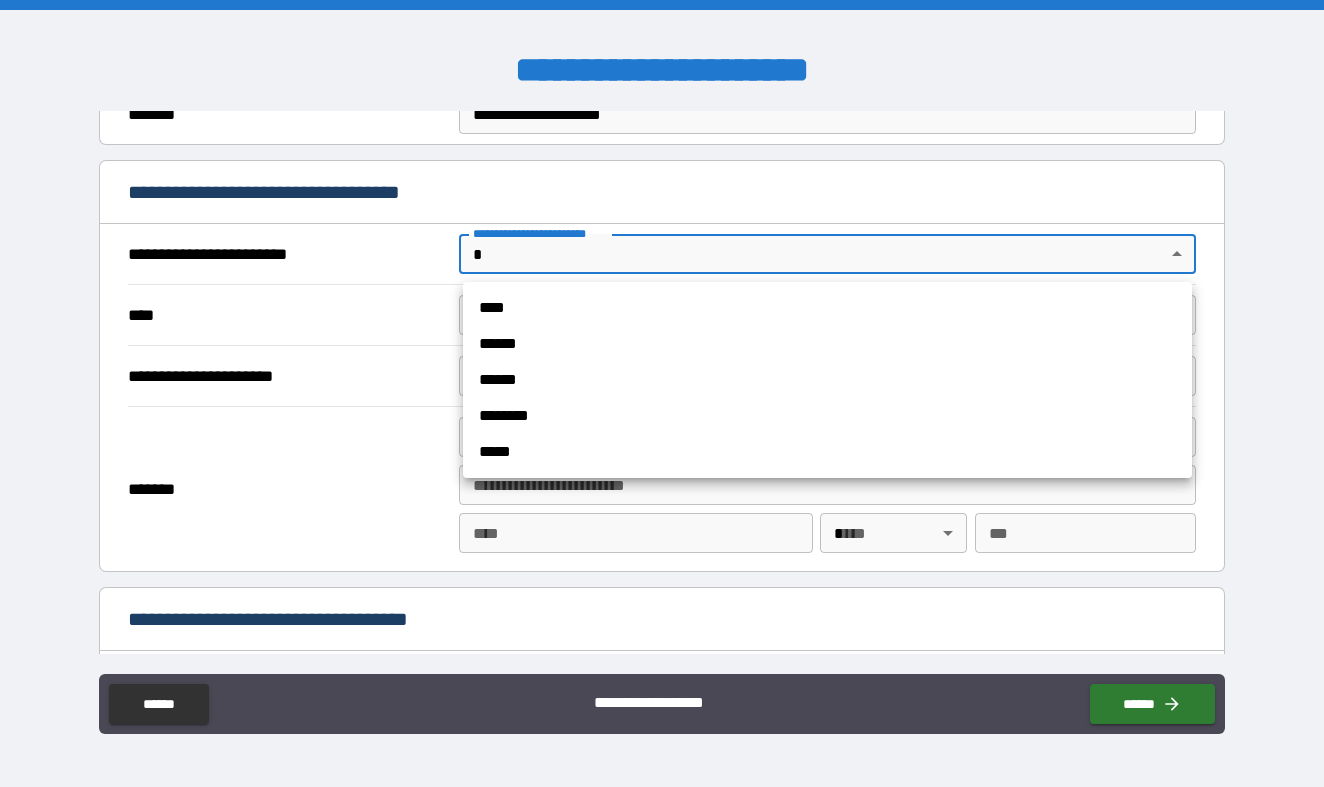 click on "********" at bounding box center (827, 416) 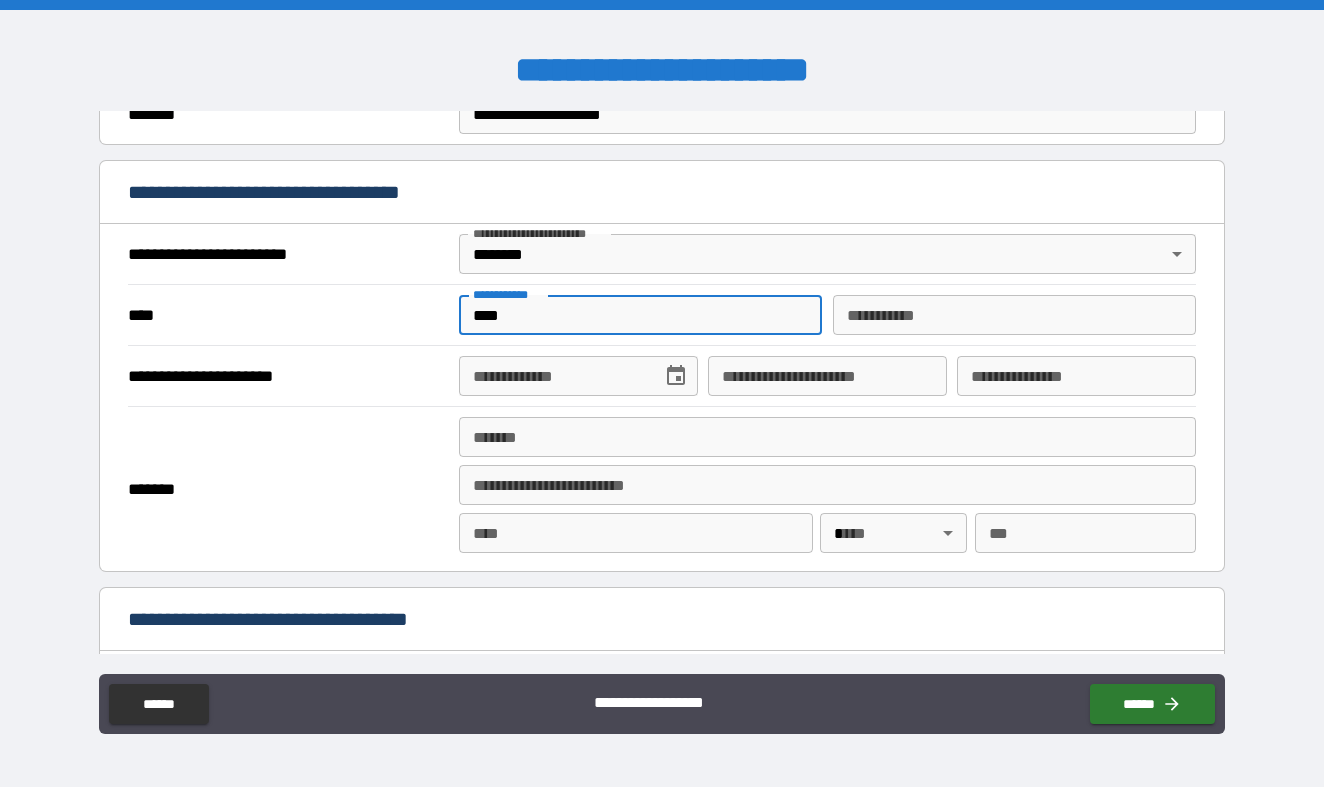 type on "****" 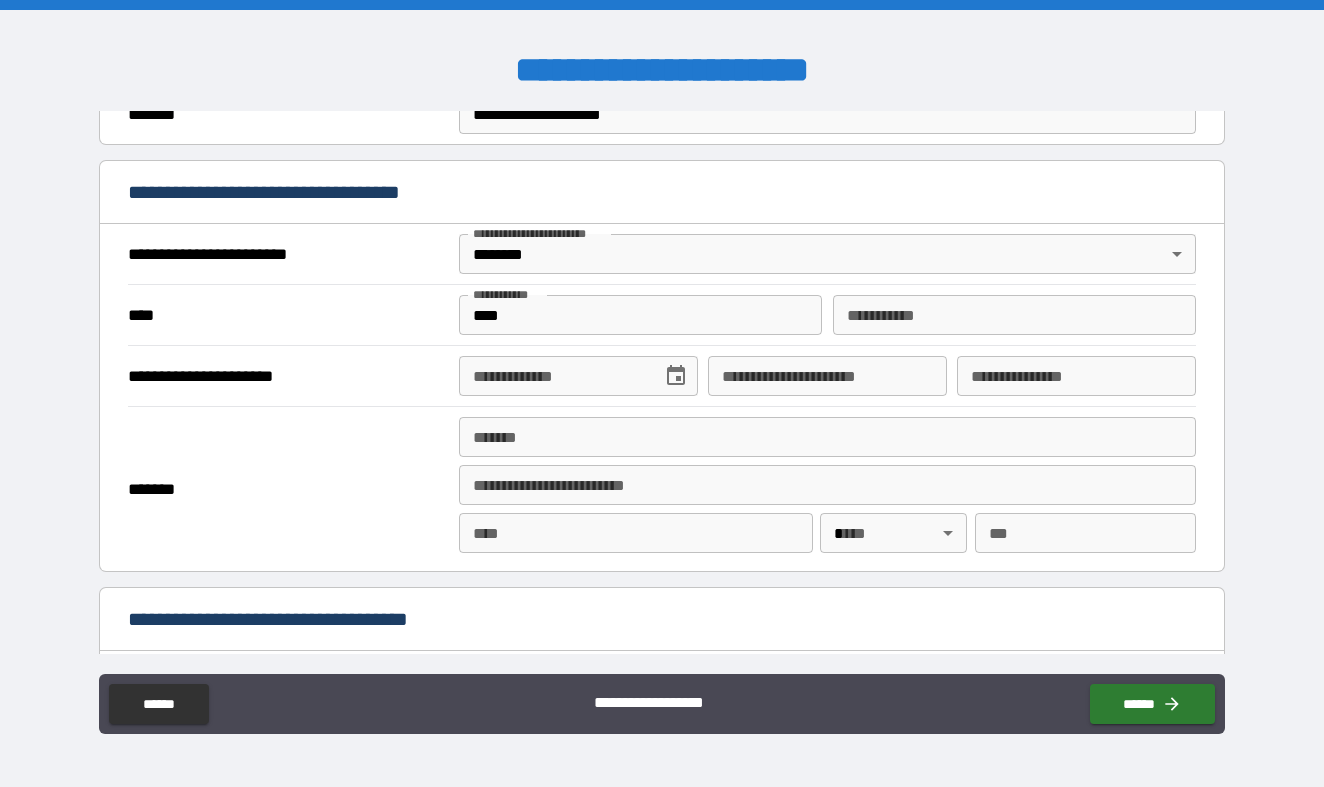 click on "**********" at bounding box center [662, 393] 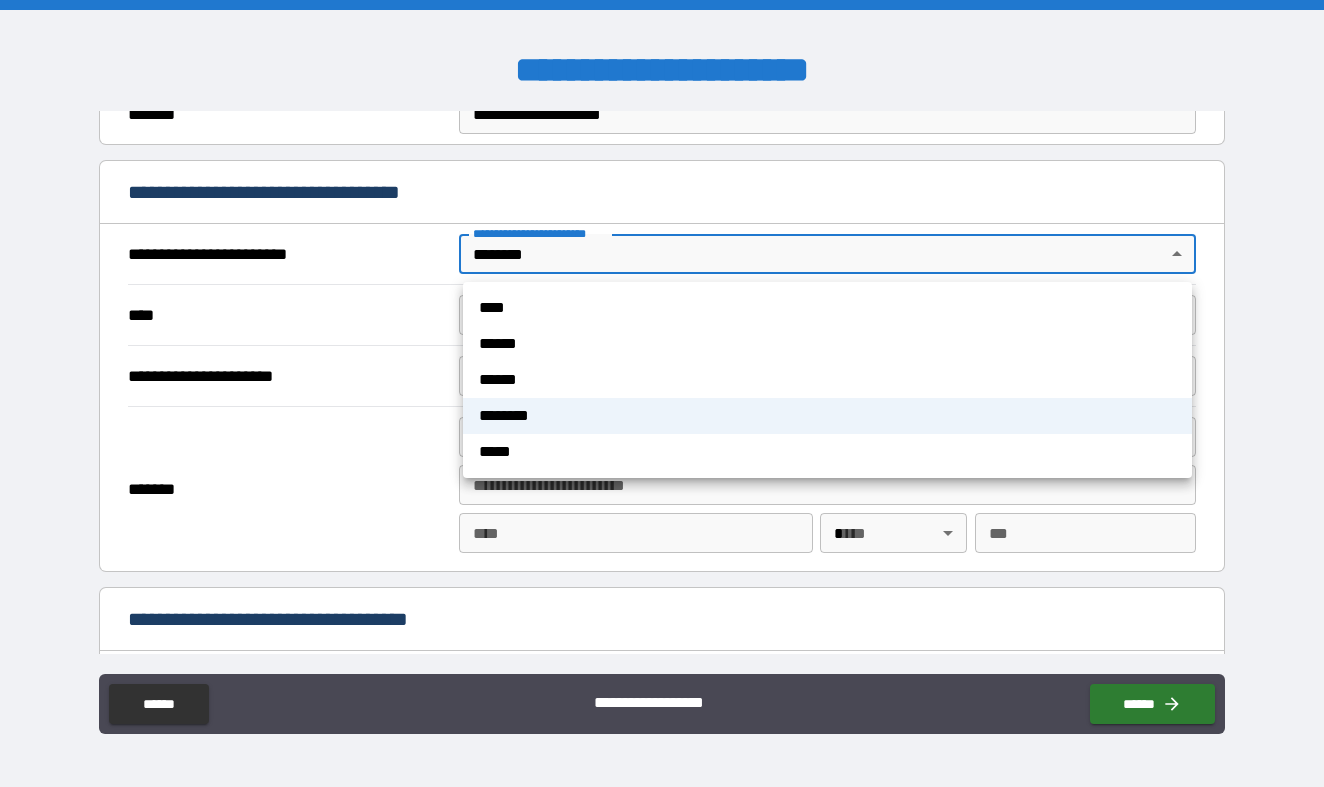 click on "******" at bounding box center (827, 344) 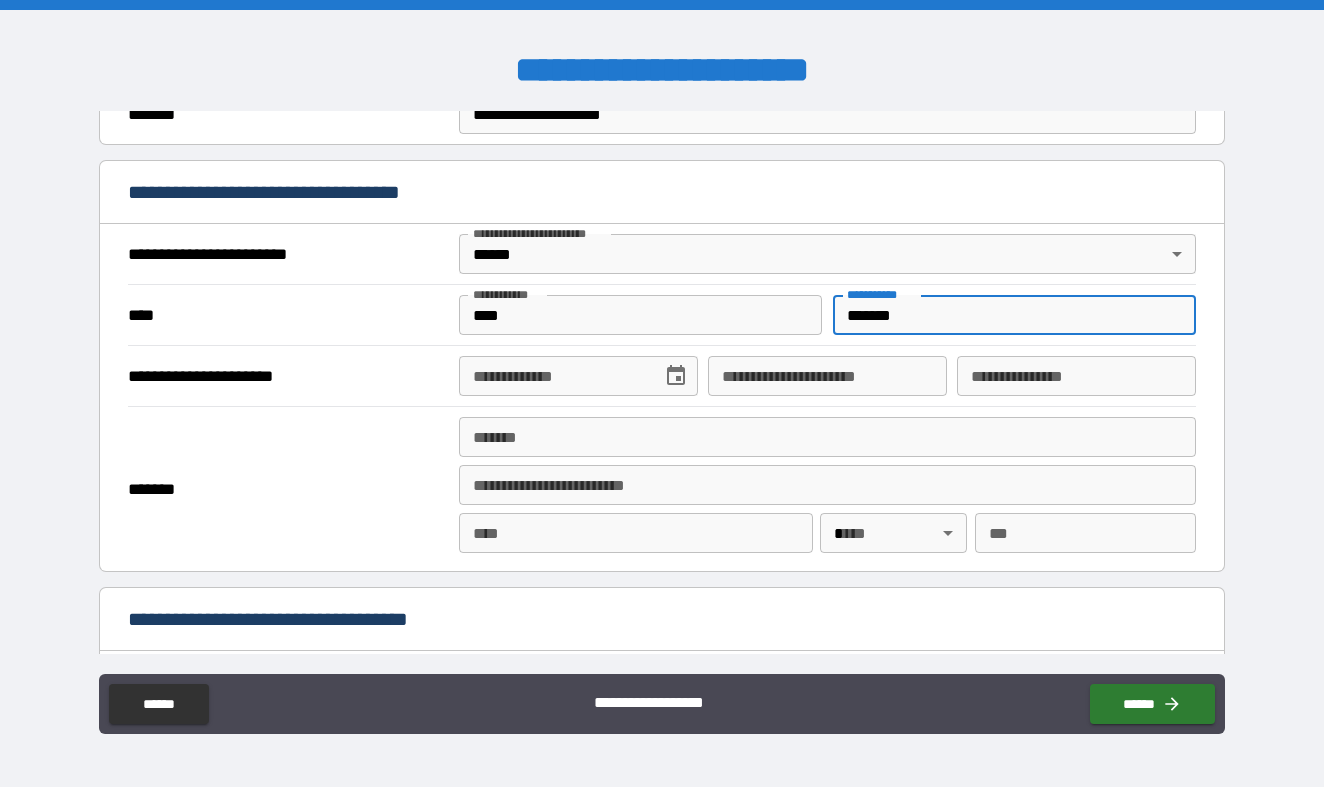 type on "*******" 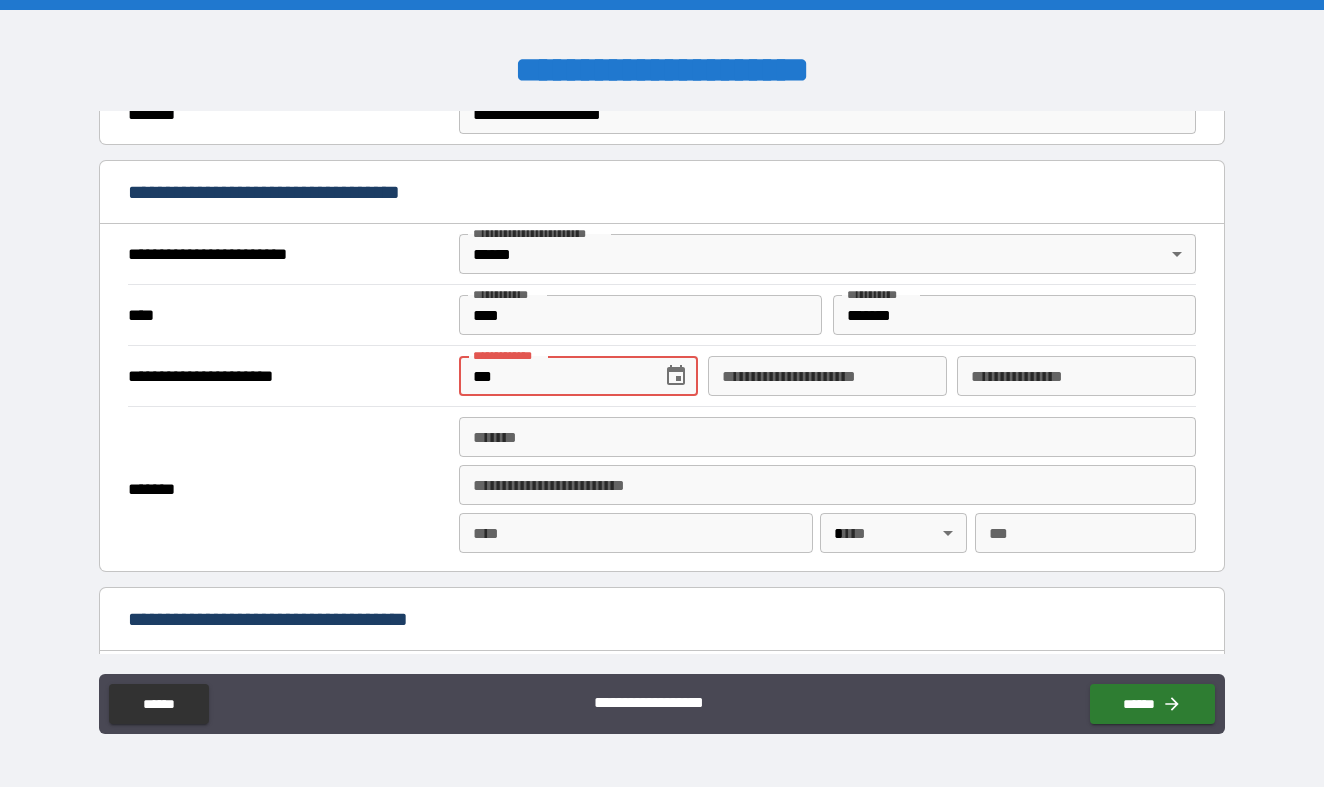 type on "*" 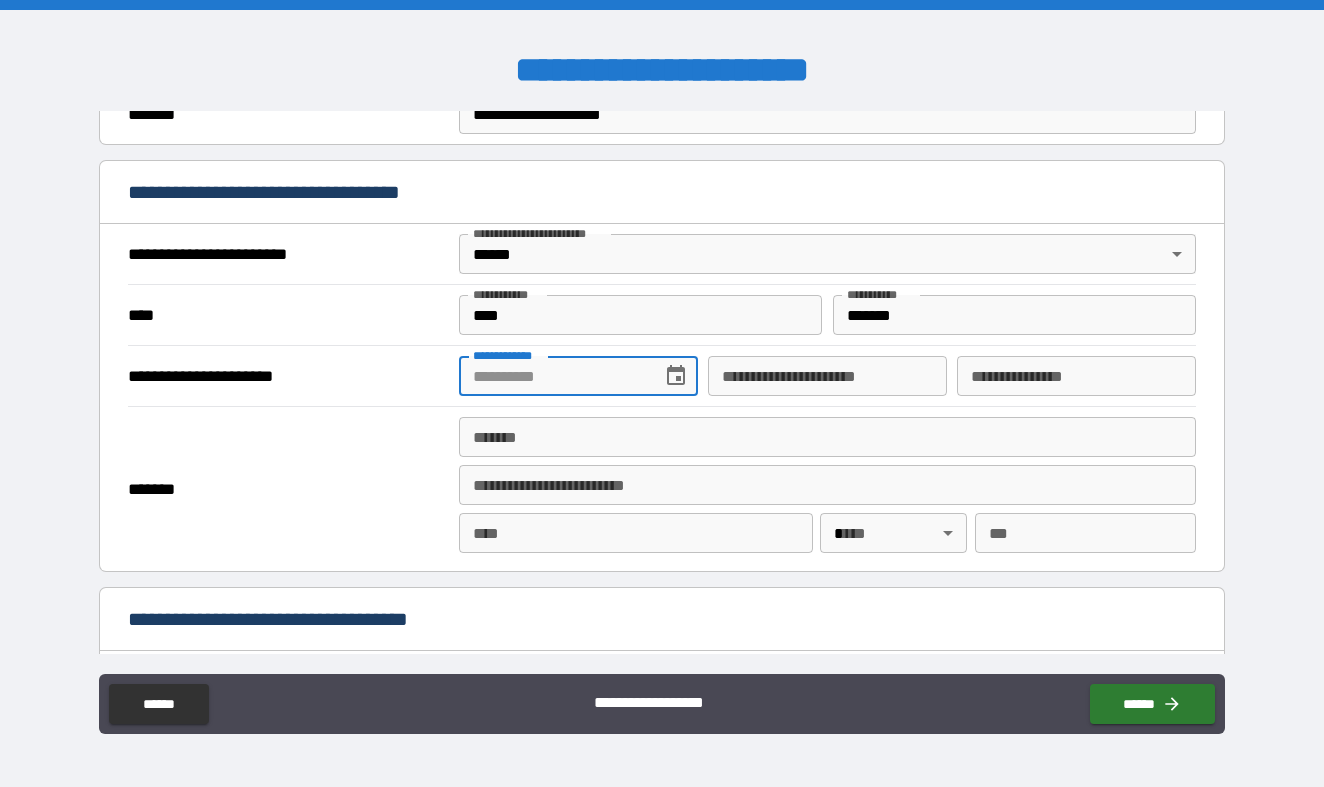 type 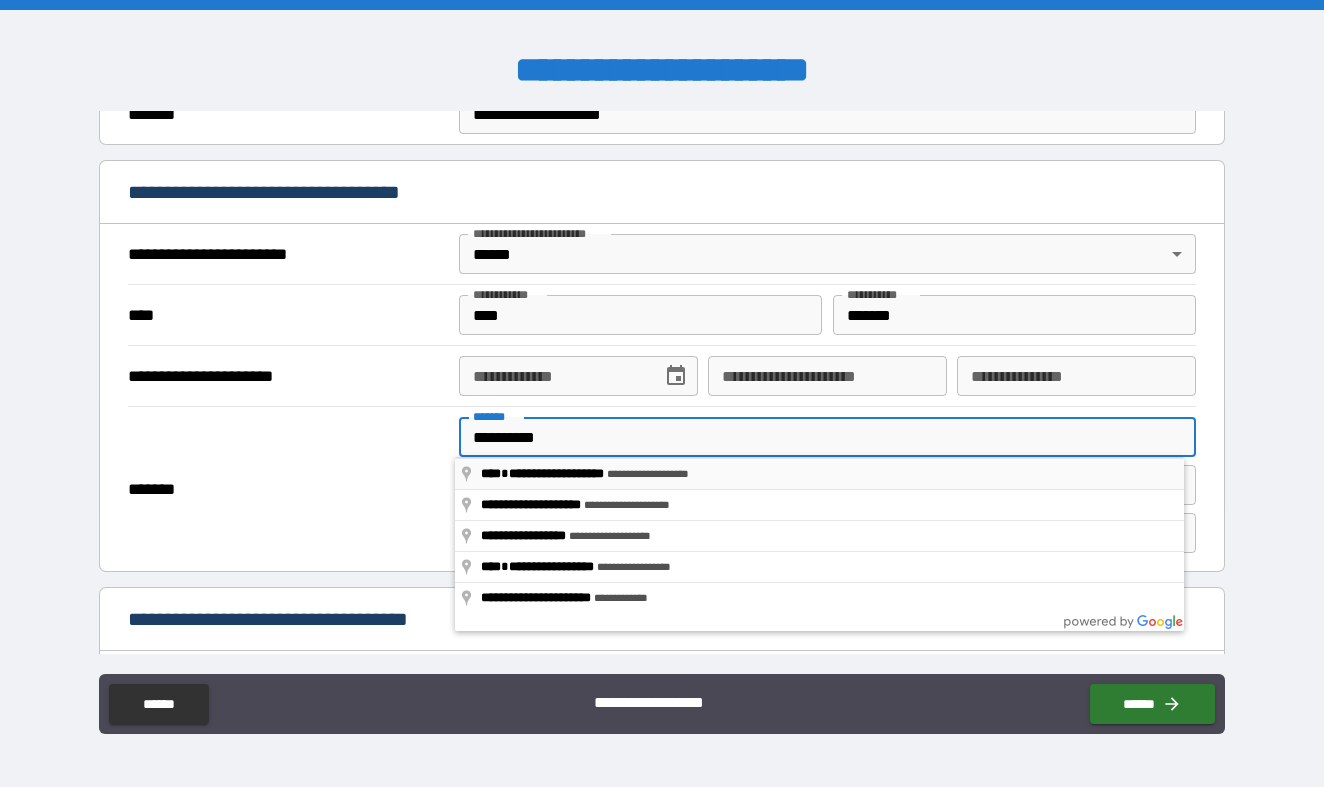 type on "**********" 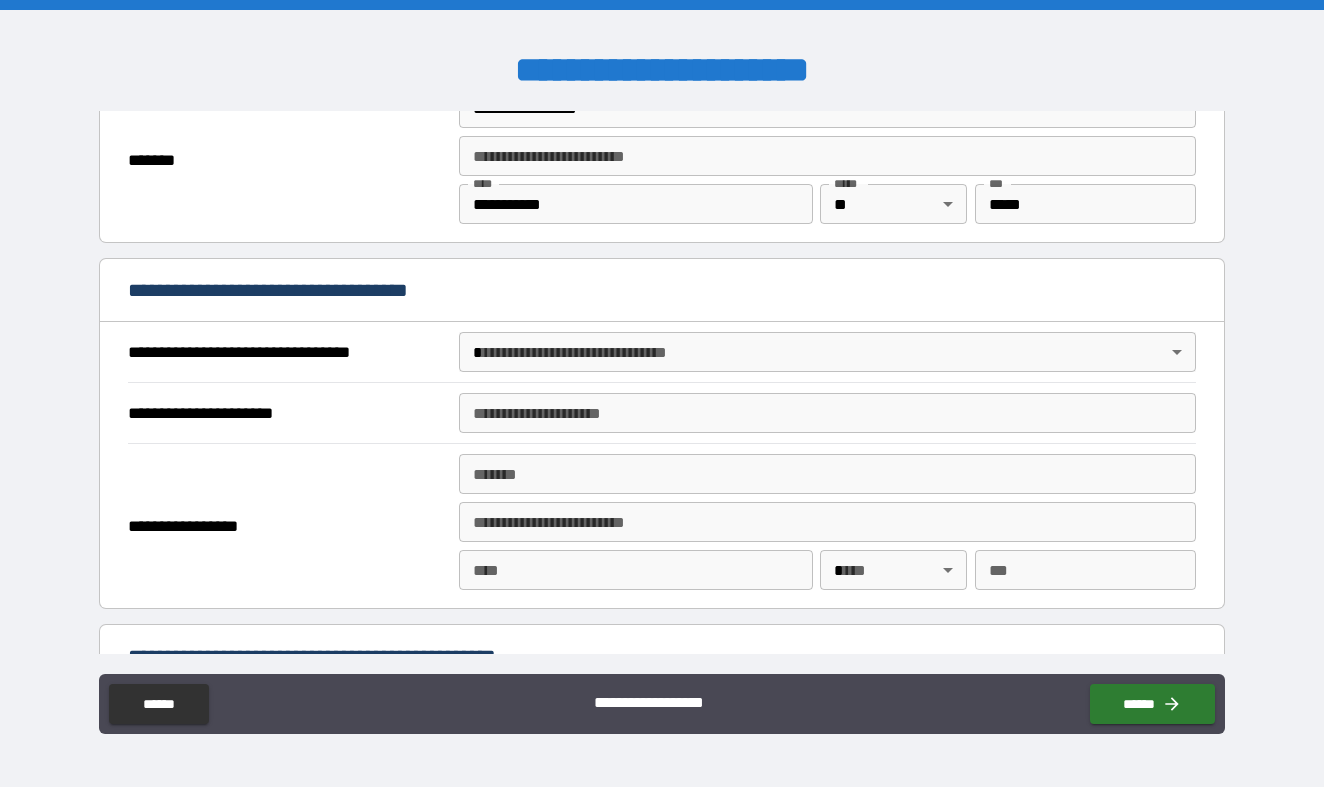 scroll, scrollTop: 1013, scrollLeft: 0, axis: vertical 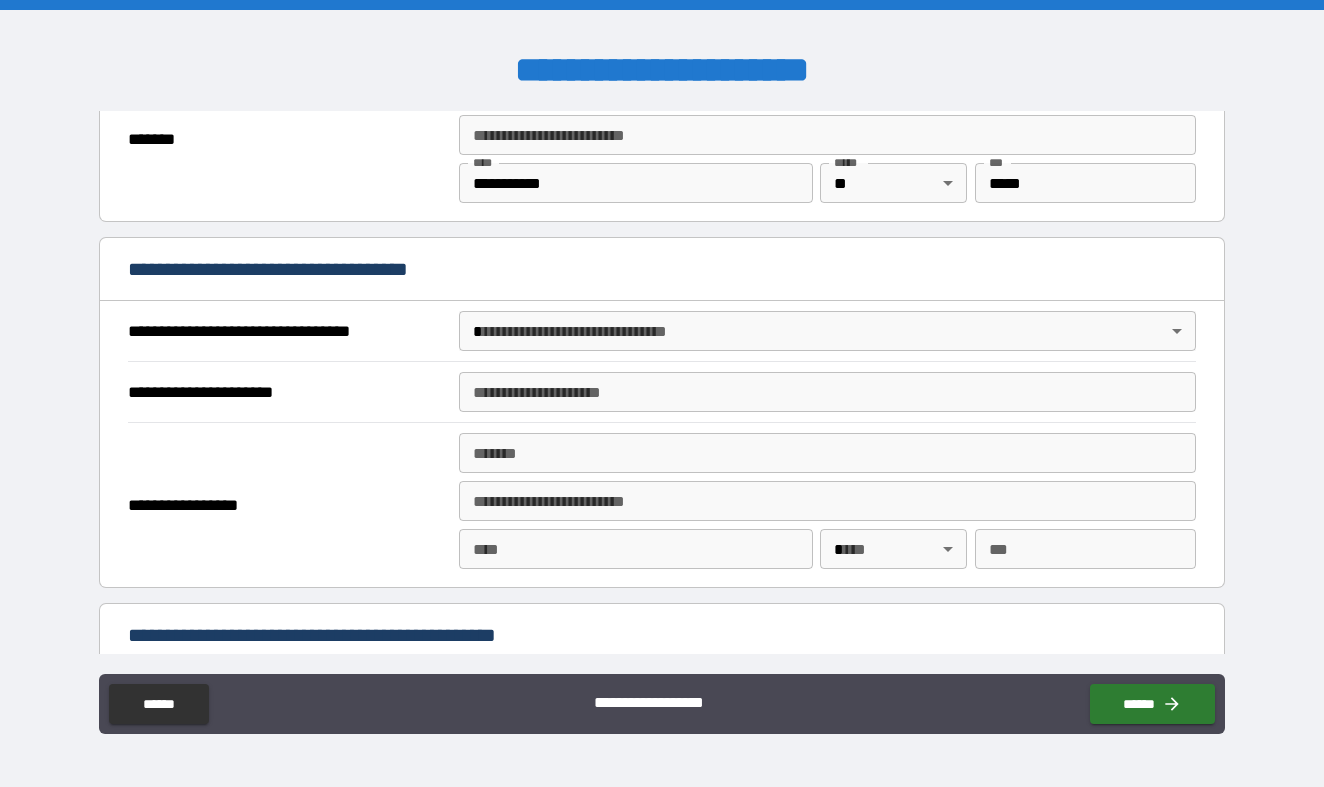 click on "**********" at bounding box center [662, 393] 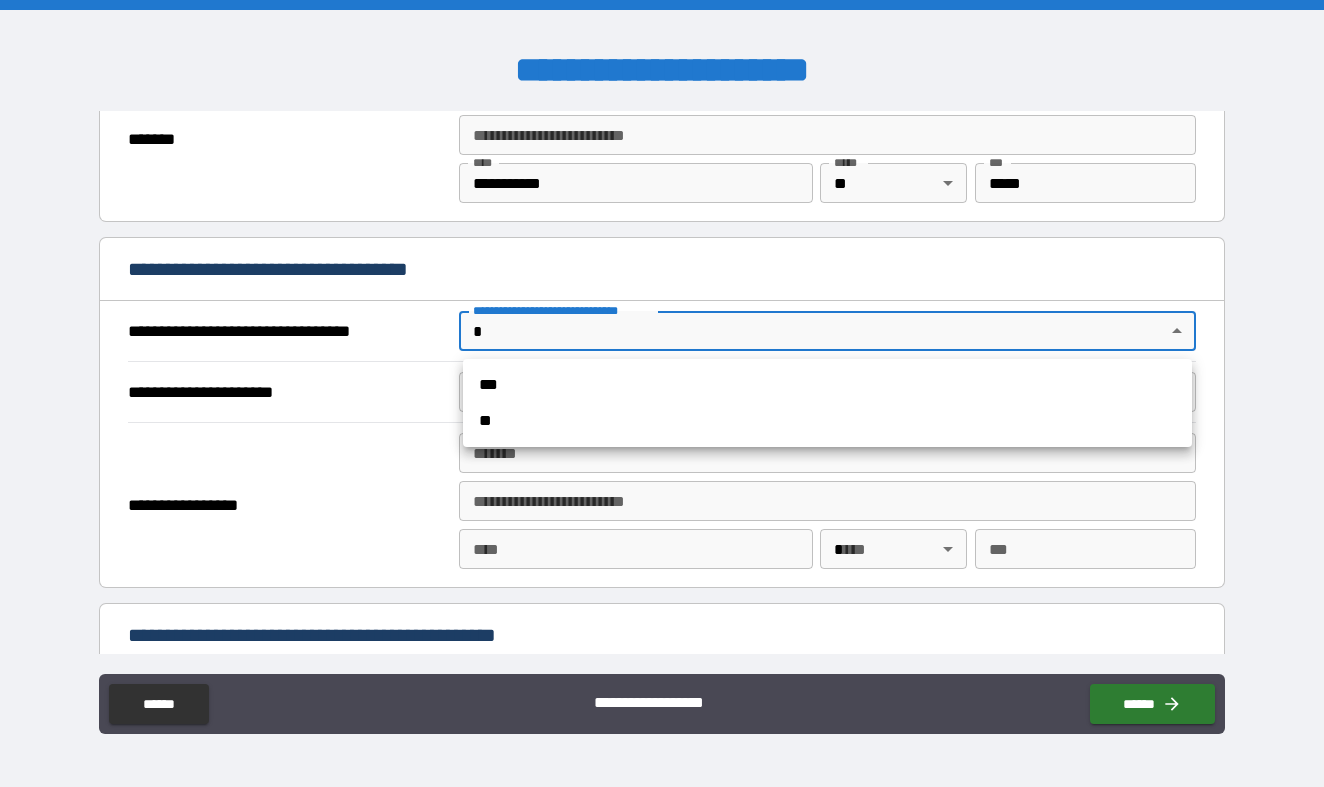 click on "**" at bounding box center [827, 421] 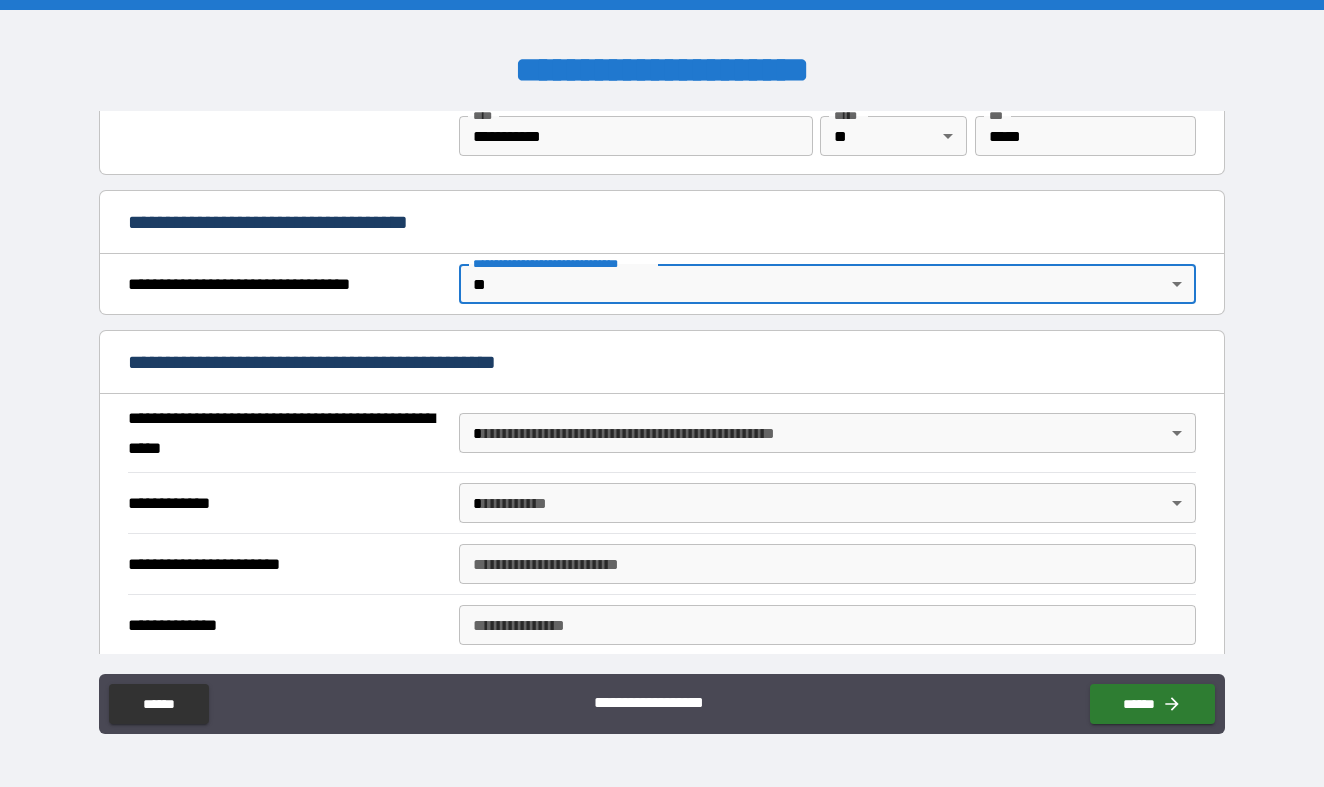 scroll, scrollTop: 1072, scrollLeft: 0, axis: vertical 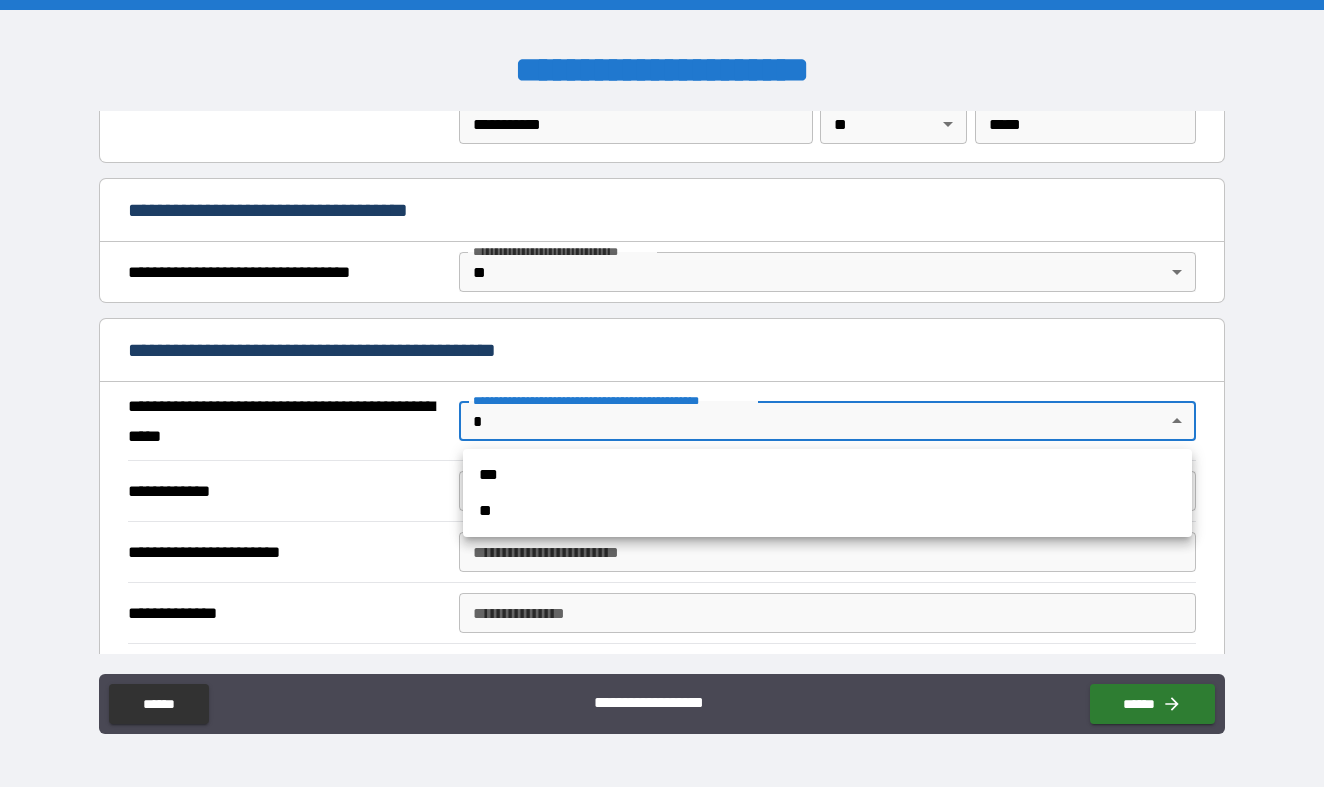 click on "**********" at bounding box center (662, 393) 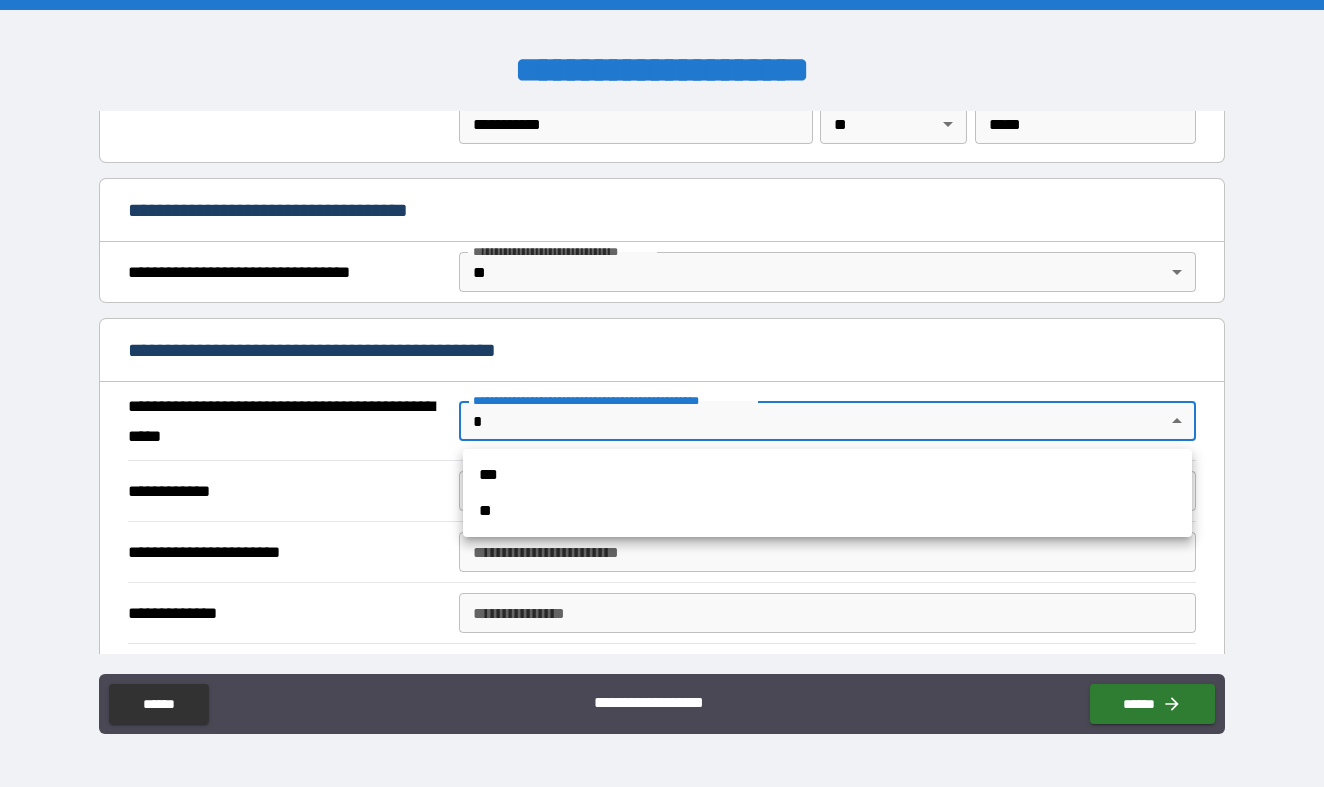 click on "**" at bounding box center [827, 511] 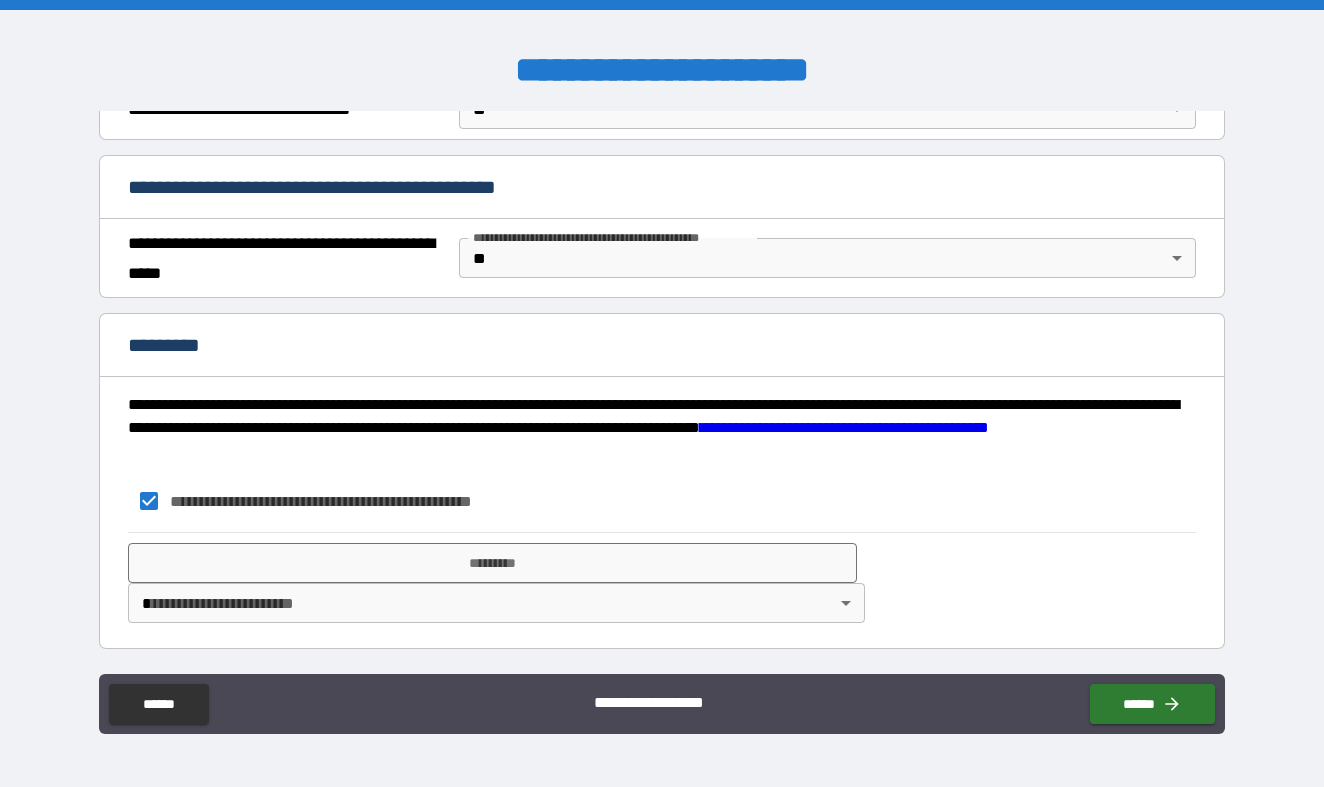 scroll, scrollTop: 1235, scrollLeft: 0, axis: vertical 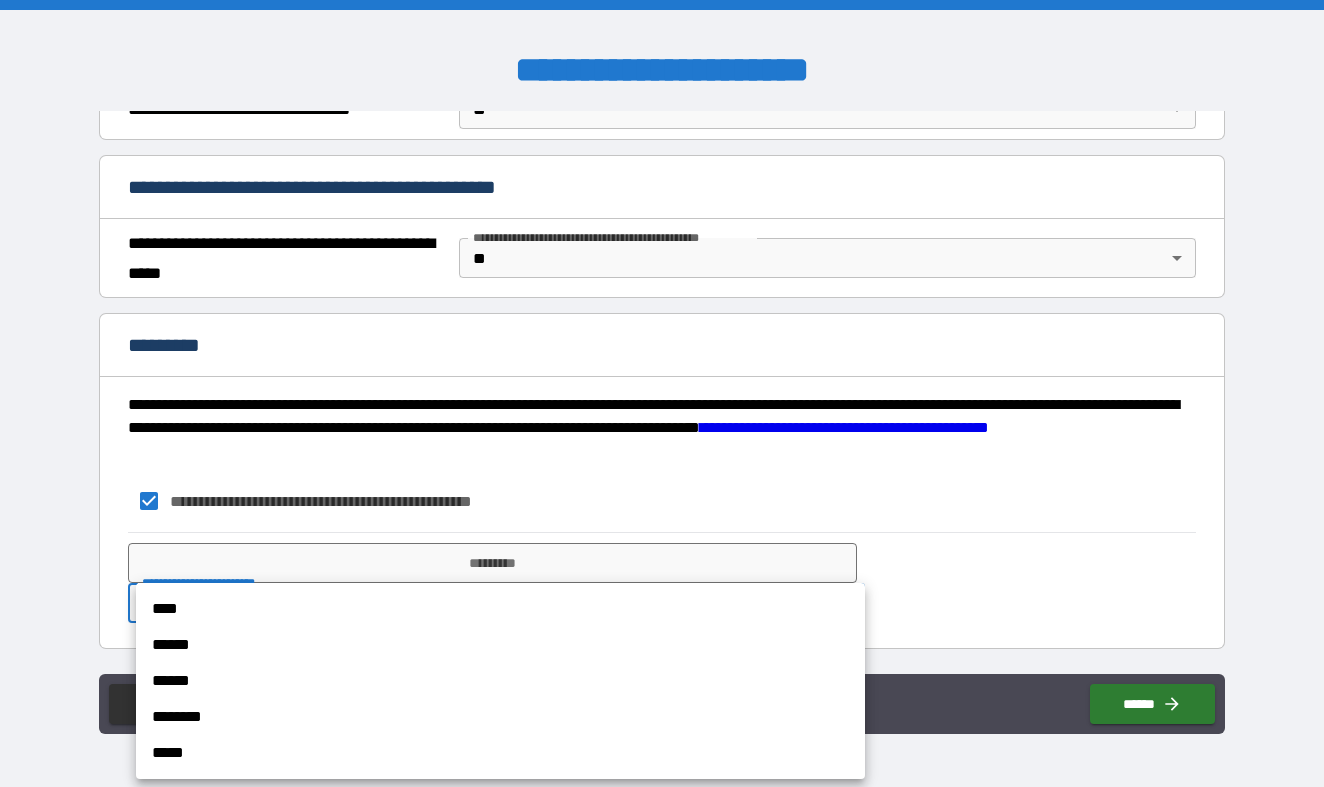 click on "******" at bounding box center [500, 645] 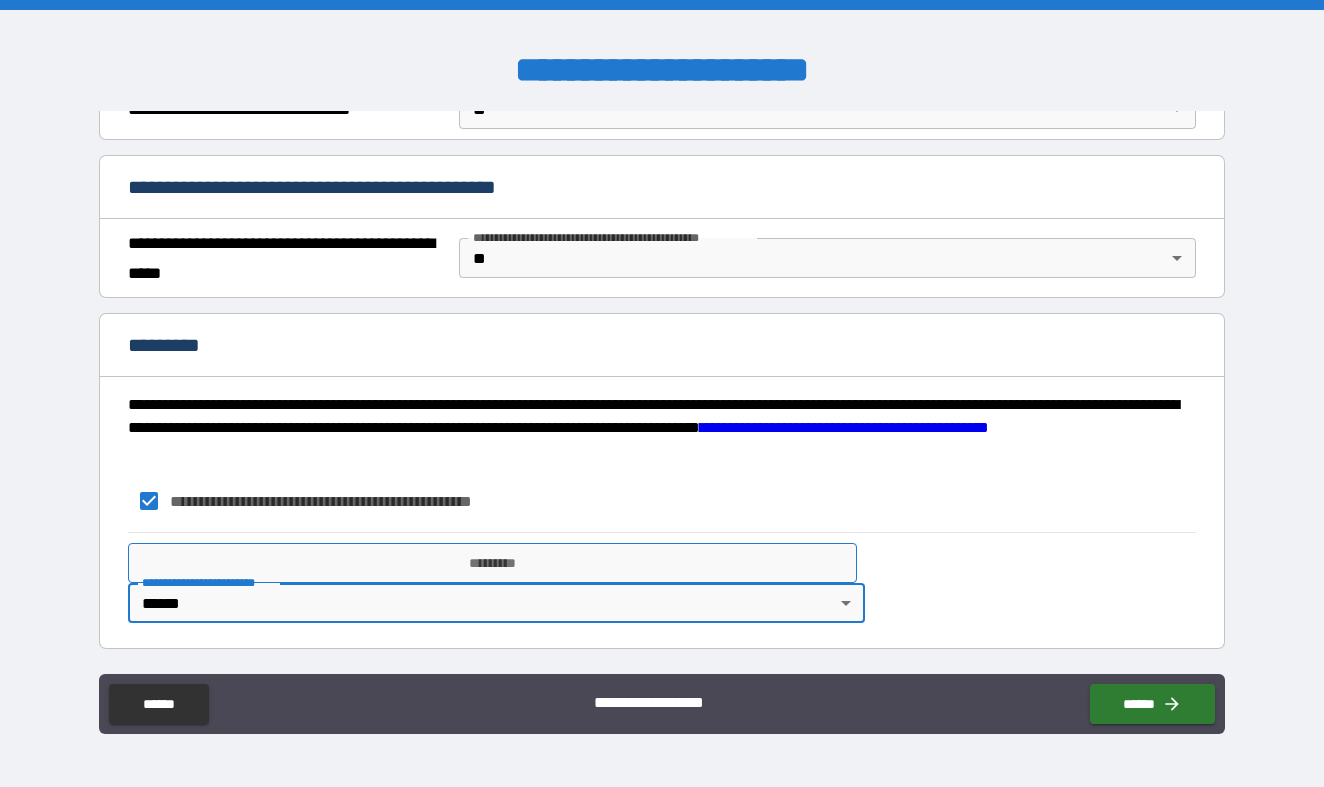 click on "*********" at bounding box center [492, 563] 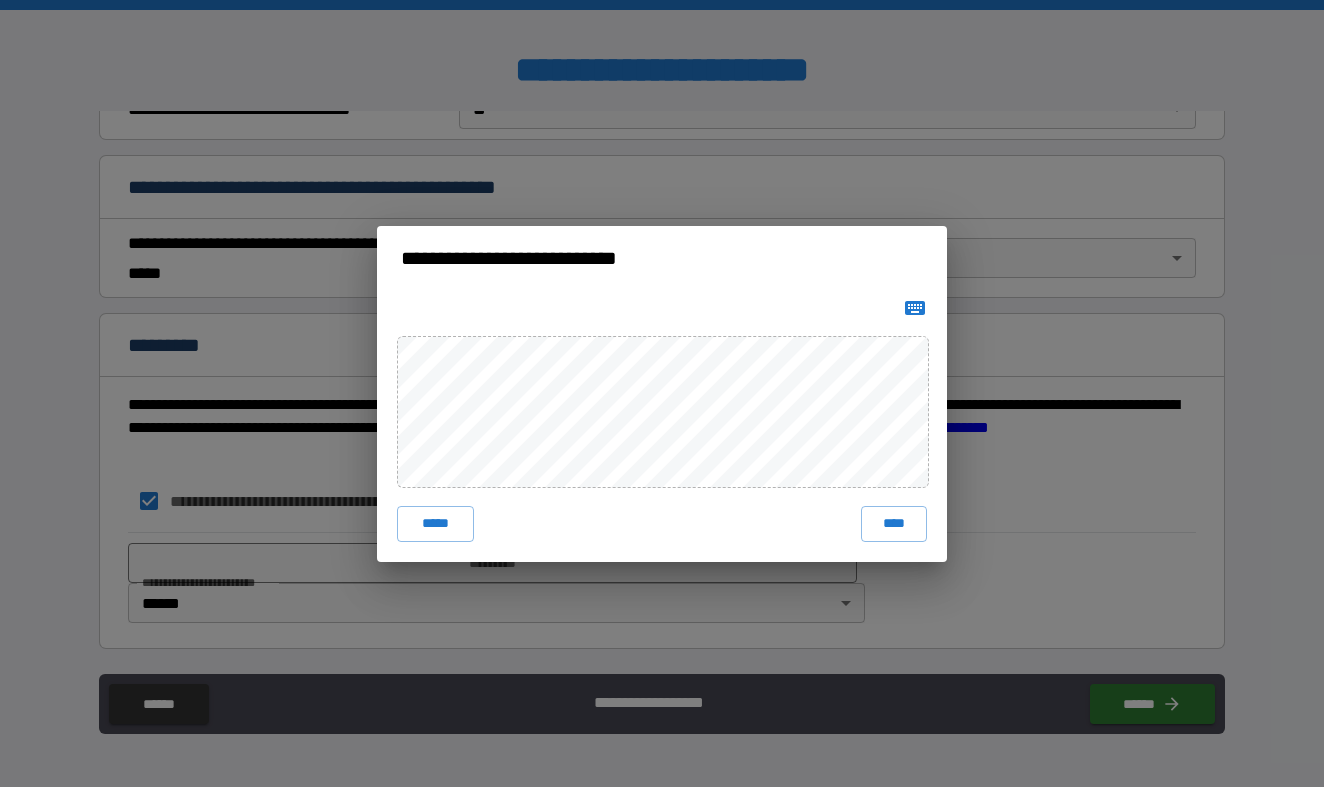 click 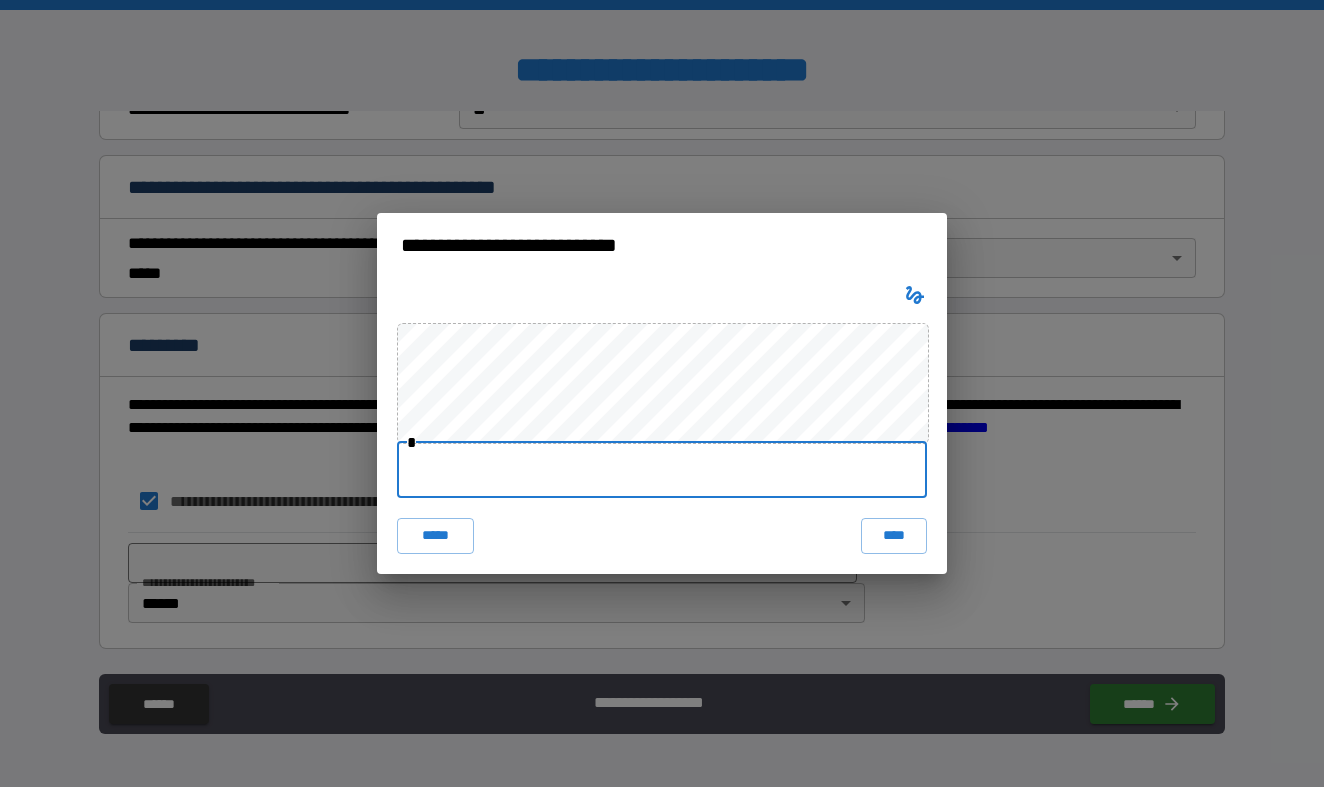 click at bounding box center [662, 470] 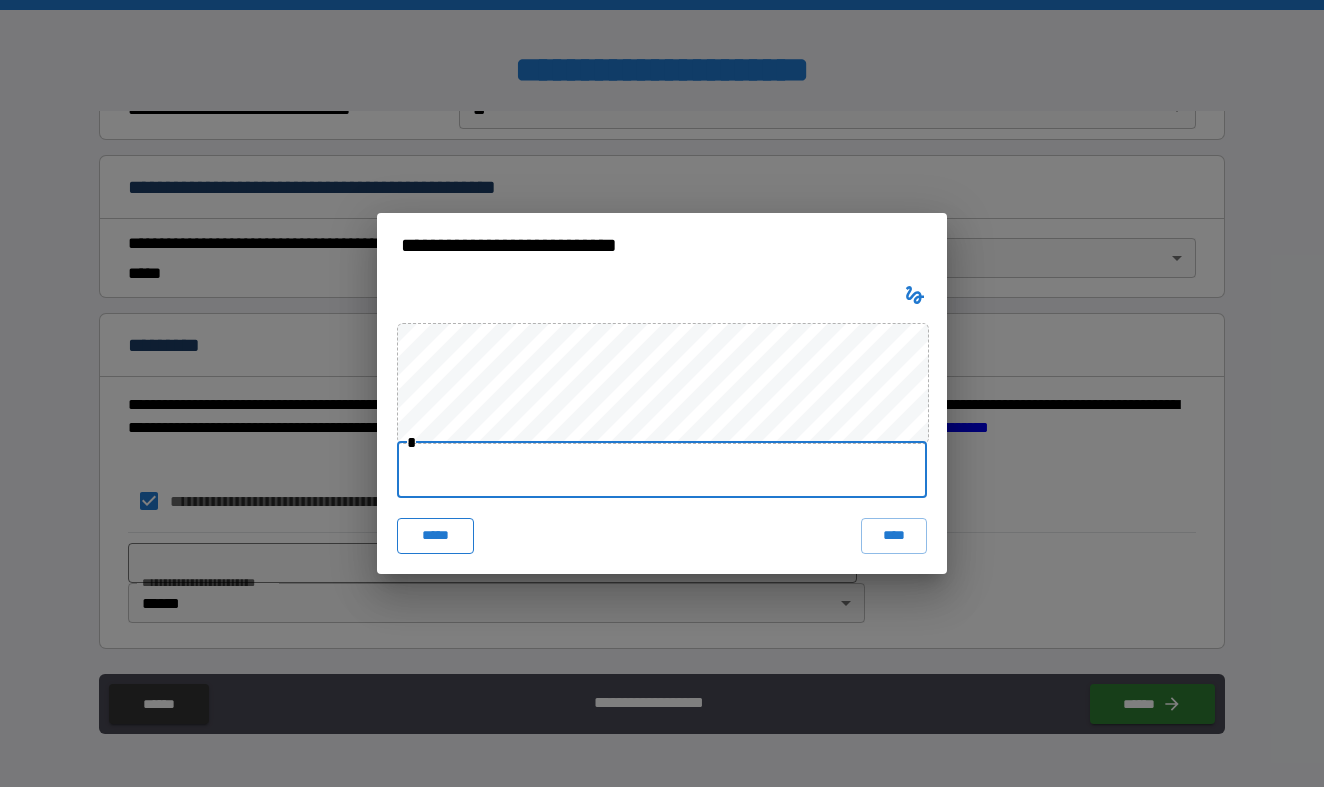 click on "*****" at bounding box center [435, 536] 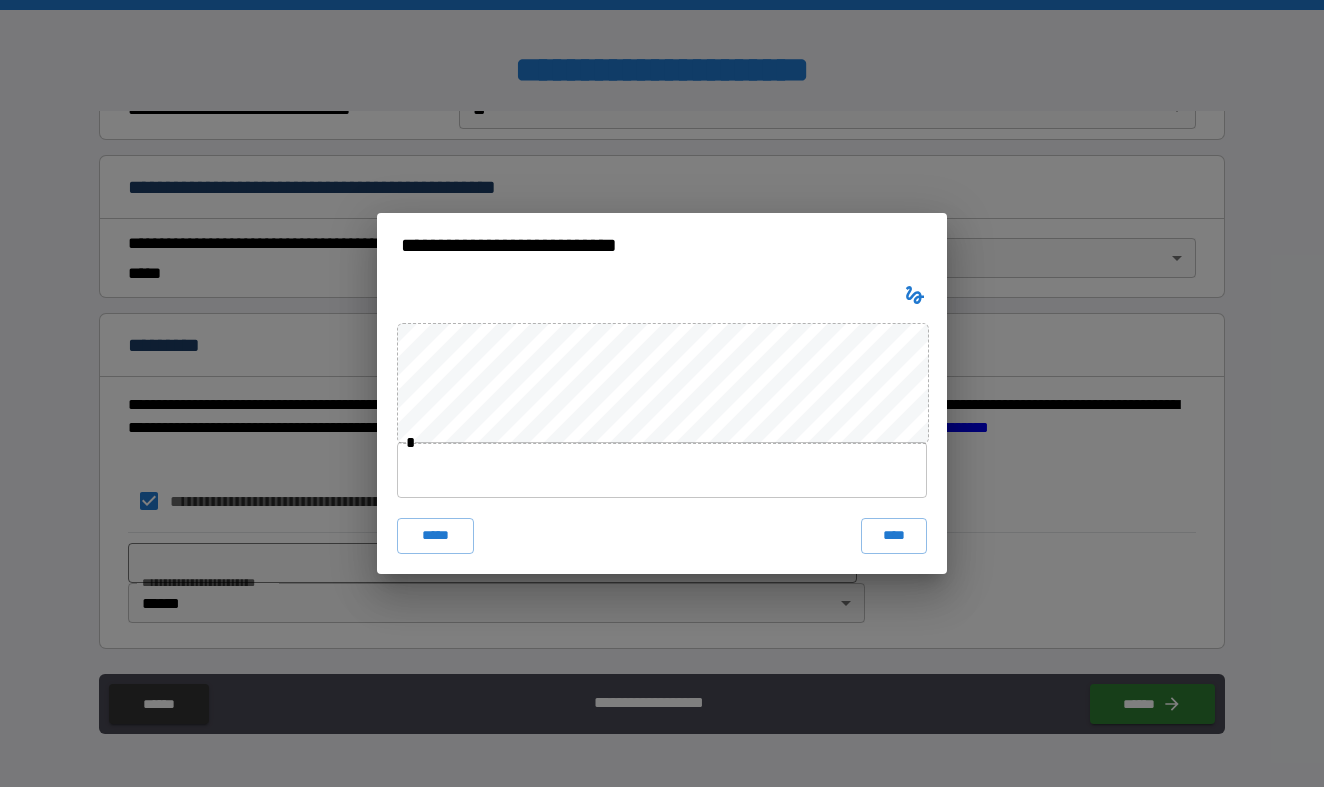 click at bounding box center [662, 470] 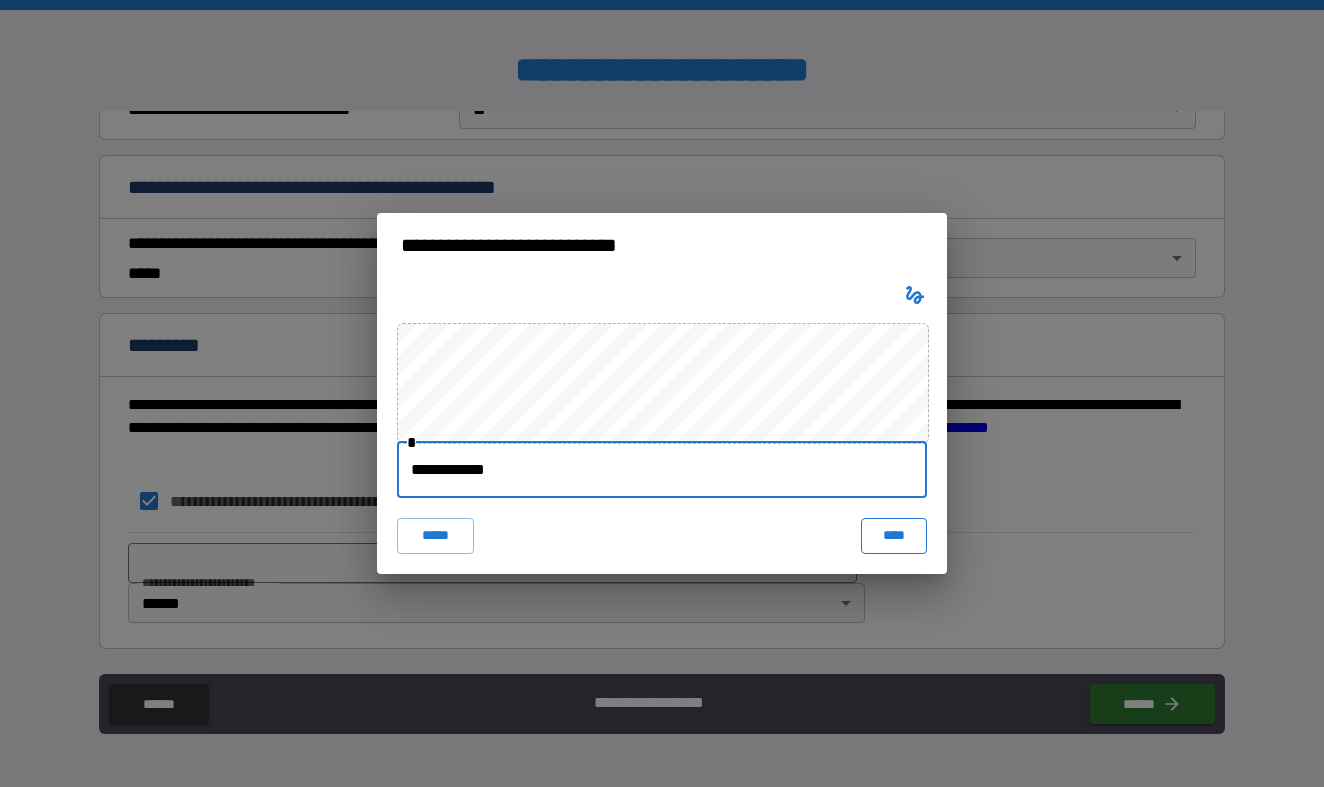 type on "**********" 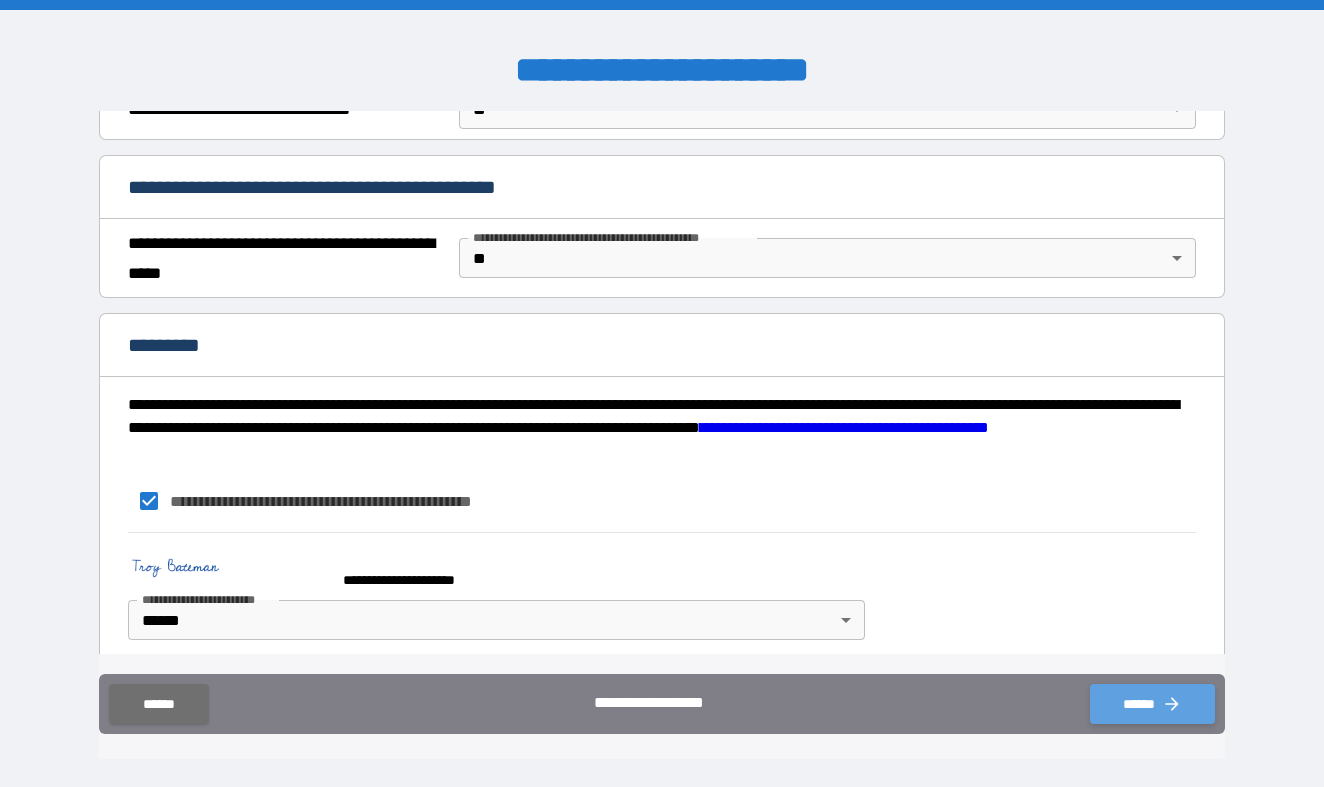 click on "******" at bounding box center (1152, 704) 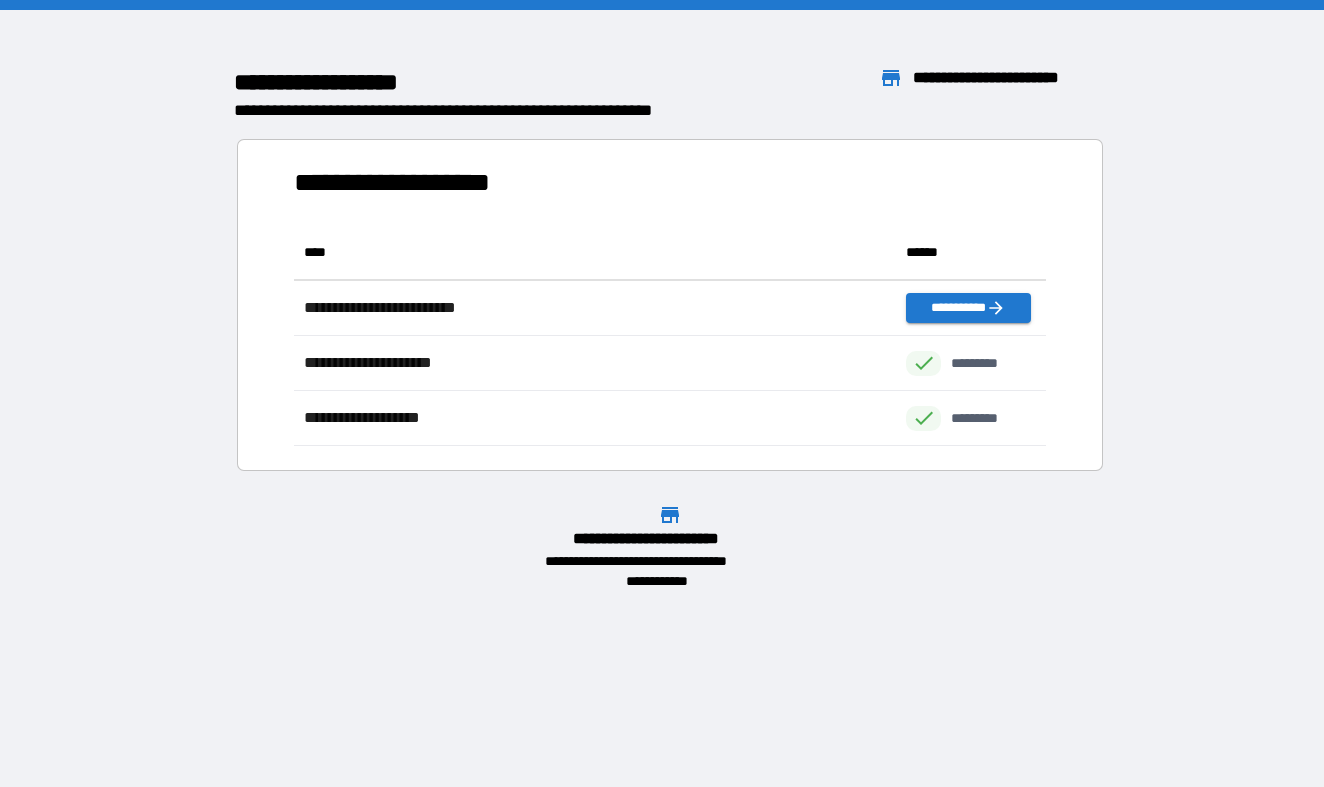 scroll, scrollTop: 221, scrollLeft: 752, axis: both 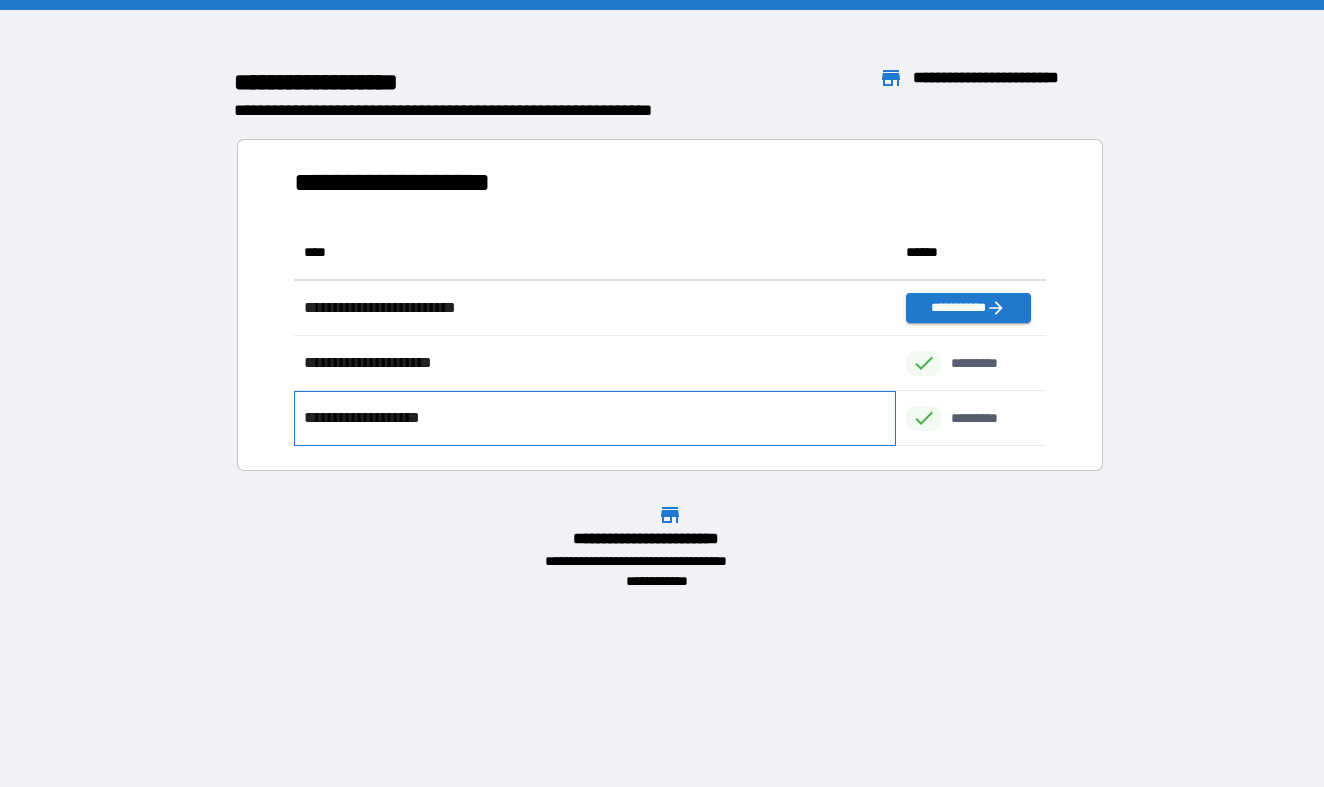 click on "**********" at bounding box center (375, 418) 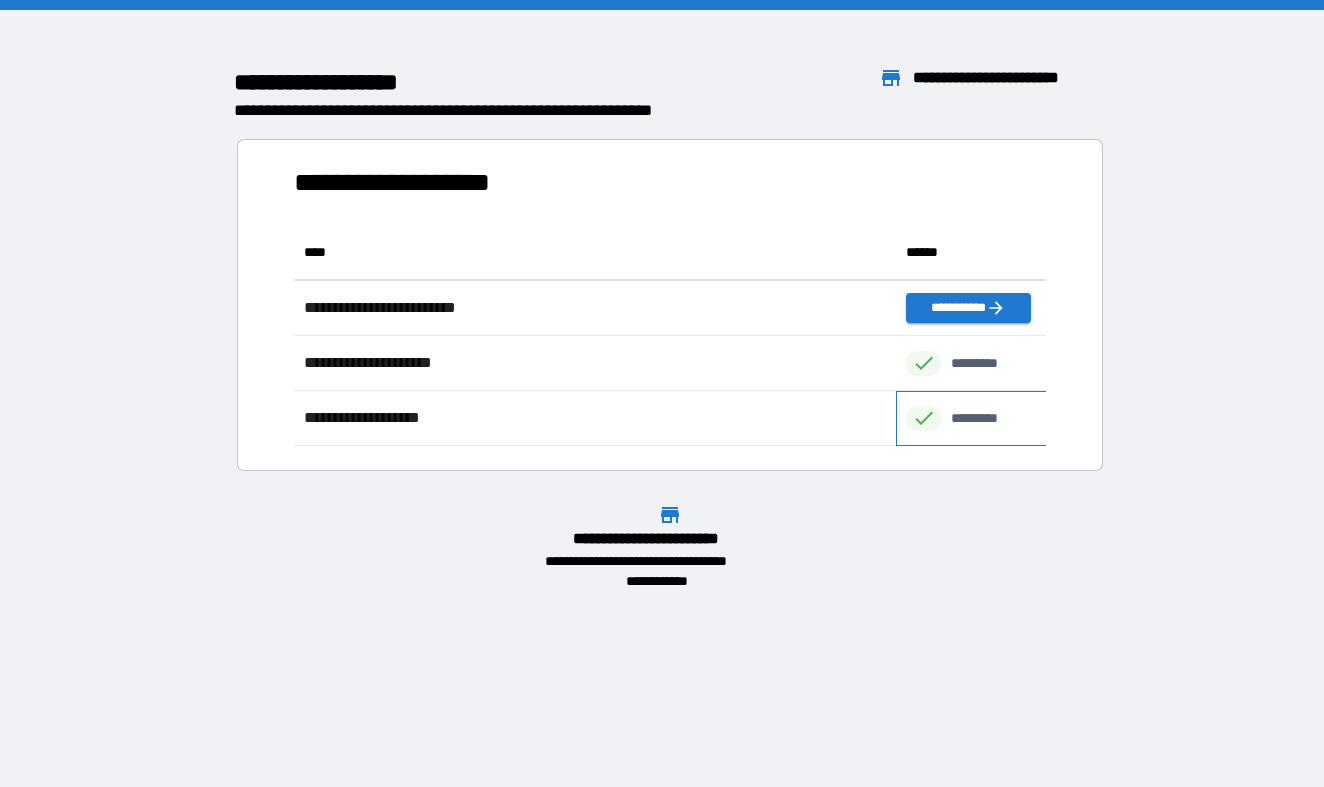 click on "*********" at bounding box center [985, 418] 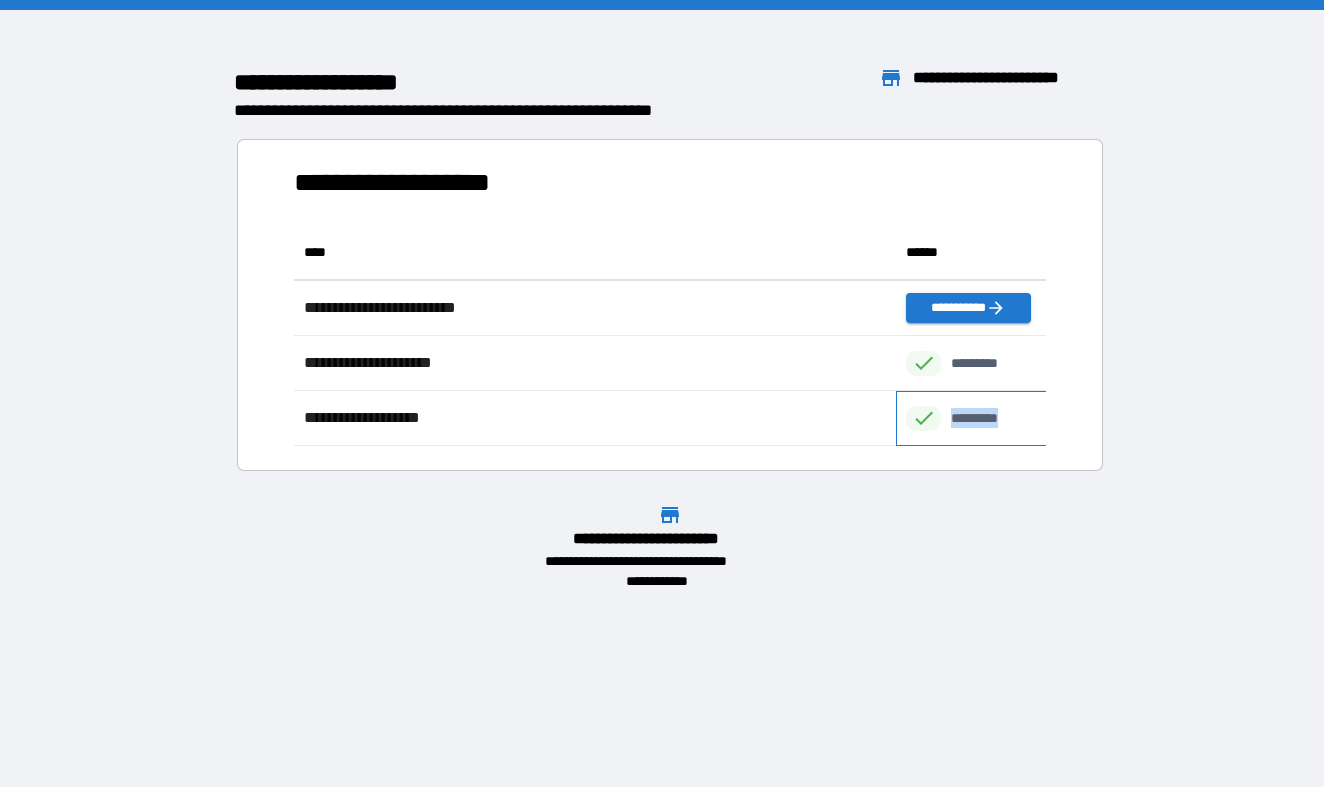 click on "*********" at bounding box center (985, 418) 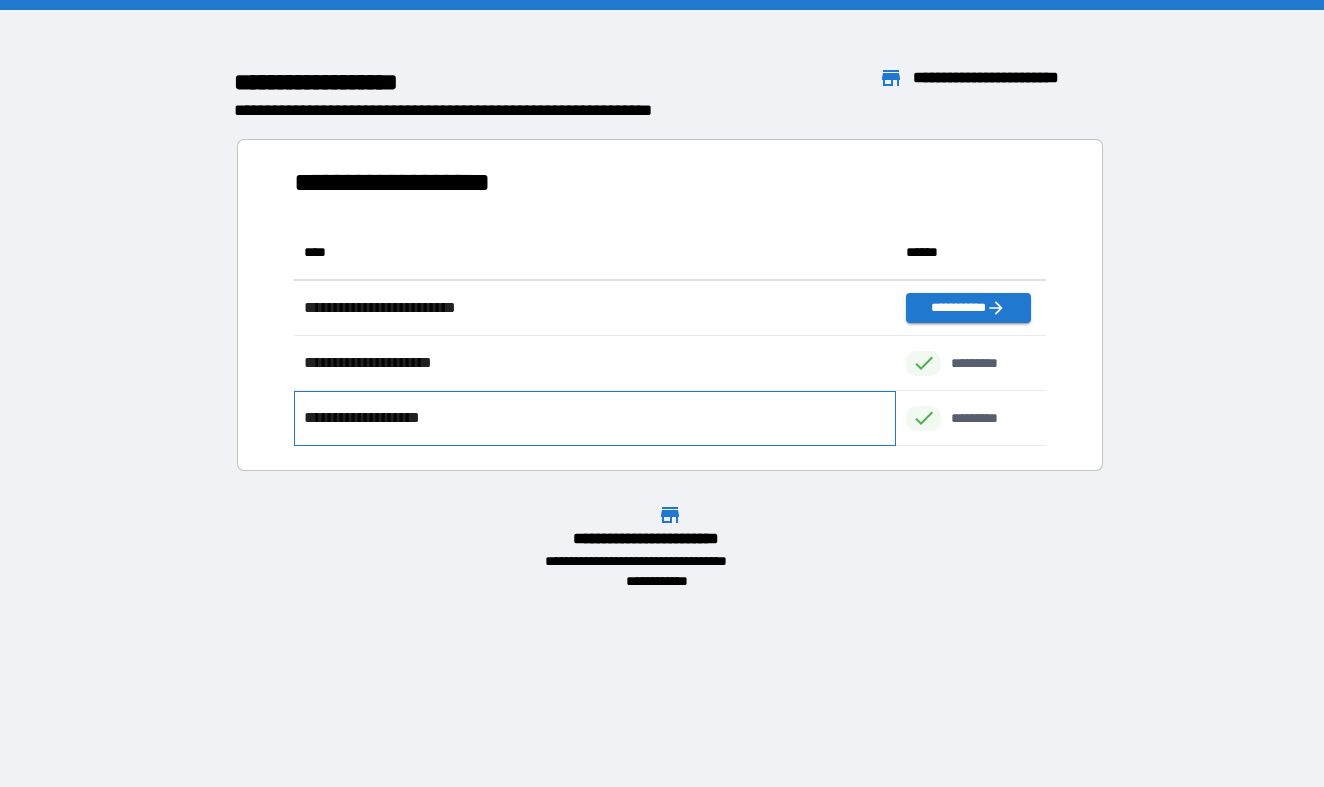 click on "**********" at bounding box center [375, 418] 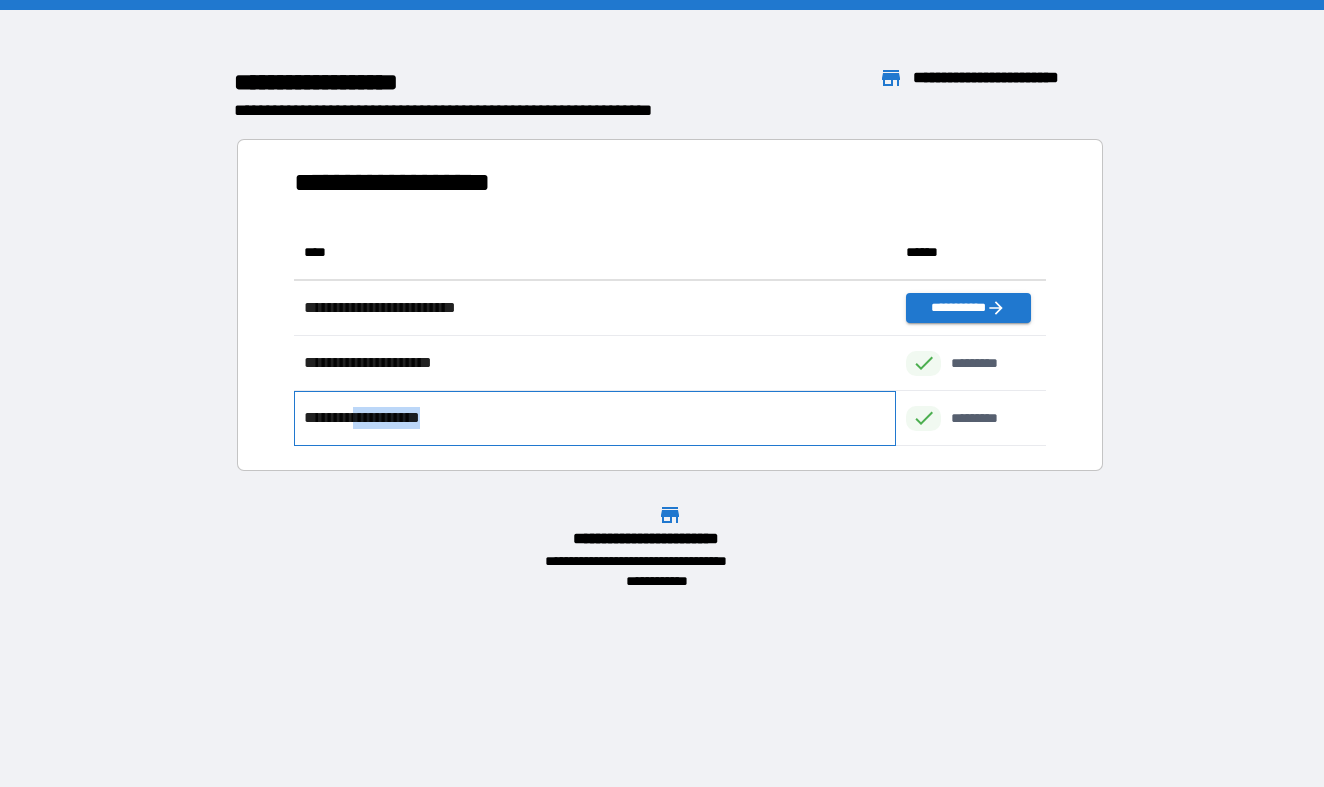 click on "**********" at bounding box center (375, 418) 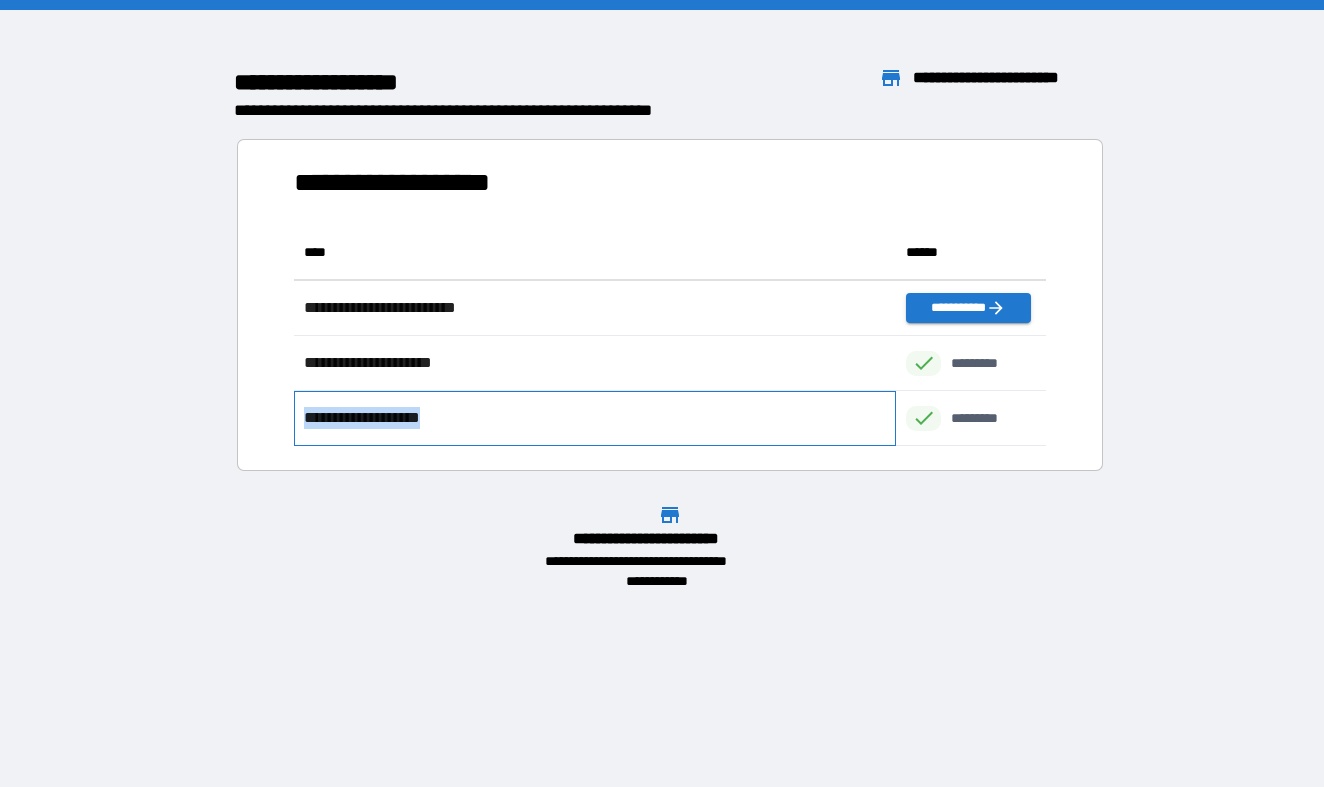 click on "**********" at bounding box center (375, 418) 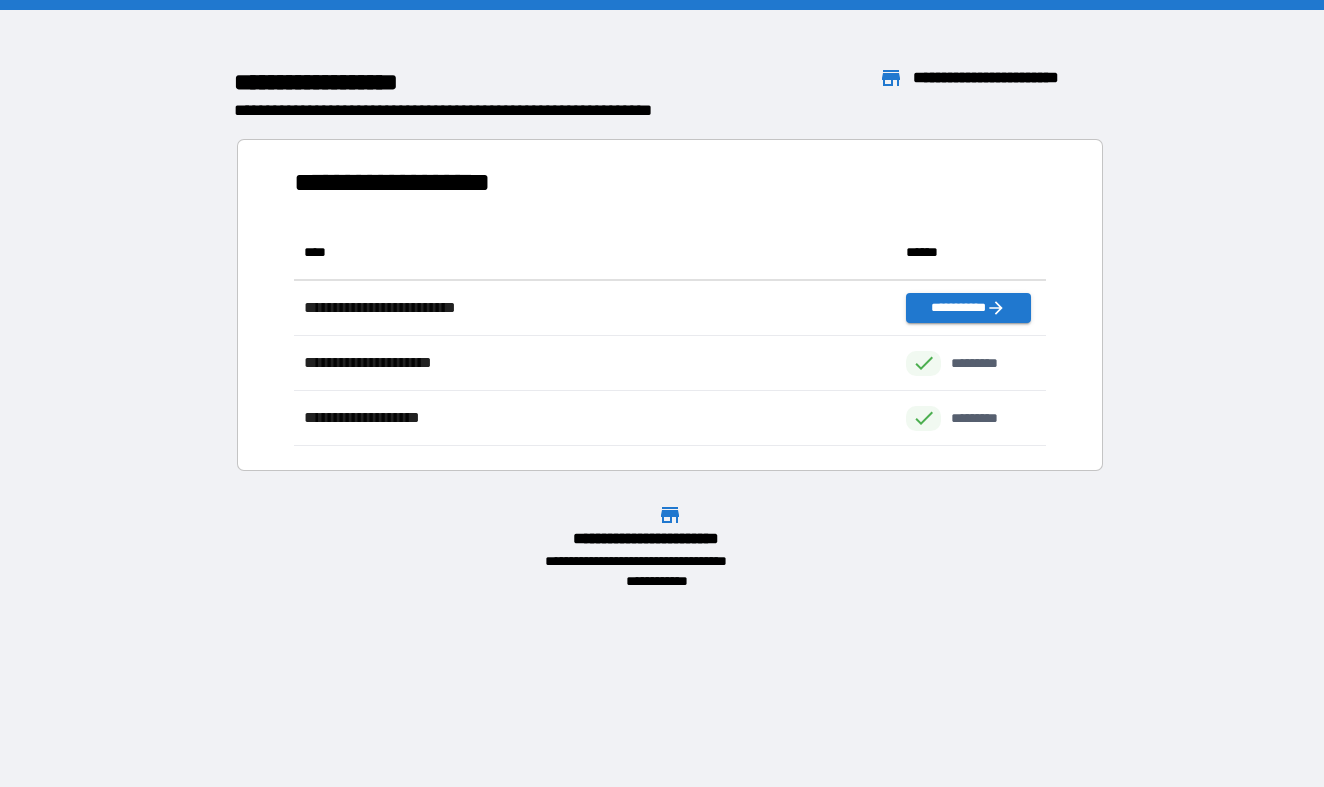 click on "**********" at bounding box center (662, 393) 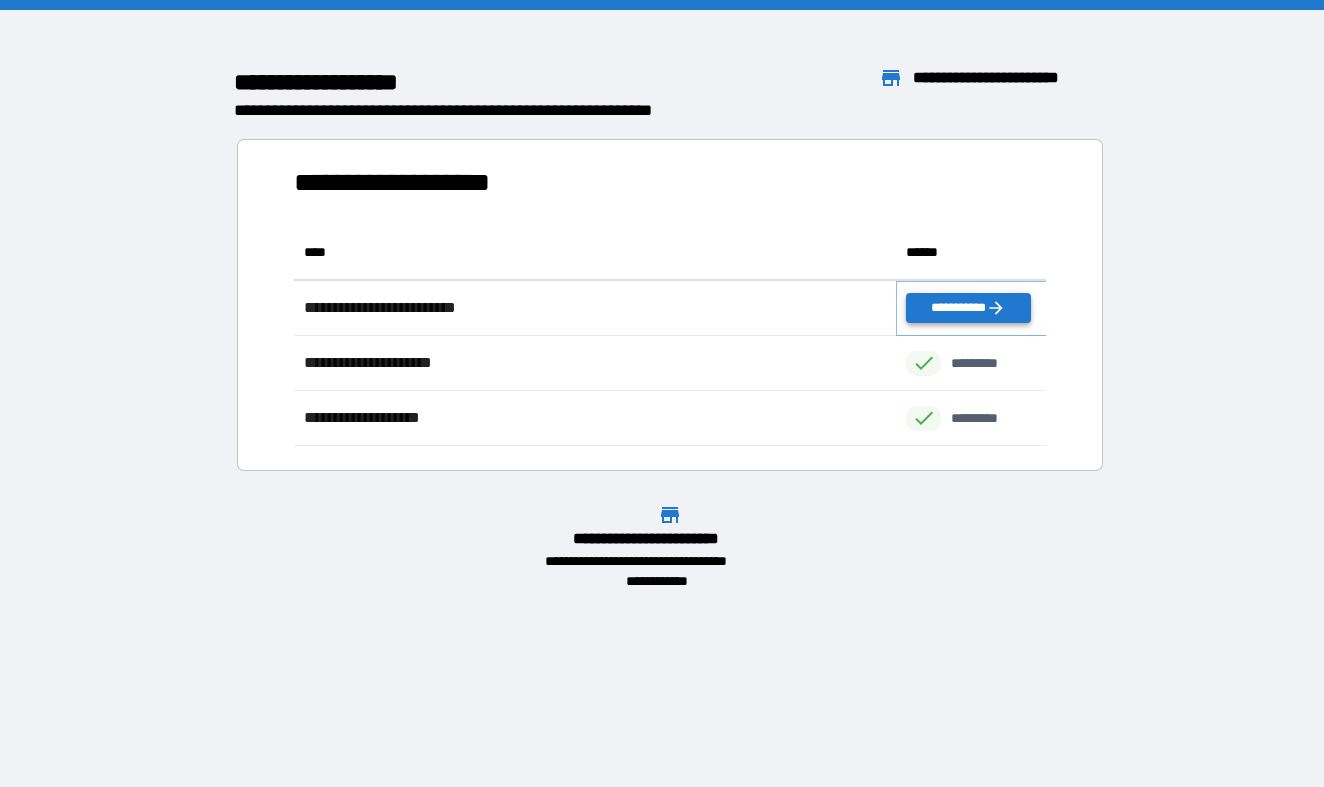 click on "**********" at bounding box center (968, 308) 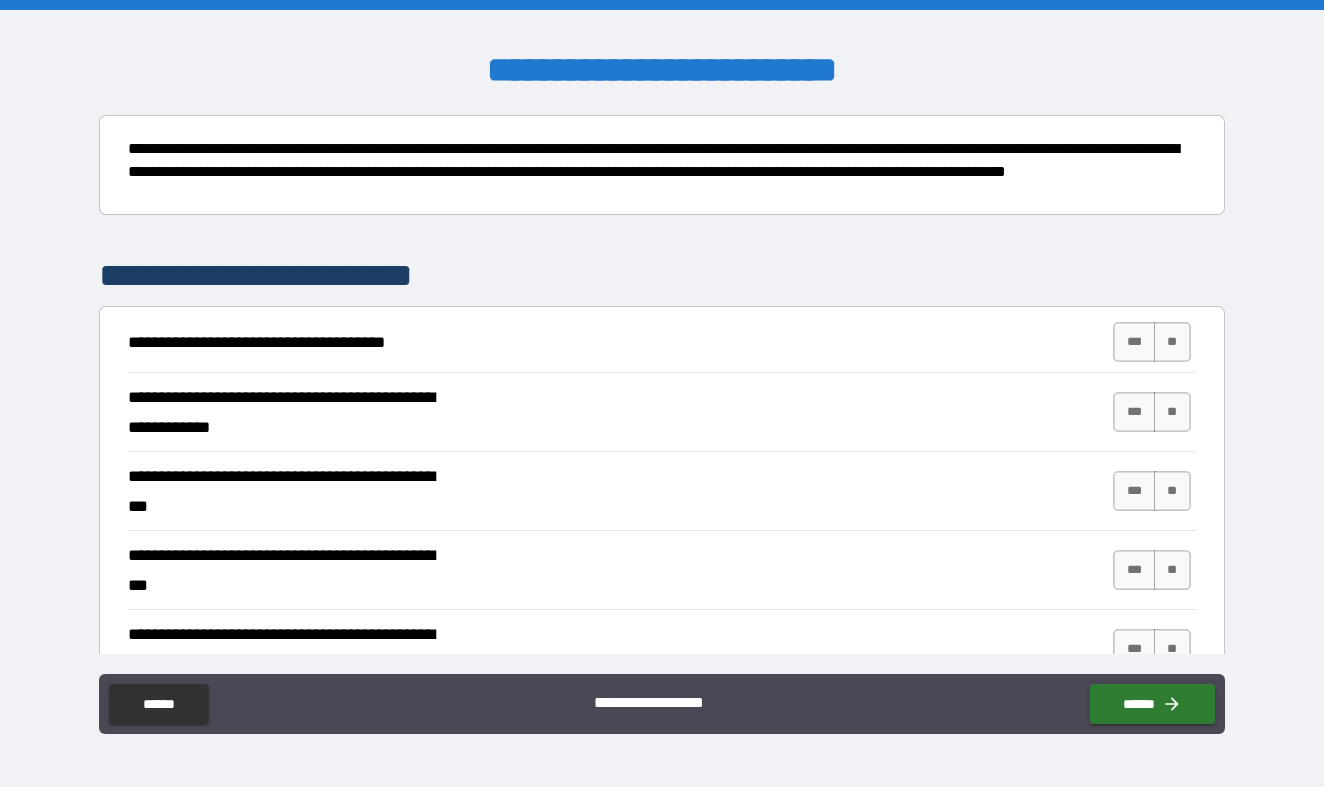 scroll, scrollTop: 236, scrollLeft: 0, axis: vertical 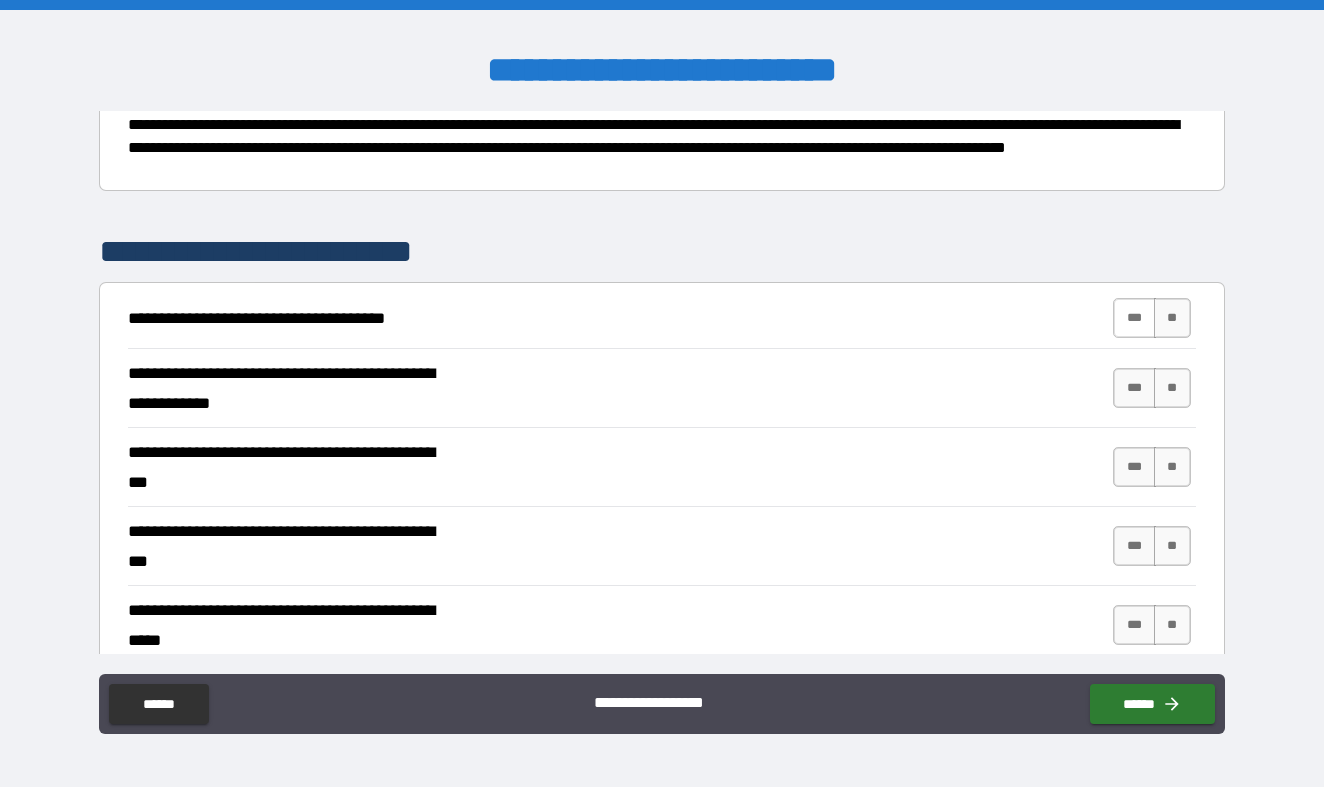 click on "***" at bounding box center (1134, 318) 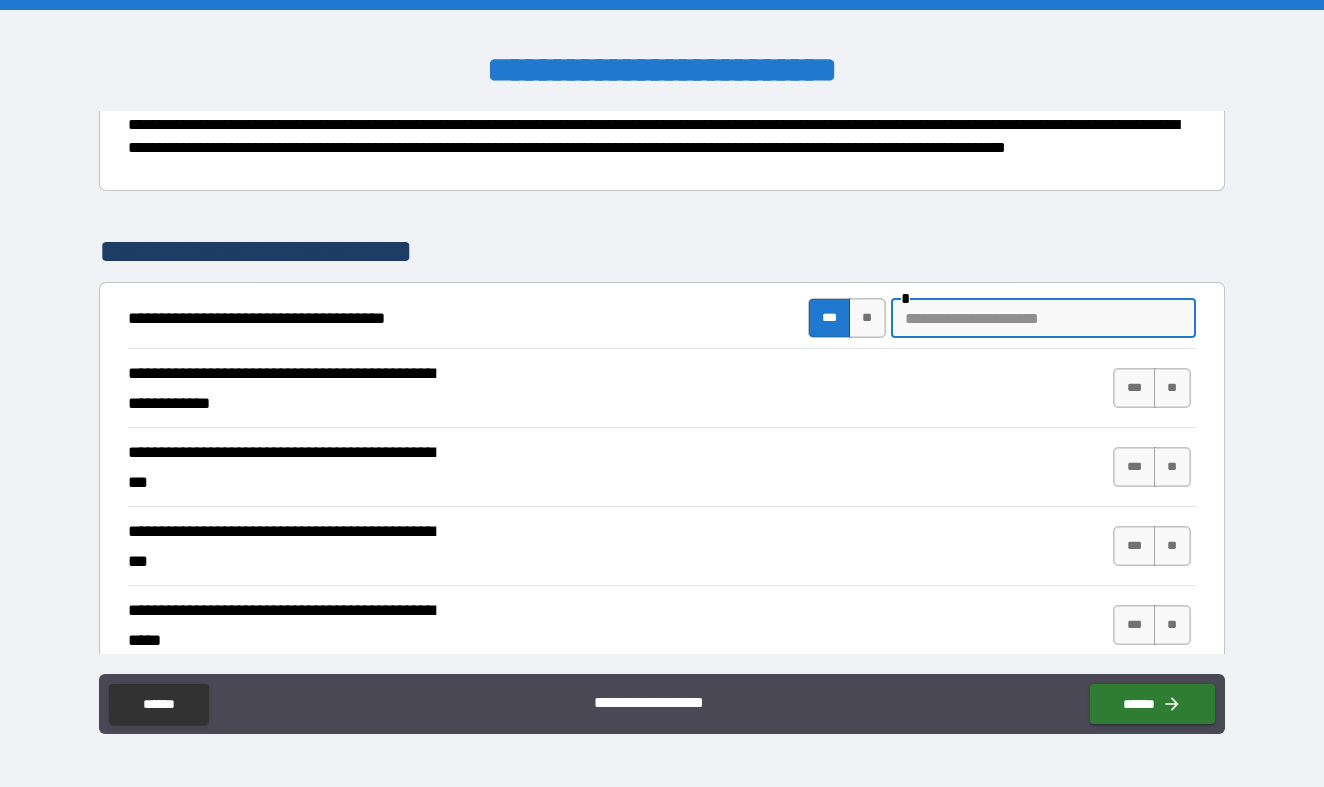 click at bounding box center (1043, 318) 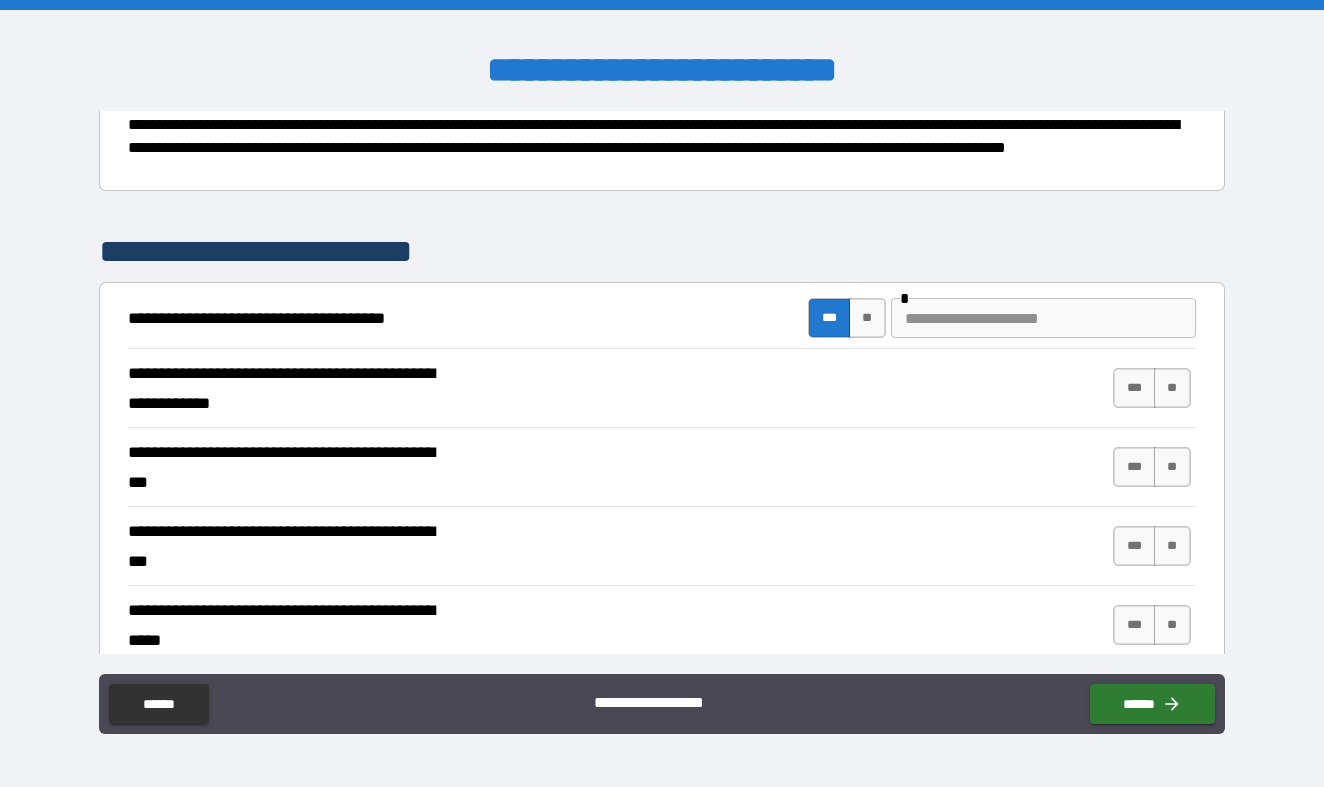 click on "**********" at bounding box center [661, 388] 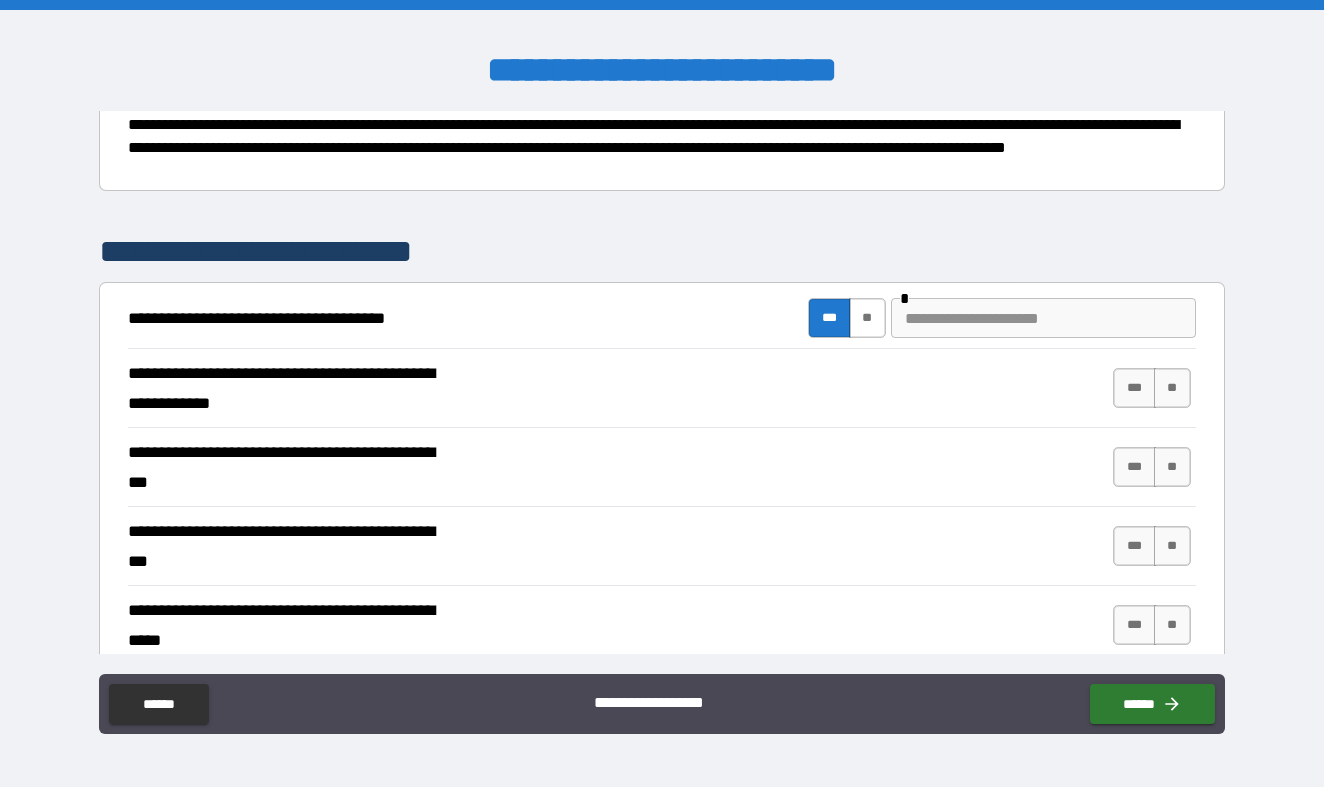 click on "**" at bounding box center (867, 318) 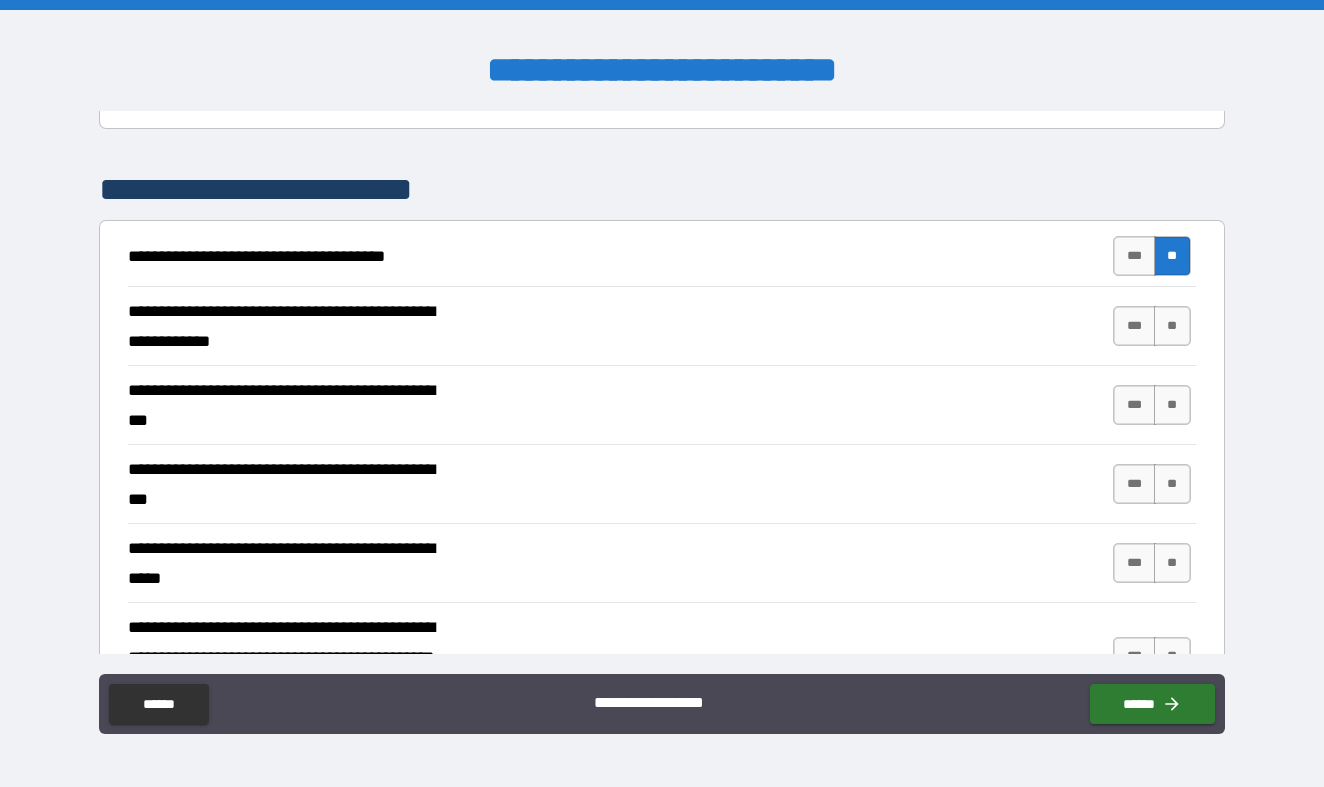 scroll, scrollTop: 287, scrollLeft: 0, axis: vertical 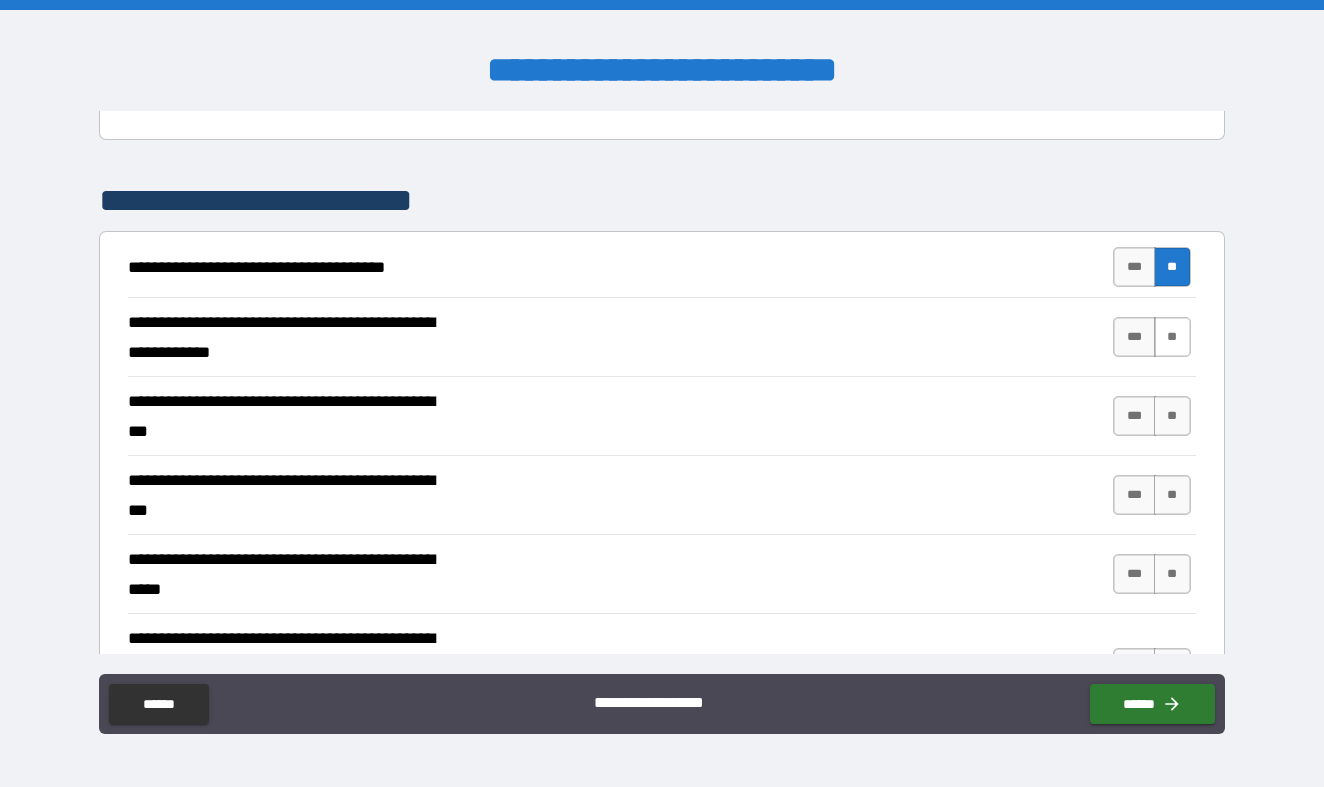 click on "**" at bounding box center [1172, 337] 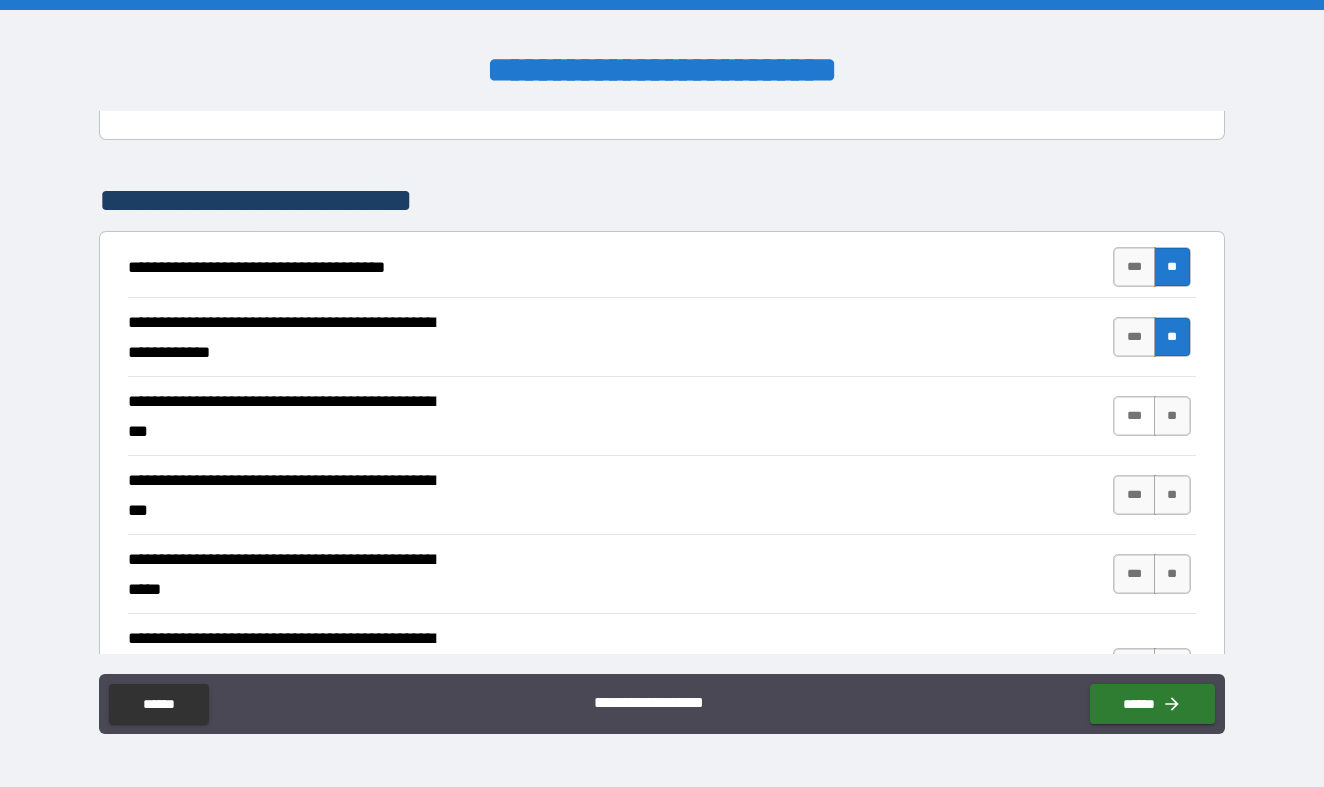 click on "***" at bounding box center (1134, 416) 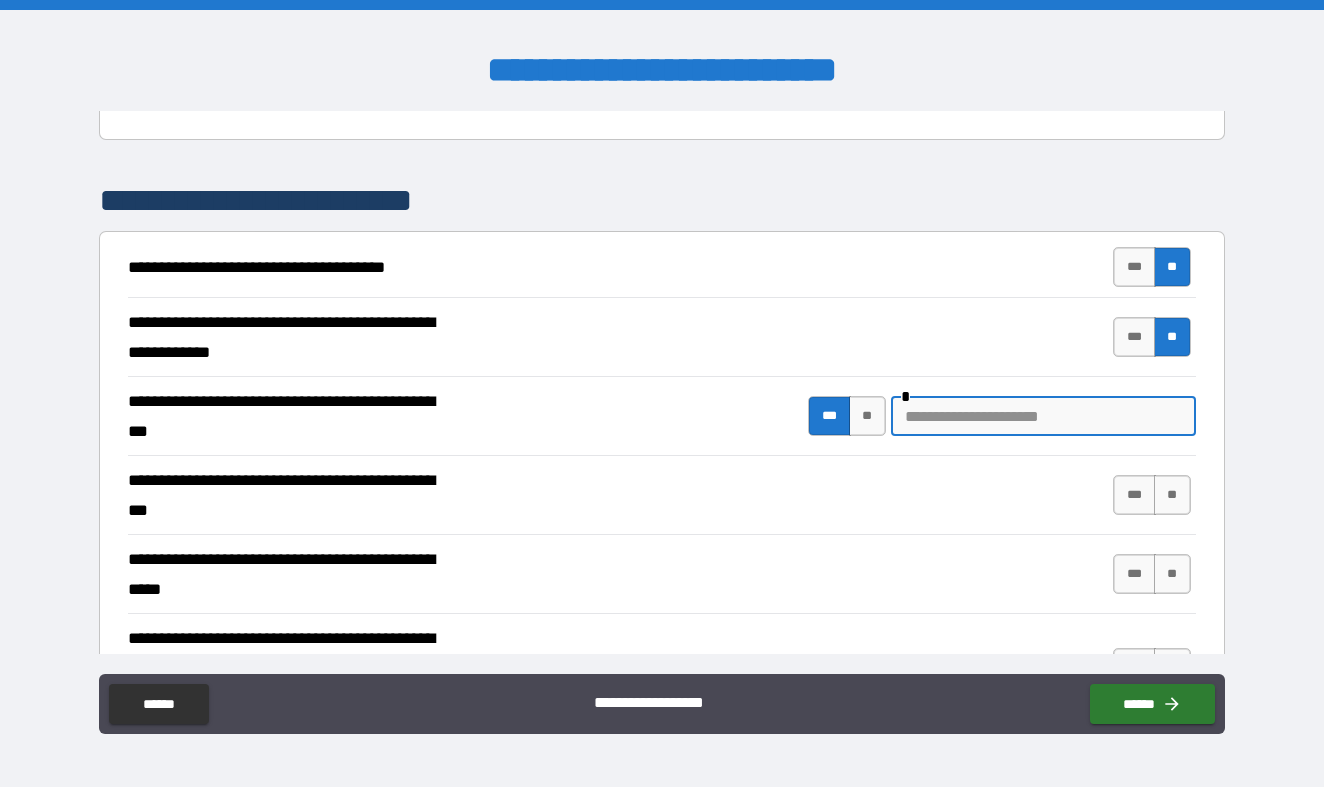 click at bounding box center (1043, 416) 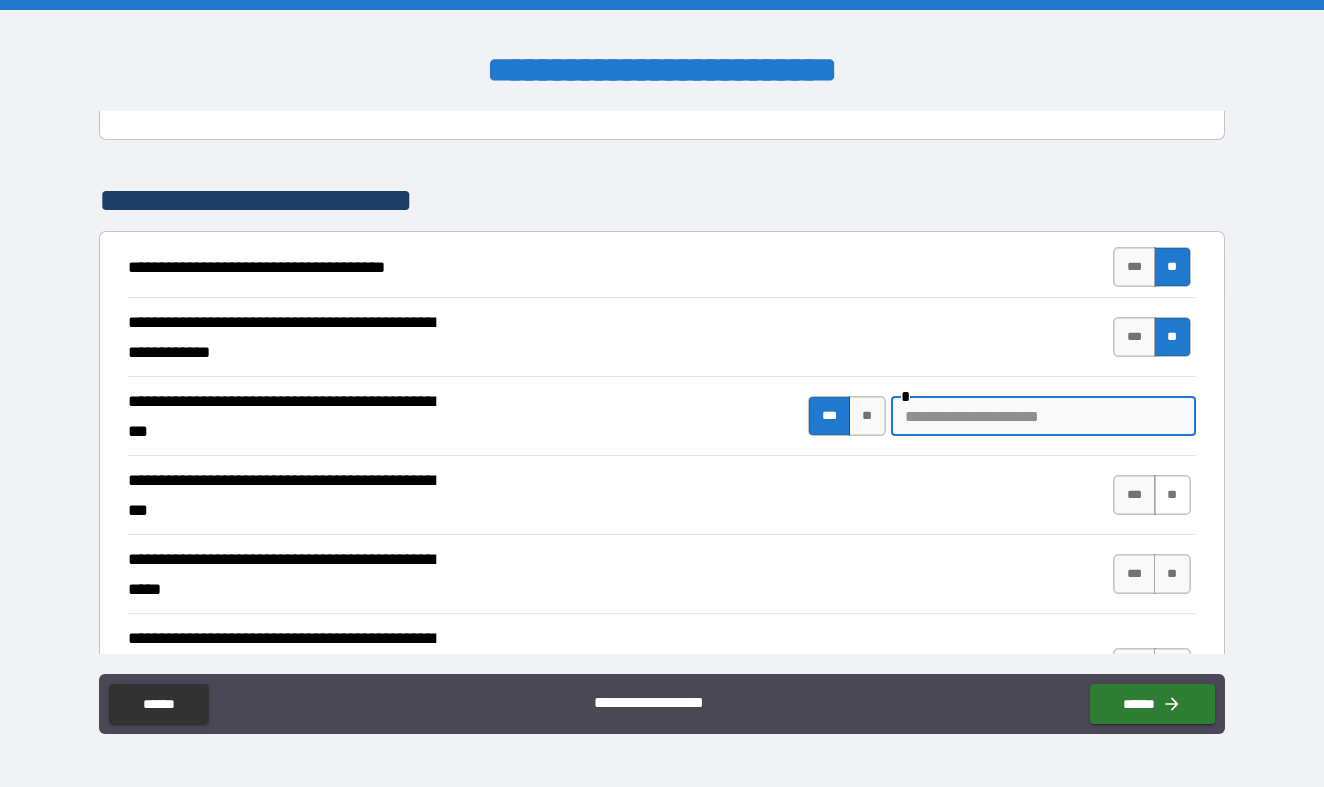 click on "**" at bounding box center [1172, 495] 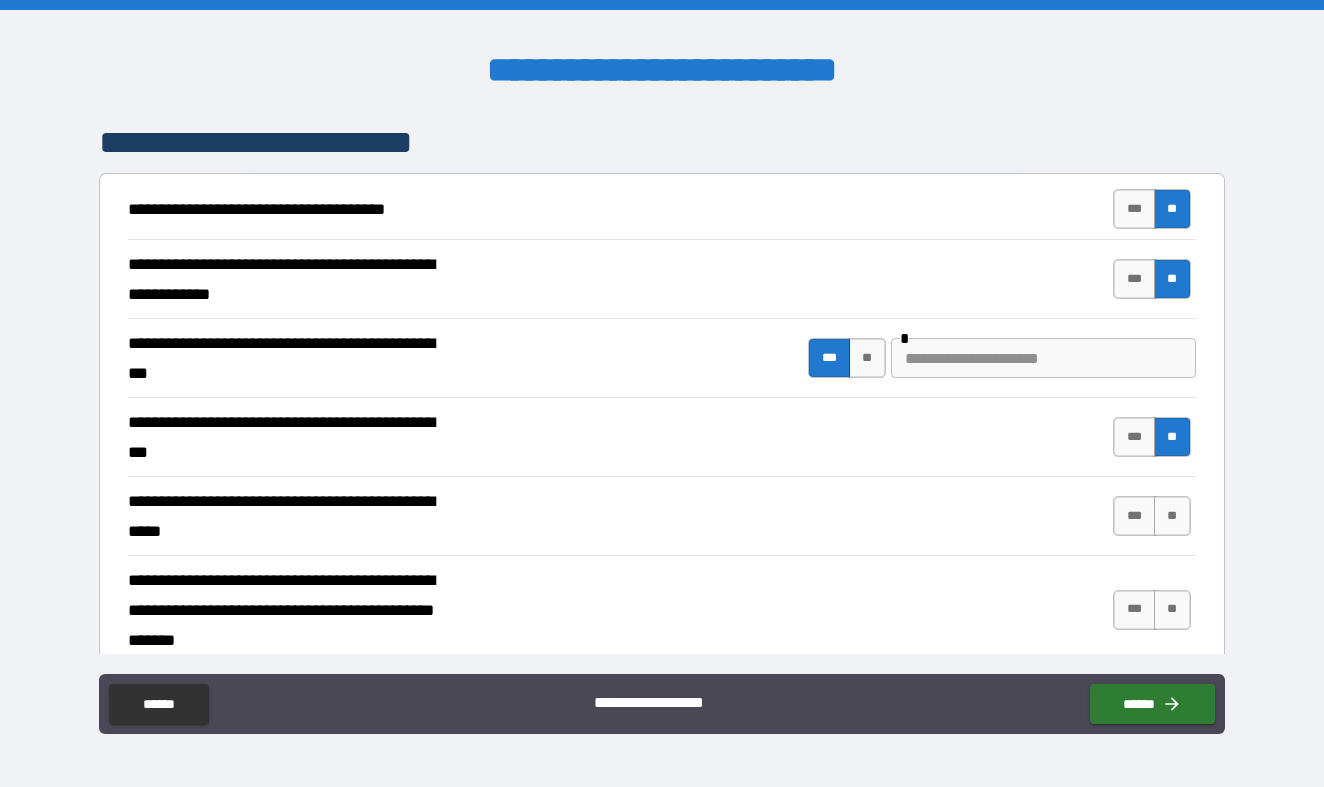 scroll, scrollTop: 366, scrollLeft: 0, axis: vertical 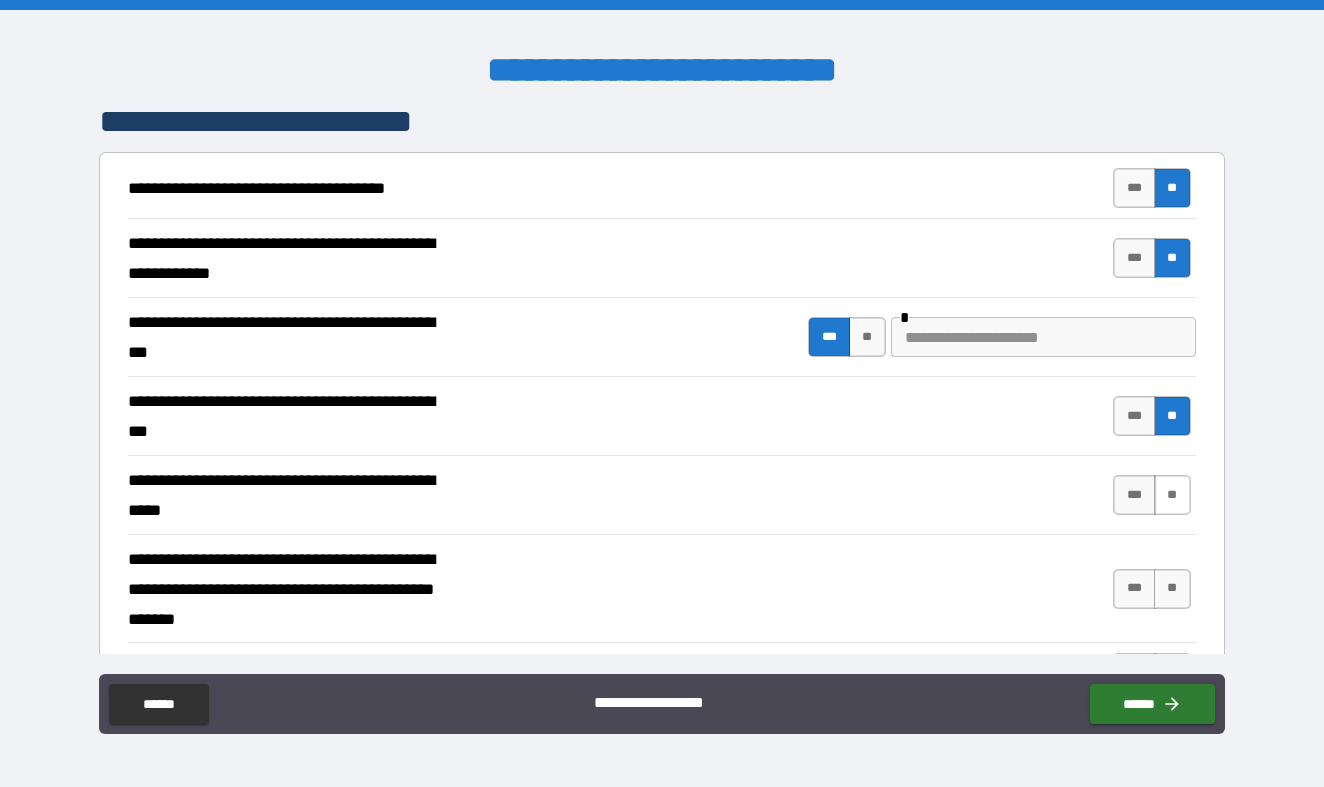click on "**" at bounding box center (1172, 495) 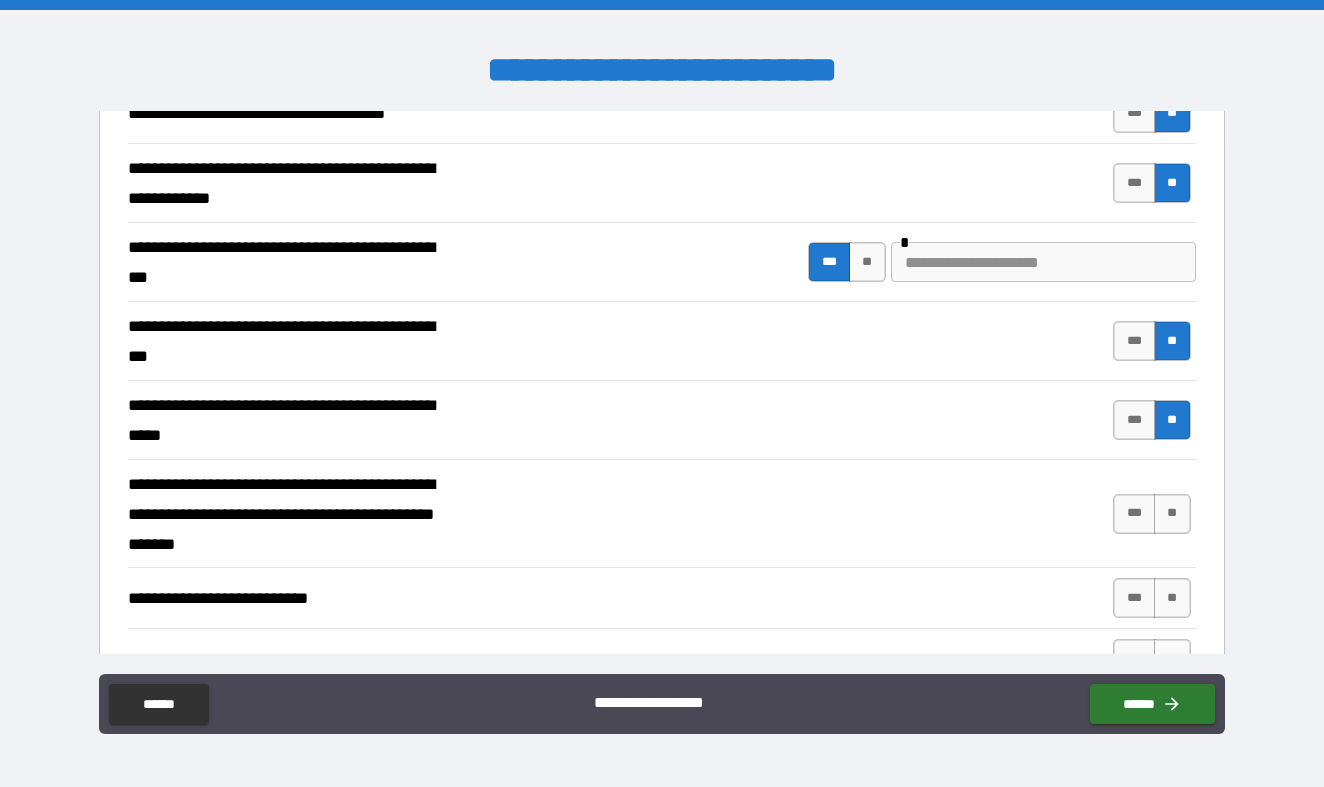 scroll, scrollTop: 442, scrollLeft: 0, axis: vertical 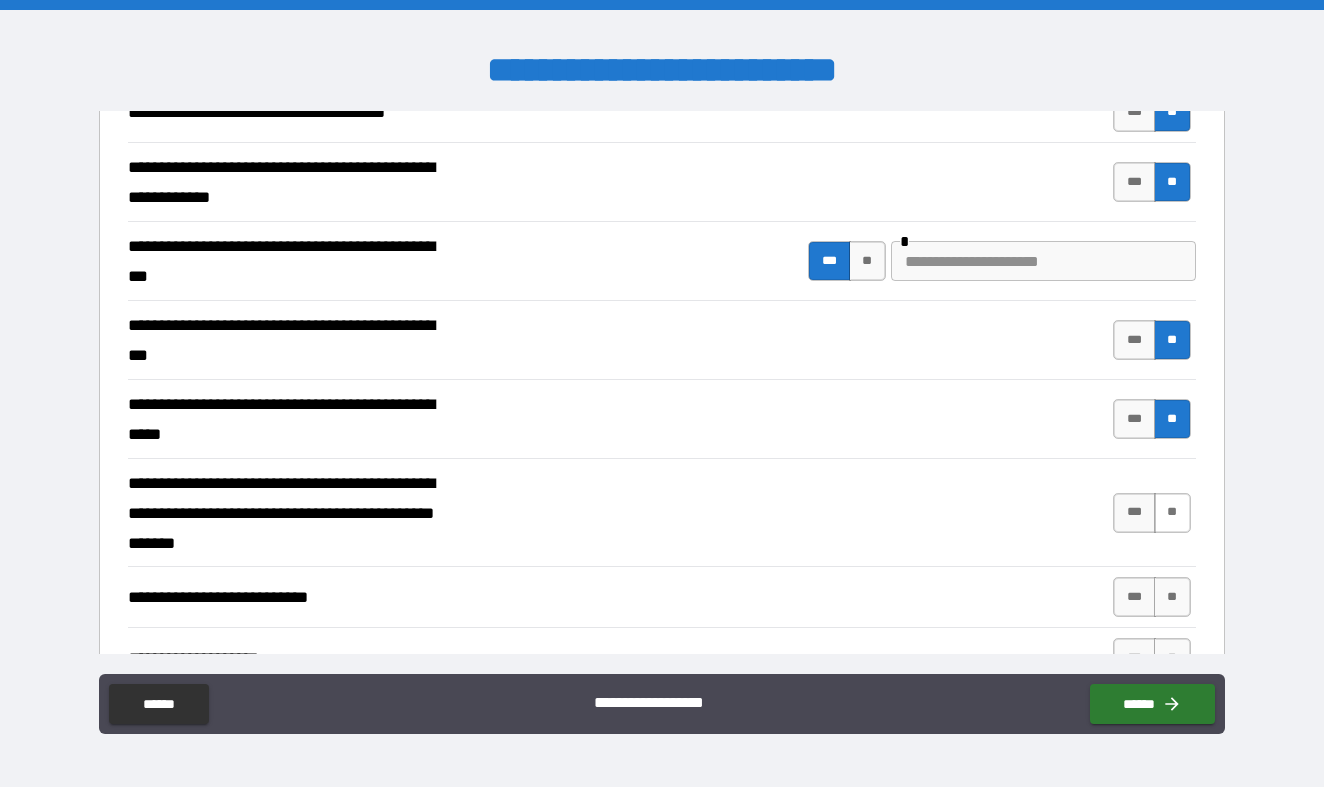 click on "**" at bounding box center [1172, 513] 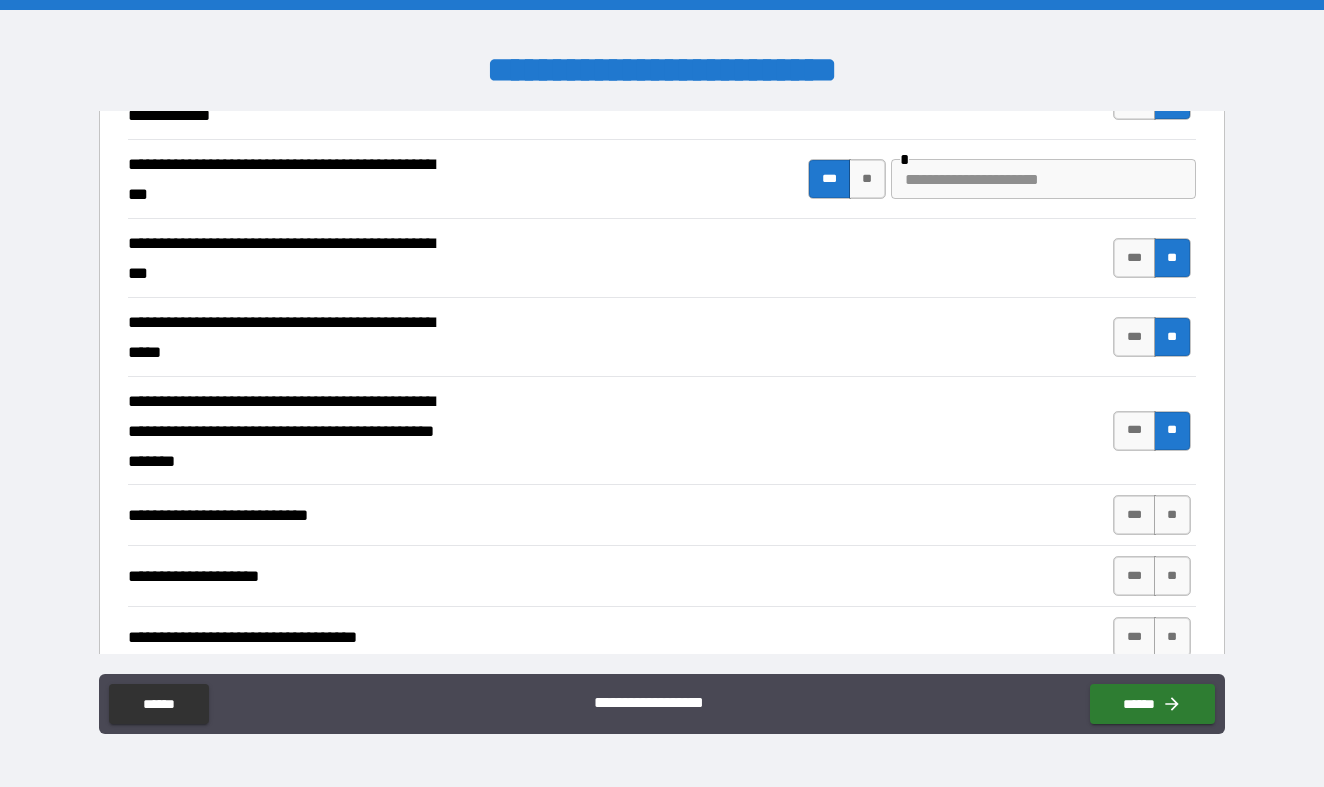 scroll, scrollTop: 561, scrollLeft: 0, axis: vertical 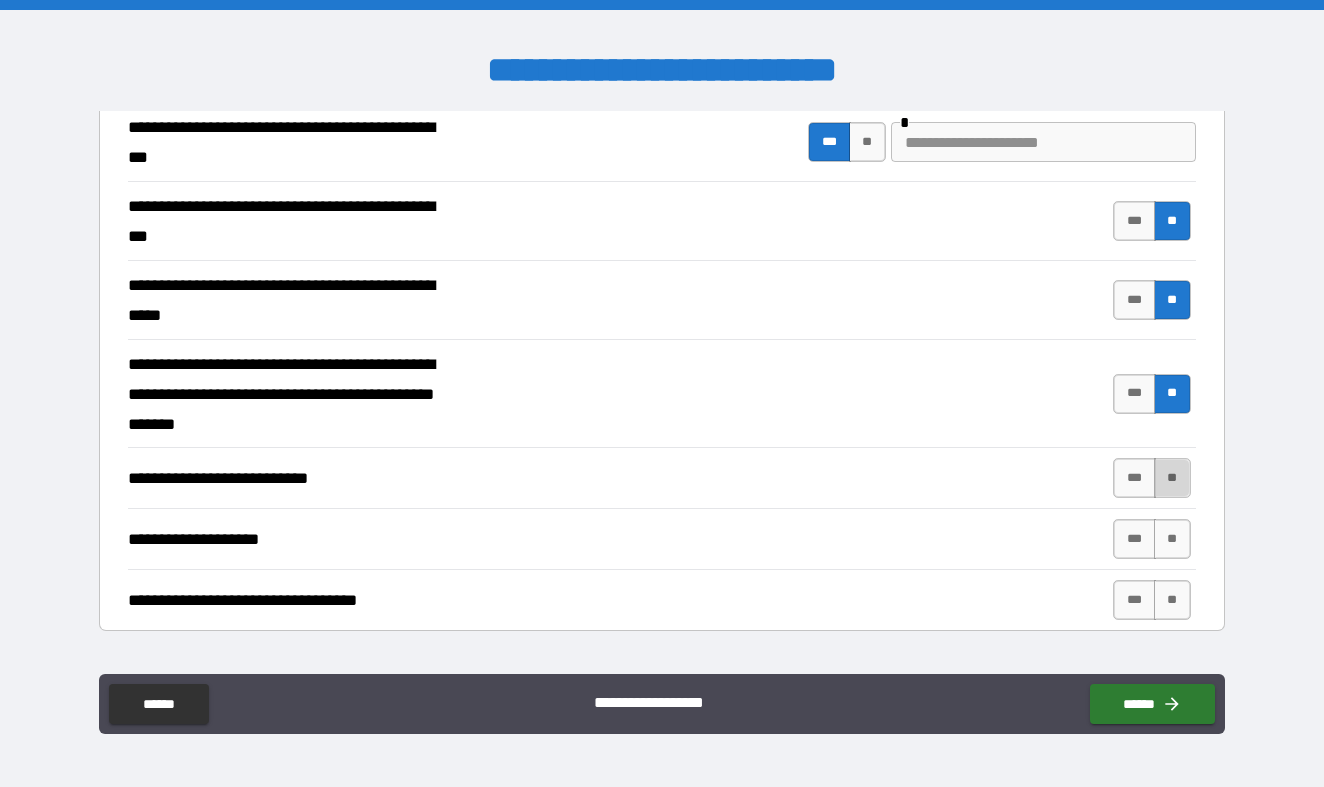 click on "**" at bounding box center [1172, 478] 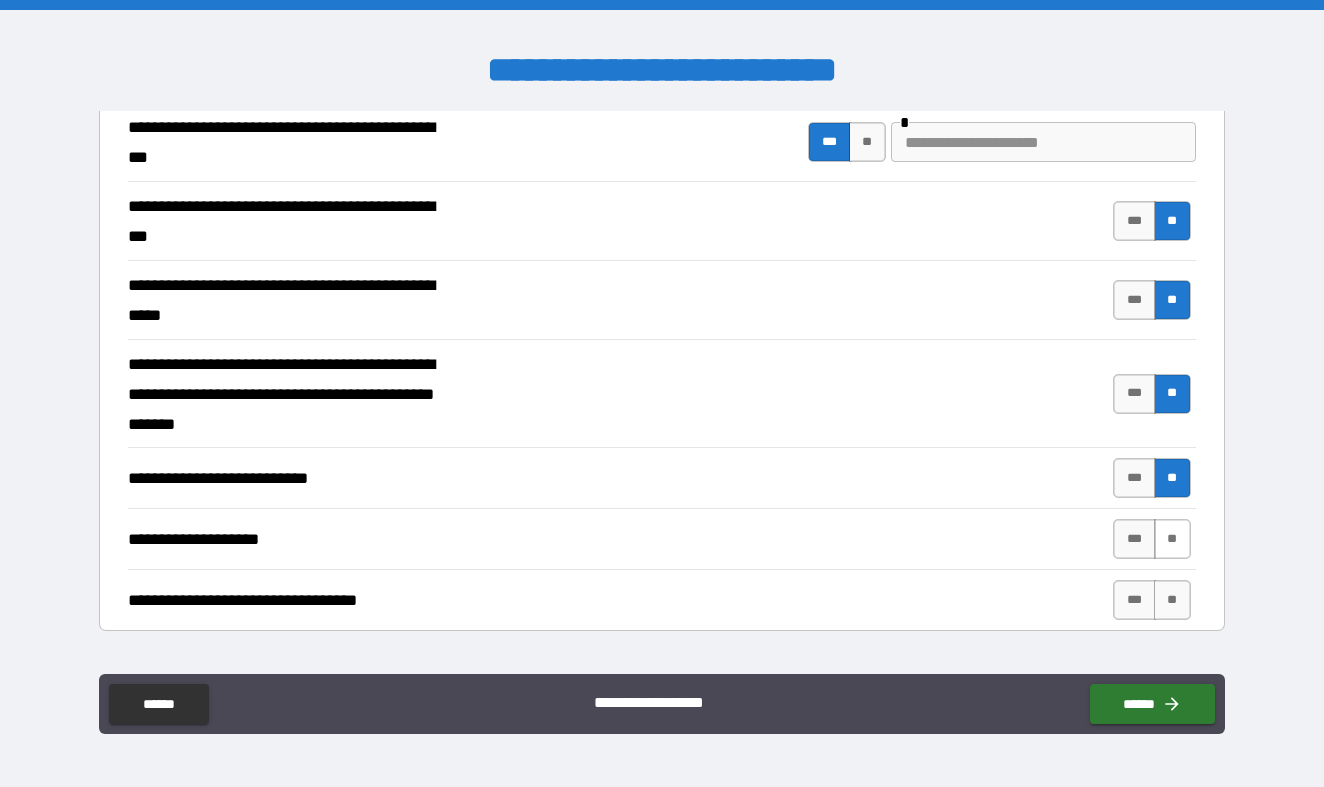 click on "**" at bounding box center [1172, 539] 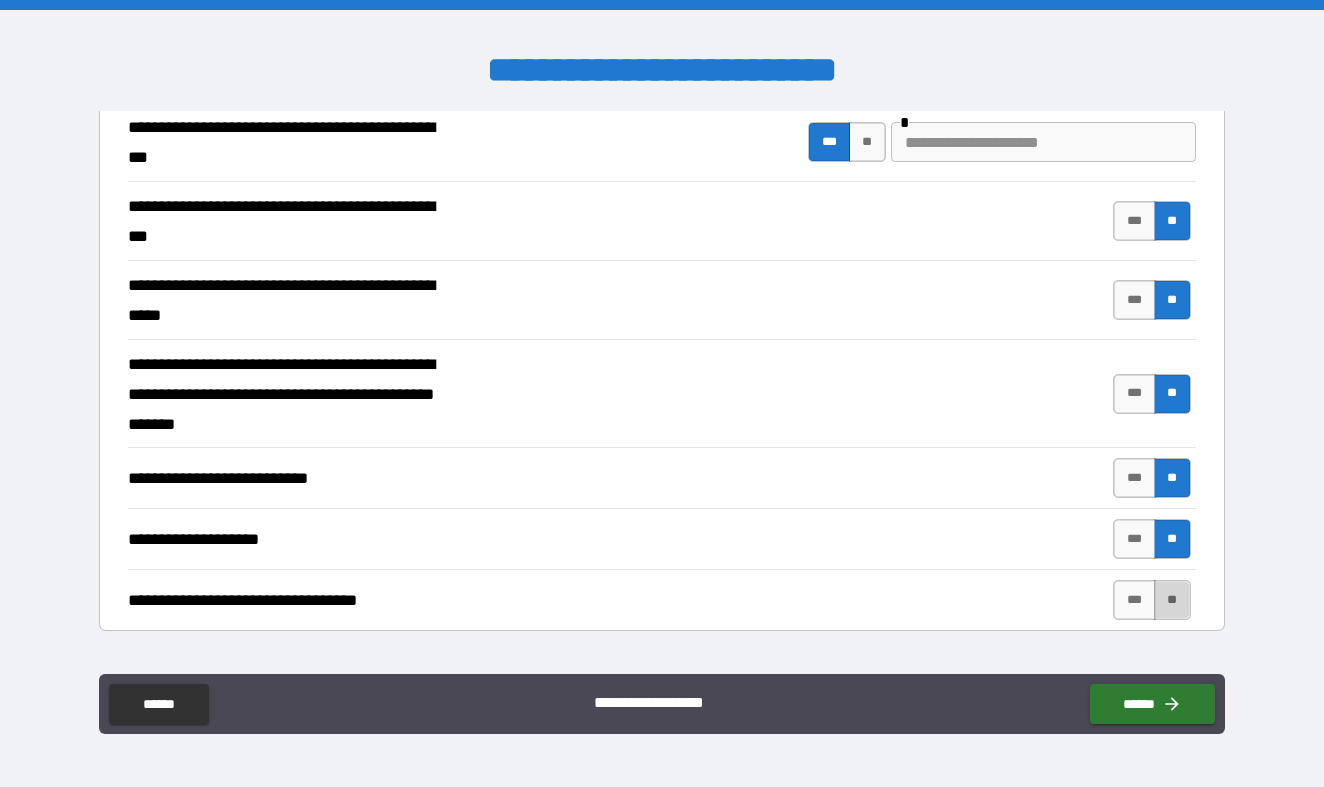 click on "**" at bounding box center (1172, 600) 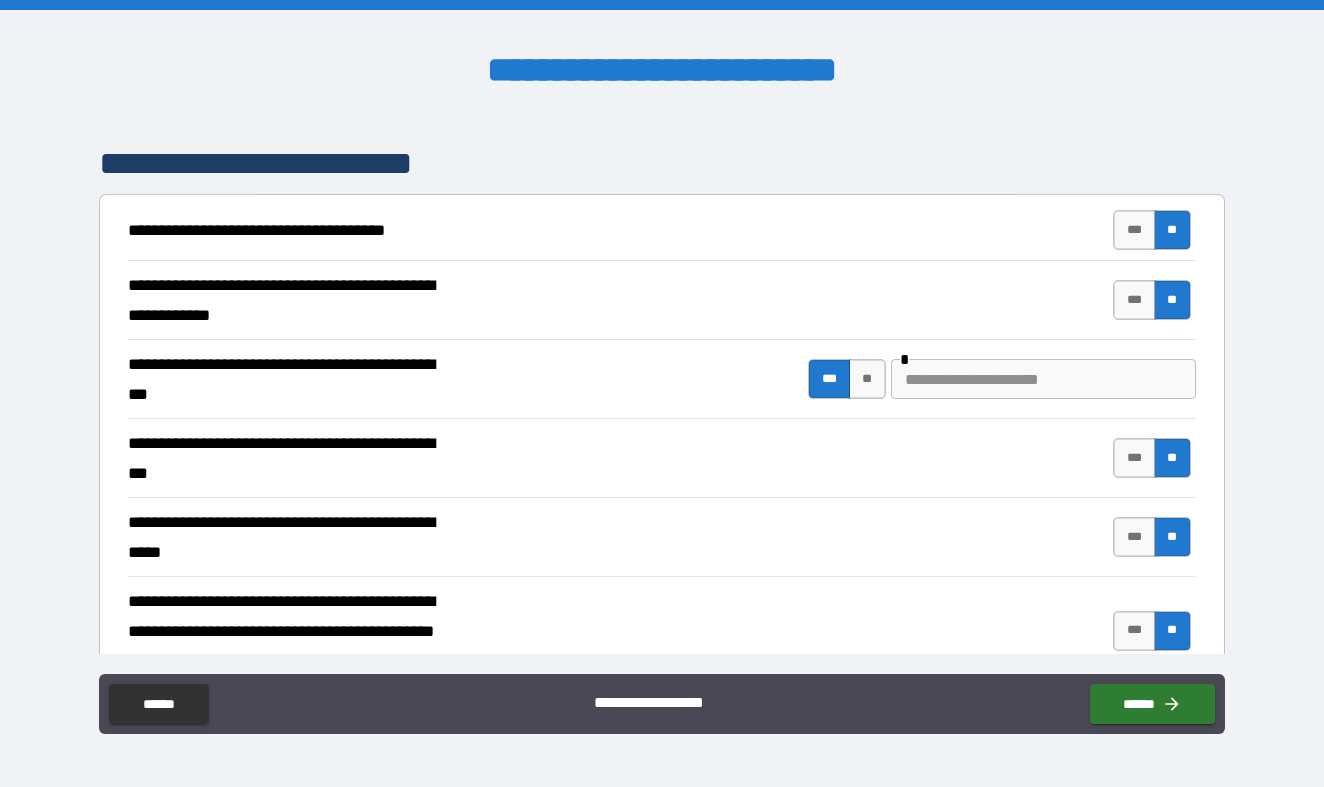 scroll, scrollTop: 298, scrollLeft: 0, axis: vertical 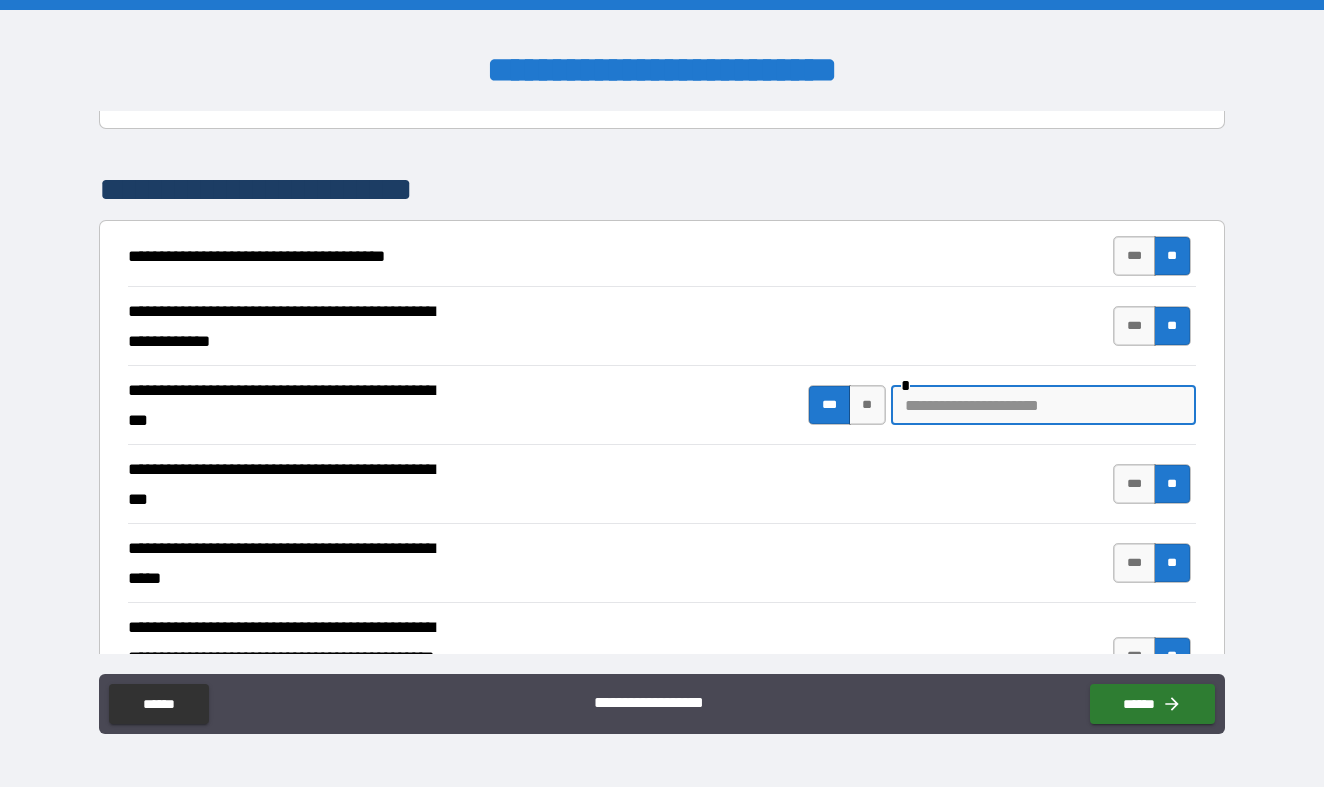 click at bounding box center (1043, 405) 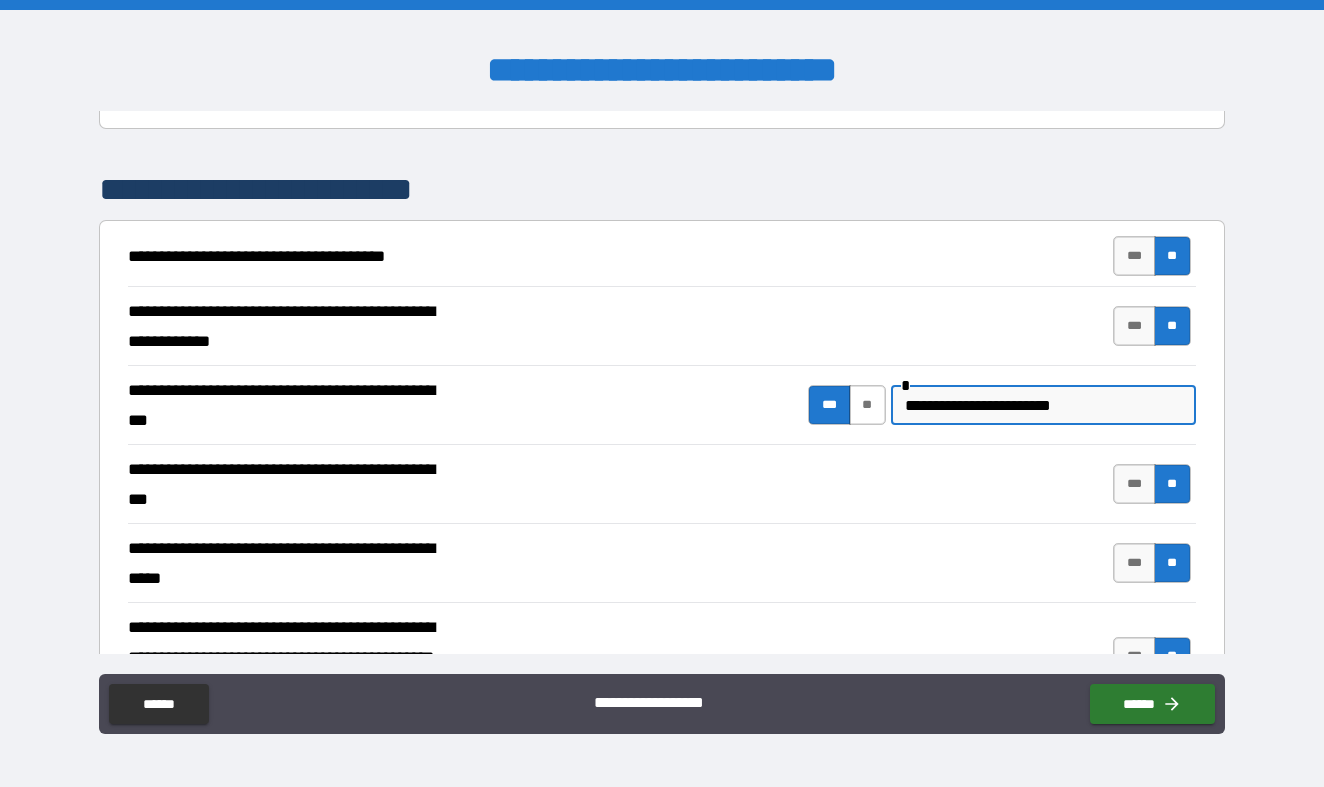 type on "**********" 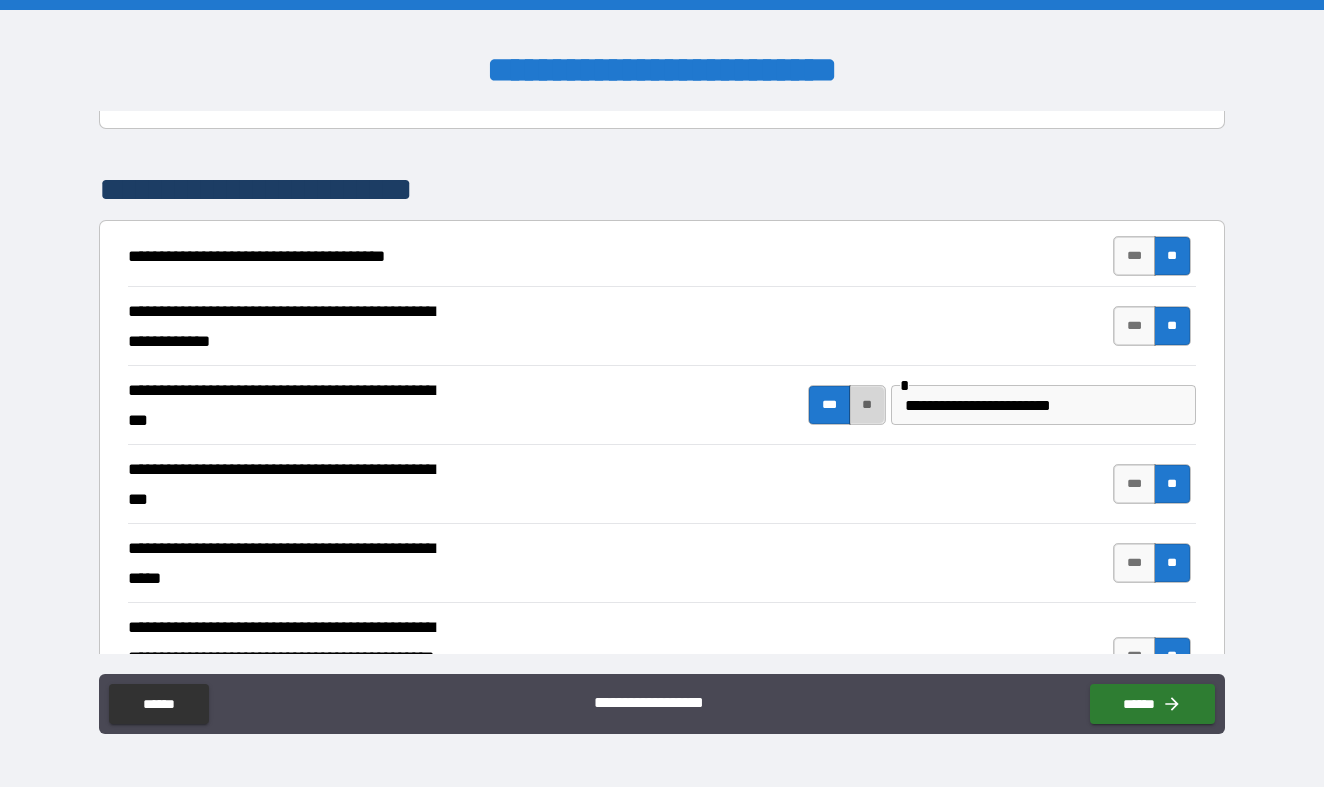 click on "**" at bounding box center (867, 405) 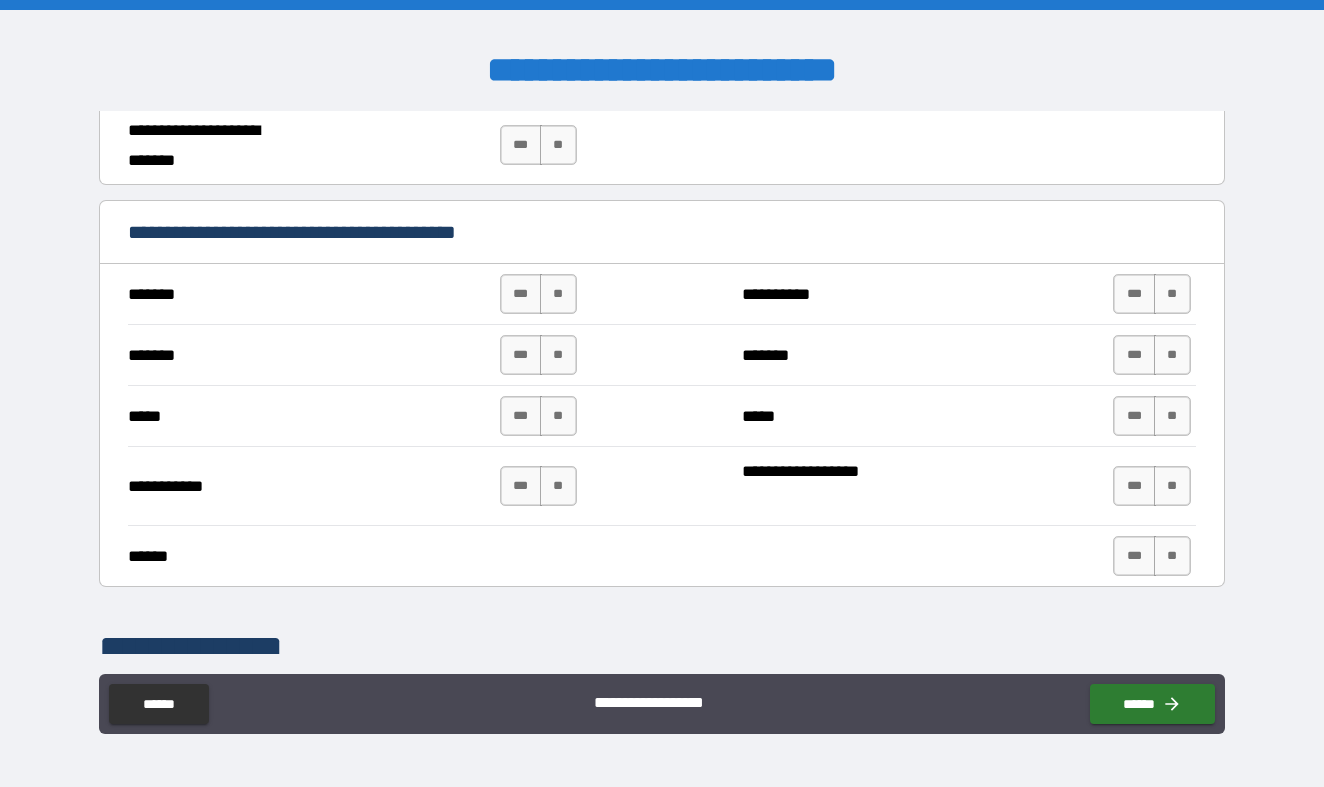 scroll, scrollTop: 1351, scrollLeft: 0, axis: vertical 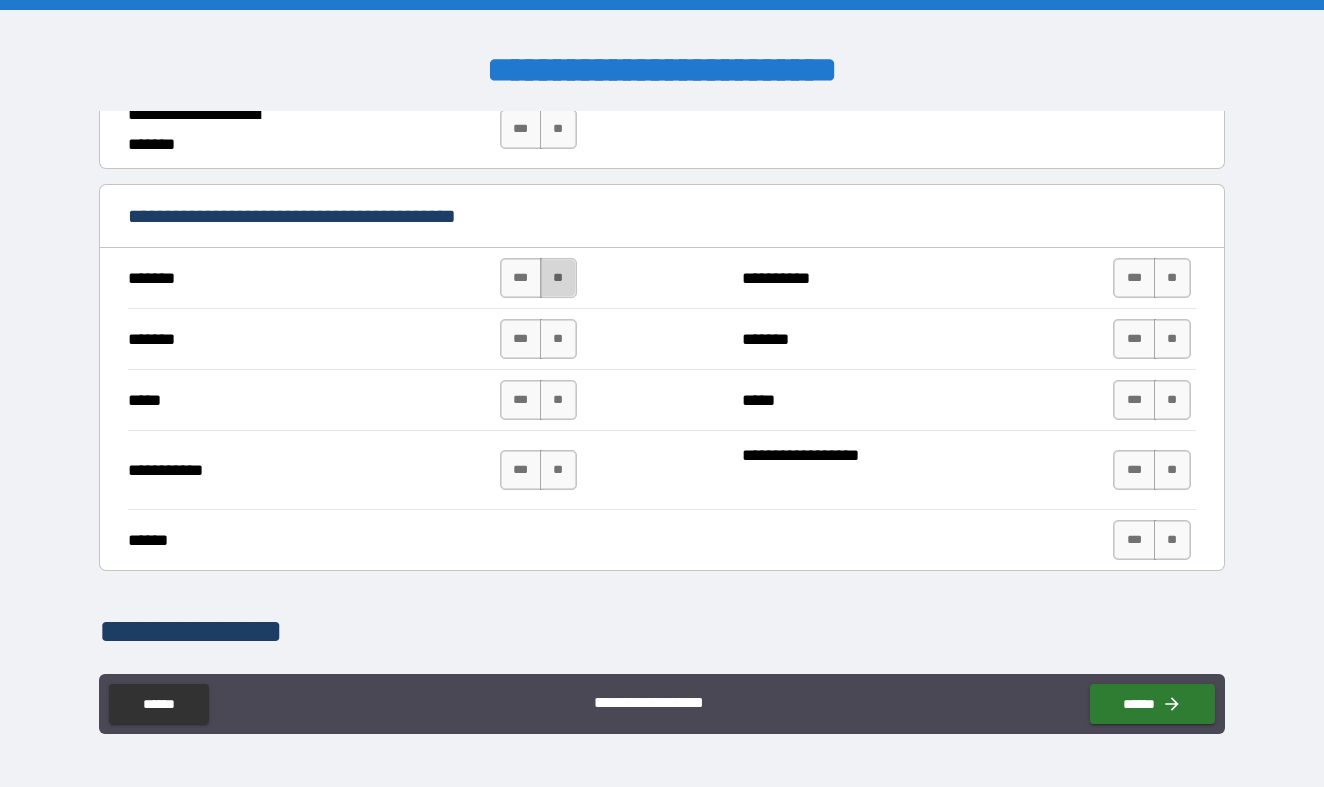 click on "**" at bounding box center [558, 278] 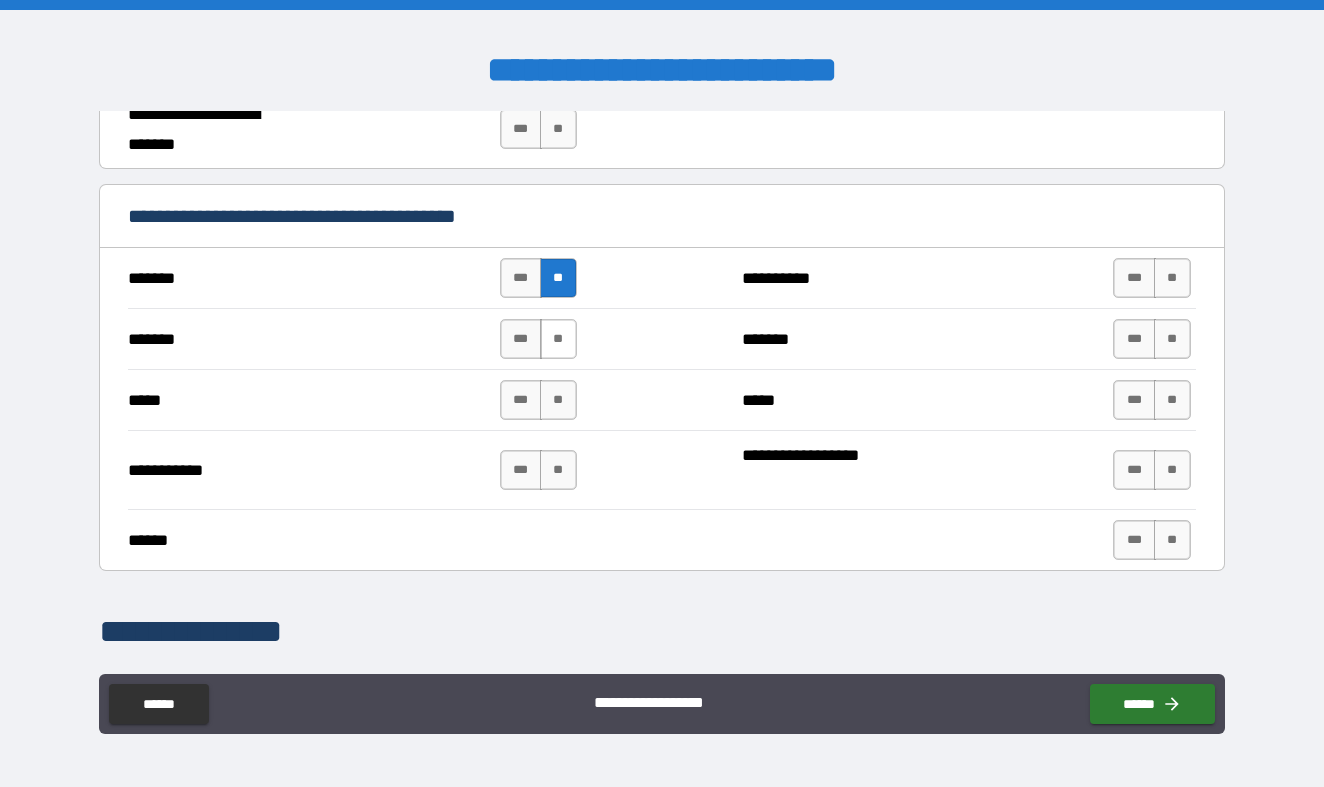 click on "**" at bounding box center (558, 339) 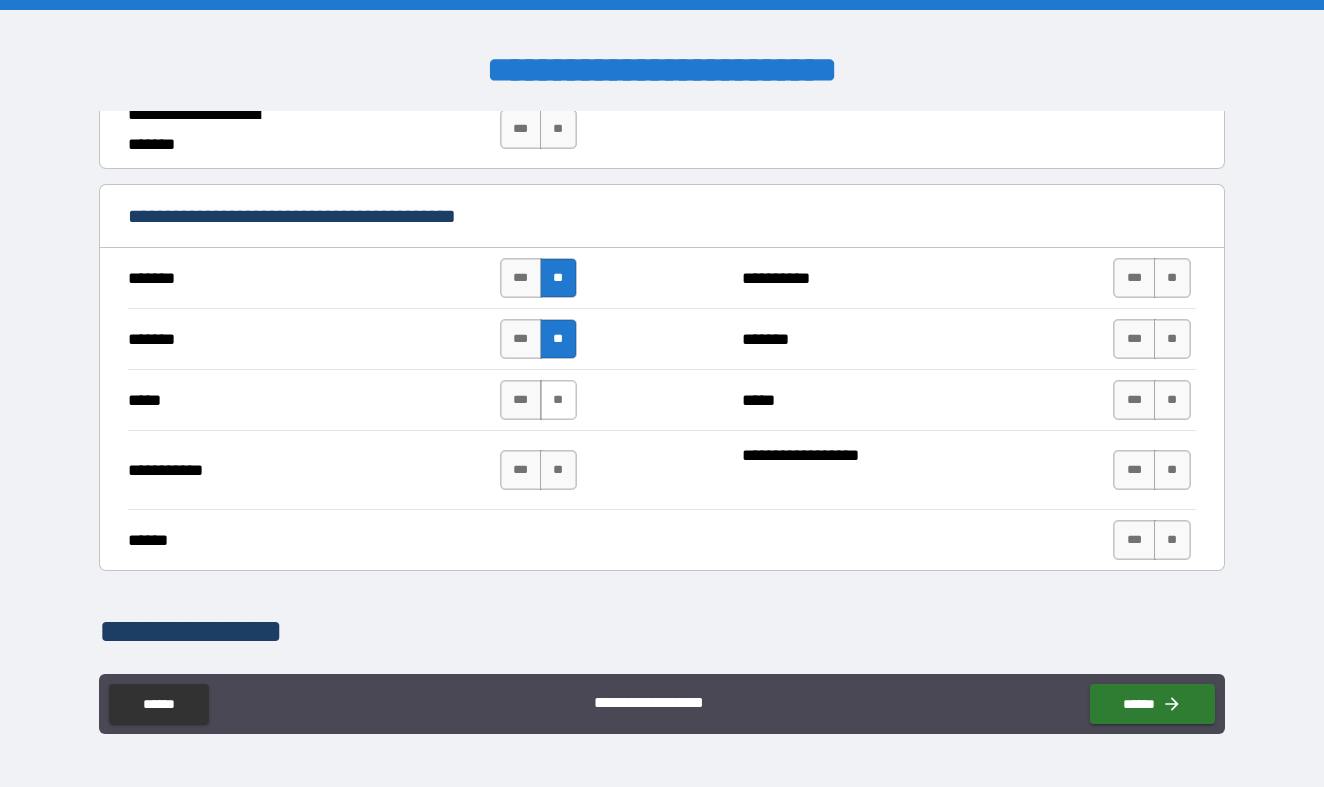 click on "**" at bounding box center (558, 400) 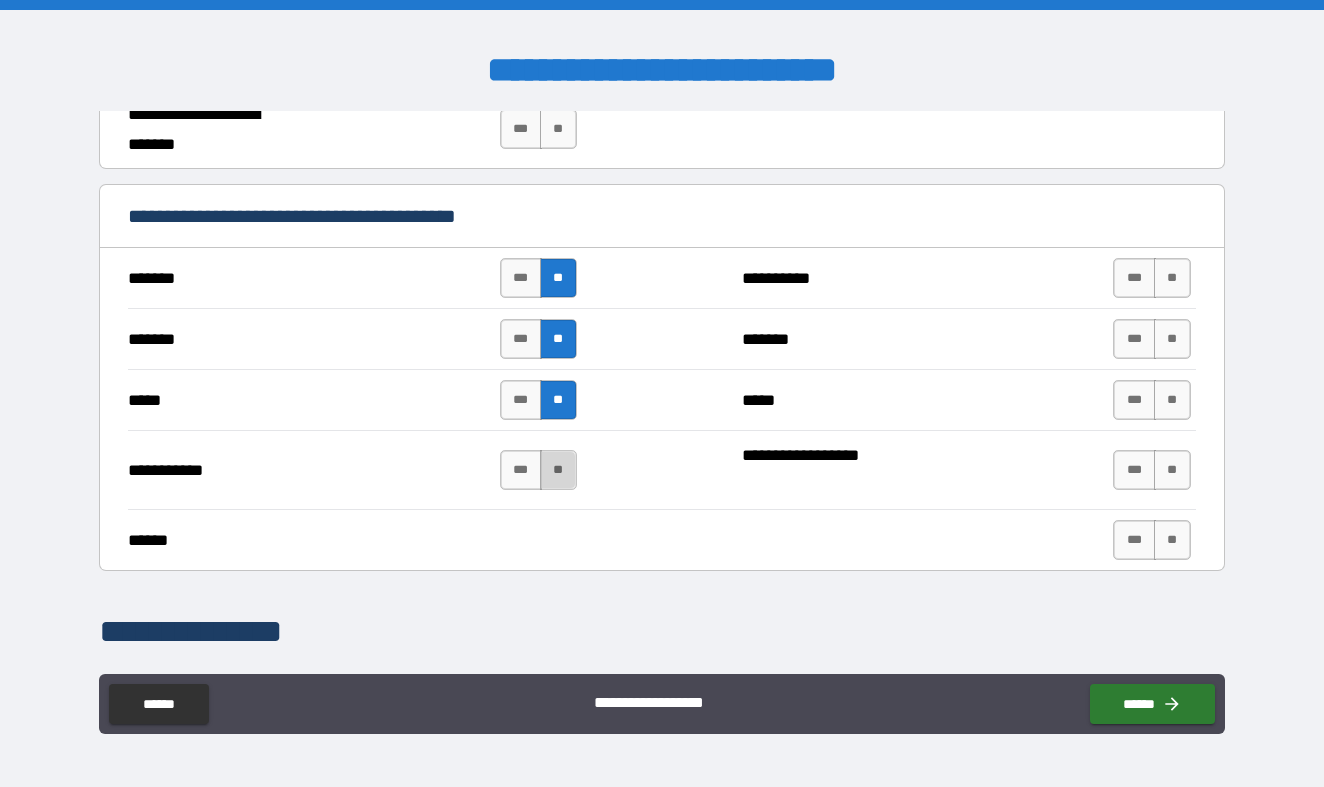 click on "**" at bounding box center (558, 470) 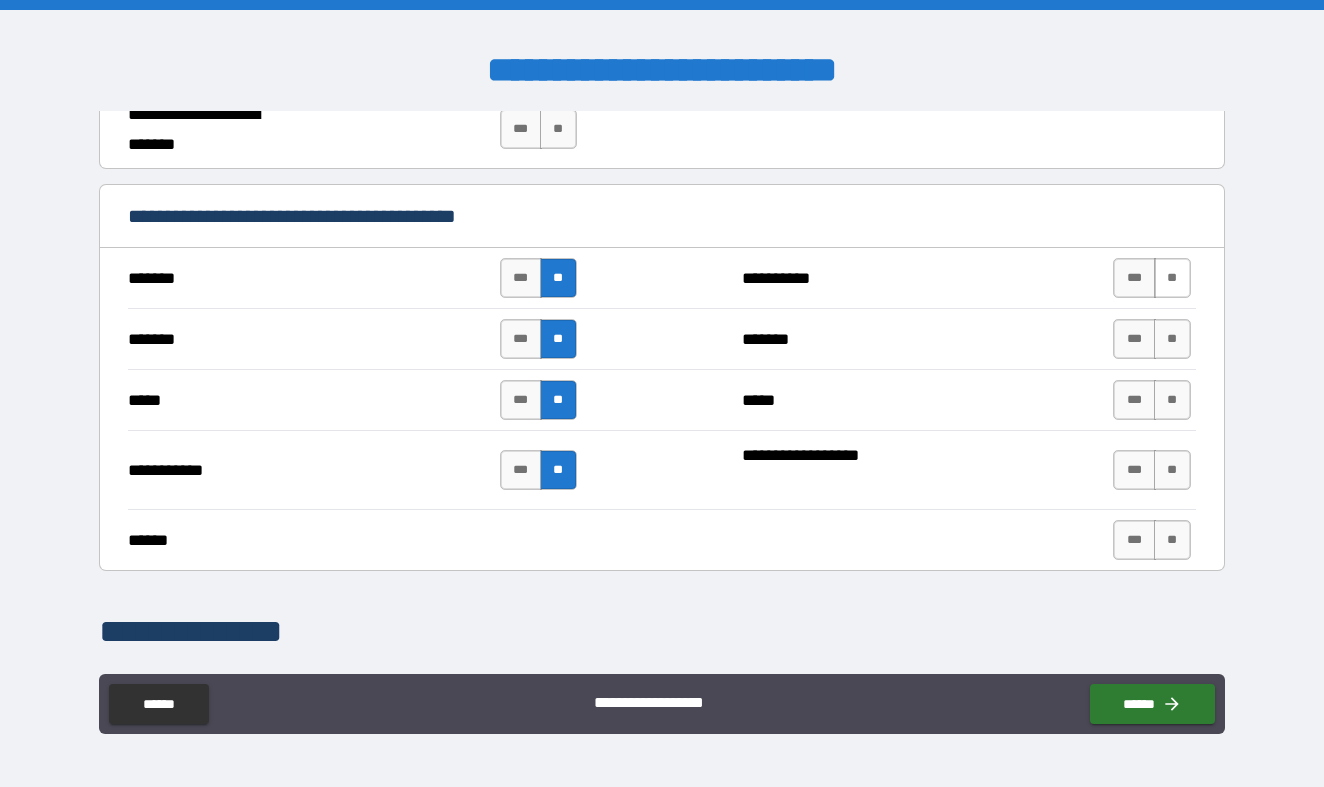 click on "**" at bounding box center [1172, 278] 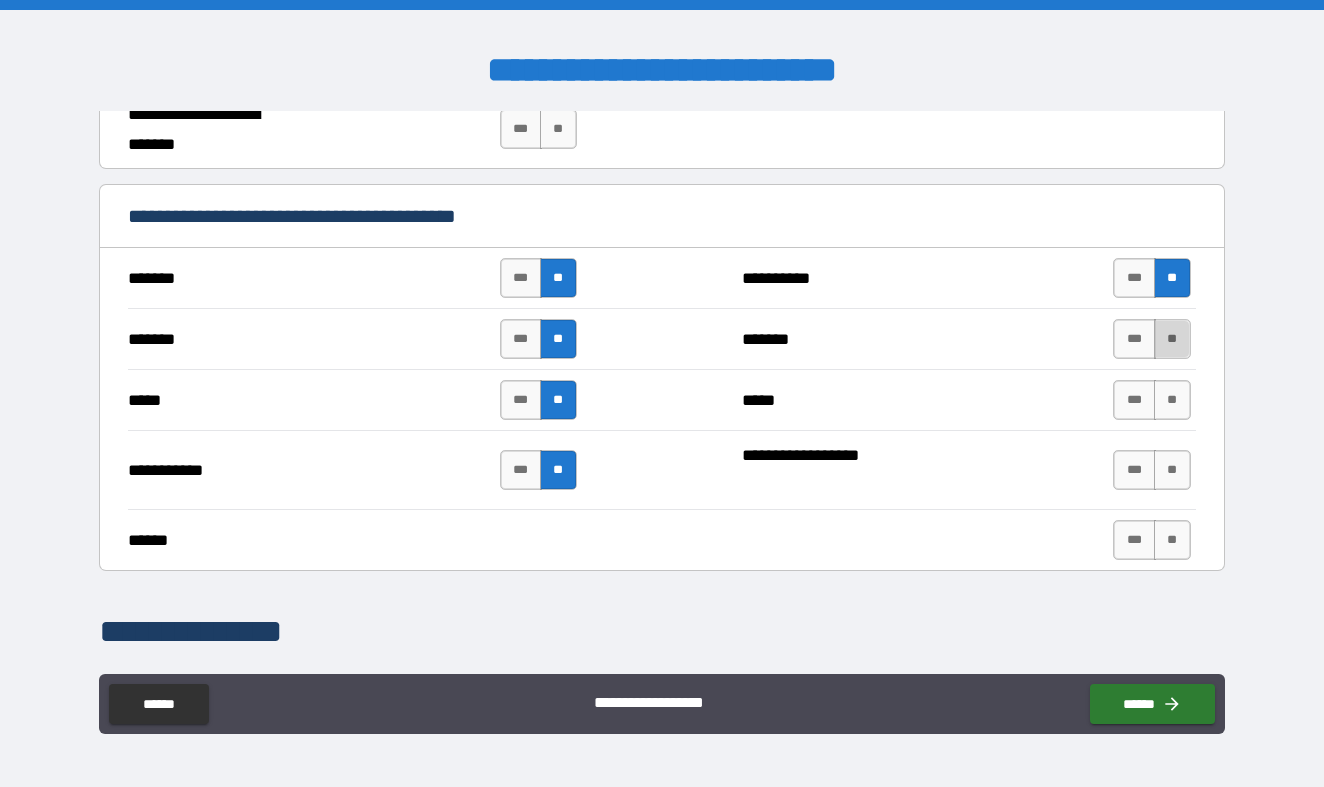 click on "**" at bounding box center (1172, 339) 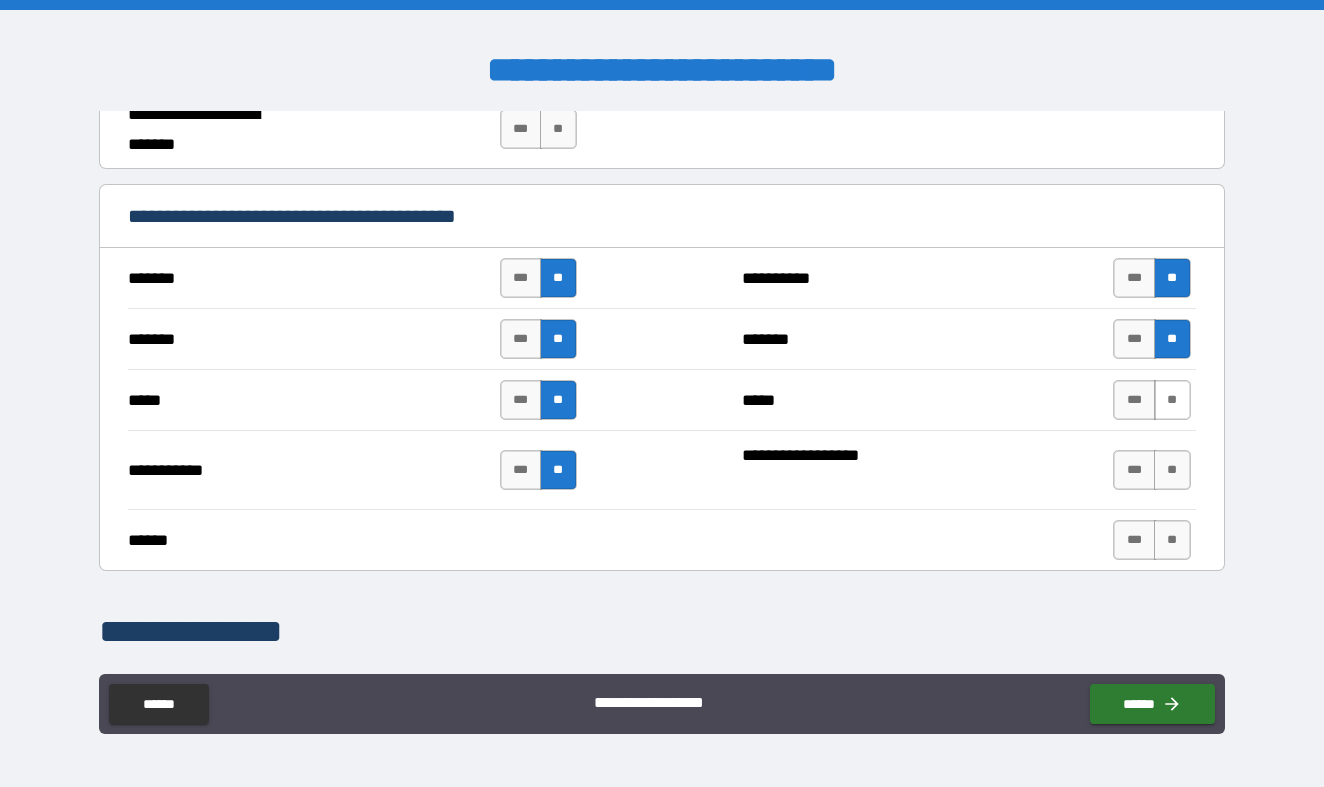 click on "**" at bounding box center (1172, 400) 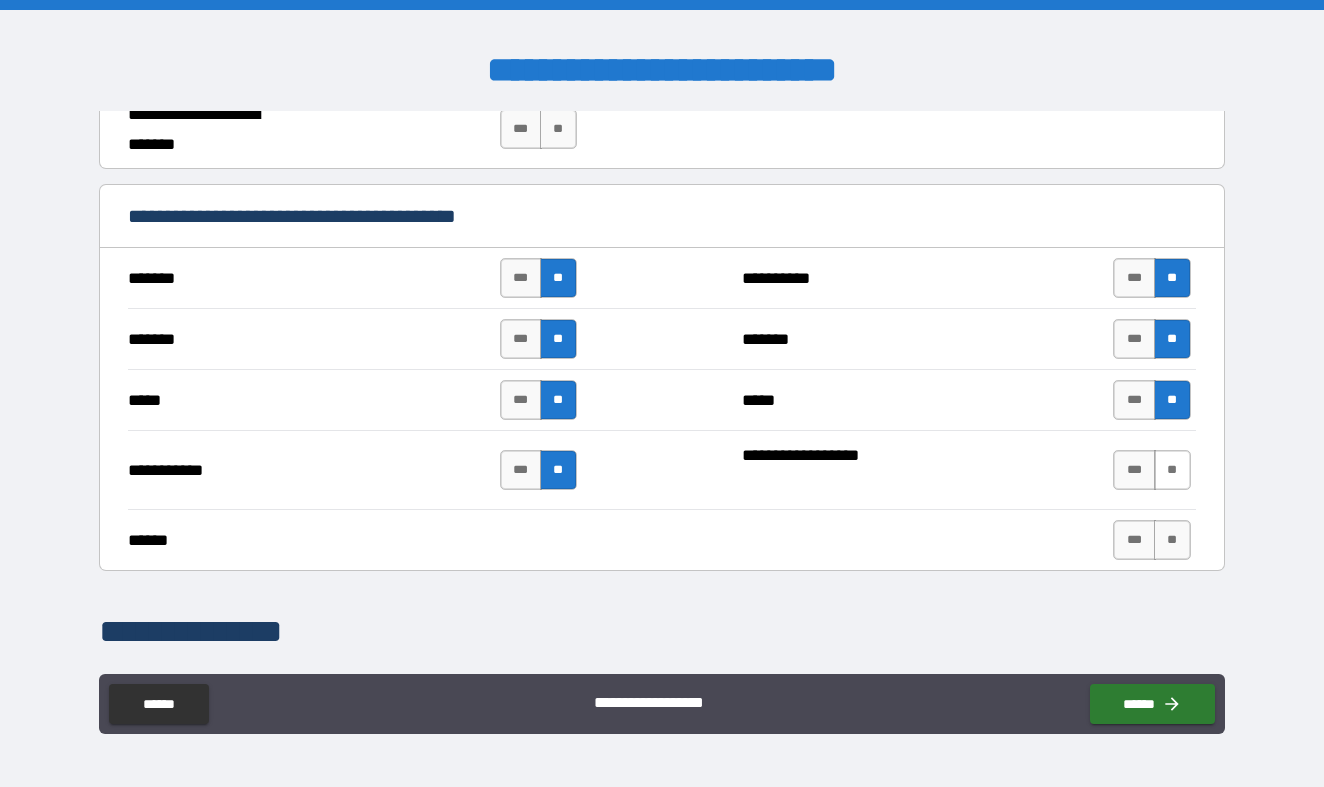 click on "**" at bounding box center [1172, 470] 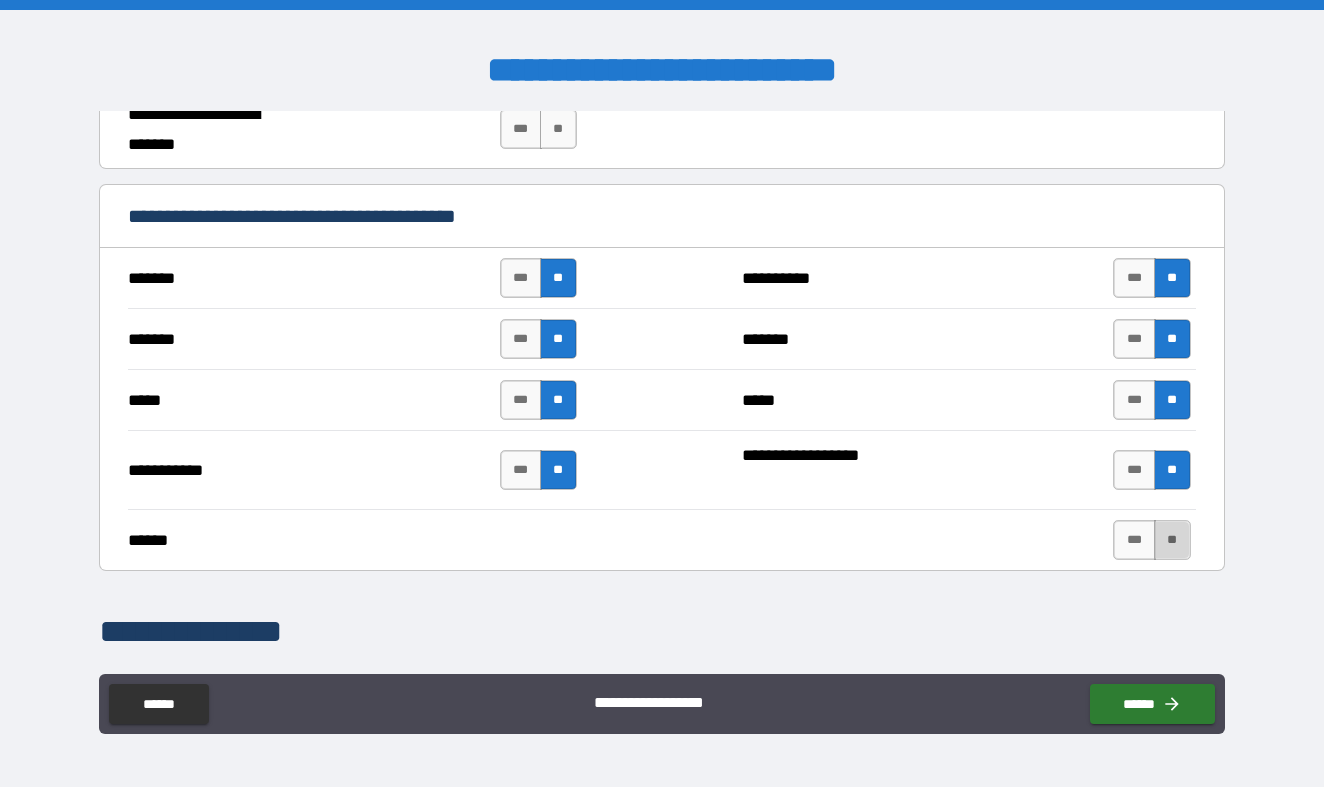 click on "**" at bounding box center [1172, 540] 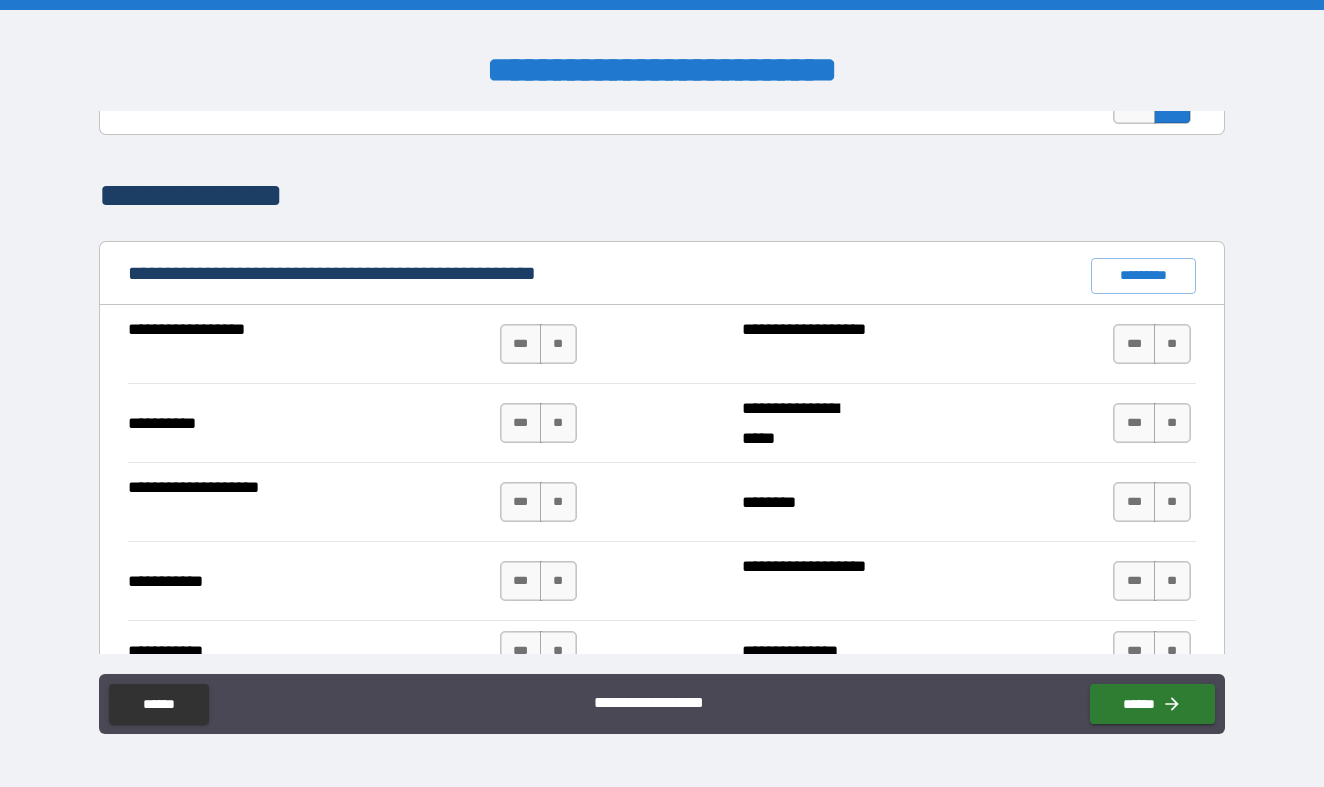scroll, scrollTop: 1785, scrollLeft: 0, axis: vertical 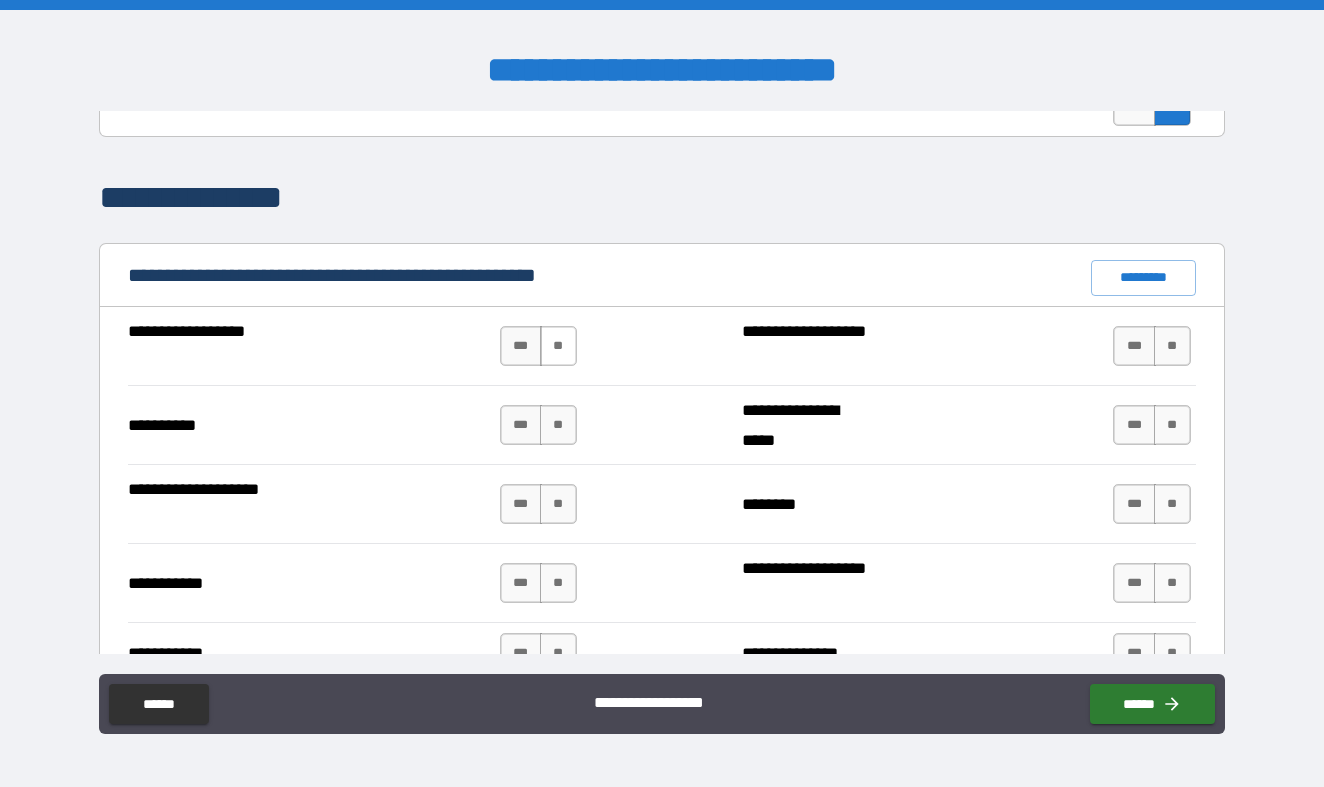 click on "**" at bounding box center (558, 346) 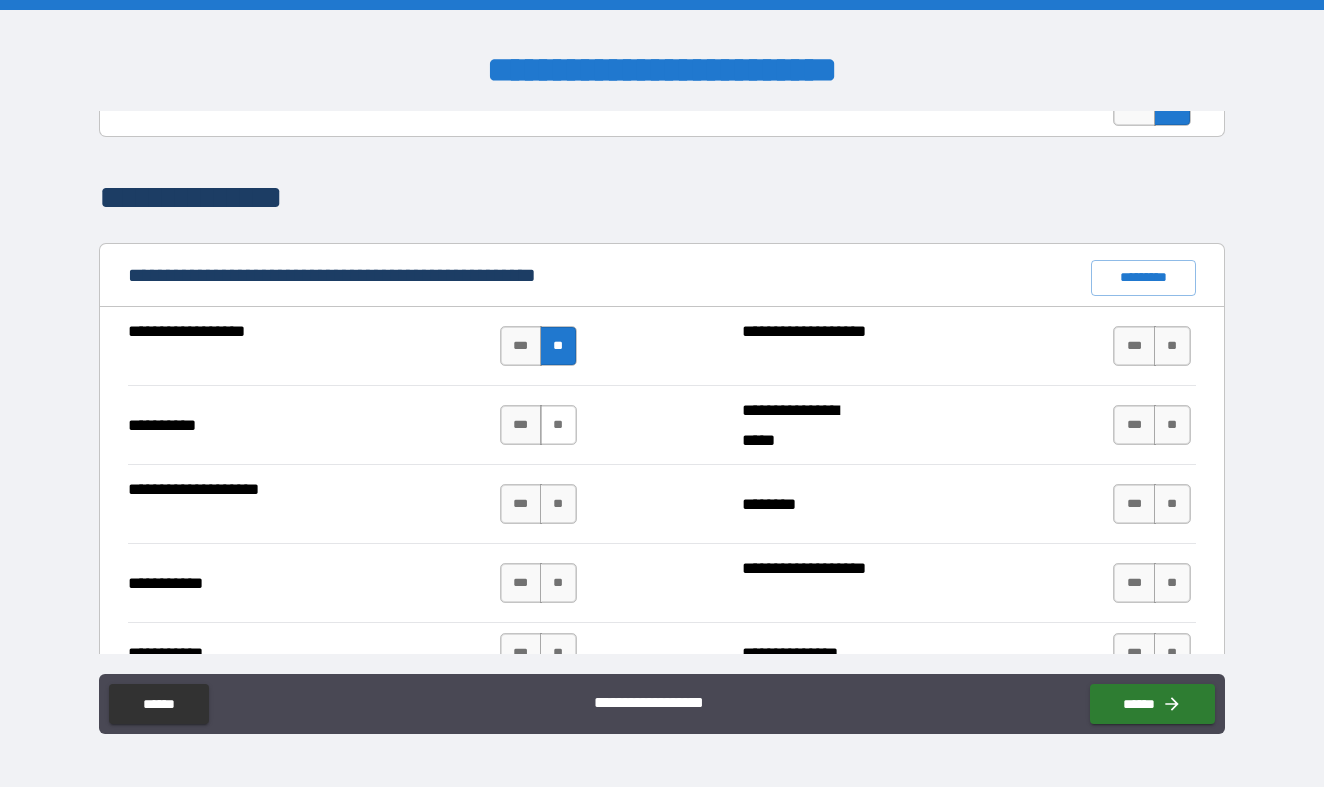click on "**" at bounding box center (558, 425) 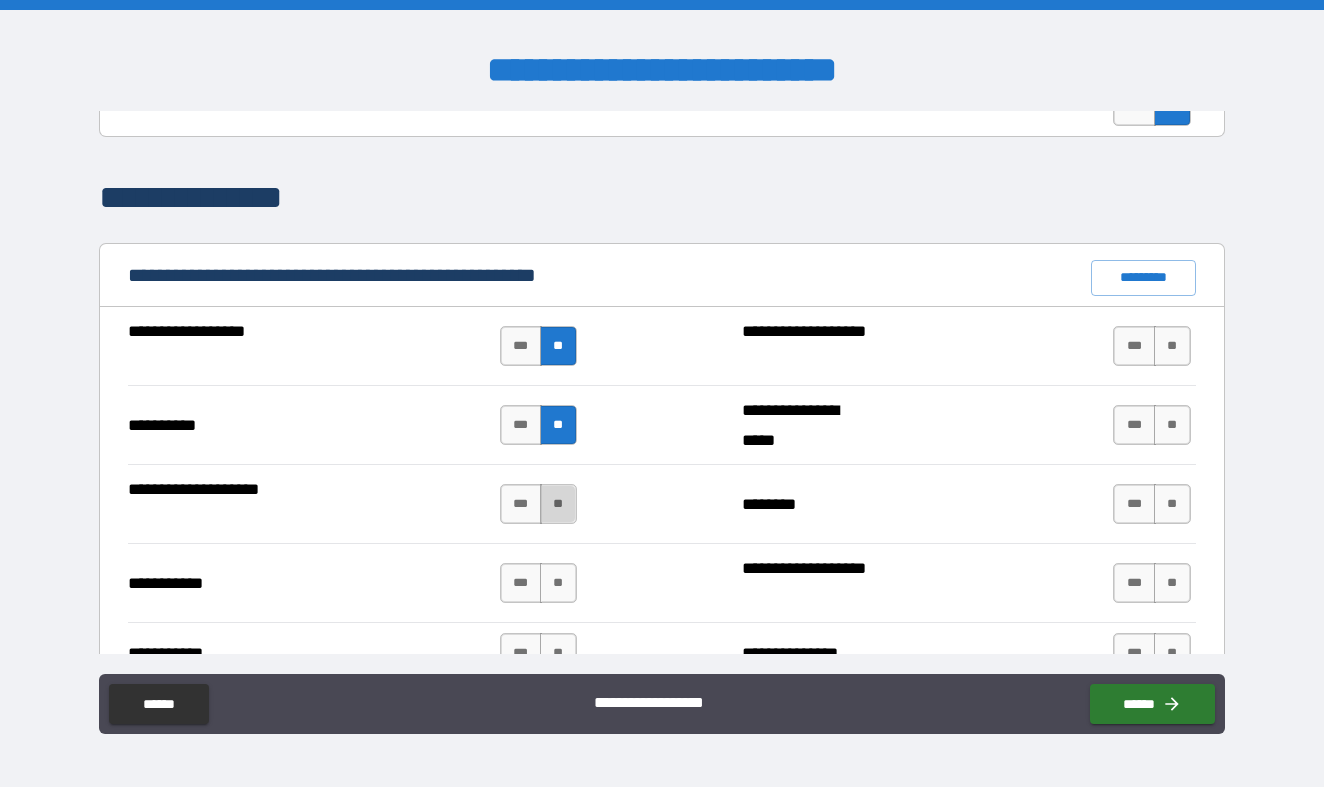 click on "**" at bounding box center [558, 504] 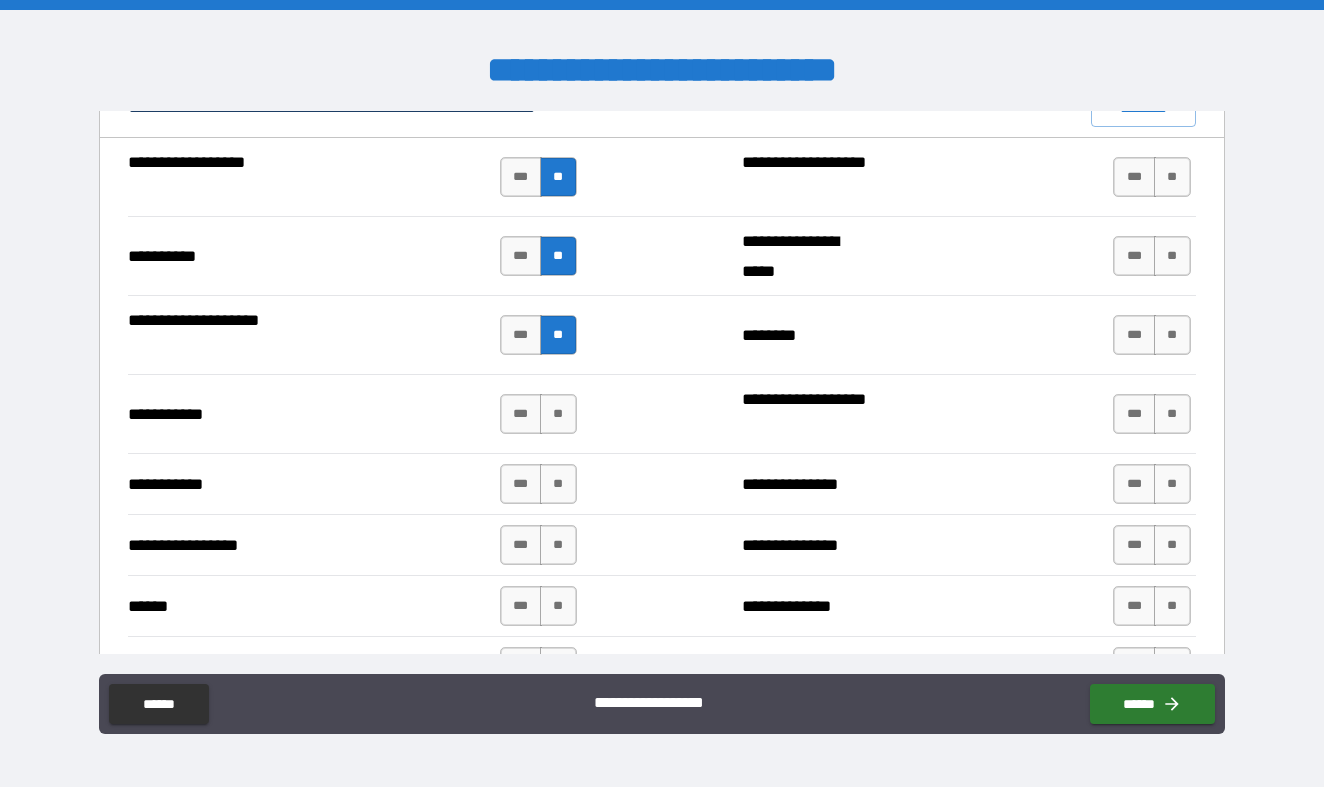 scroll, scrollTop: 1991, scrollLeft: 0, axis: vertical 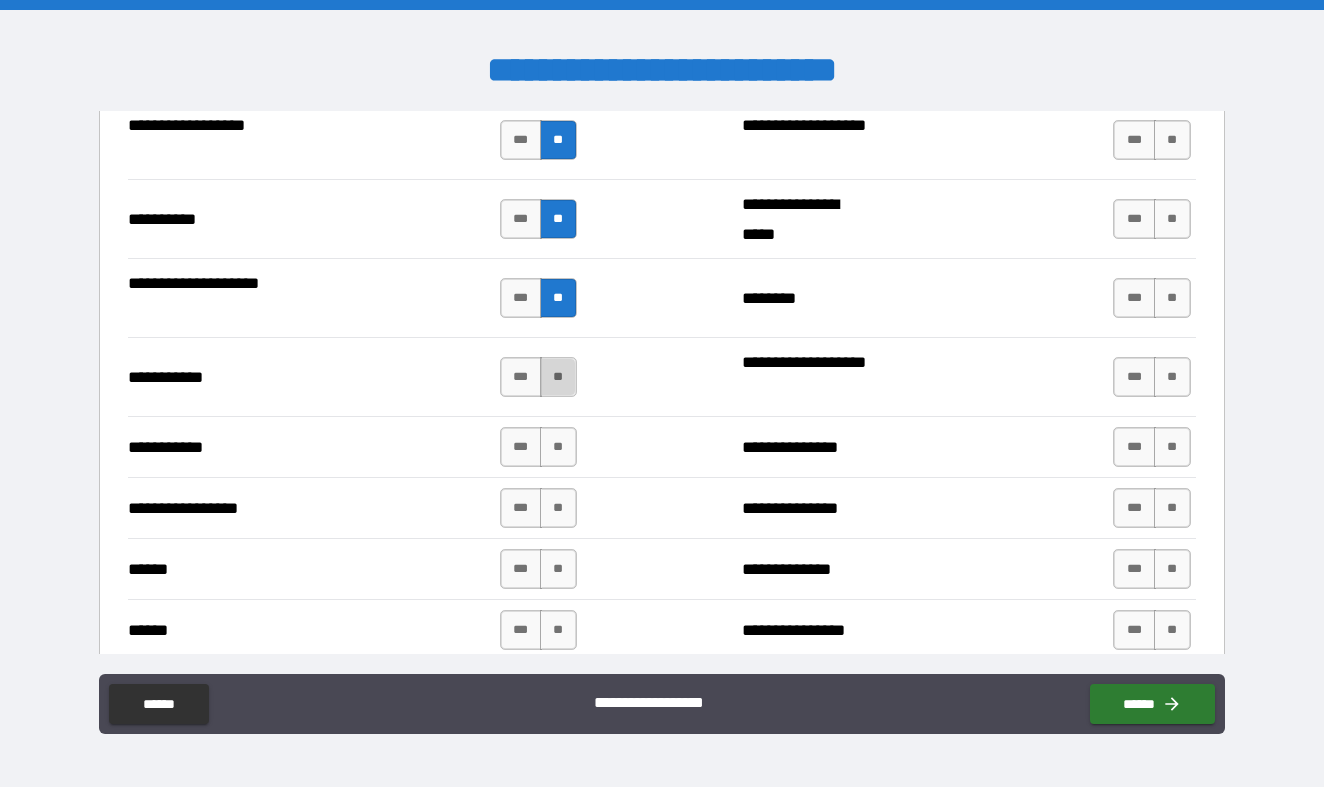 click on "**" at bounding box center (558, 377) 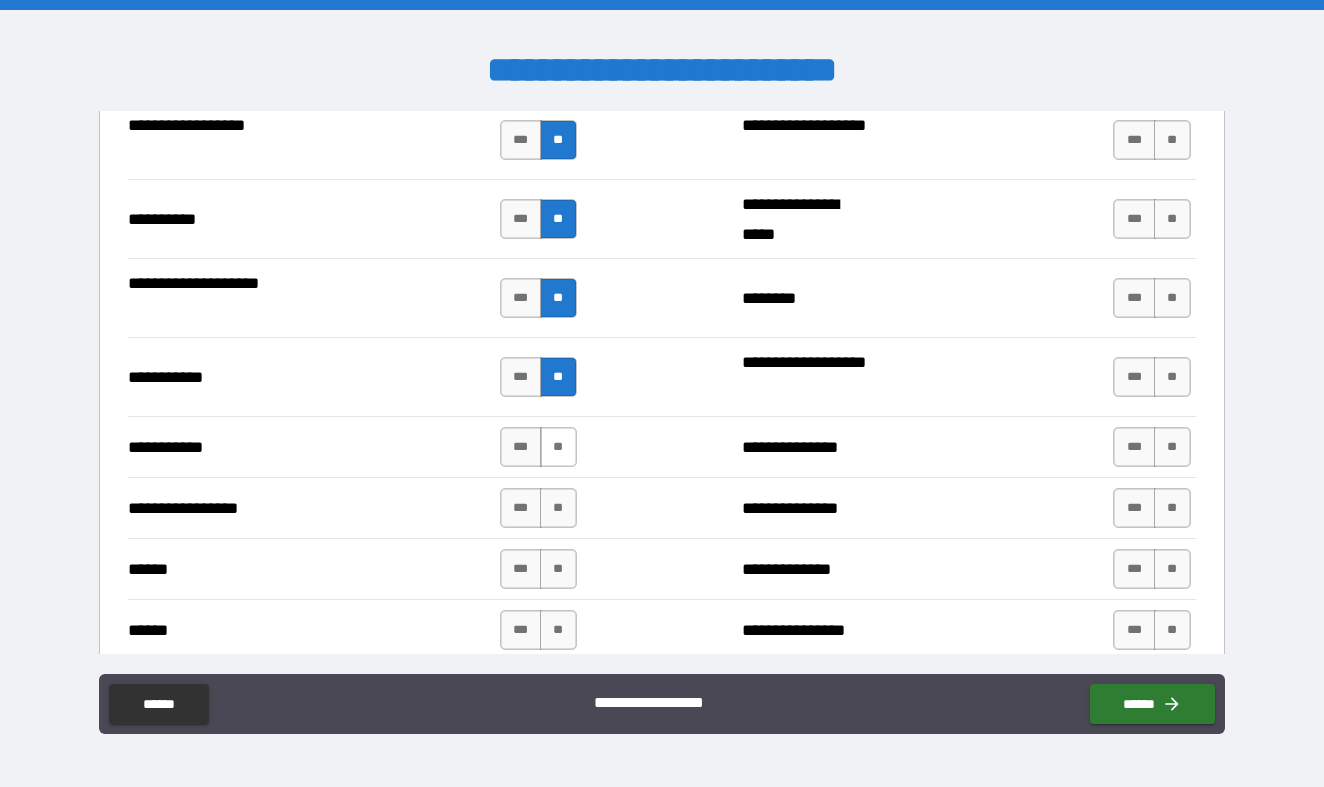 click on "**" at bounding box center [558, 447] 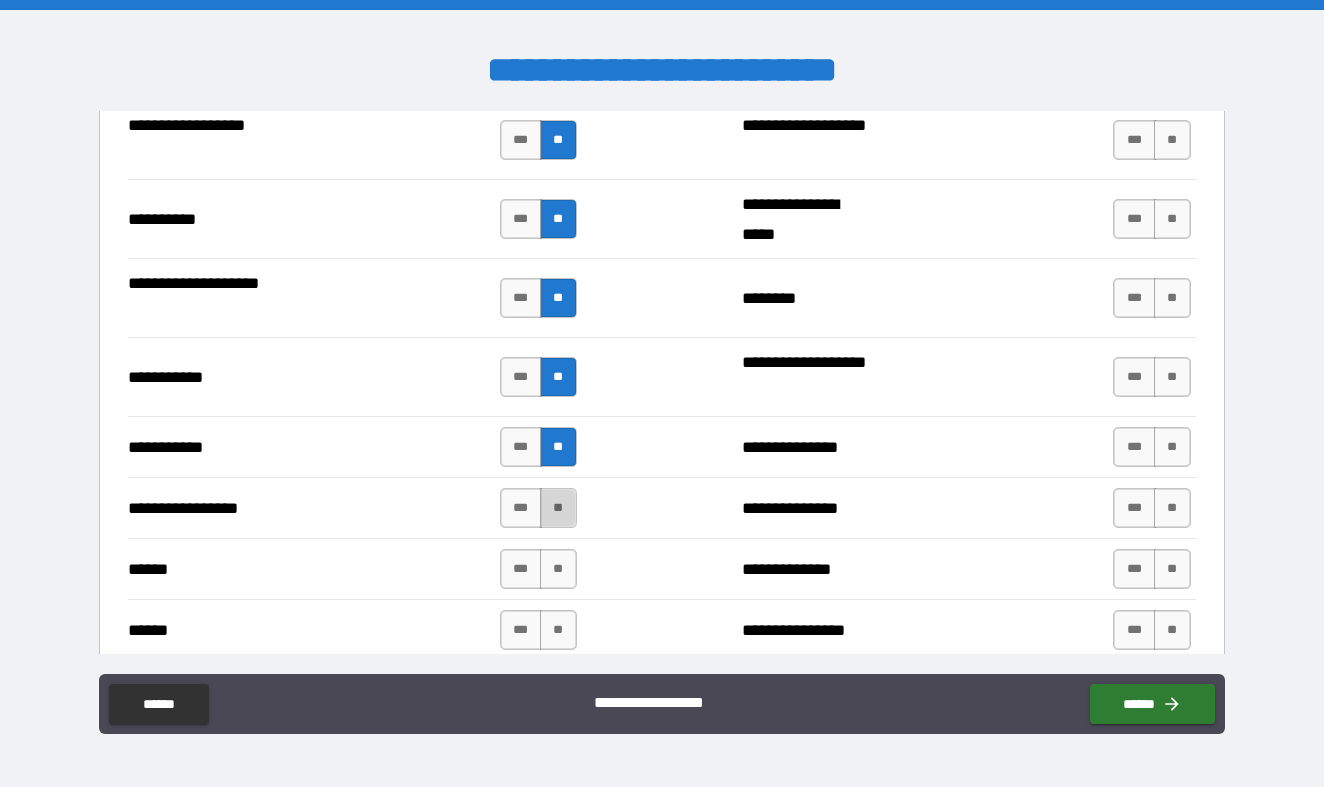click on "**" at bounding box center (558, 508) 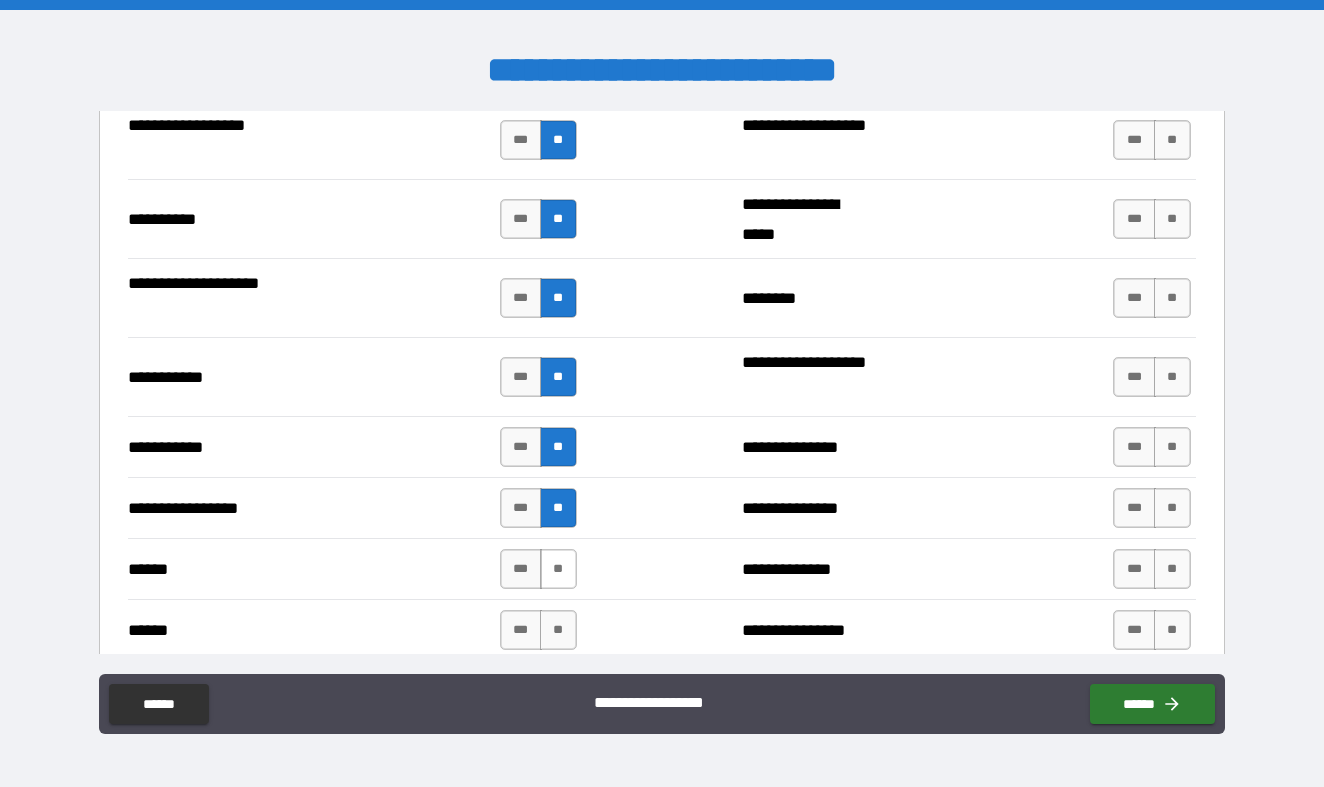 click on "**" at bounding box center [558, 569] 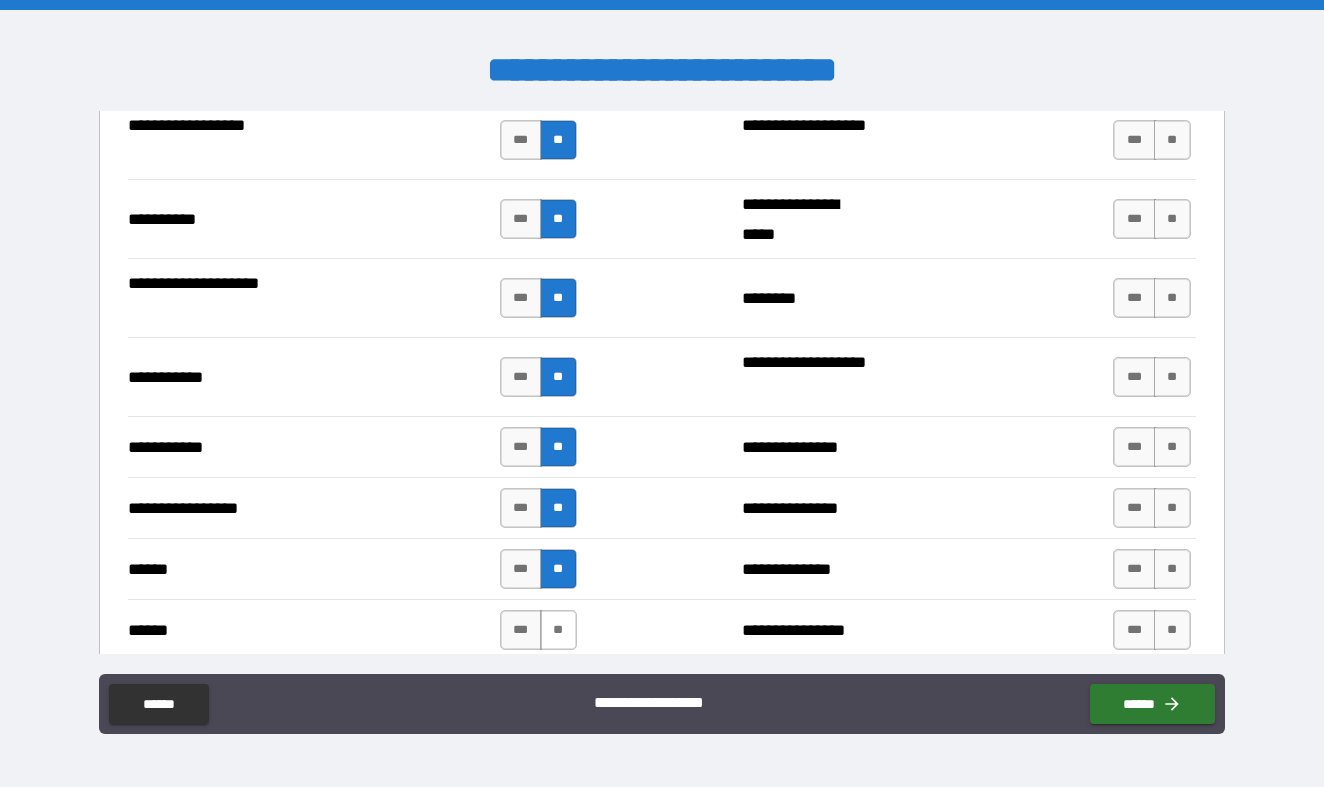 click on "**" at bounding box center [558, 630] 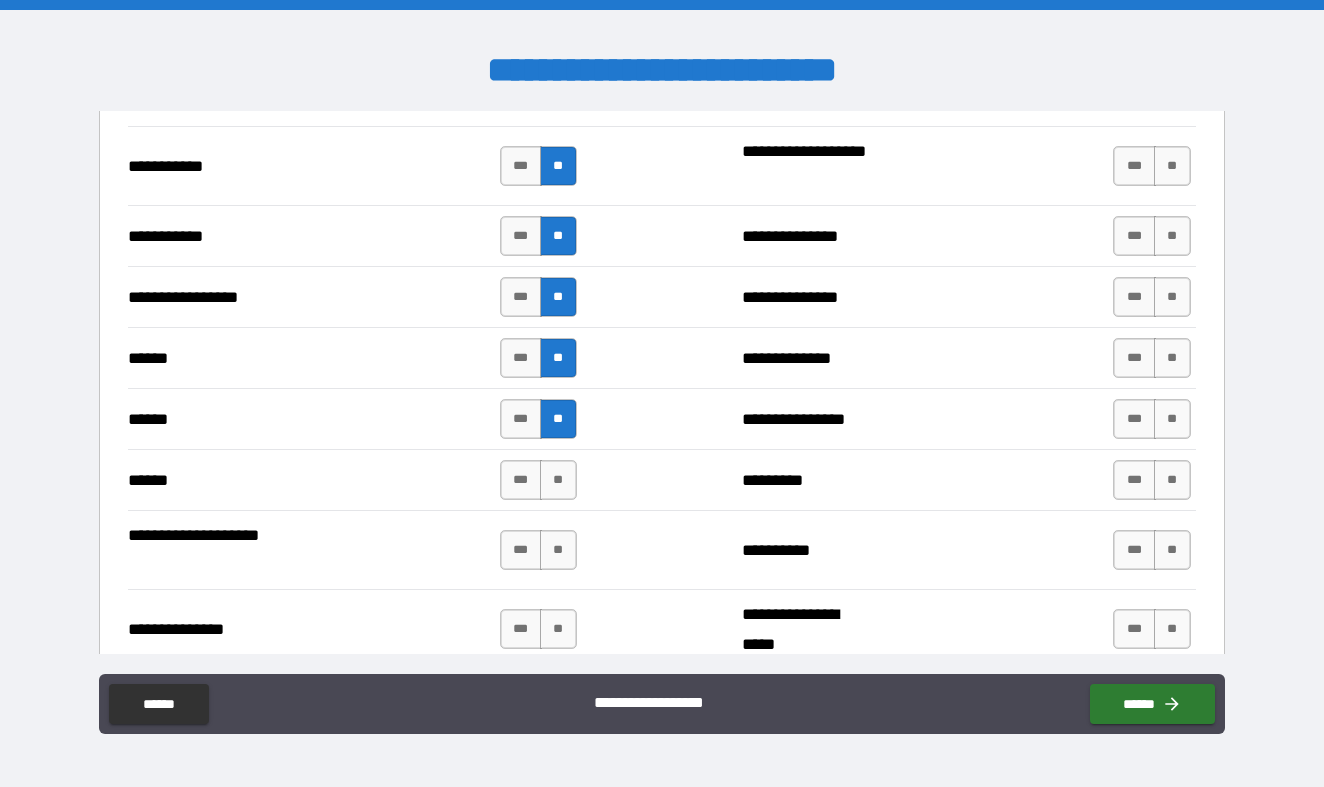 scroll, scrollTop: 2213, scrollLeft: 0, axis: vertical 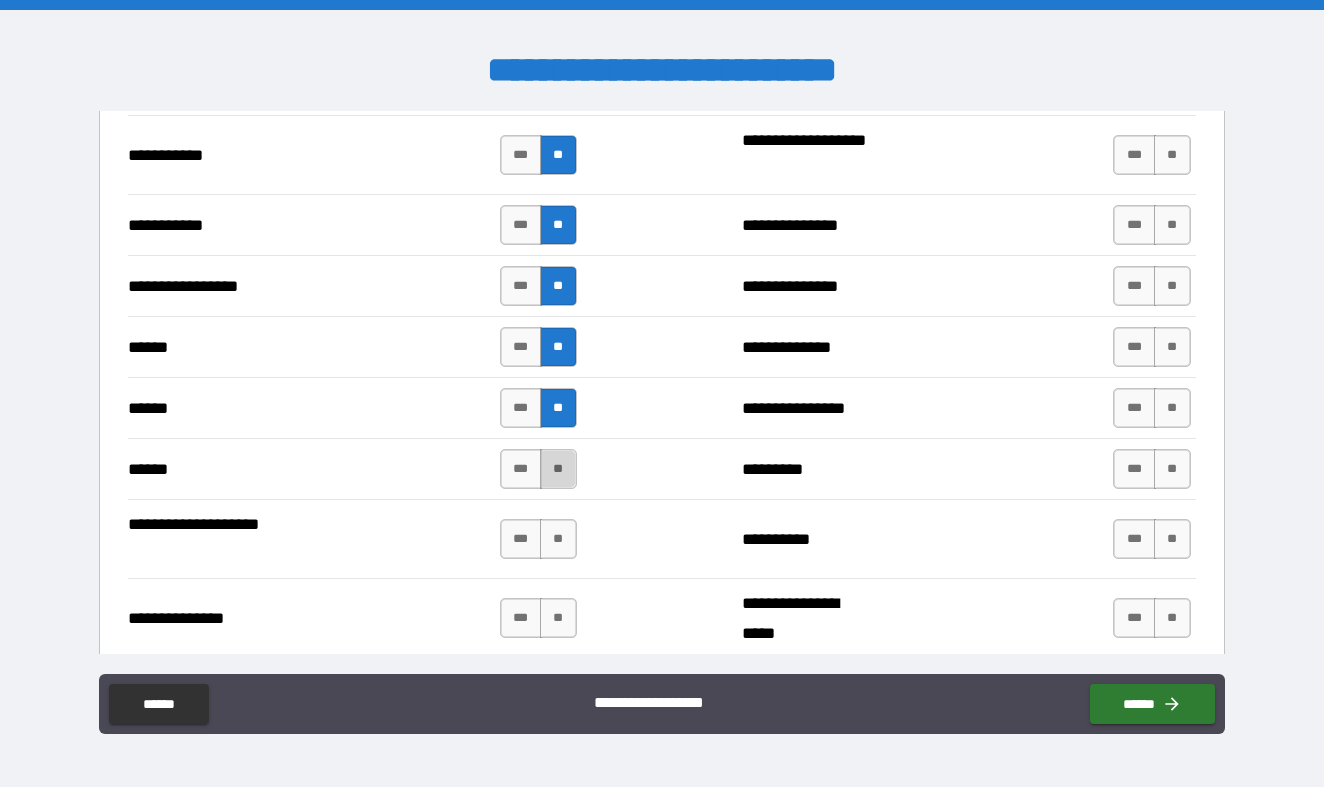 click on "**" at bounding box center [558, 469] 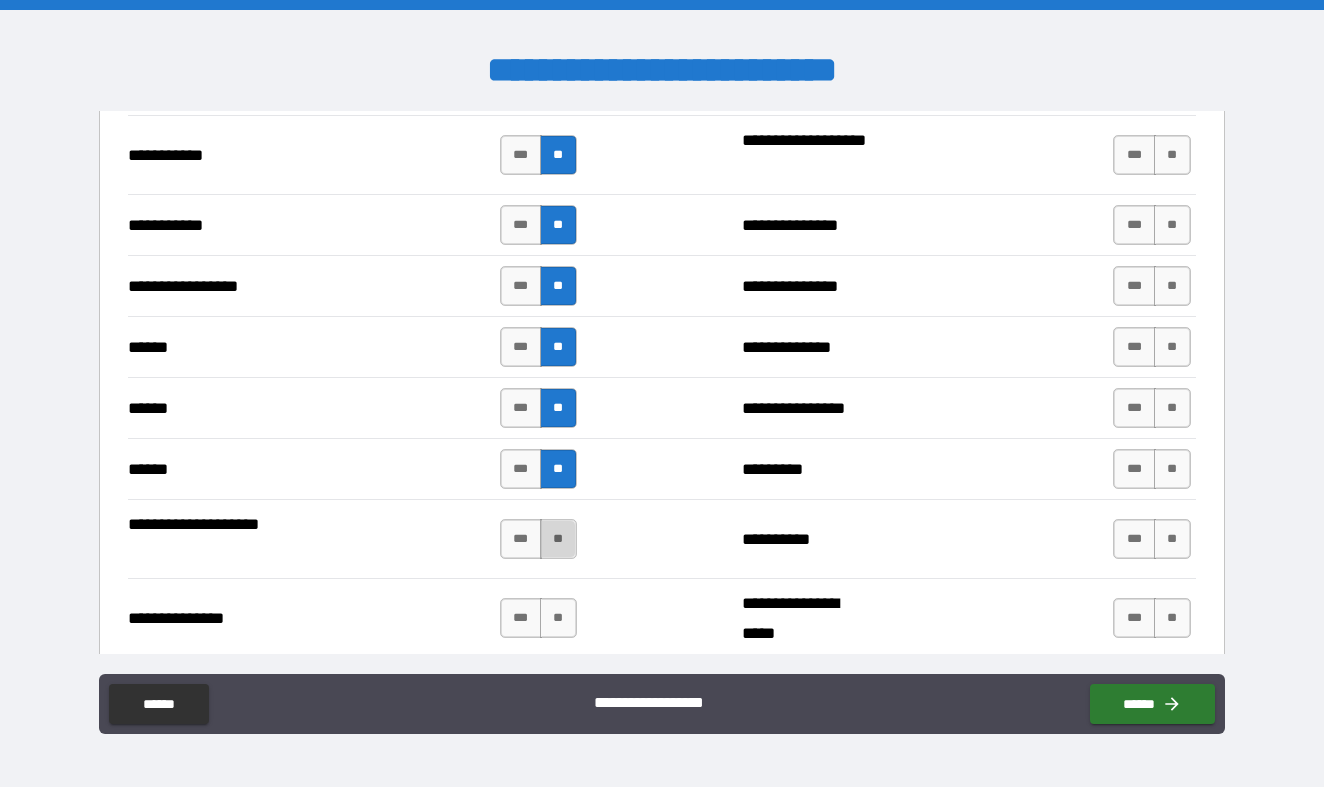 click on "**" at bounding box center [558, 539] 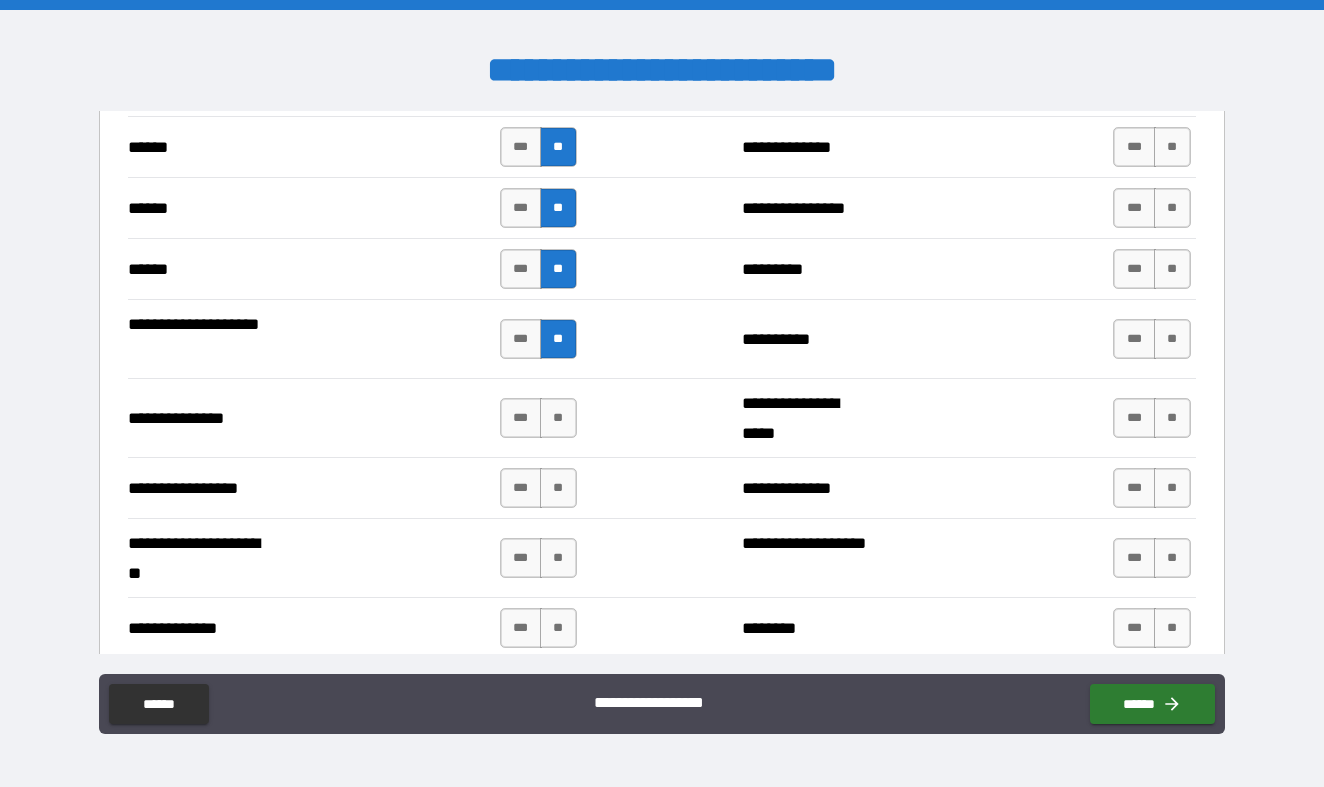 scroll, scrollTop: 2414, scrollLeft: 0, axis: vertical 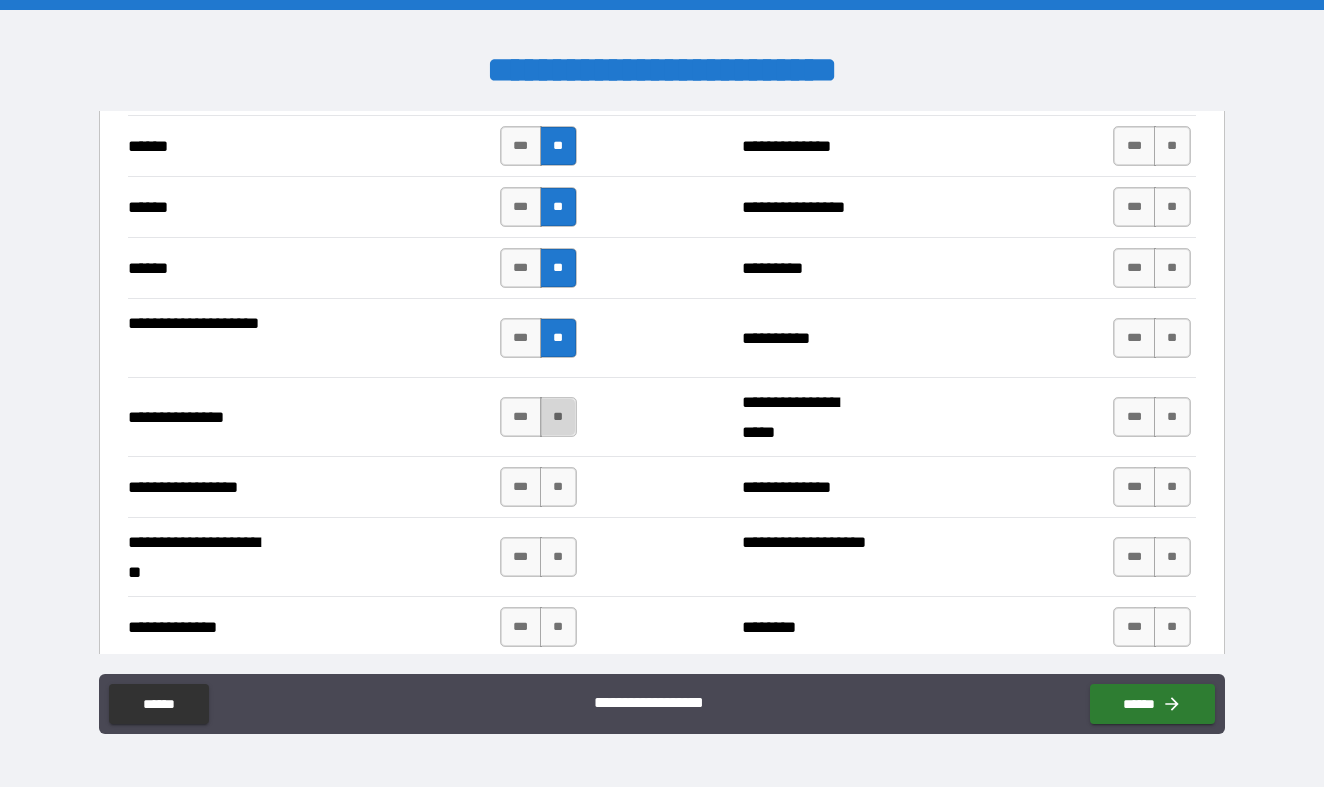 click on "**" at bounding box center [558, 417] 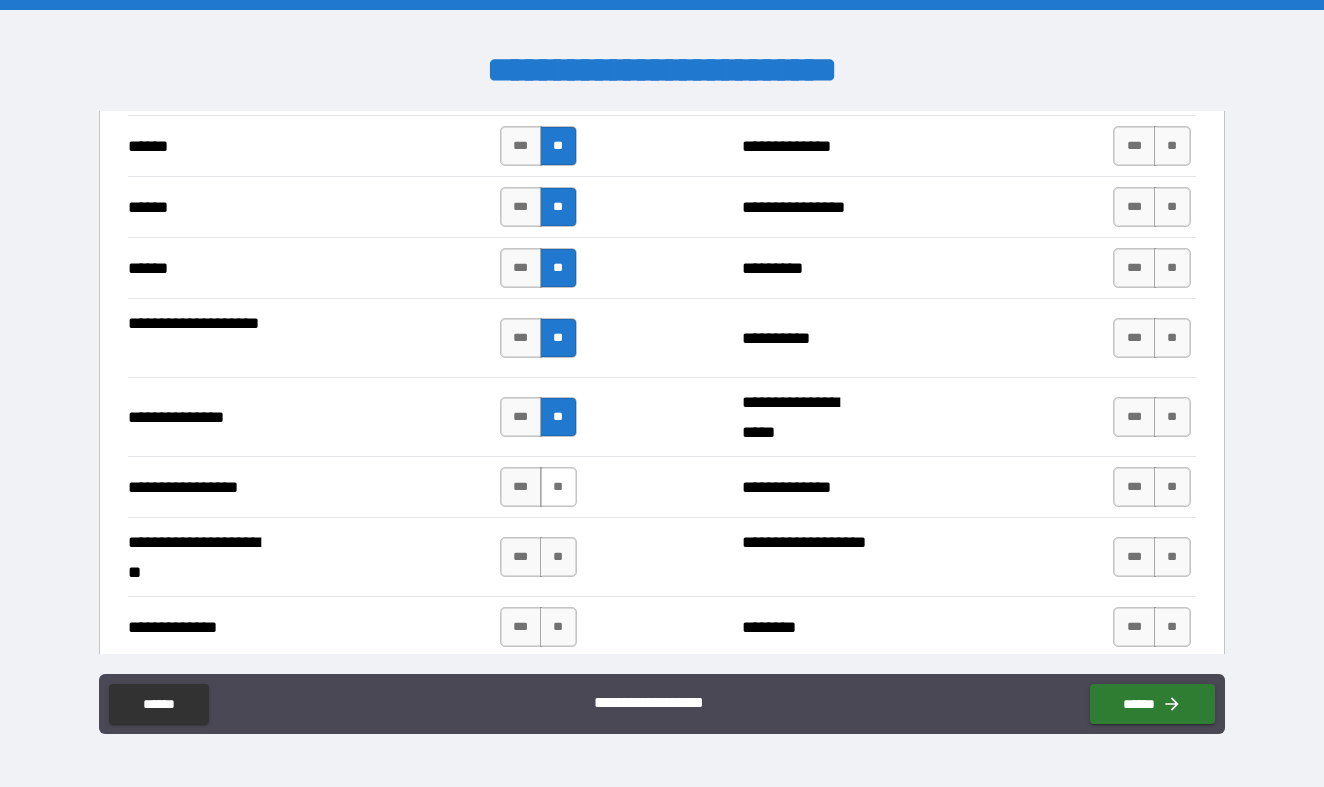click on "**" at bounding box center [558, 487] 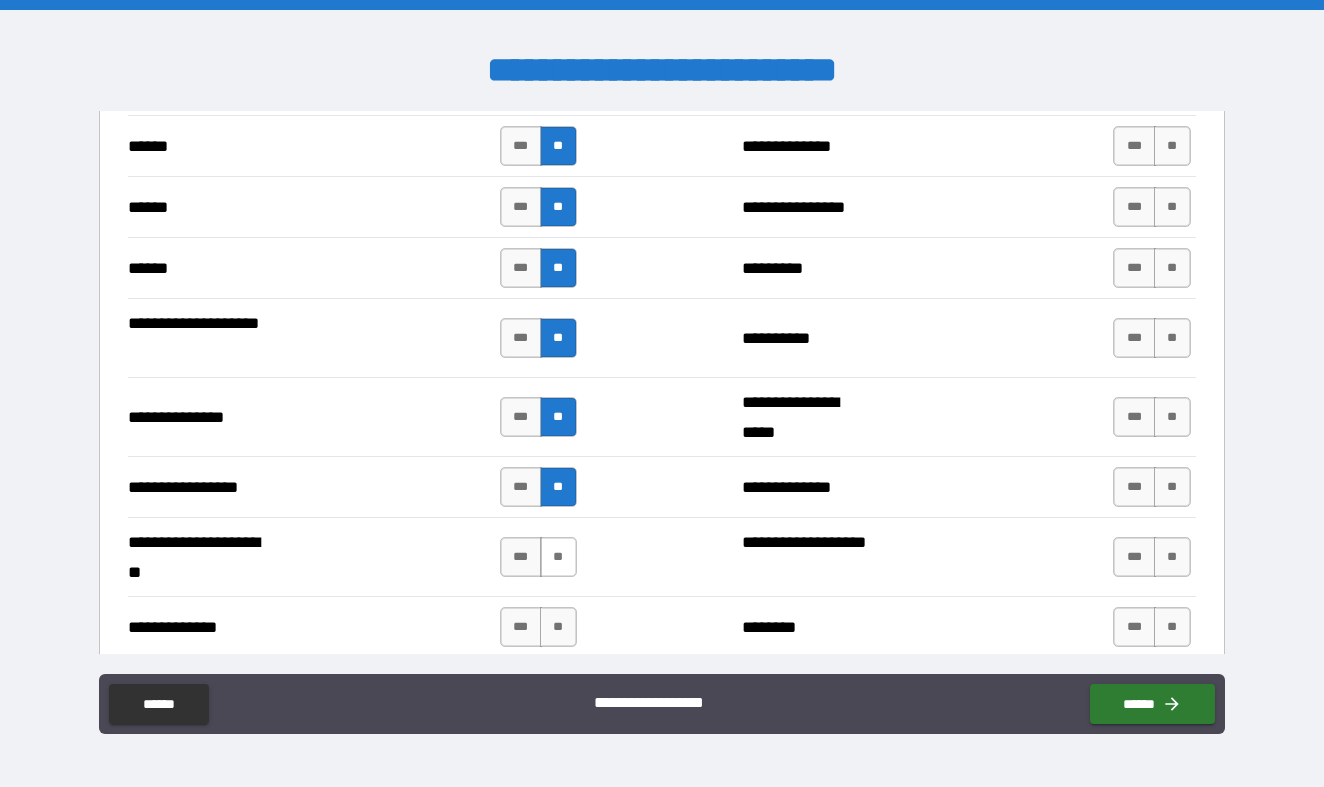 click on "**" at bounding box center [558, 557] 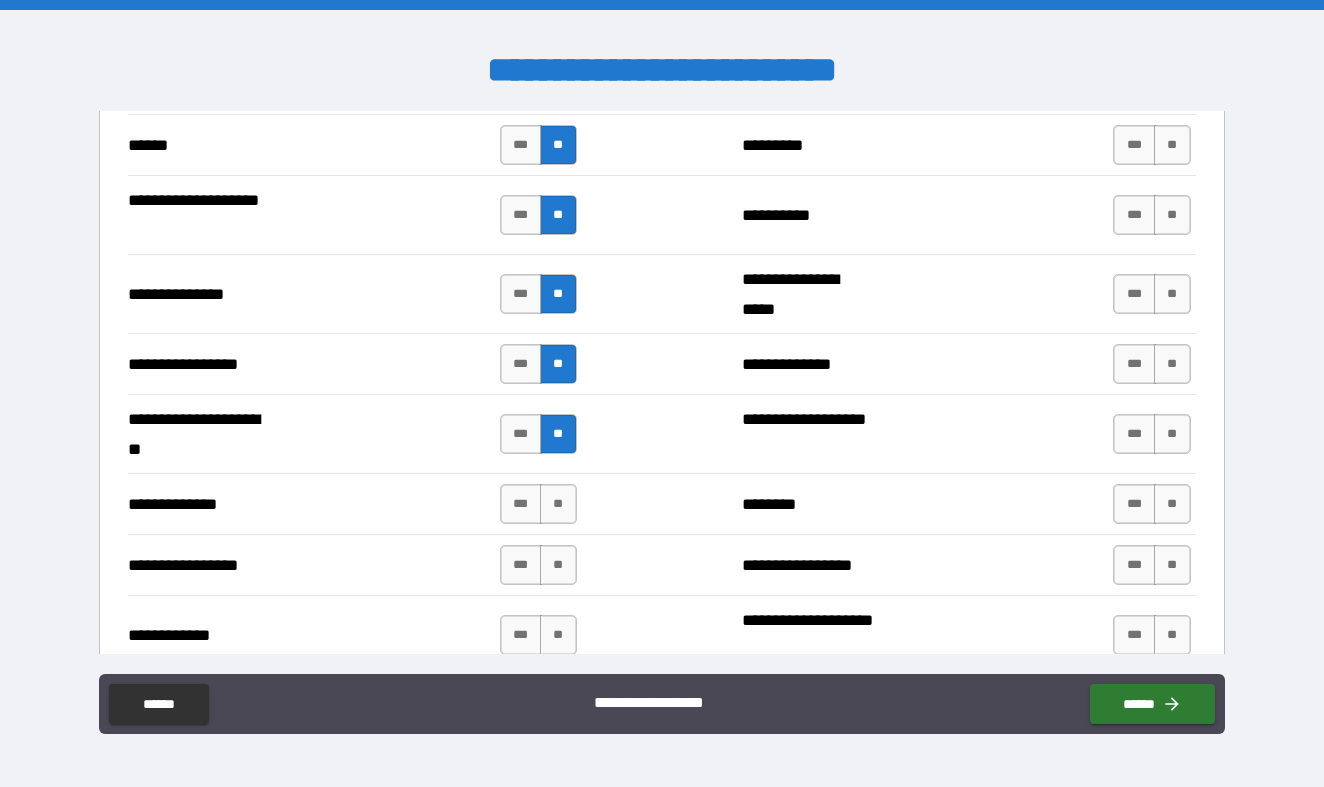 scroll, scrollTop: 2552, scrollLeft: 0, axis: vertical 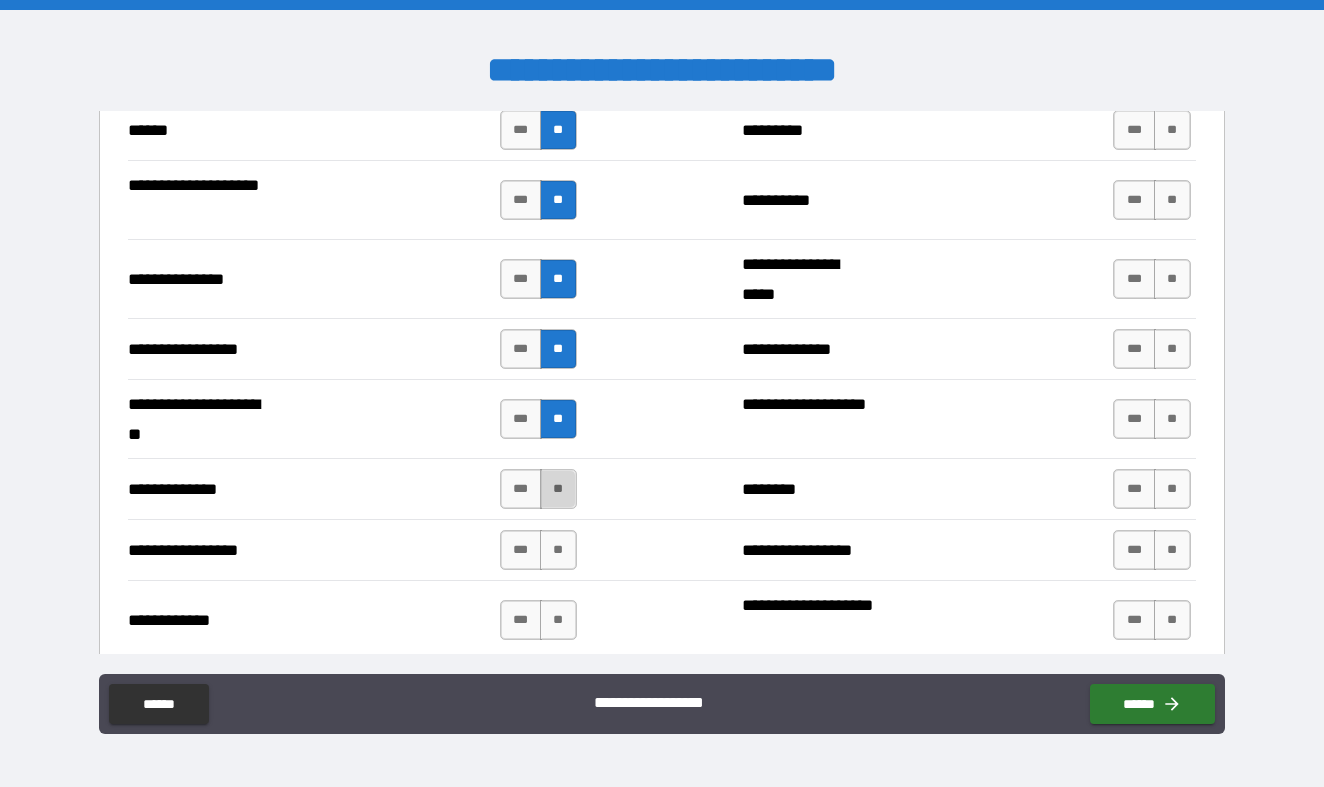 click on "**" at bounding box center [558, 489] 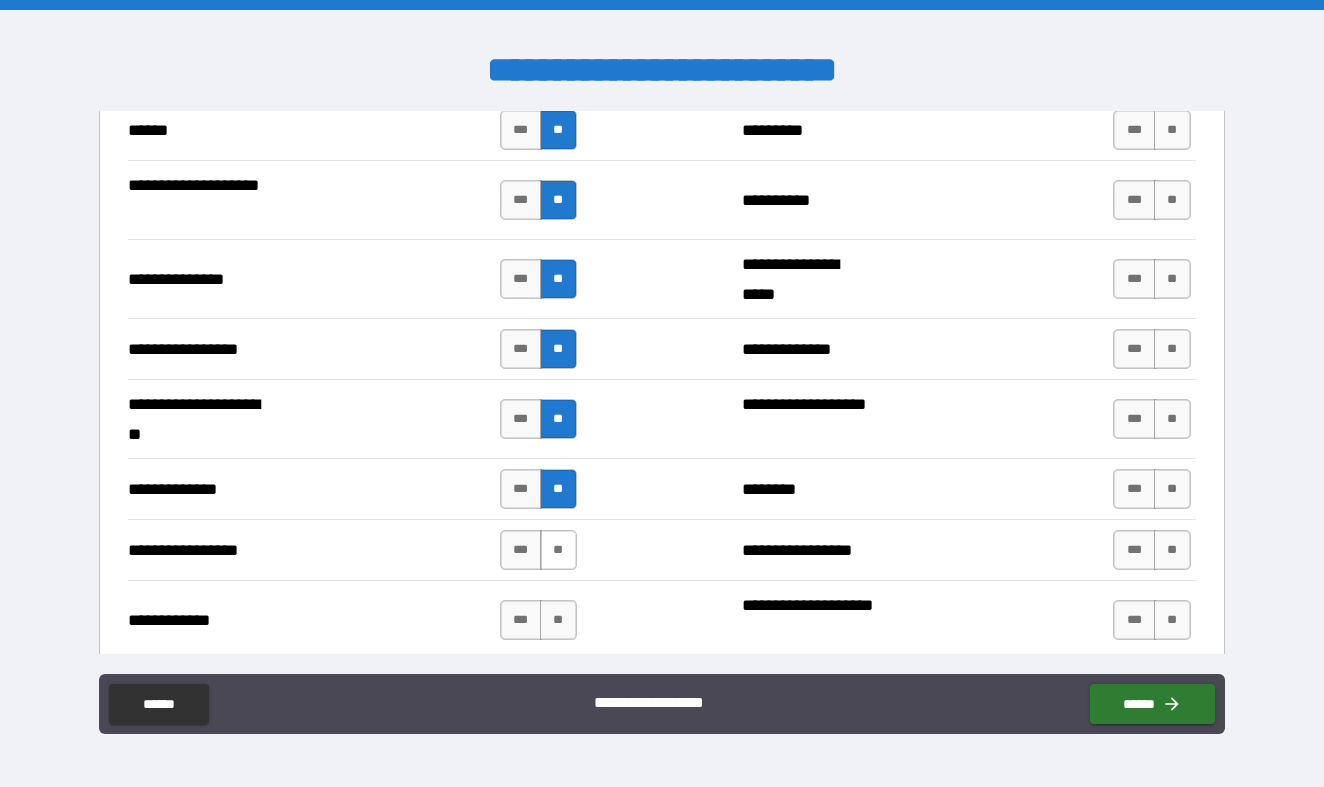click on "**" at bounding box center (558, 550) 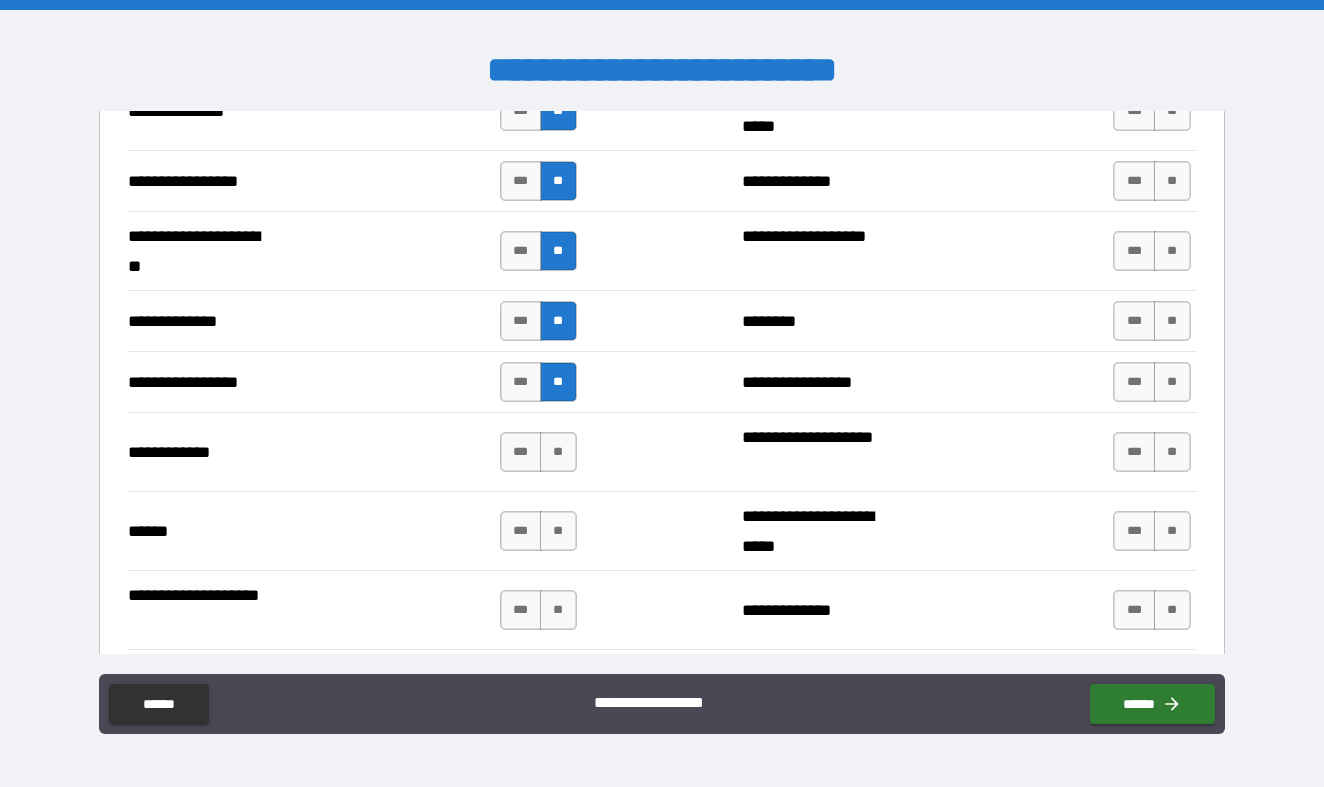 scroll, scrollTop: 2745, scrollLeft: 0, axis: vertical 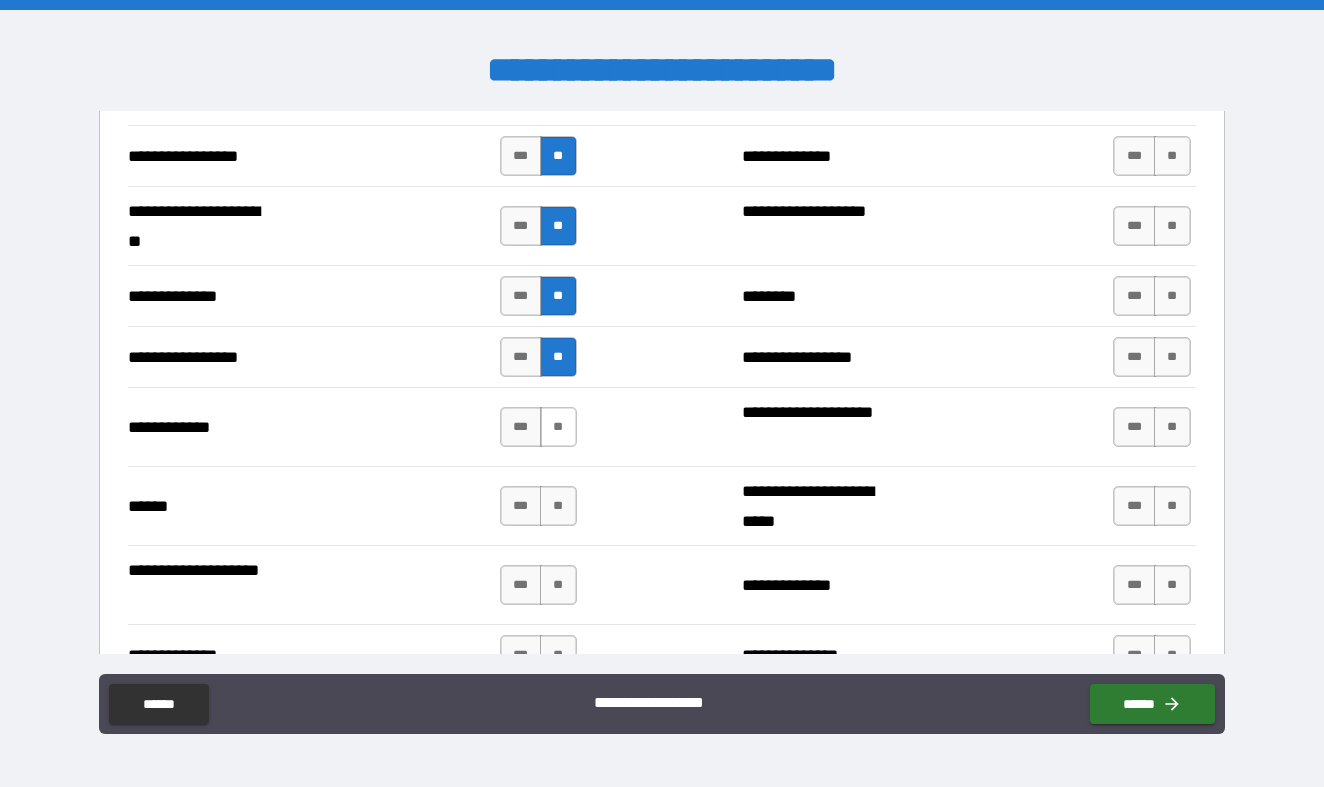 click on "**" at bounding box center [558, 427] 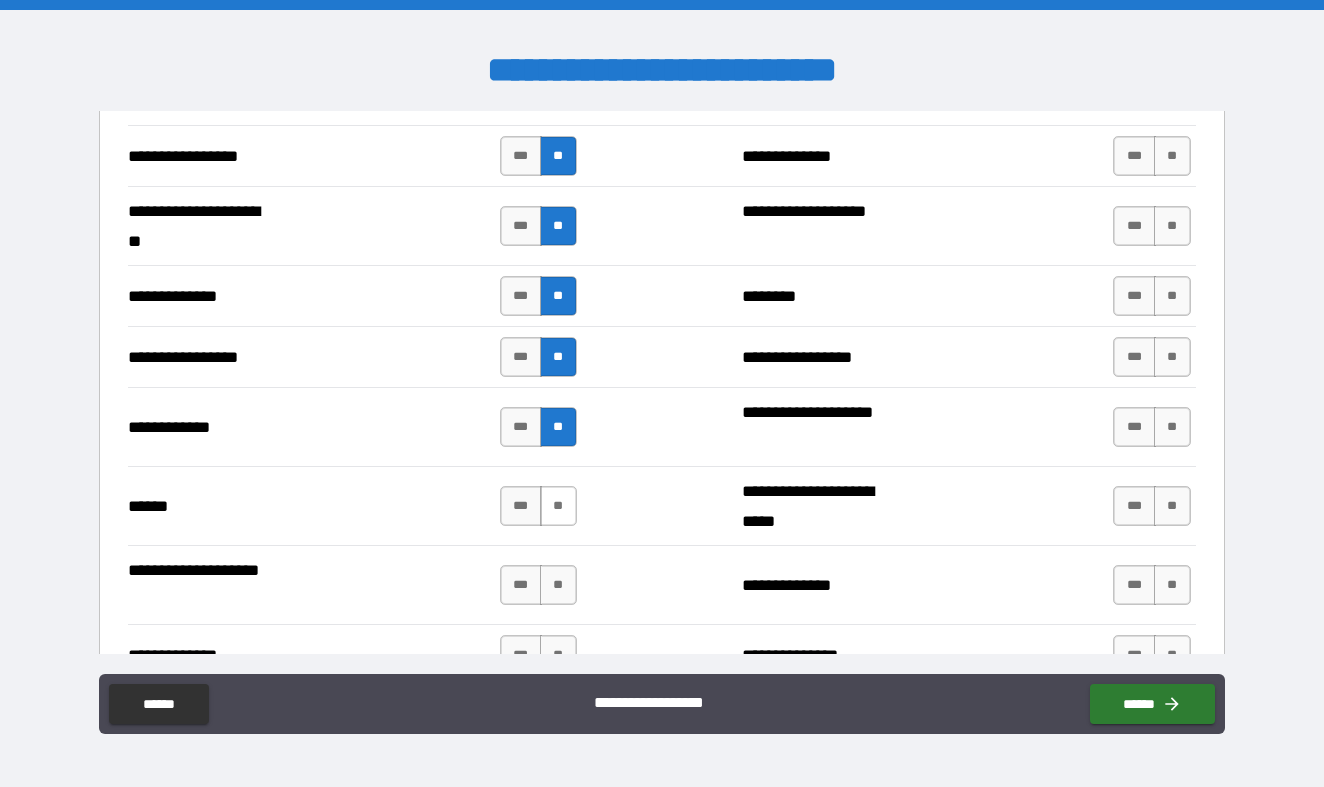 click on "**" at bounding box center [558, 506] 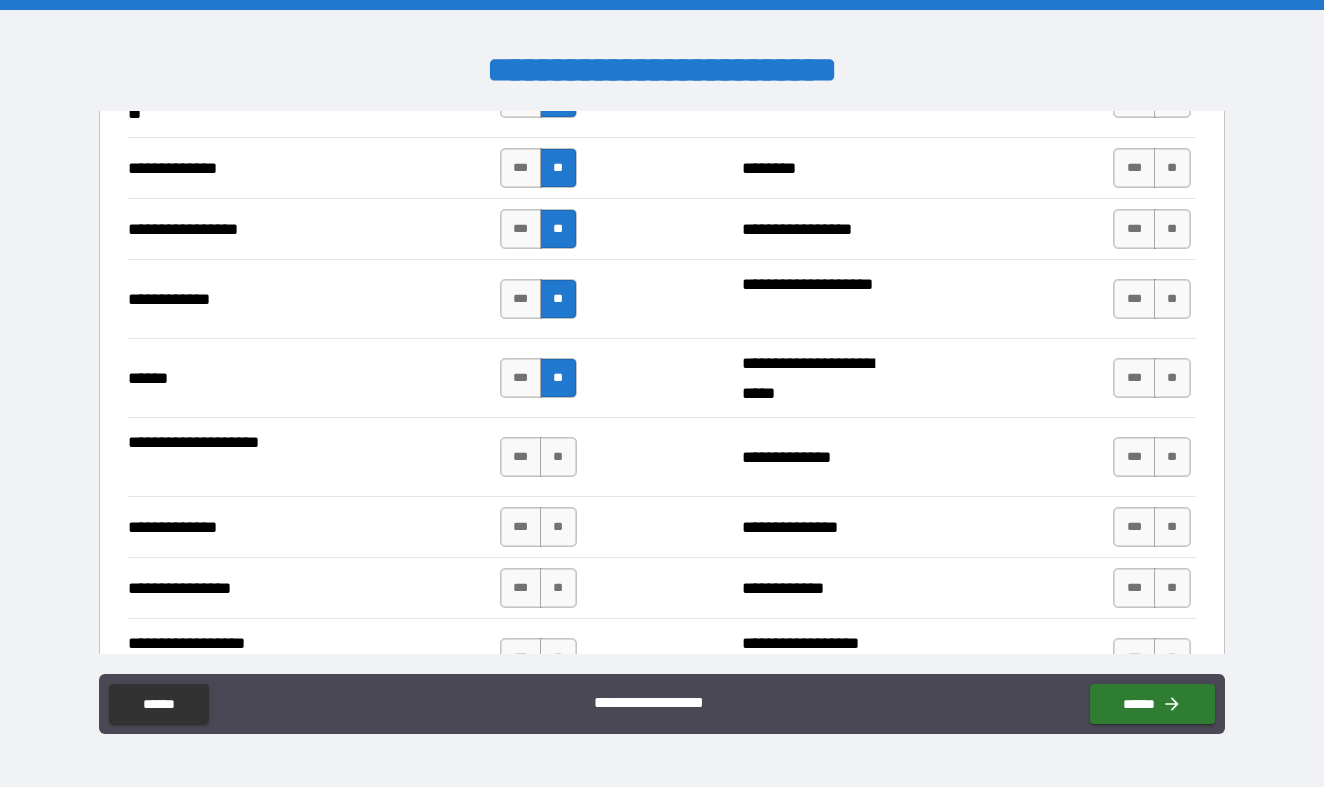 scroll, scrollTop: 2885, scrollLeft: 0, axis: vertical 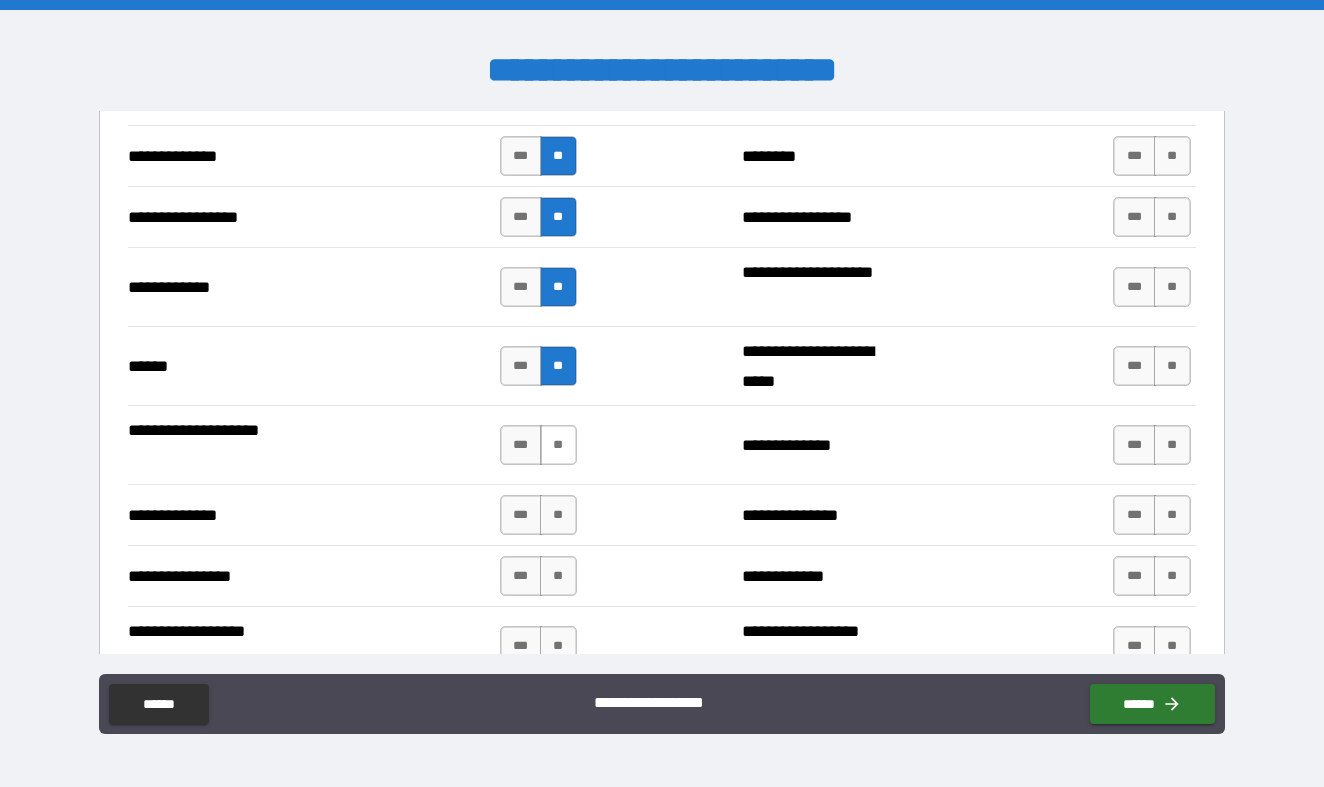 click on "**" at bounding box center [558, 445] 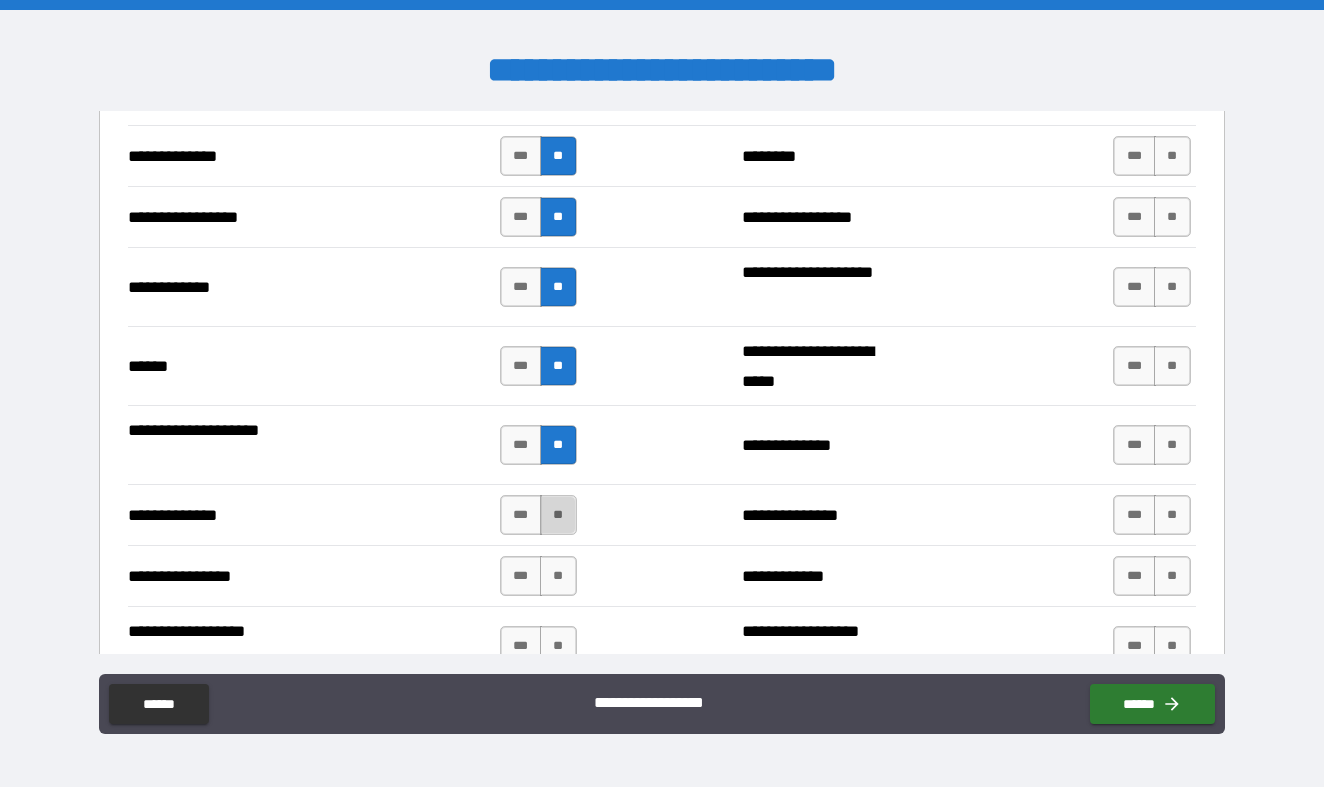 click on "**" at bounding box center [558, 515] 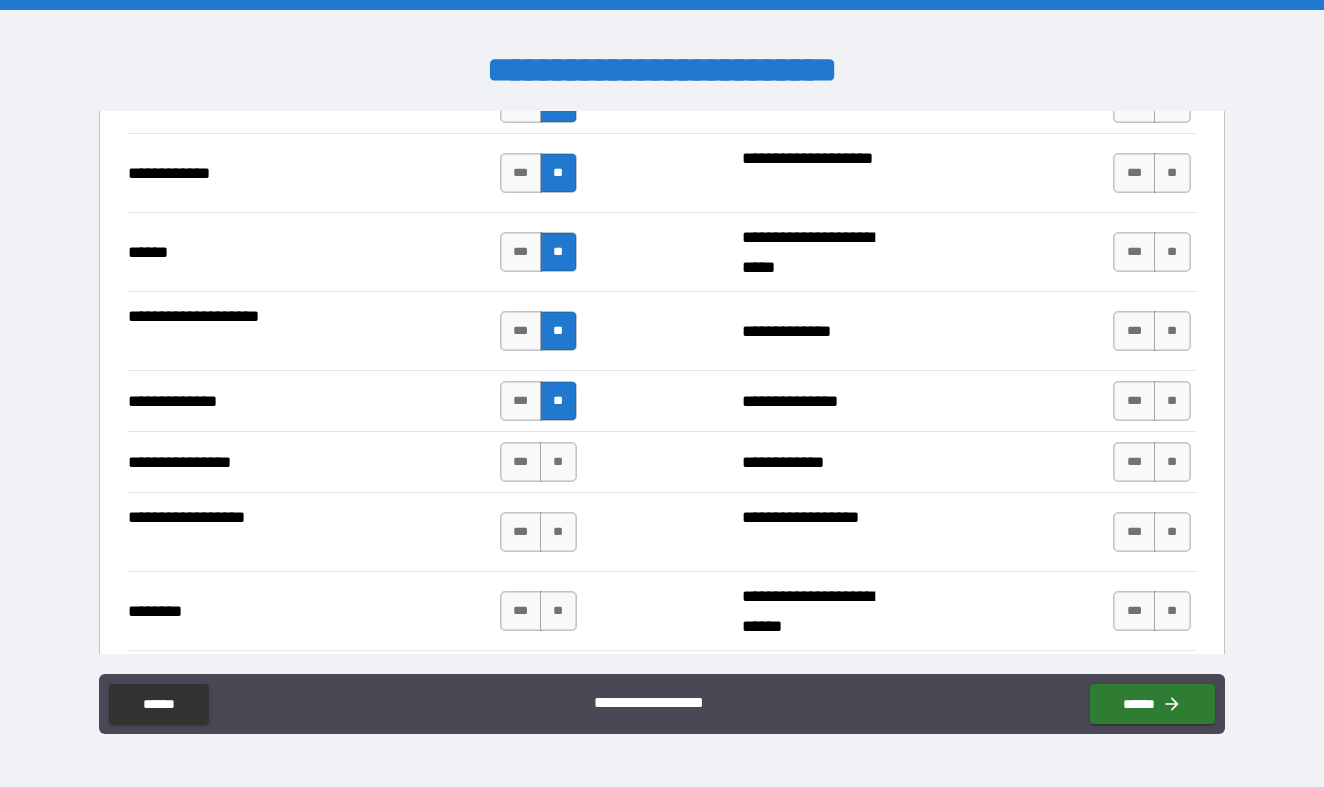scroll, scrollTop: 3010, scrollLeft: 0, axis: vertical 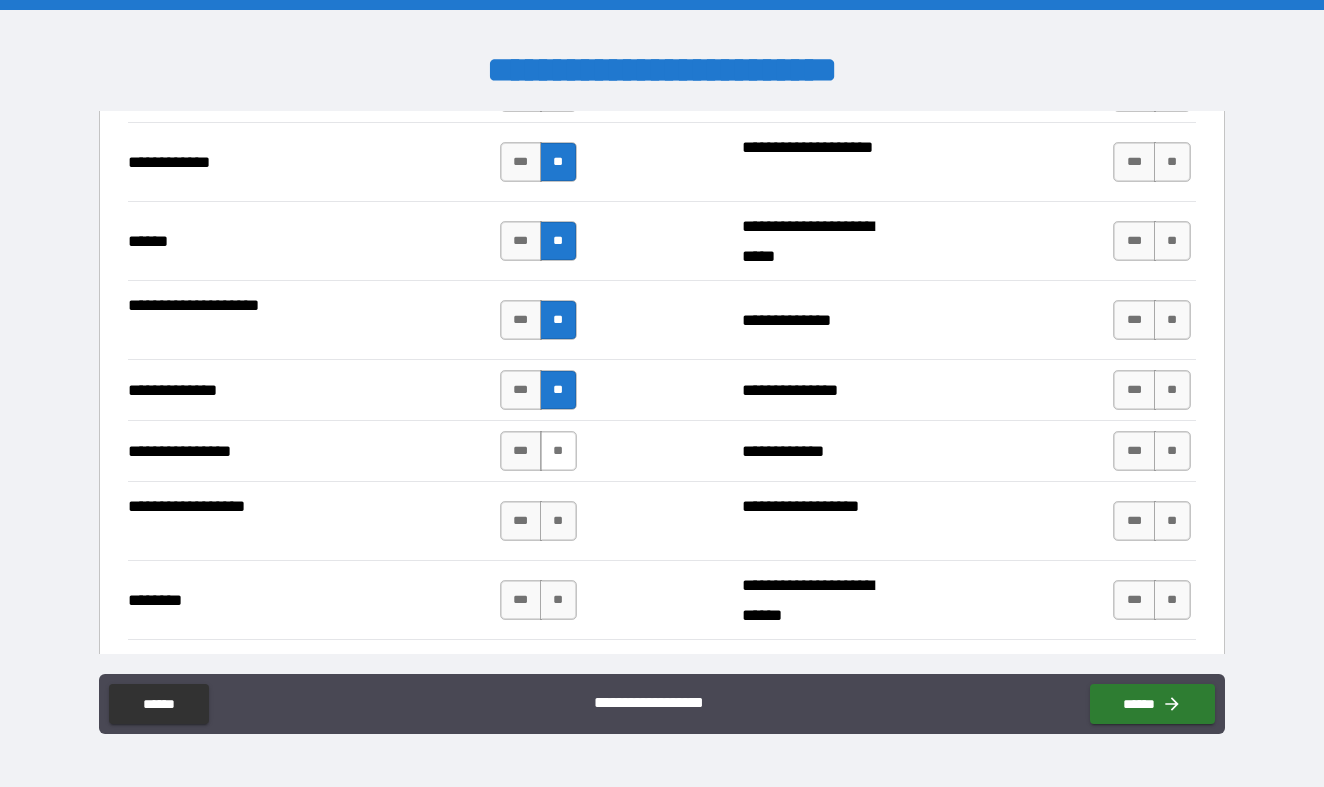 click on "**" at bounding box center [558, 451] 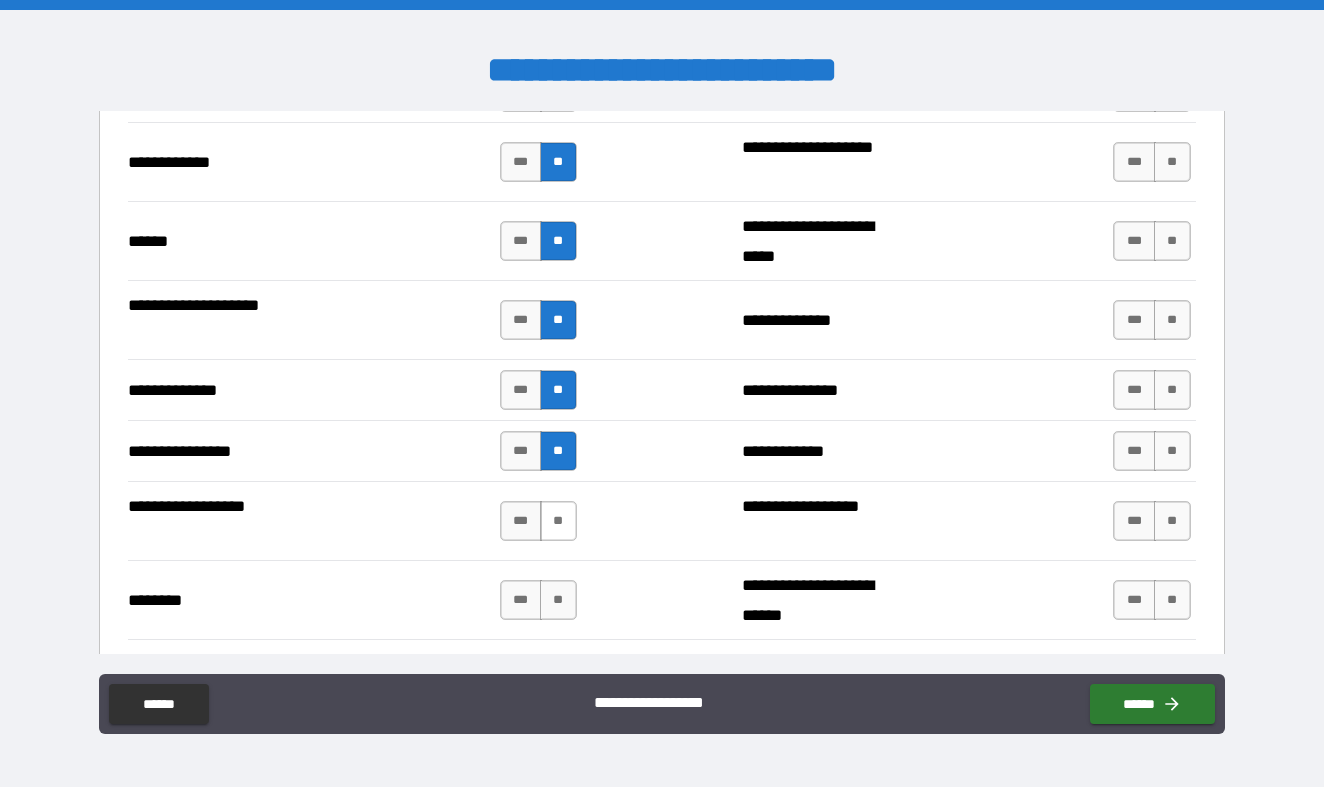 click on "**" at bounding box center (558, 521) 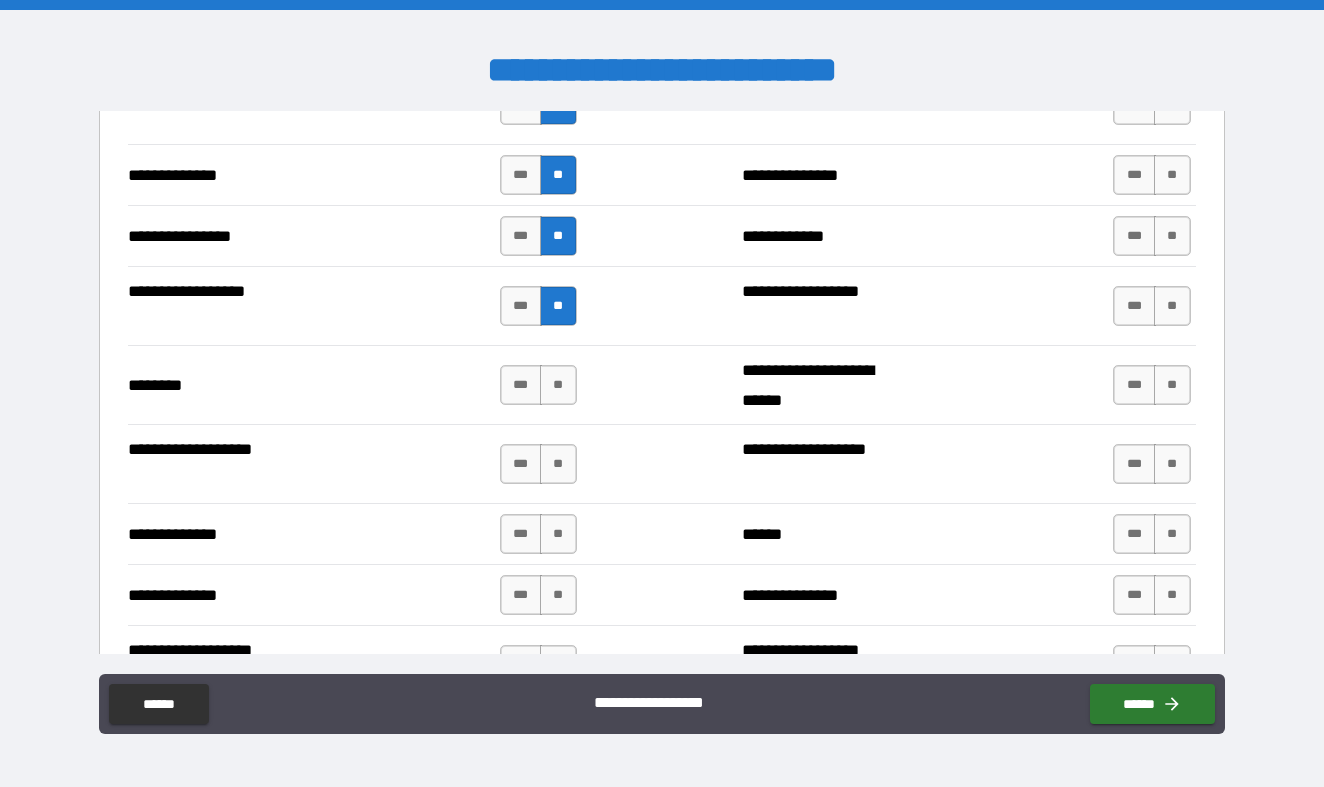 scroll, scrollTop: 3237, scrollLeft: 0, axis: vertical 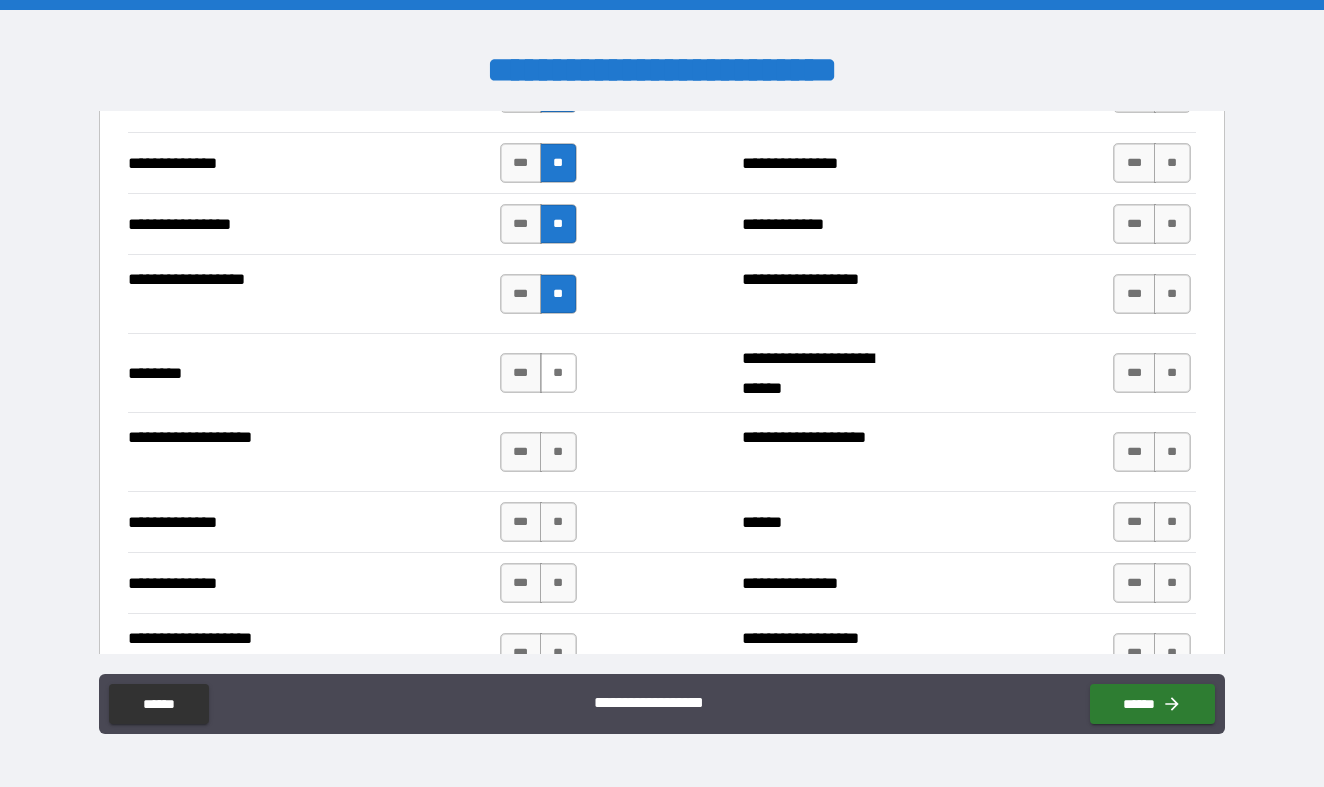 click on "**" at bounding box center [558, 373] 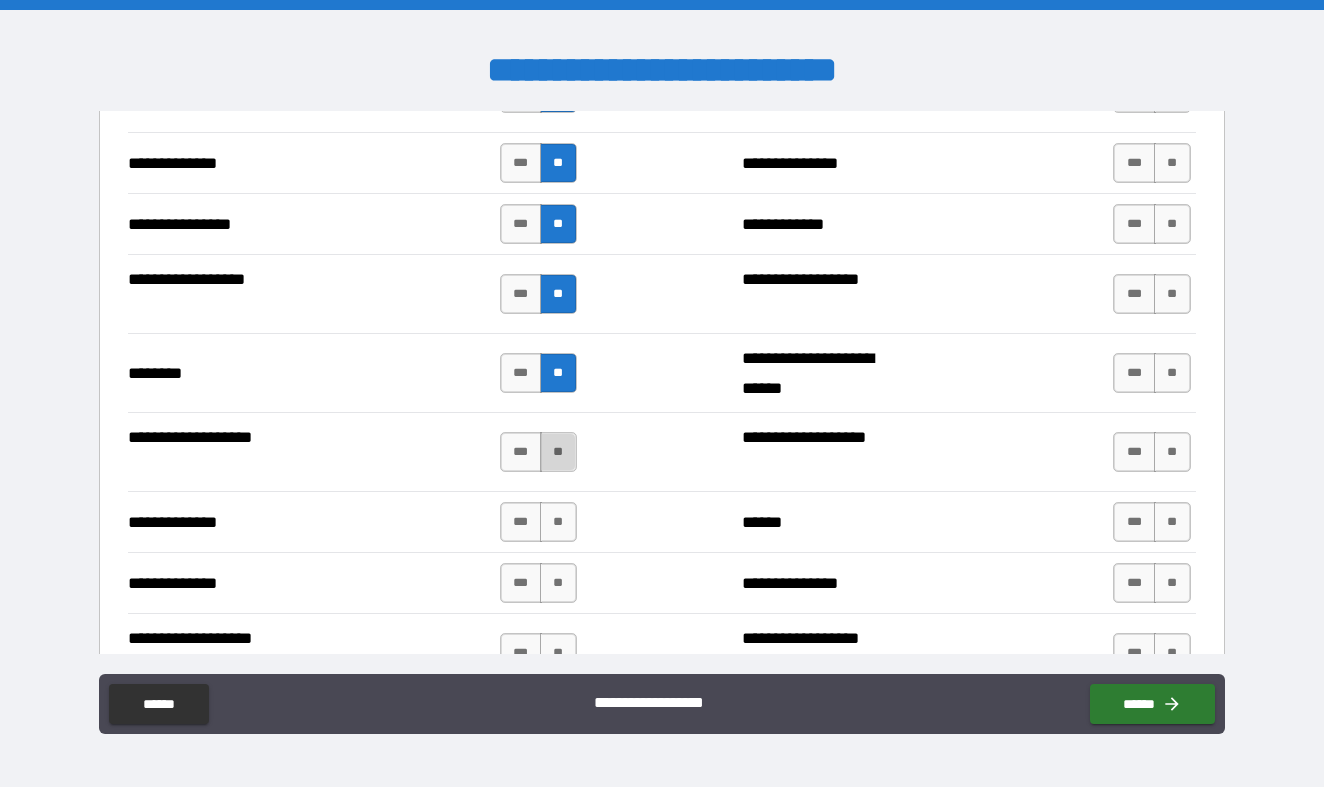 click on "**" at bounding box center (558, 452) 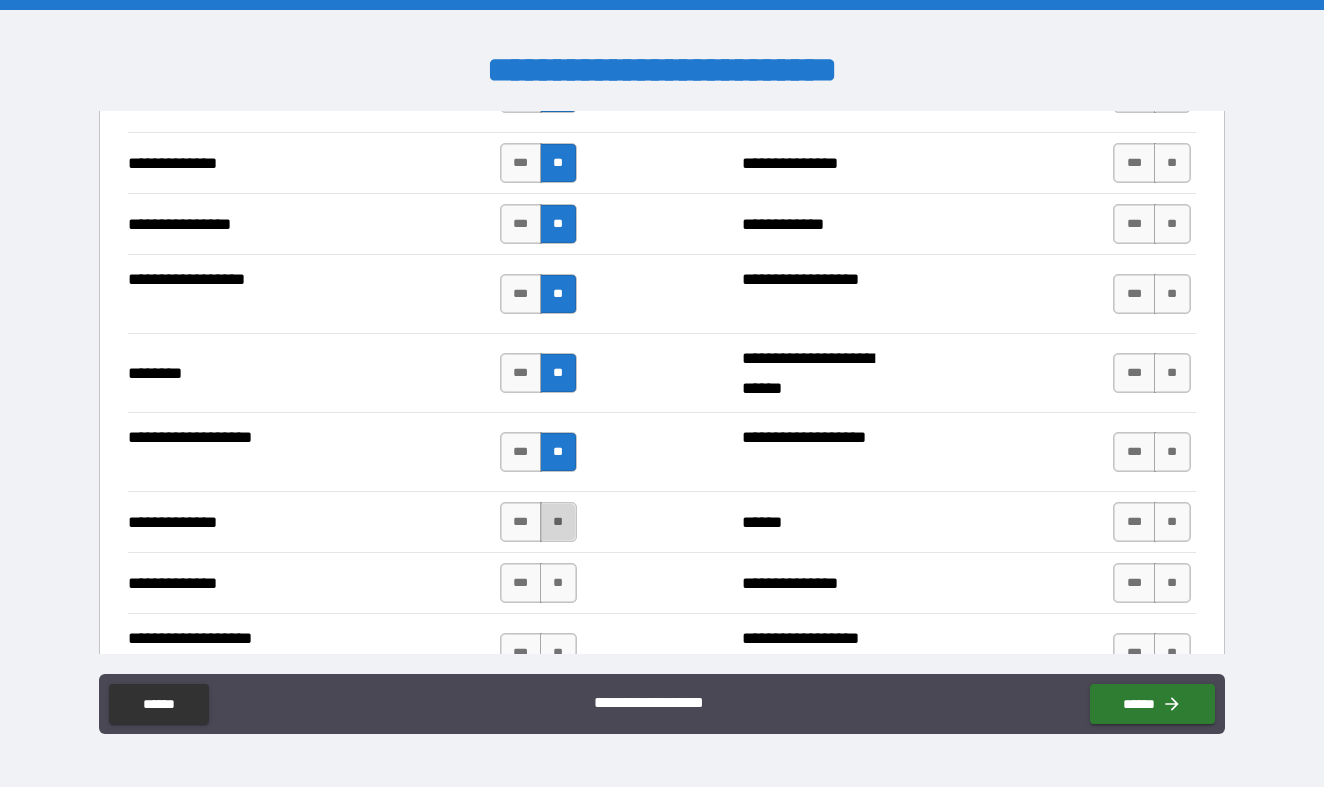 click on "**" at bounding box center (558, 522) 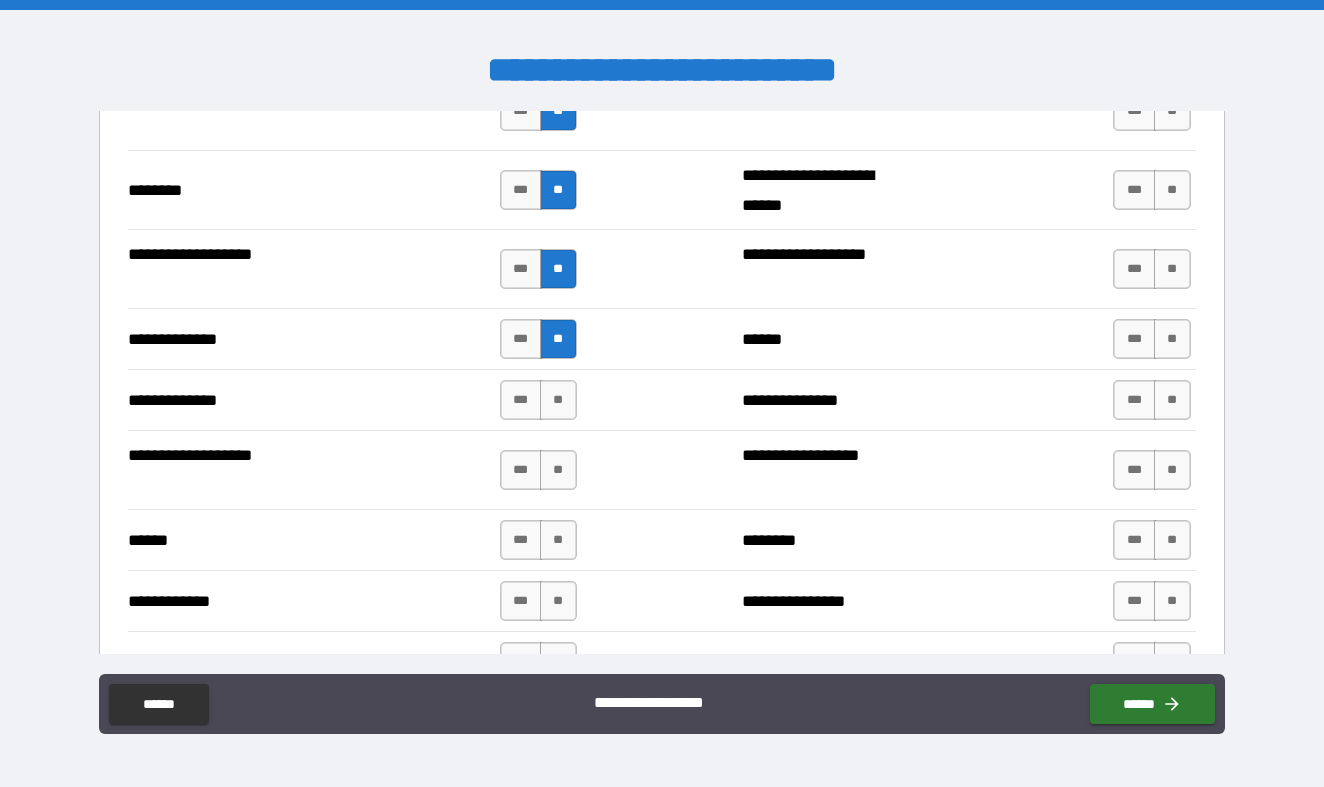 scroll, scrollTop: 3469, scrollLeft: 0, axis: vertical 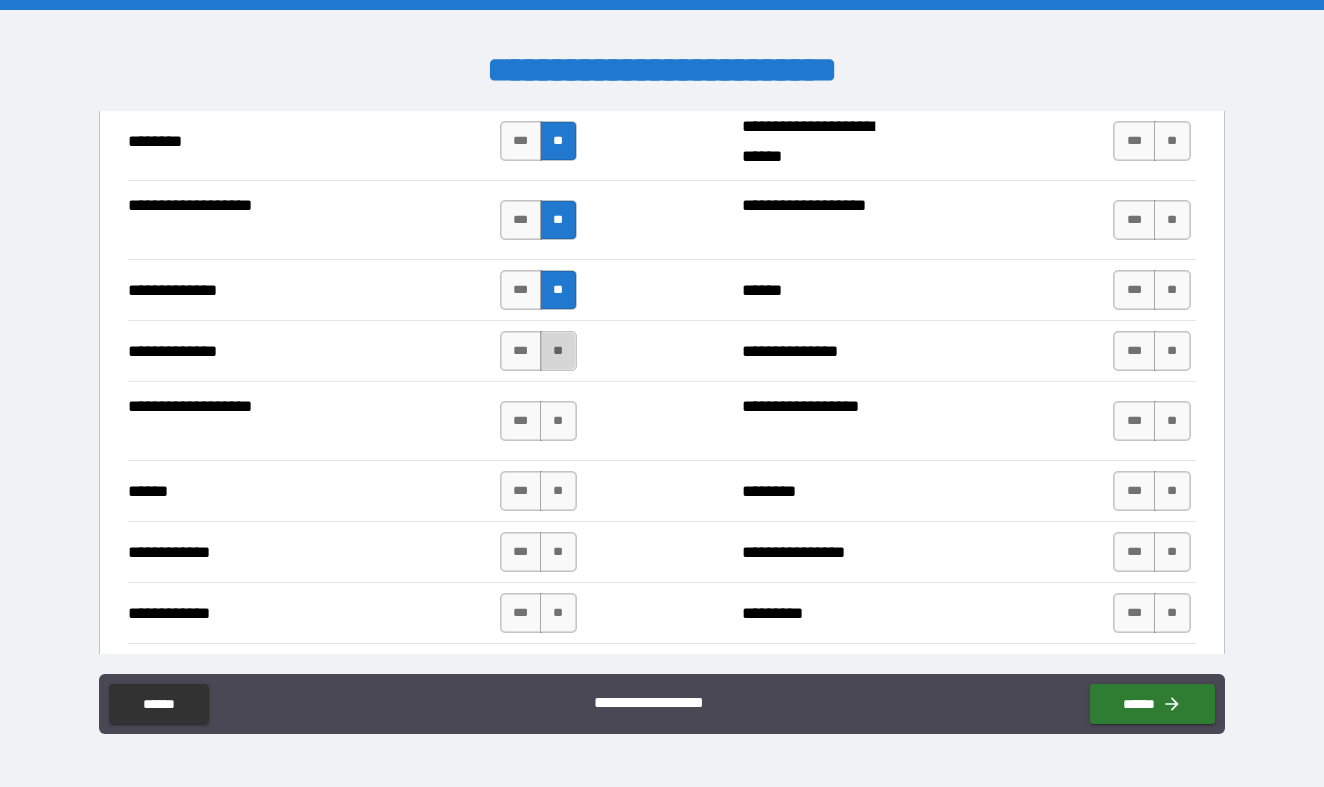 click on "**" at bounding box center [558, 351] 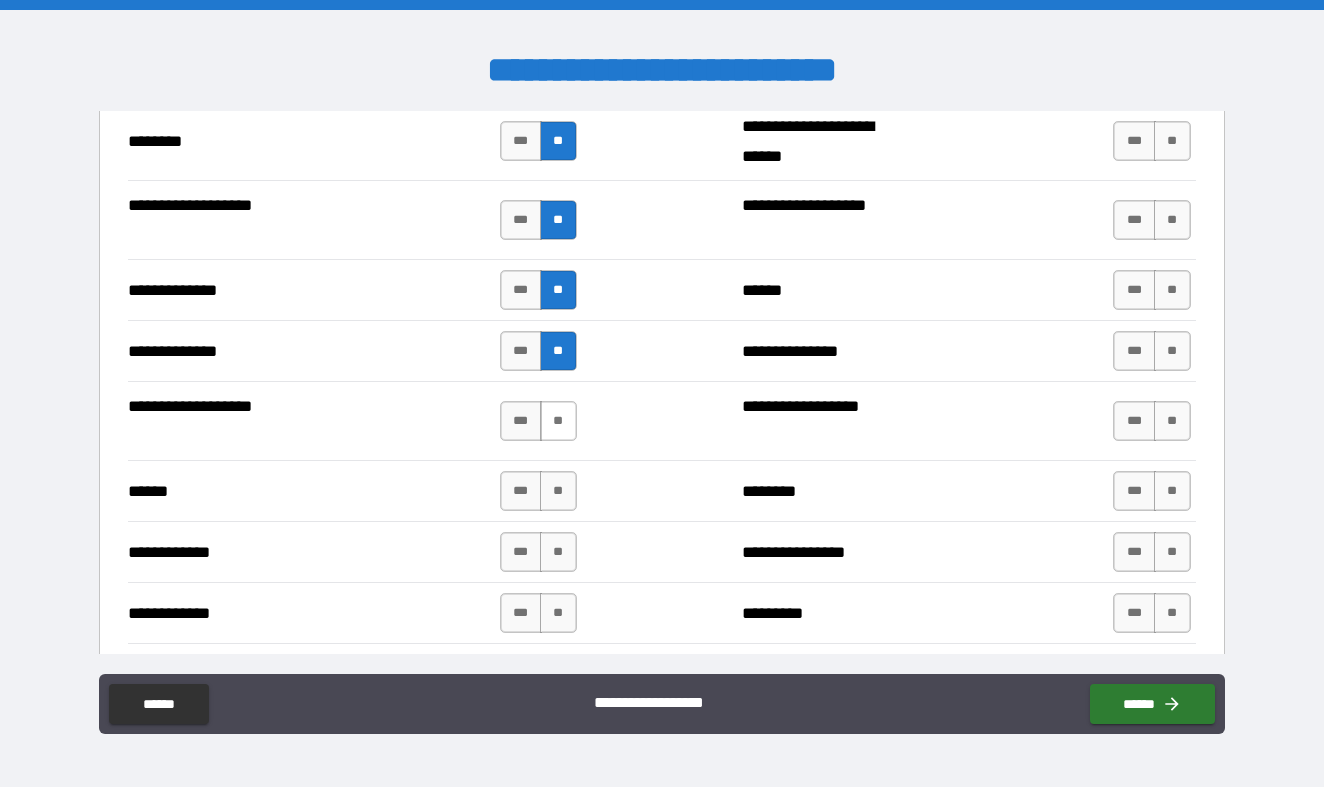 click on "**" at bounding box center (558, 421) 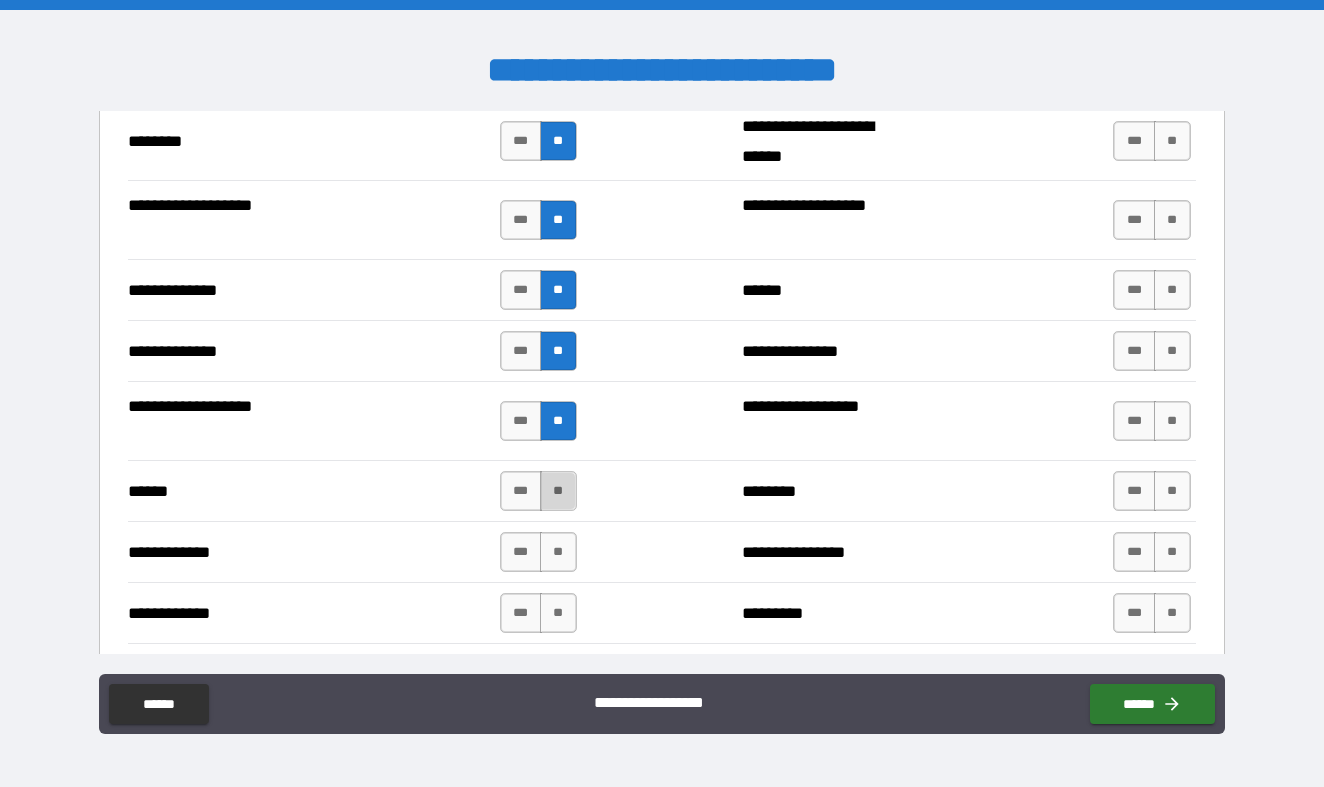 click on "**" at bounding box center [558, 491] 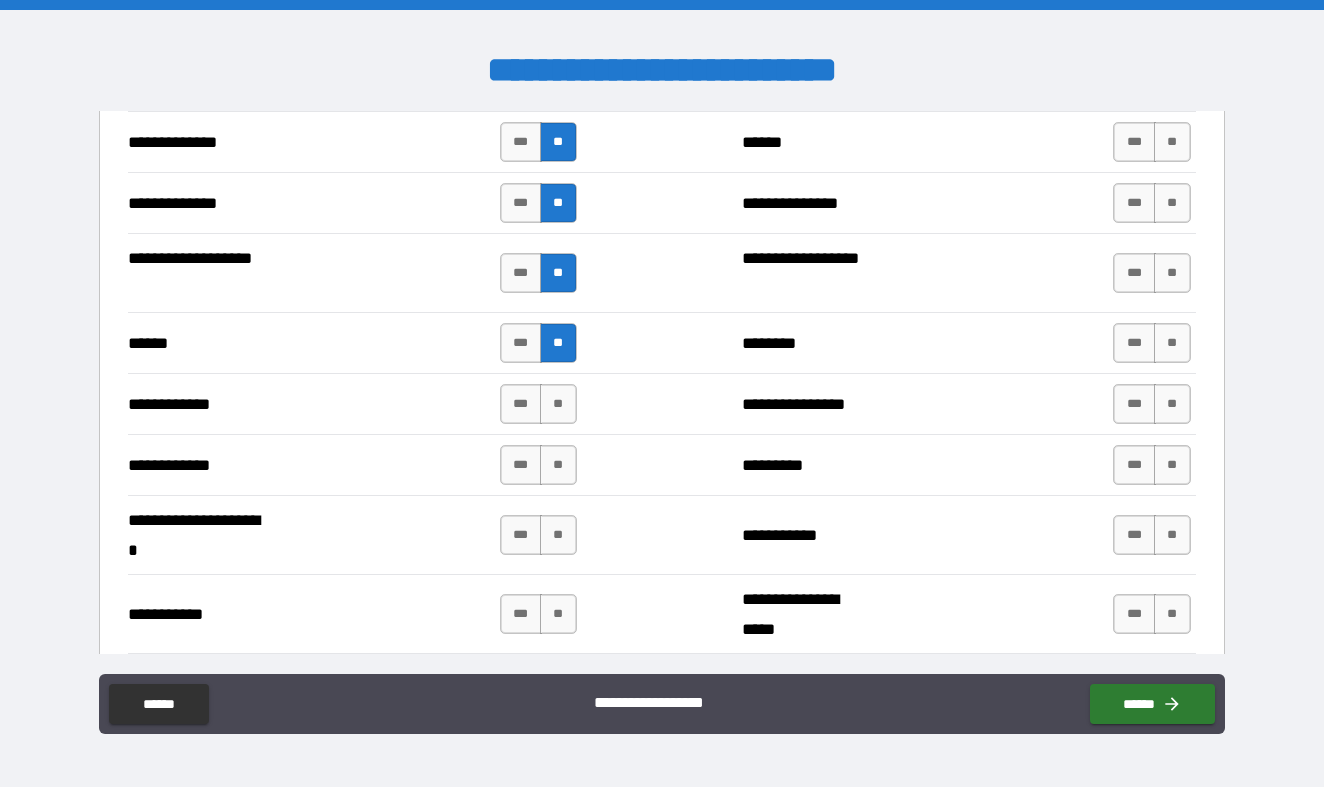 scroll, scrollTop: 3631, scrollLeft: 0, axis: vertical 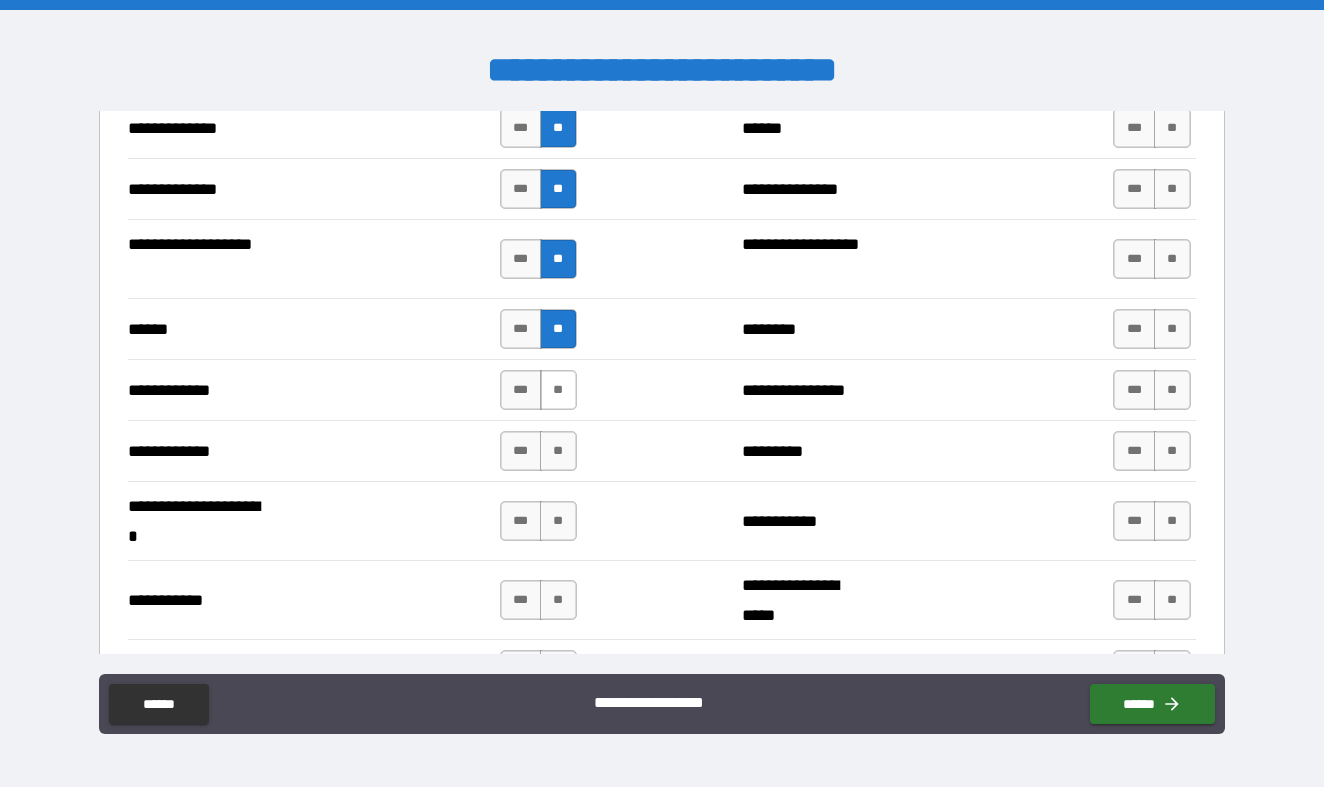 click on "**" at bounding box center [558, 390] 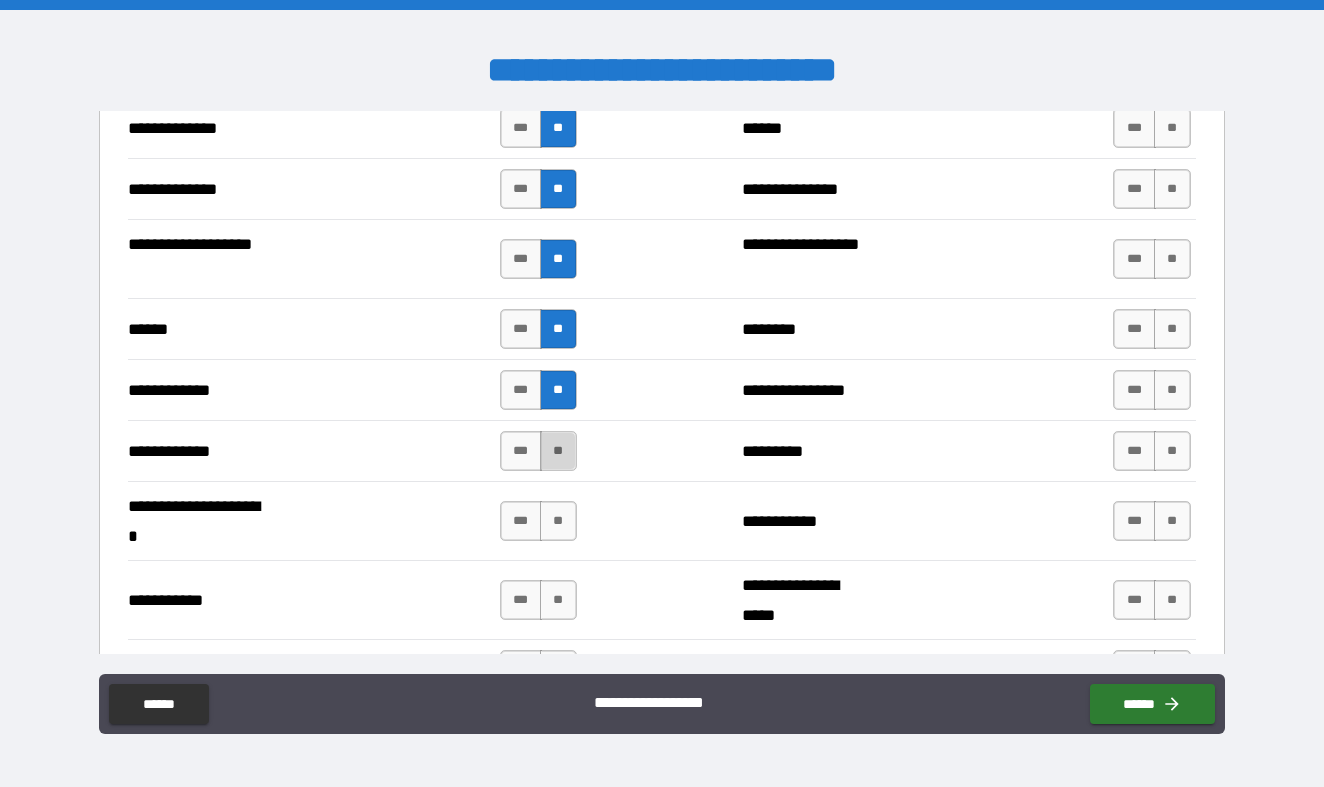 click on "**" at bounding box center (558, 451) 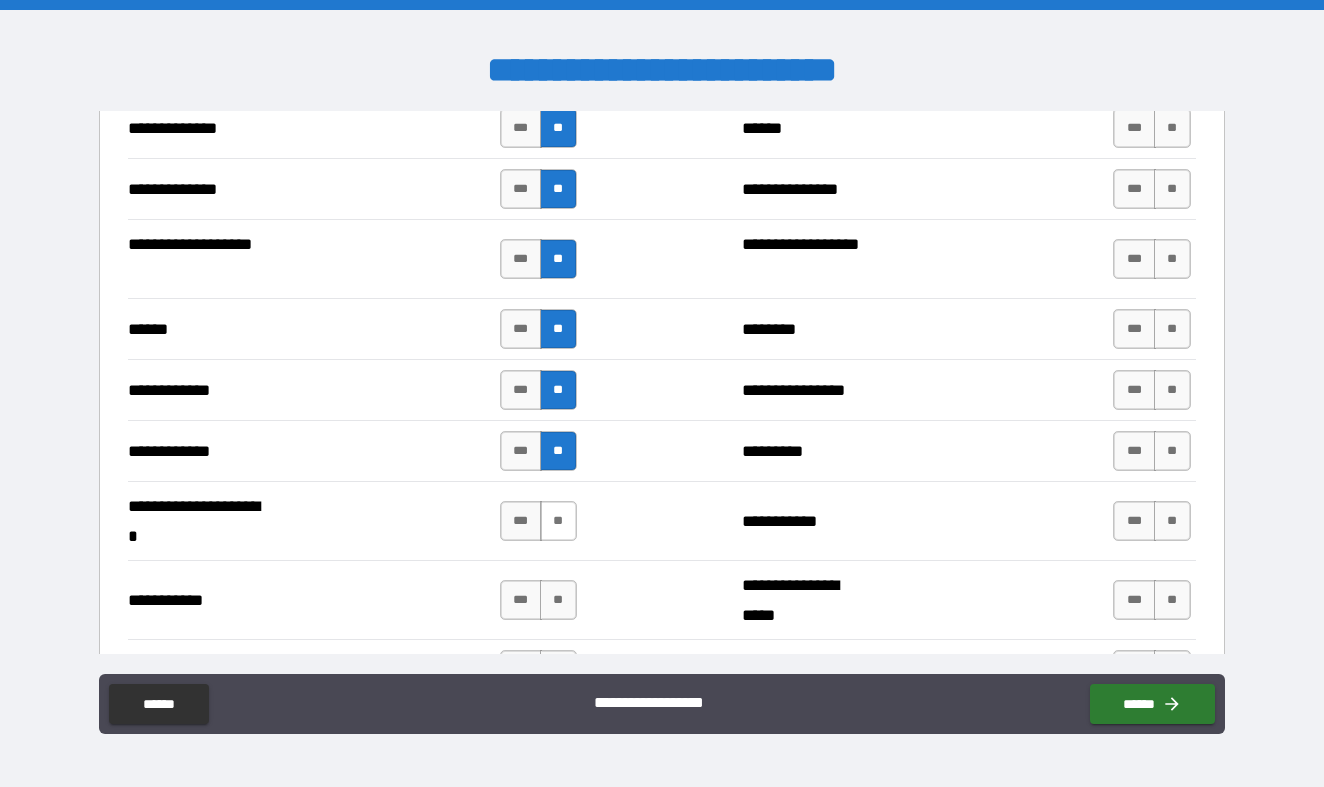 click on "**" at bounding box center (558, 521) 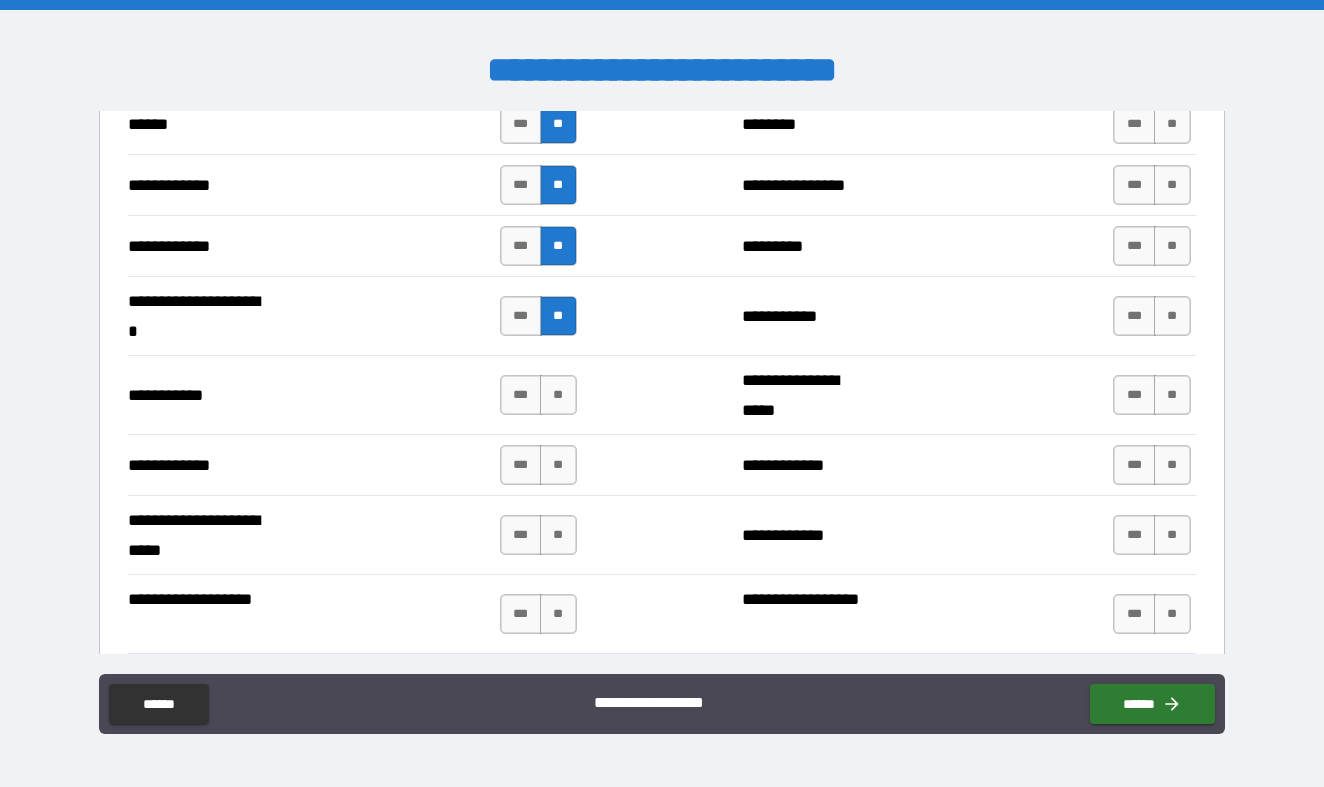 scroll, scrollTop: 3848, scrollLeft: 0, axis: vertical 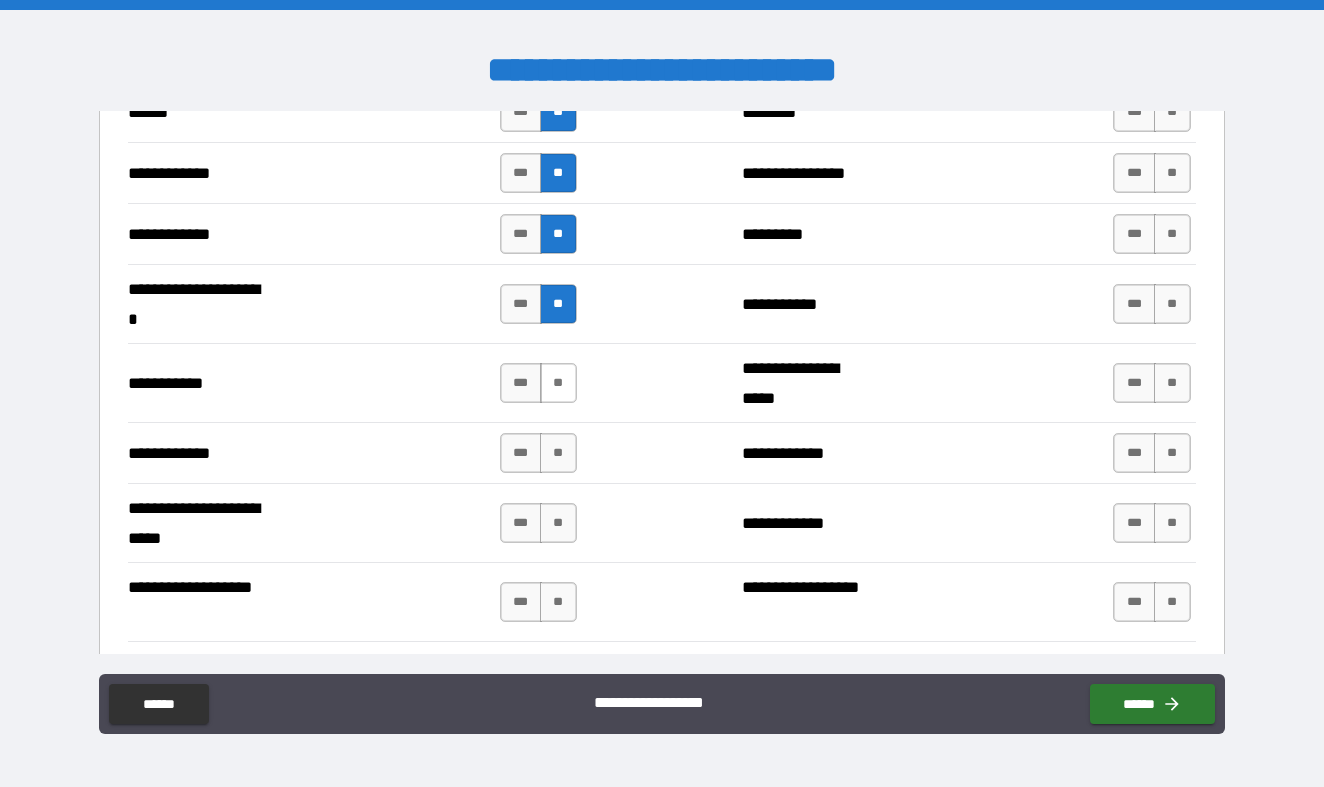 click on "**" at bounding box center (558, 383) 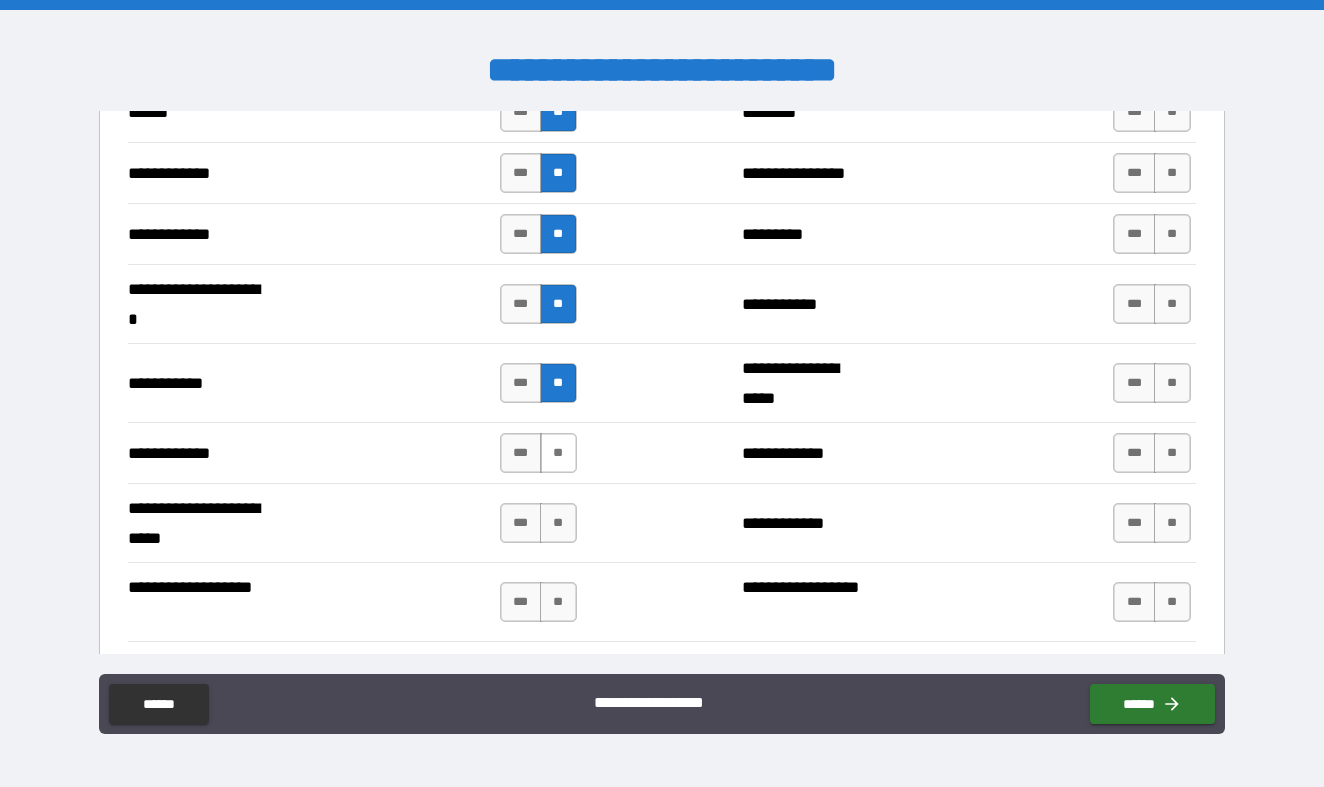 click on "**" at bounding box center (558, 453) 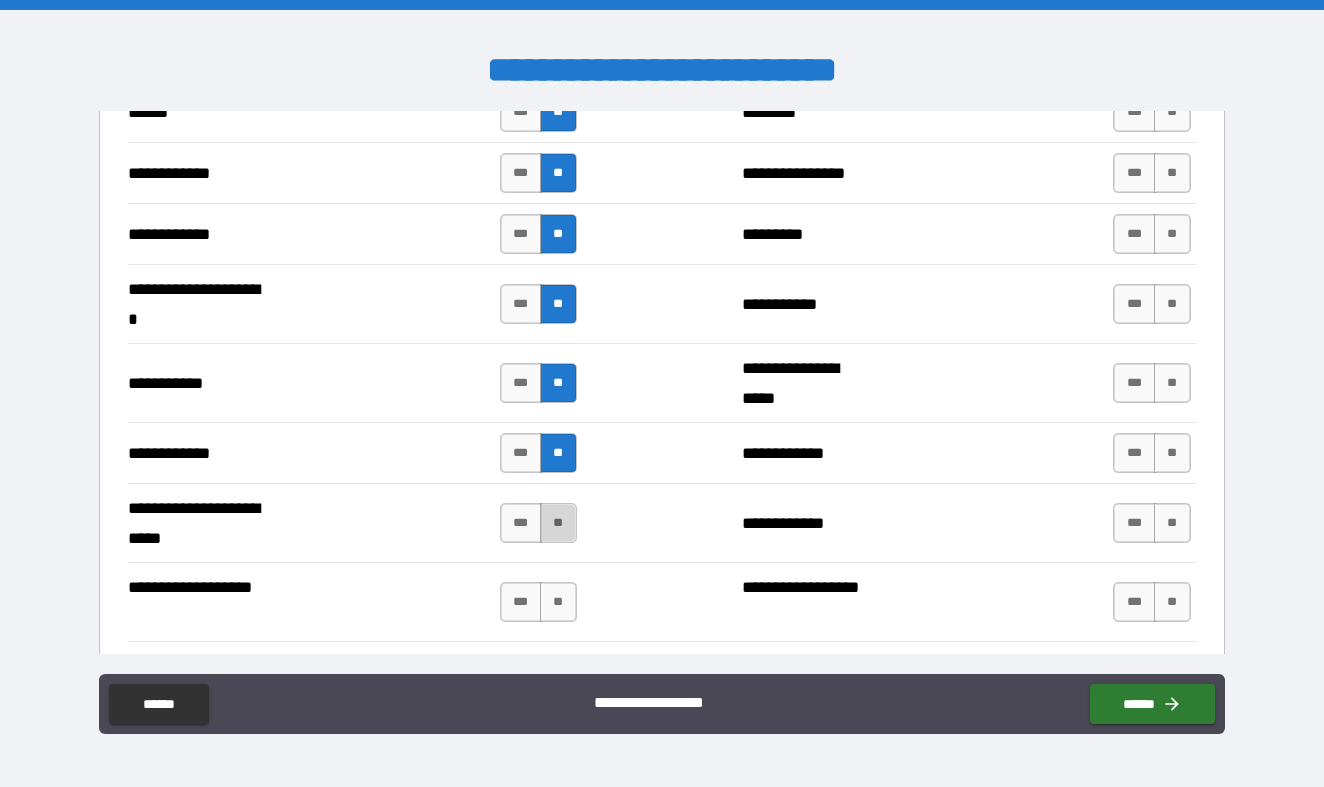 click on "**" at bounding box center [558, 523] 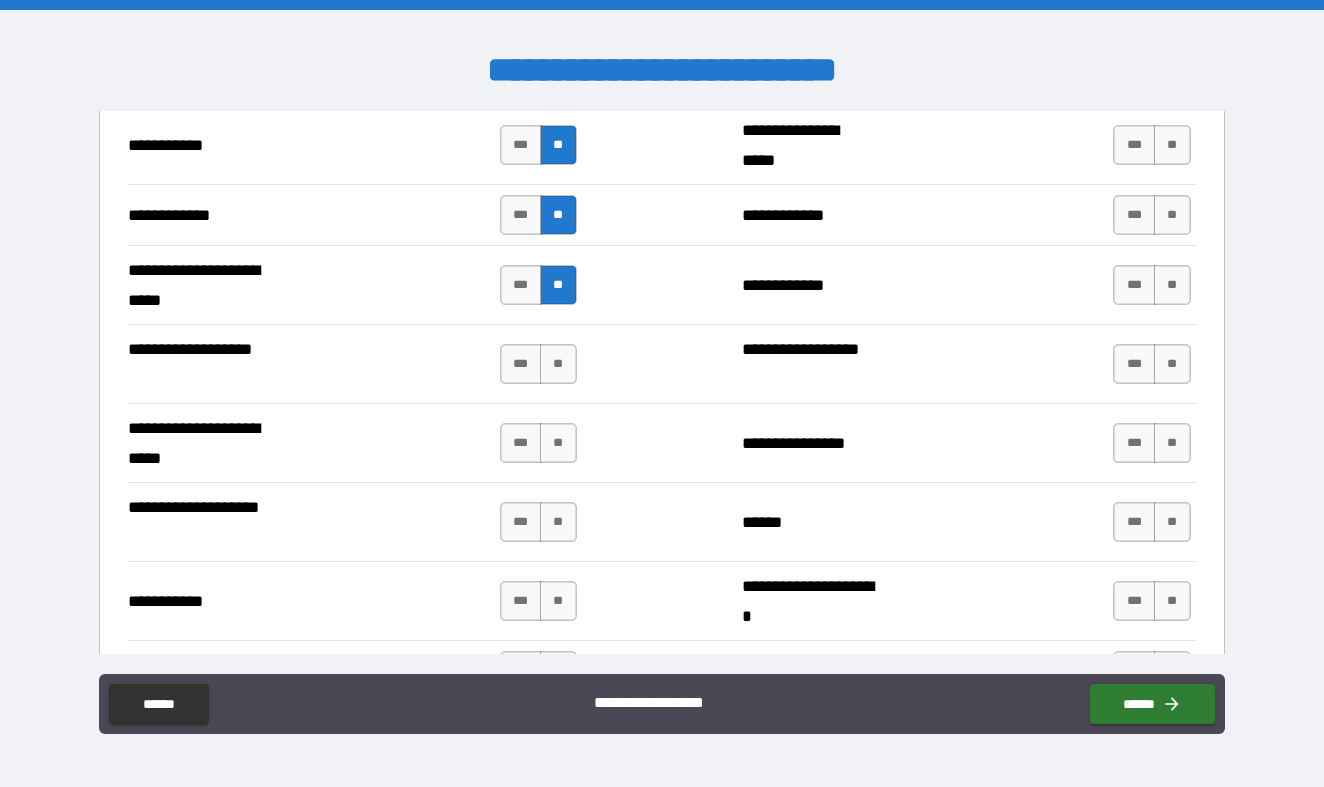 scroll, scrollTop: 4092, scrollLeft: 0, axis: vertical 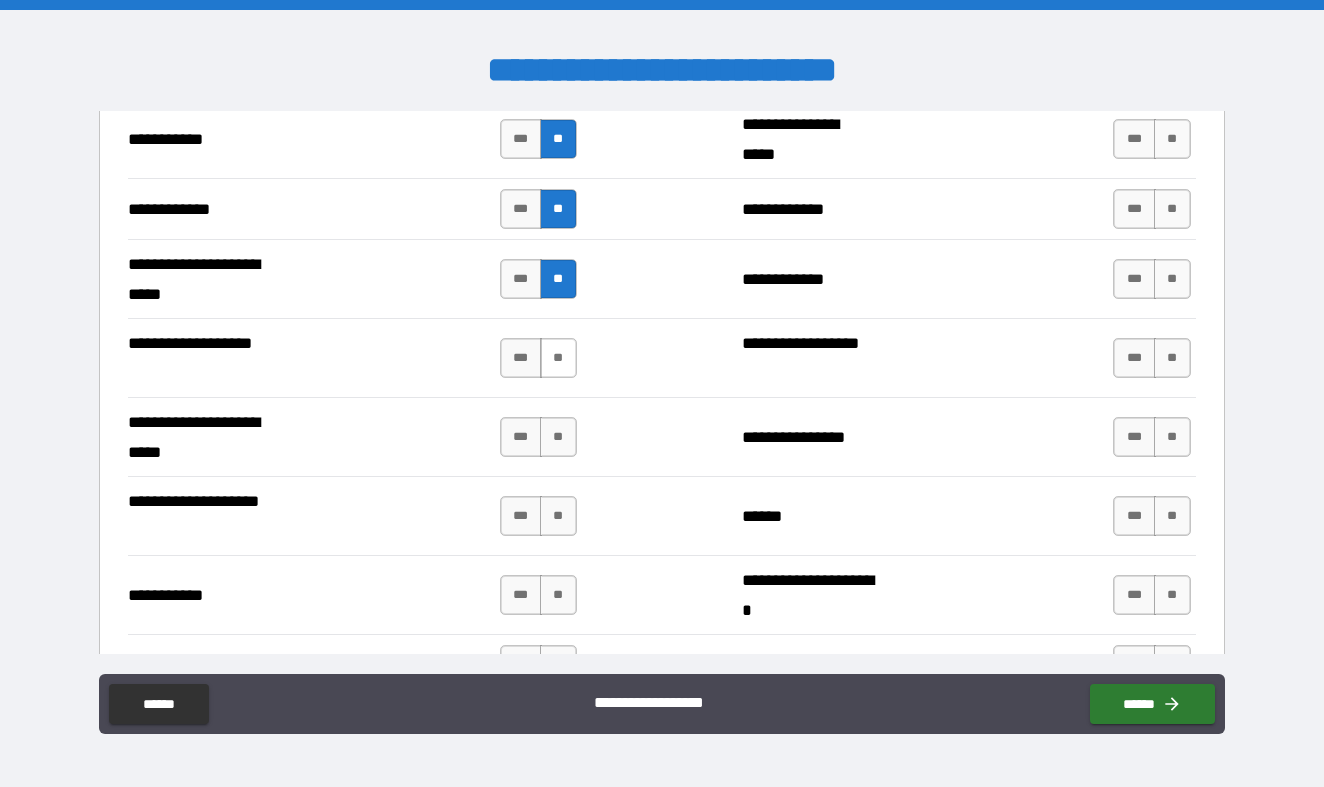 click on "**" at bounding box center (558, 358) 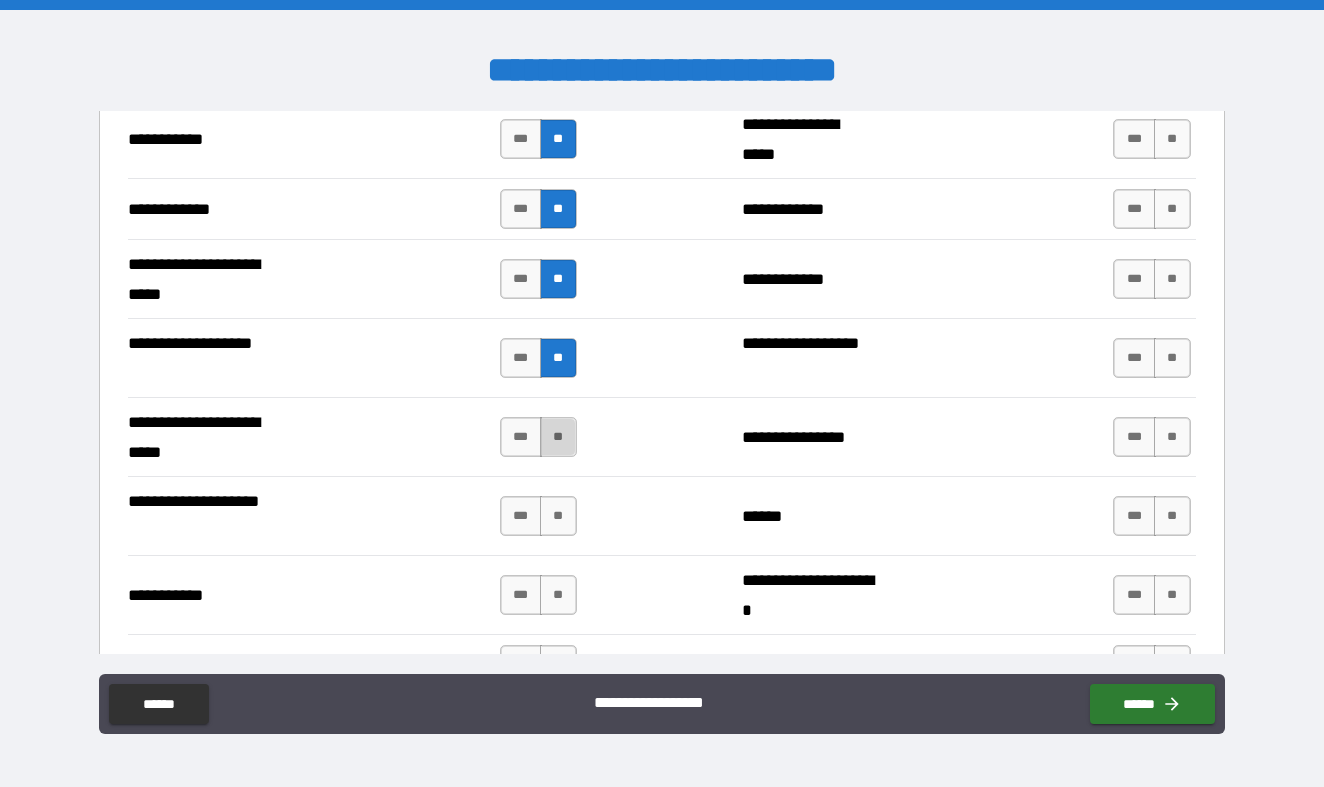 click on "**" at bounding box center [558, 437] 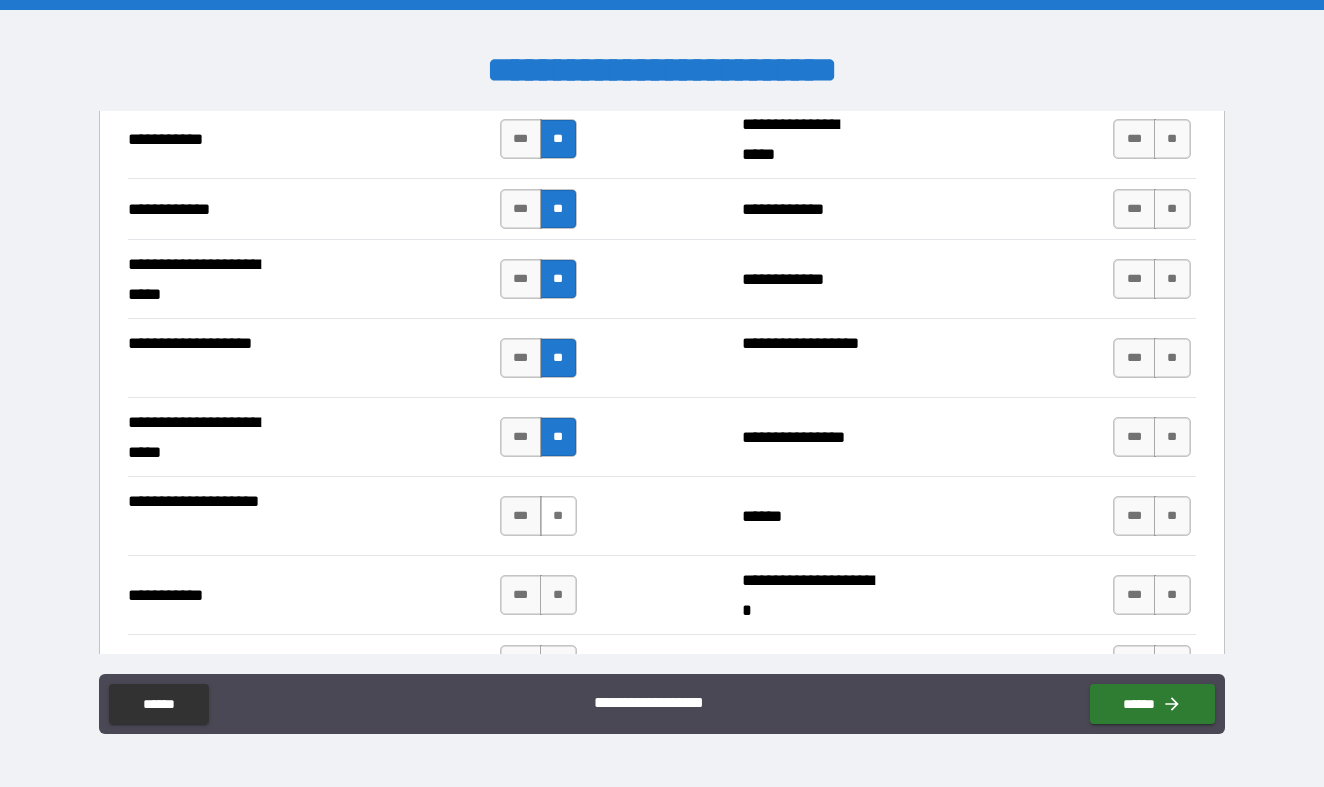 click on "**" at bounding box center (558, 516) 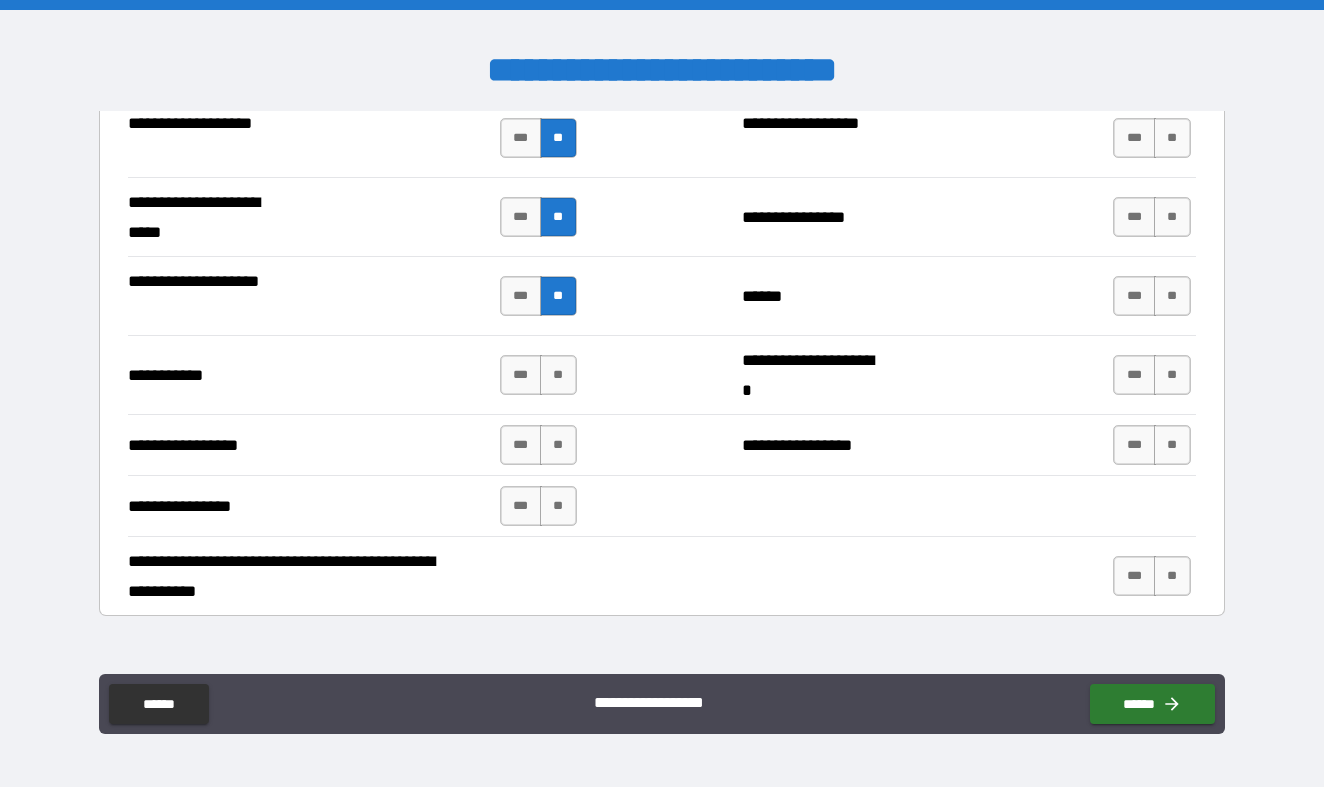scroll, scrollTop: 4314, scrollLeft: 0, axis: vertical 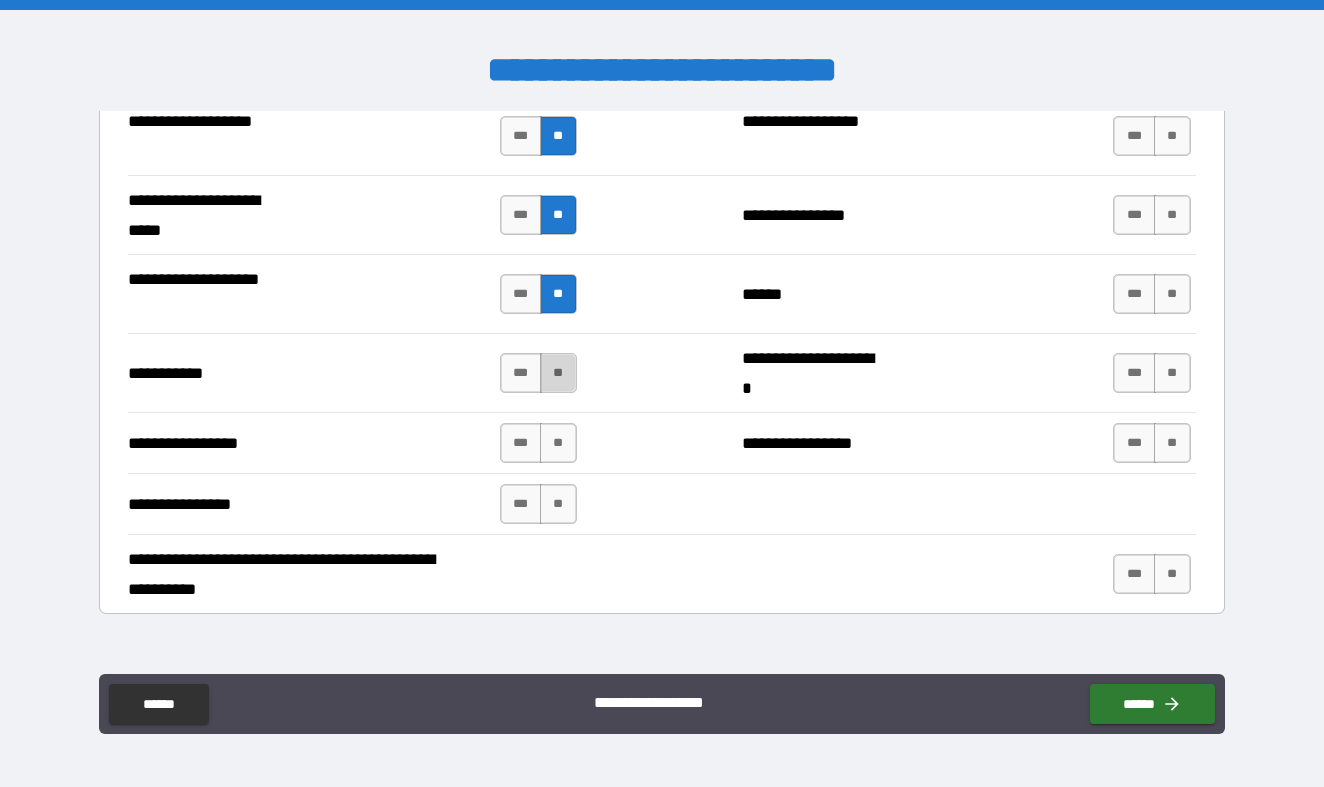 click on "**" at bounding box center [558, 373] 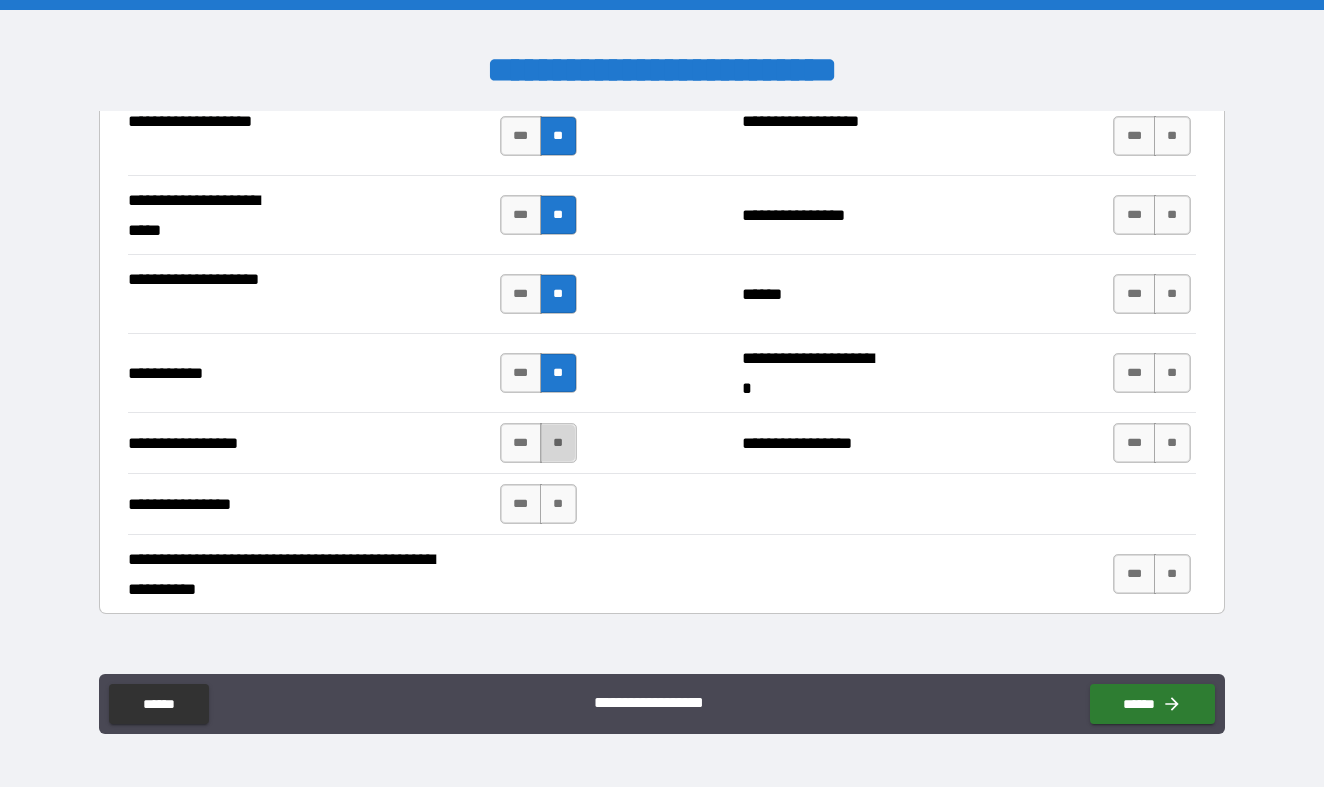click on "**" at bounding box center (558, 443) 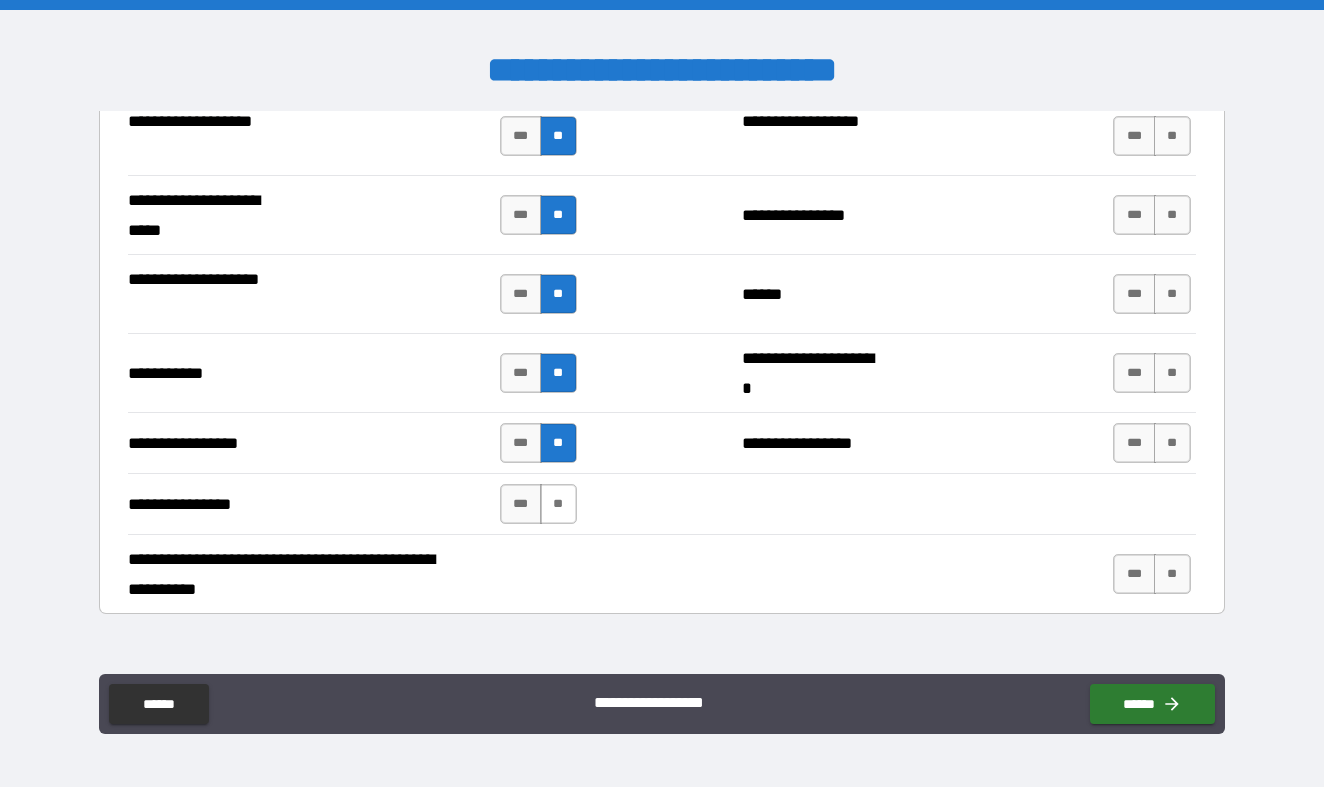 click on "**" at bounding box center (558, 504) 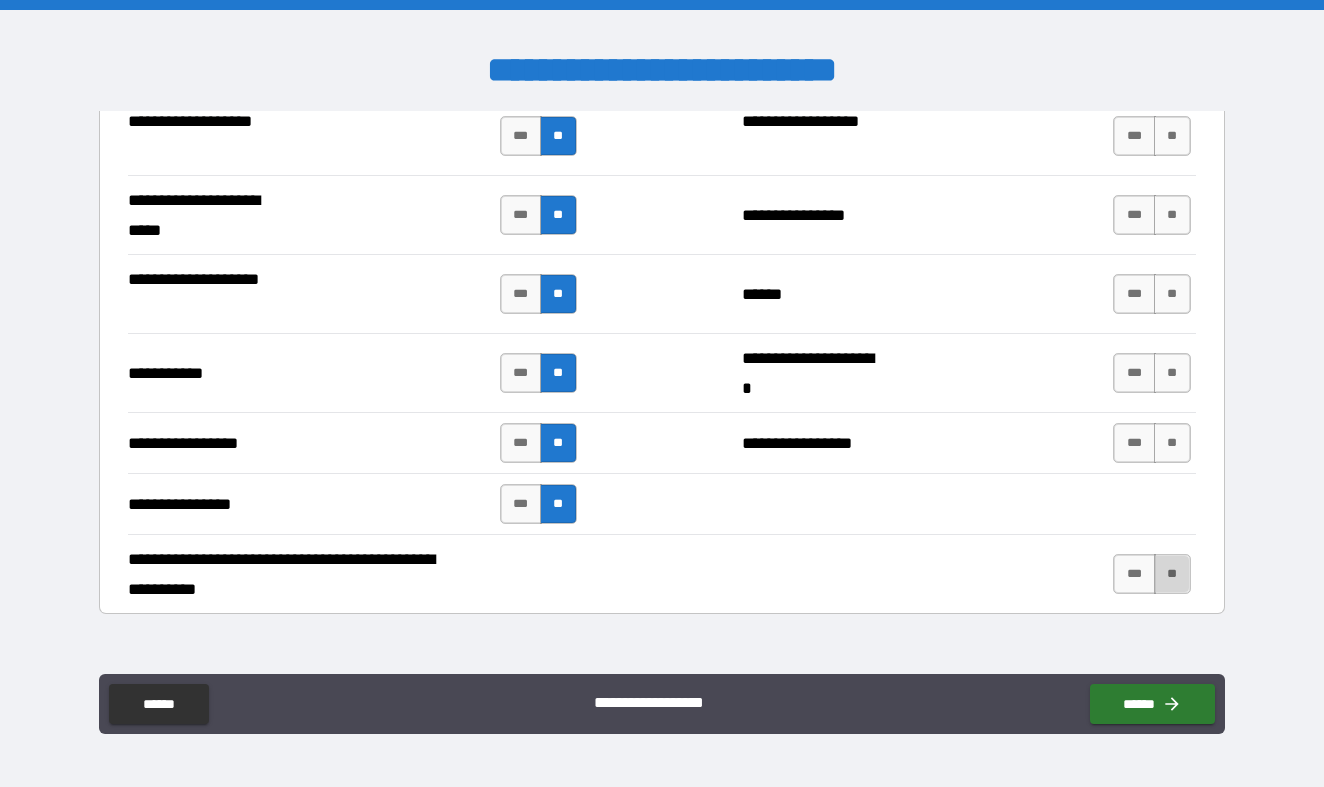 click on "**" at bounding box center (1172, 574) 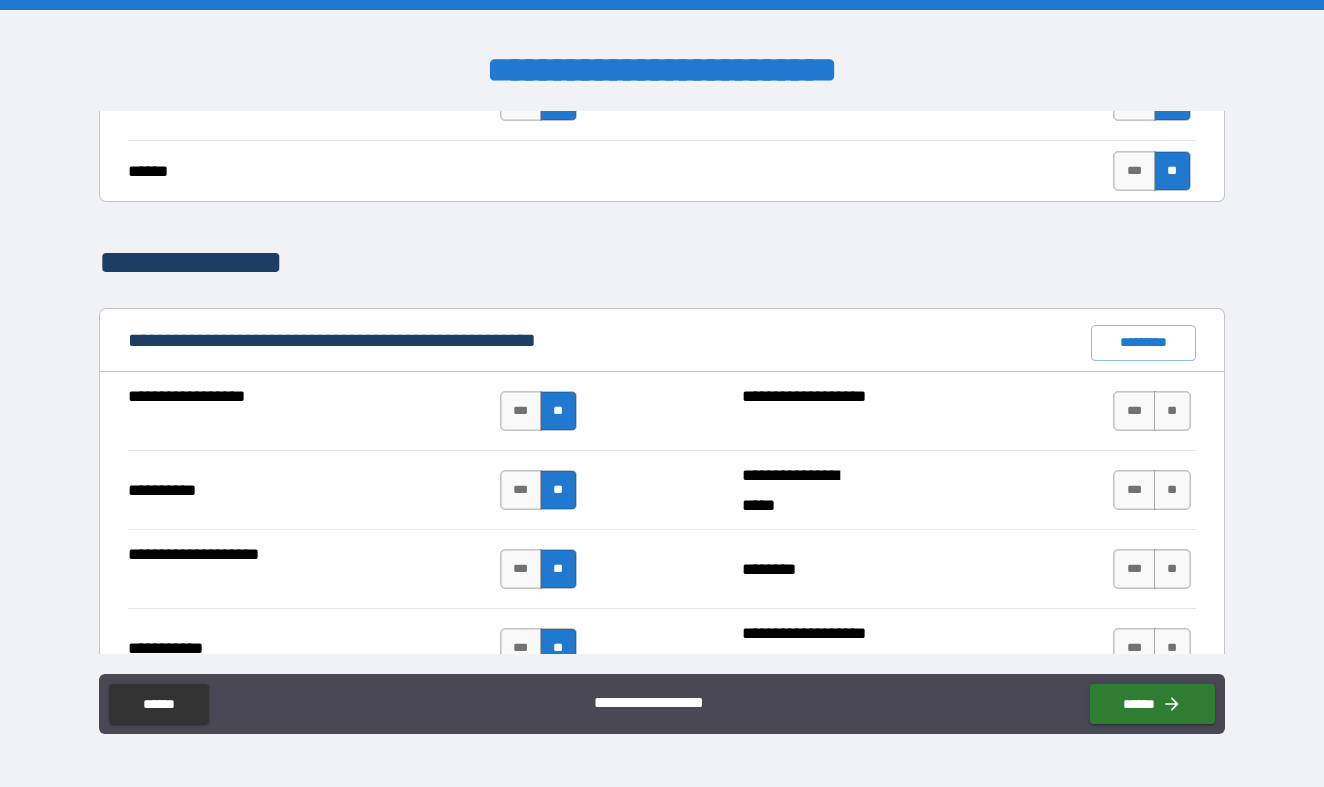 scroll, scrollTop: 1777, scrollLeft: 0, axis: vertical 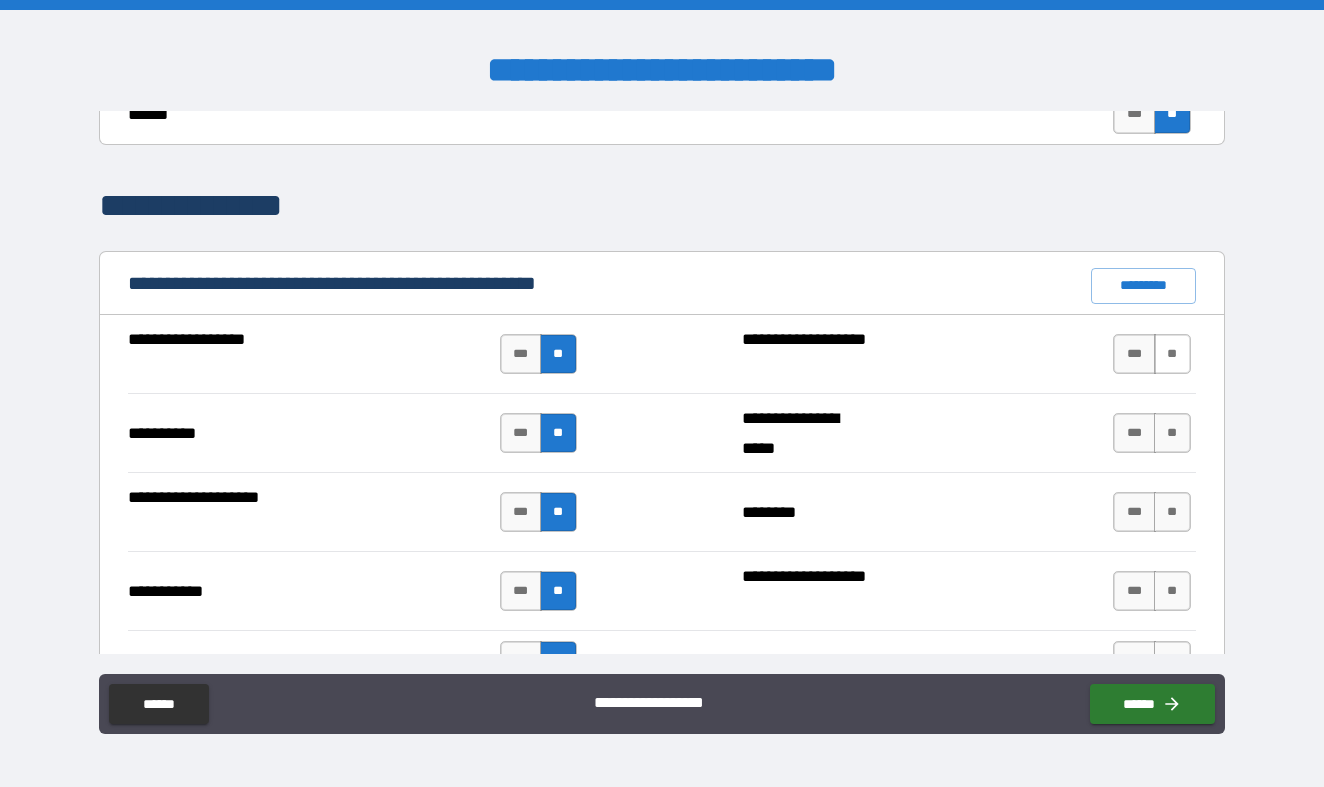 click on "**" at bounding box center (1172, 354) 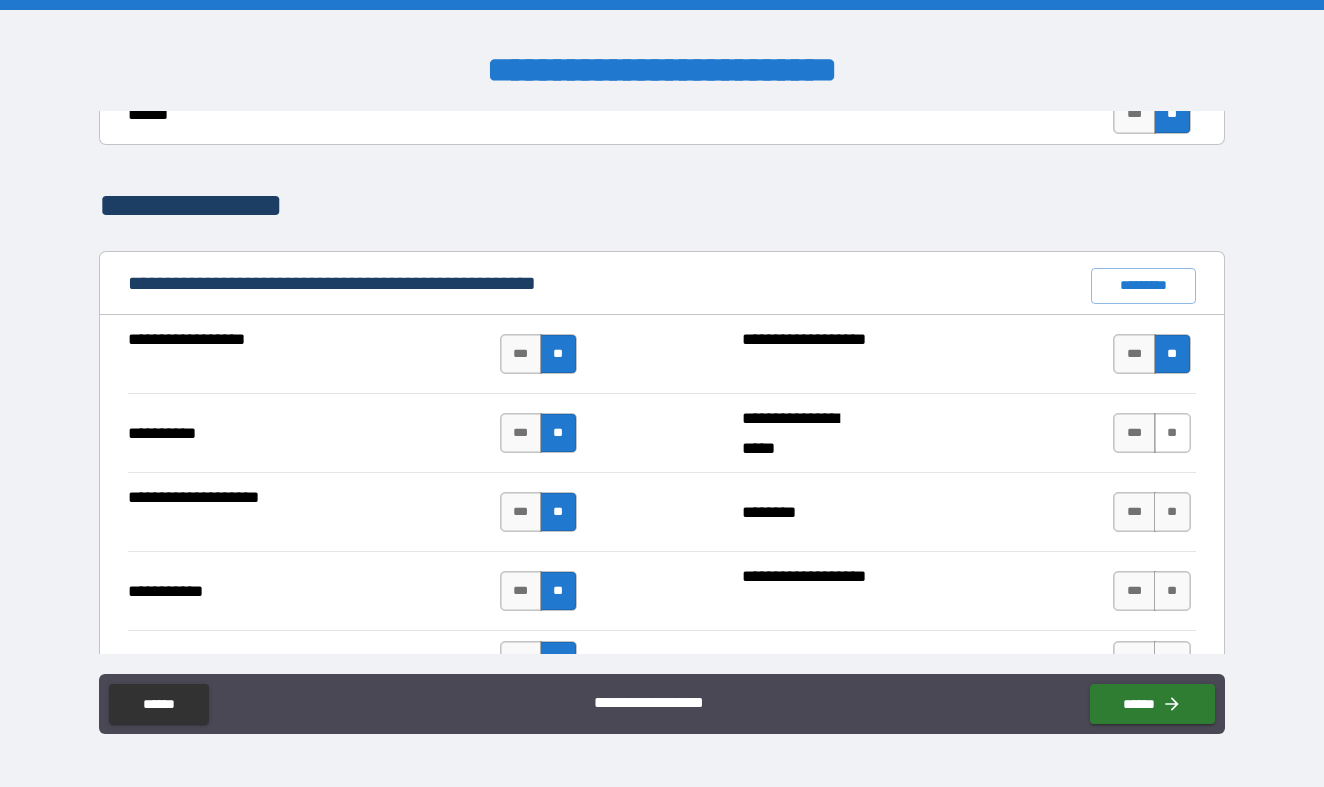 click on "**" at bounding box center (1172, 433) 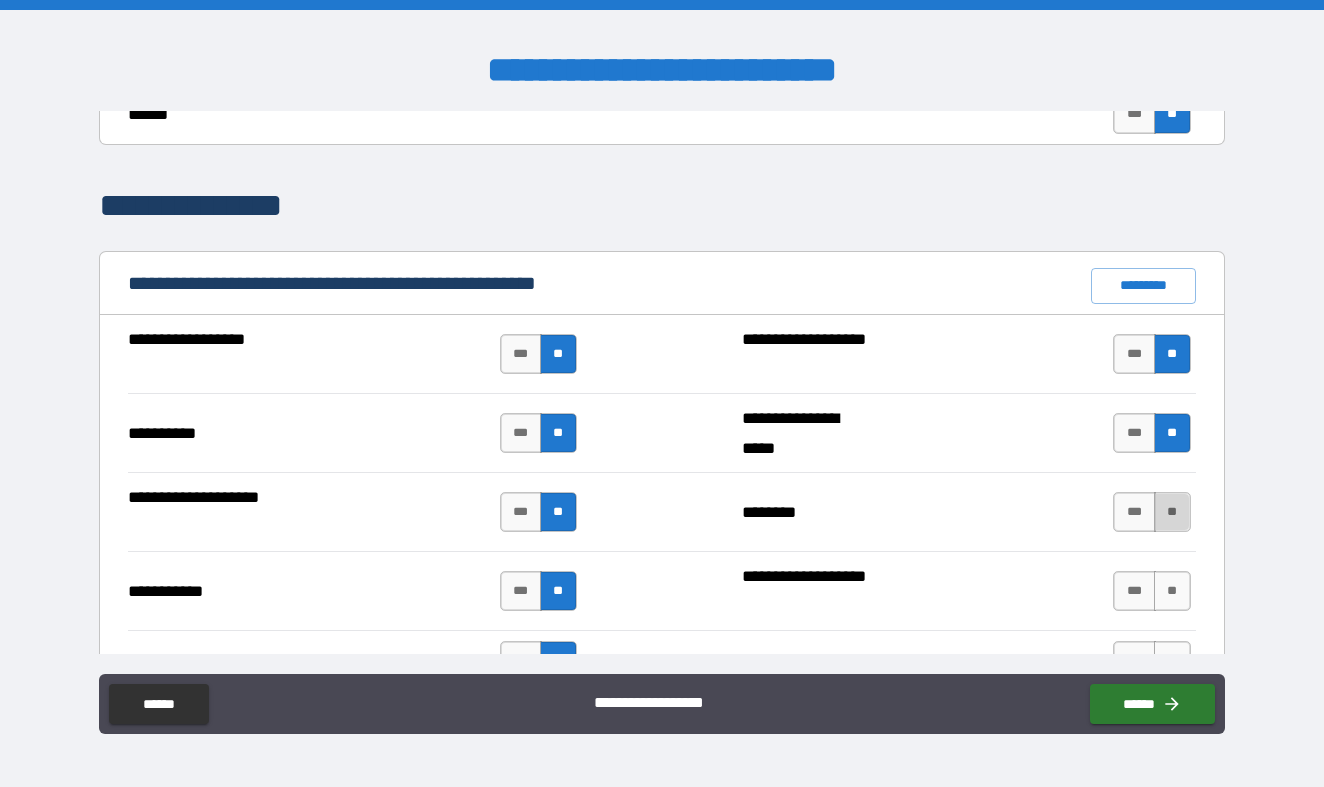 click on "**" at bounding box center [1172, 512] 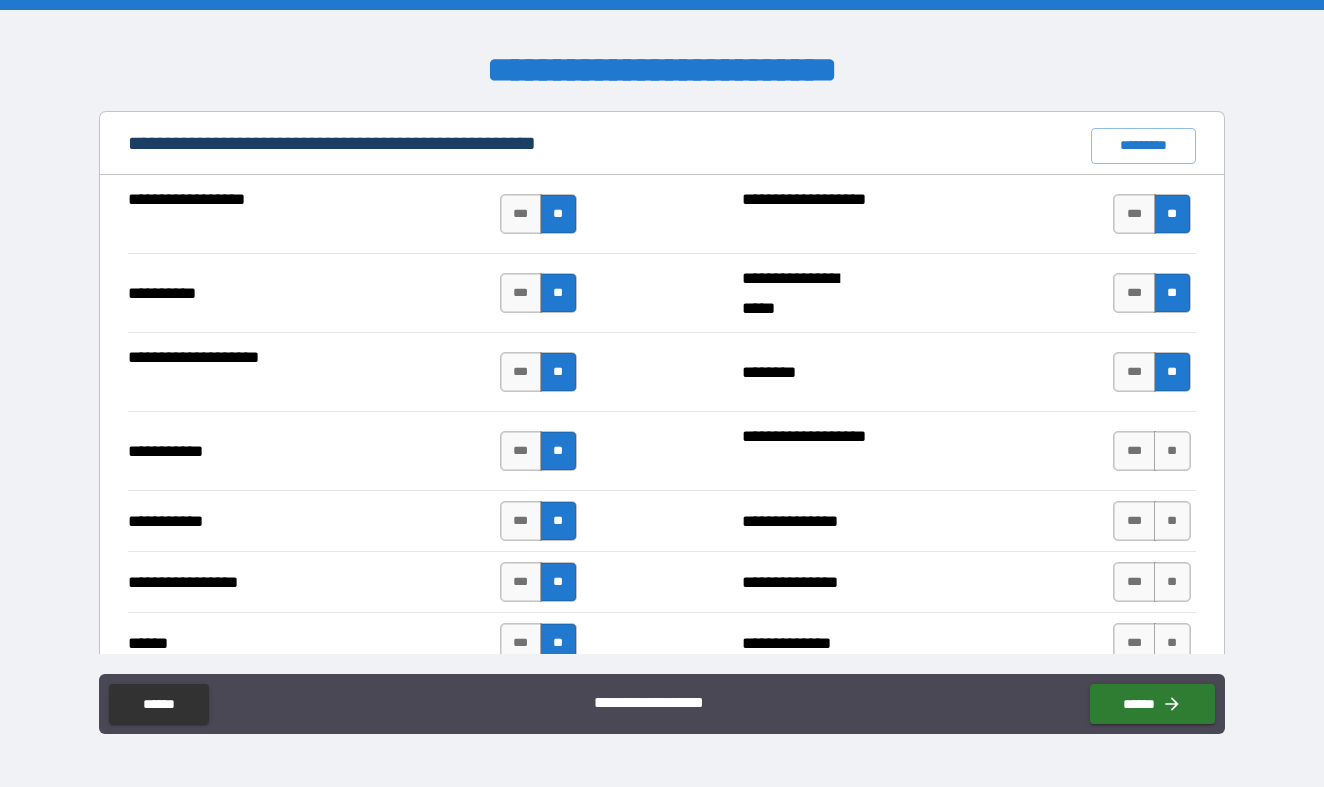 scroll, scrollTop: 1949, scrollLeft: 0, axis: vertical 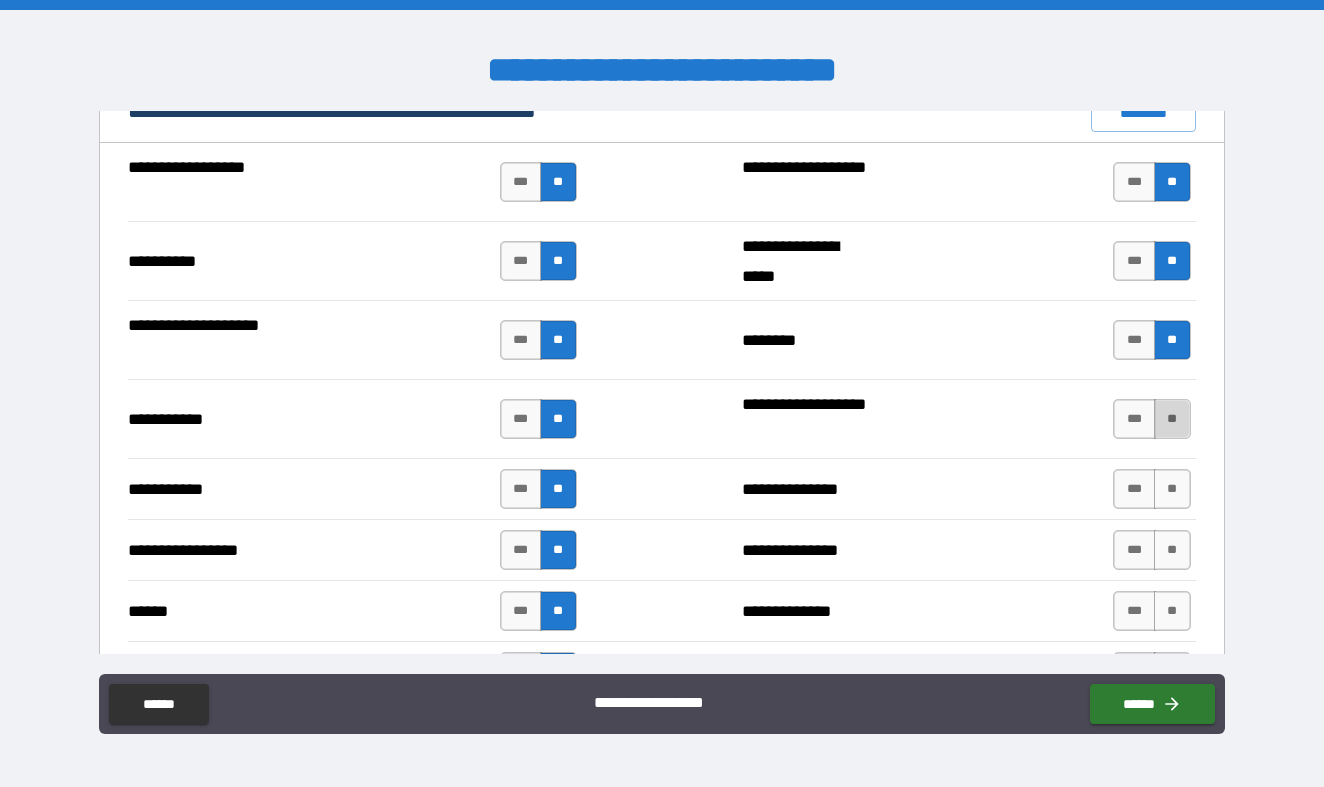 click on "**" at bounding box center [1172, 419] 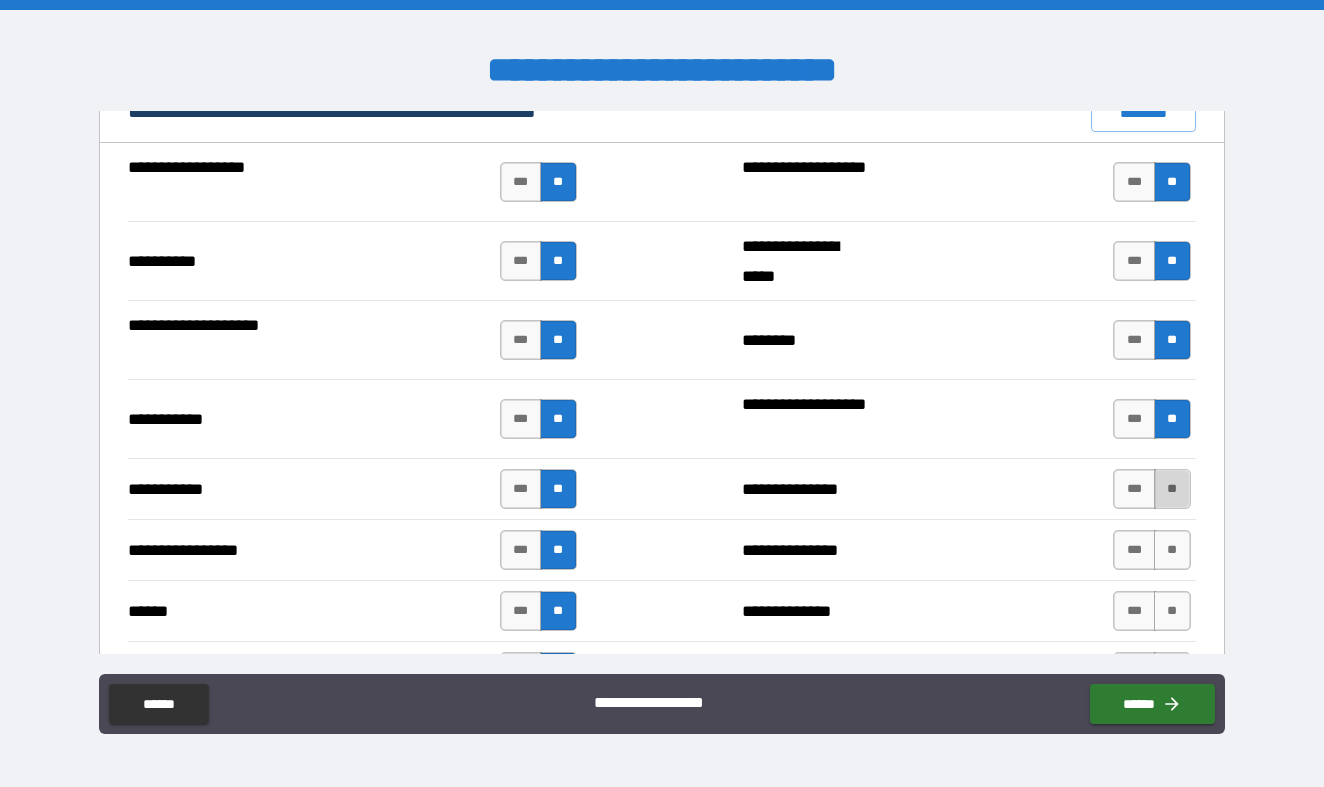 click on "**" at bounding box center (1172, 489) 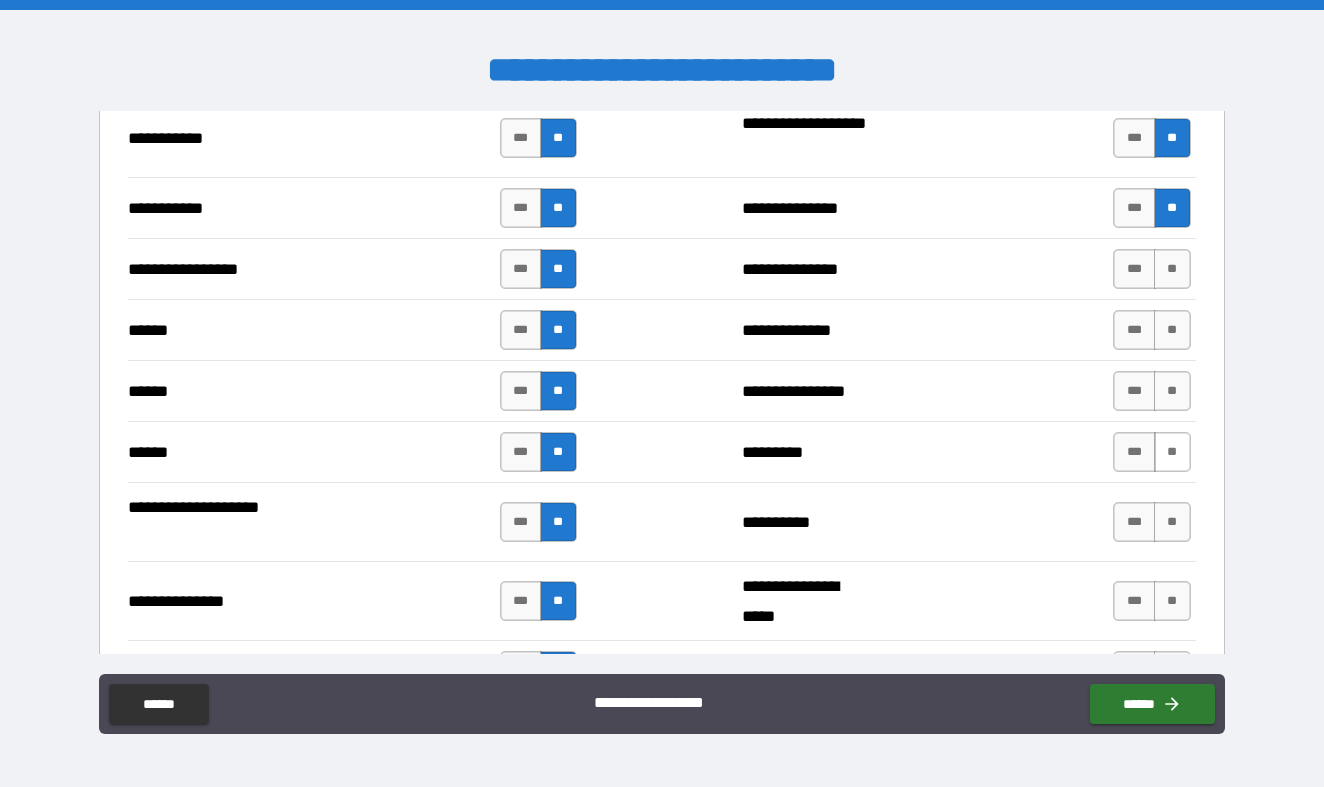 scroll, scrollTop: 2245, scrollLeft: 0, axis: vertical 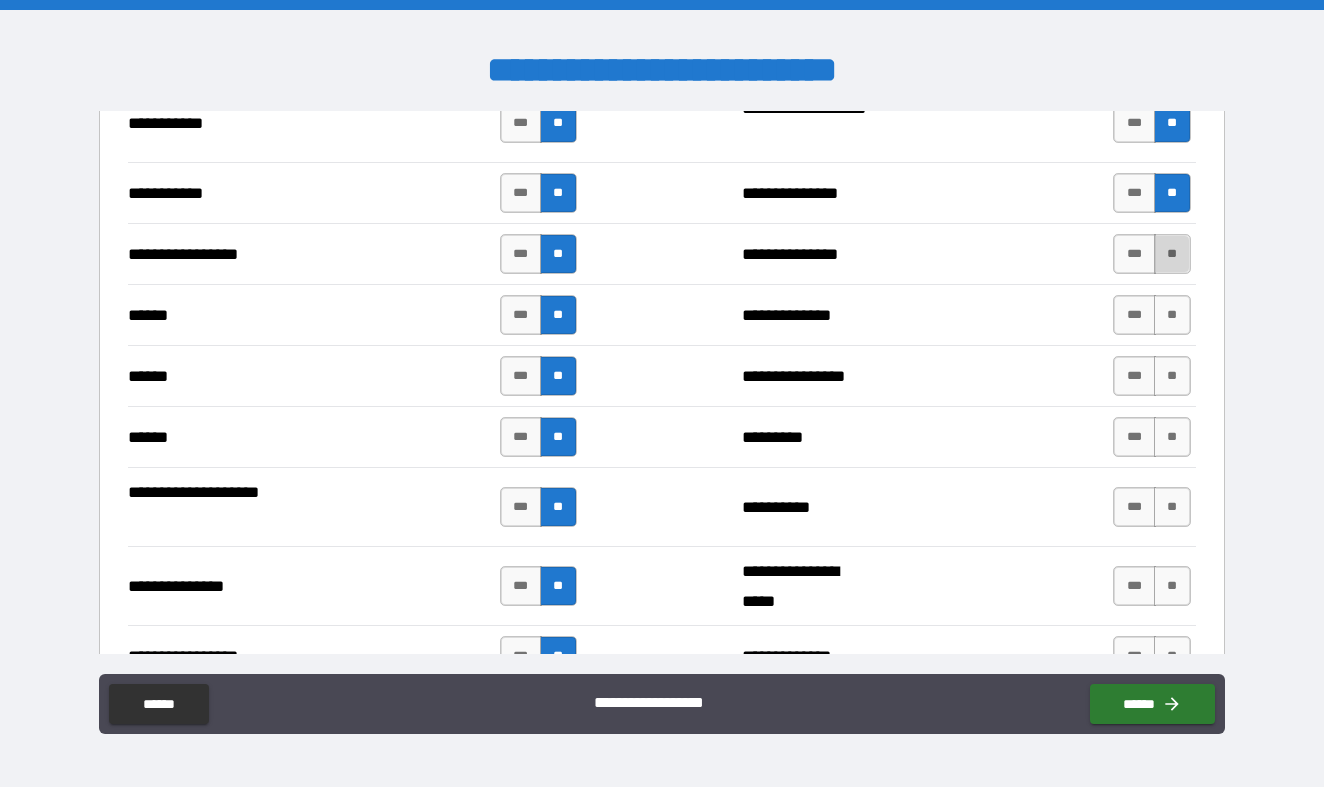 click on "**" at bounding box center [1172, 254] 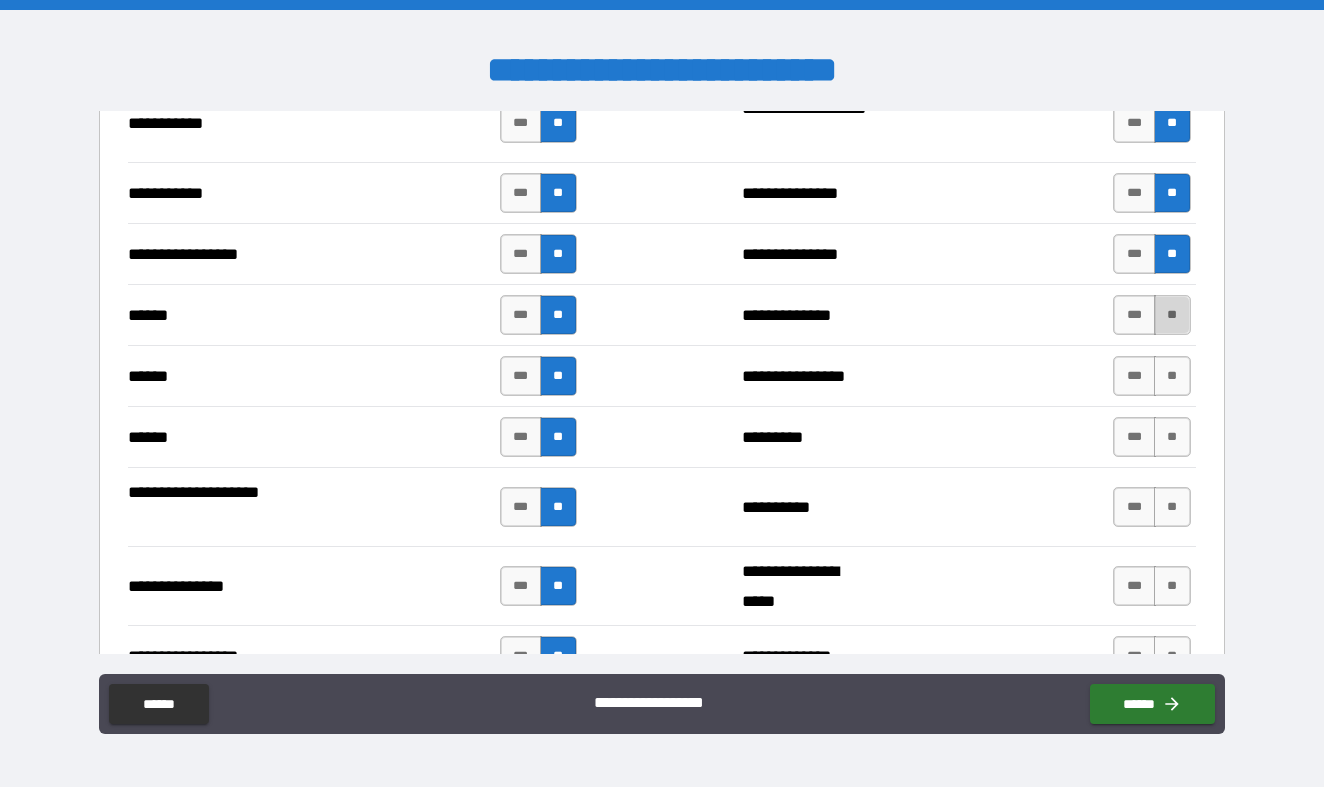 click on "**" at bounding box center [1172, 315] 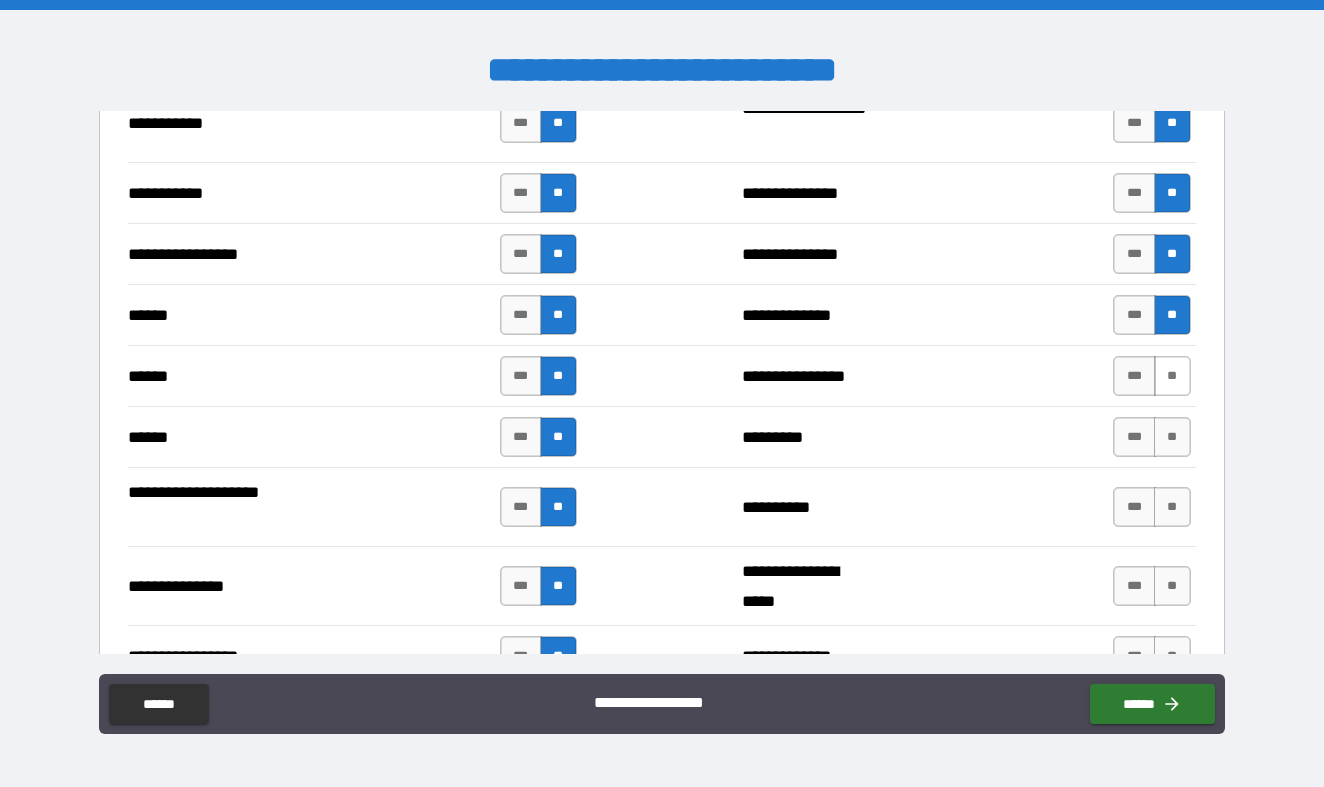 click on "**" at bounding box center (1172, 376) 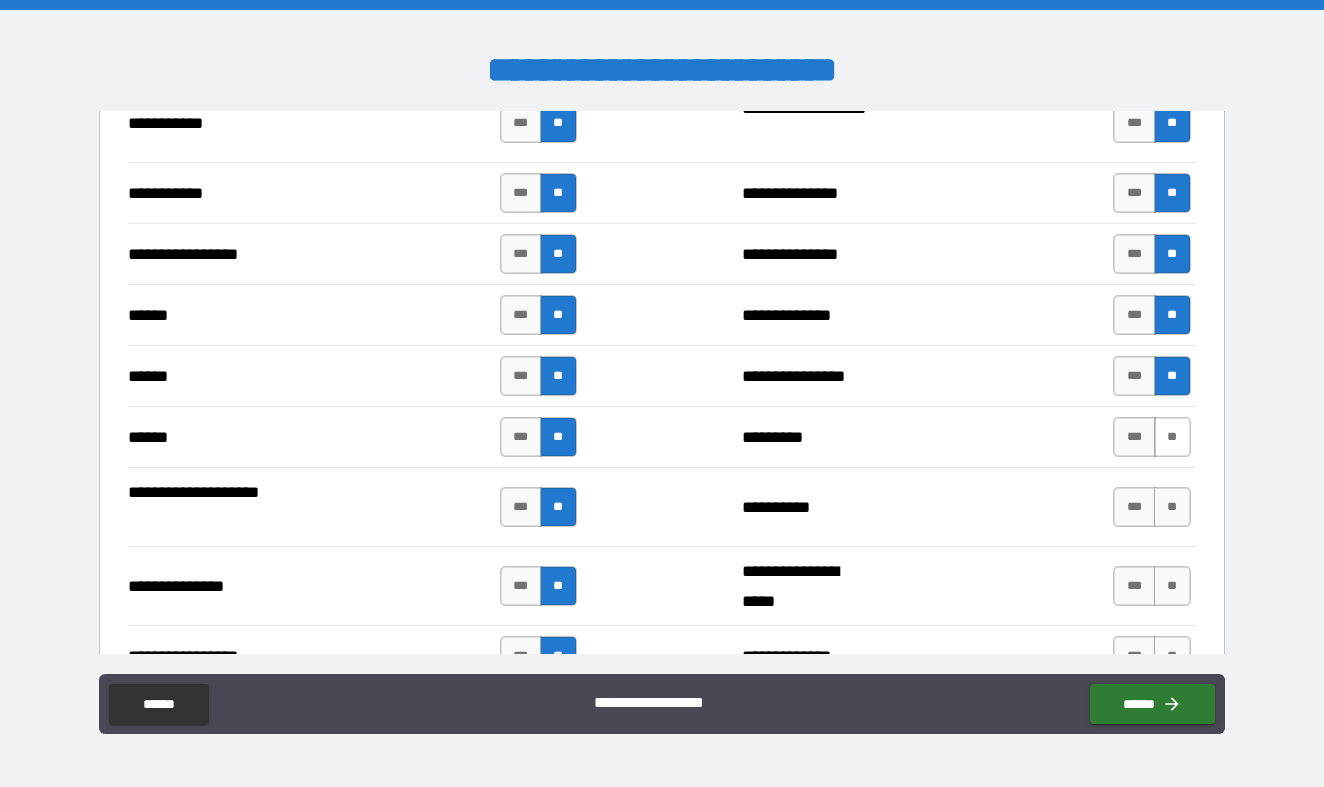 click on "**" at bounding box center (1172, 437) 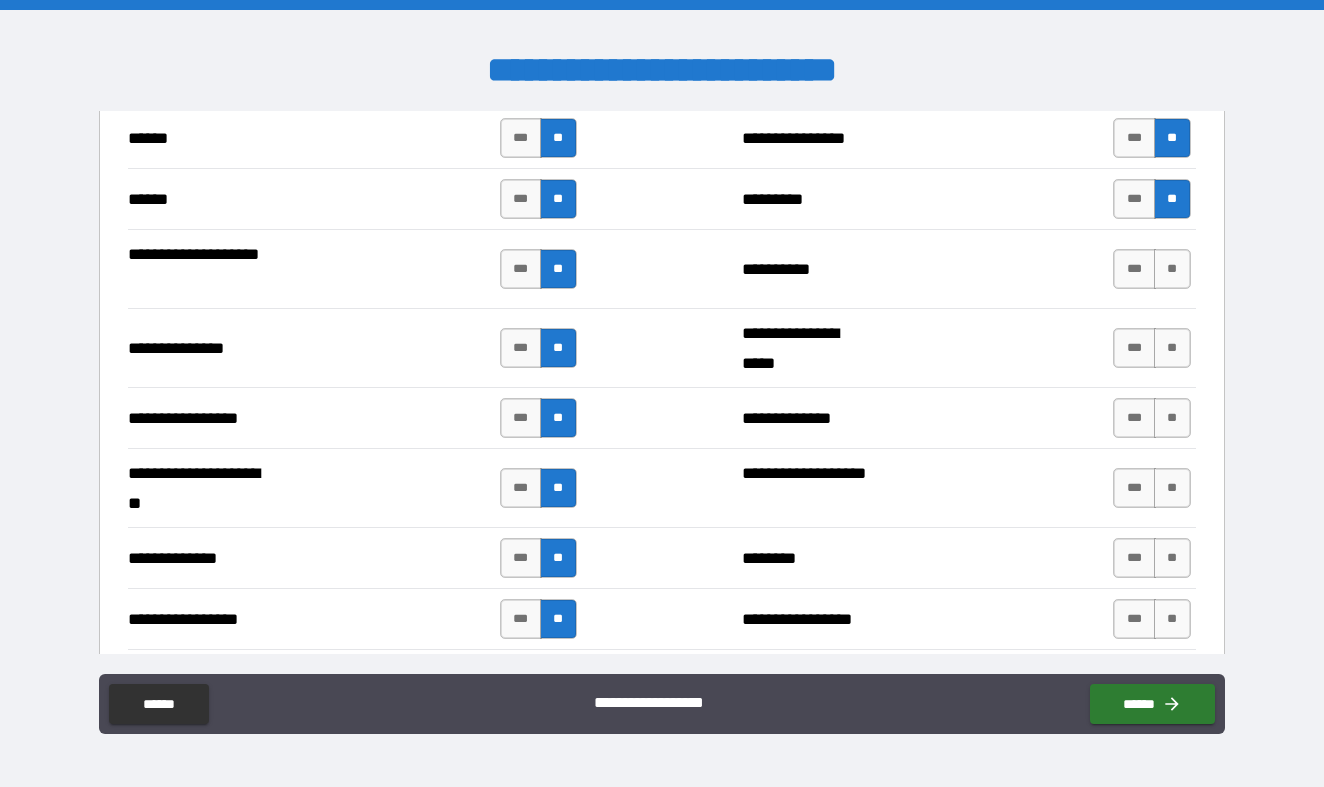 scroll, scrollTop: 2511, scrollLeft: 0, axis: vertical 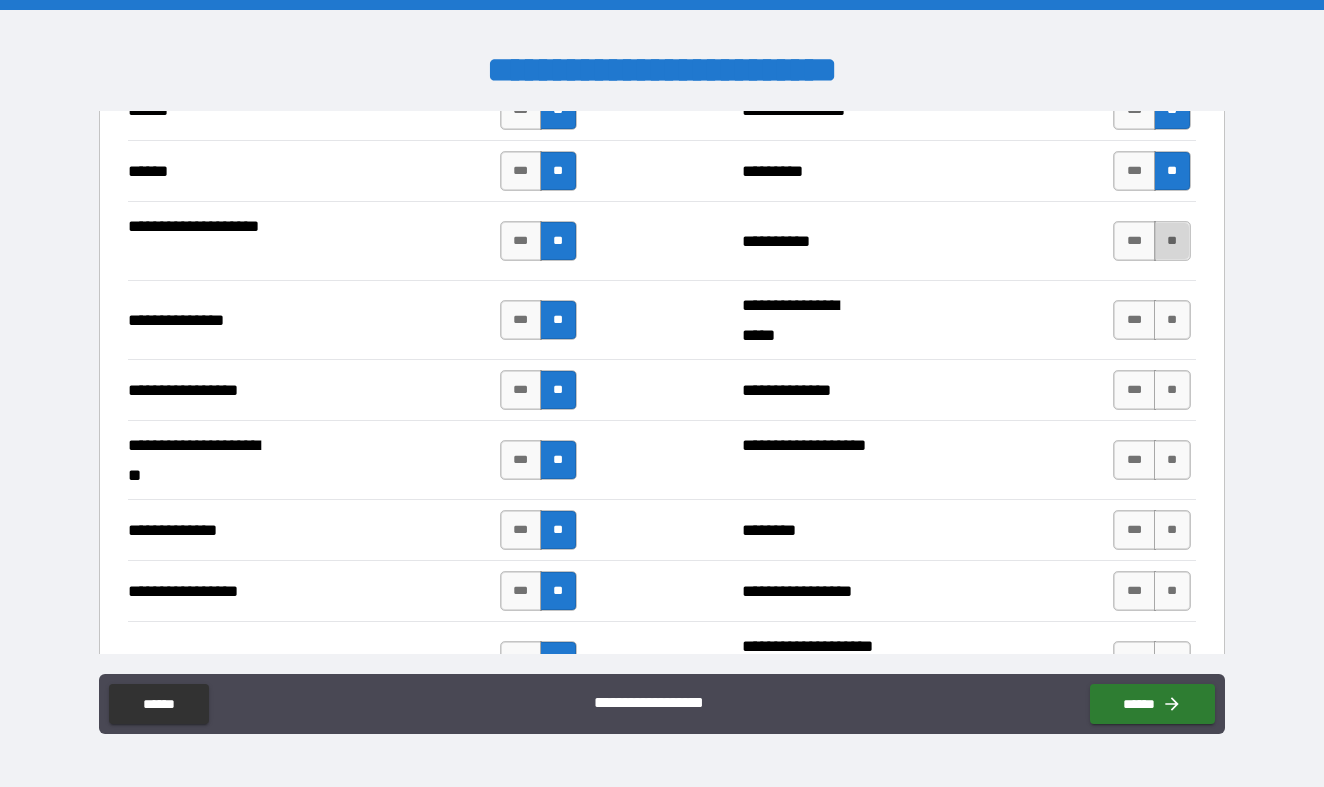 click on "**" at bounding box center [1172, 241] 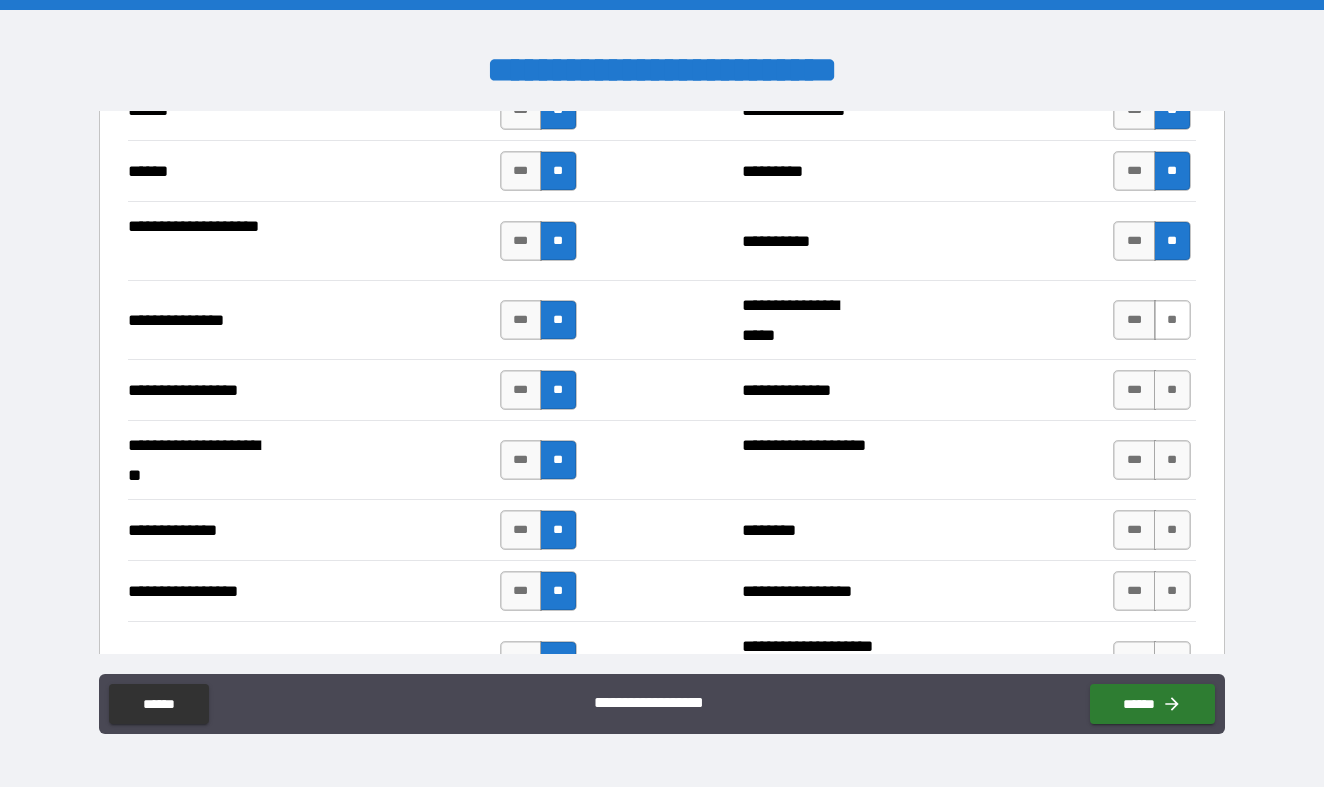 click on "**" at bounding box center (1172, 320) 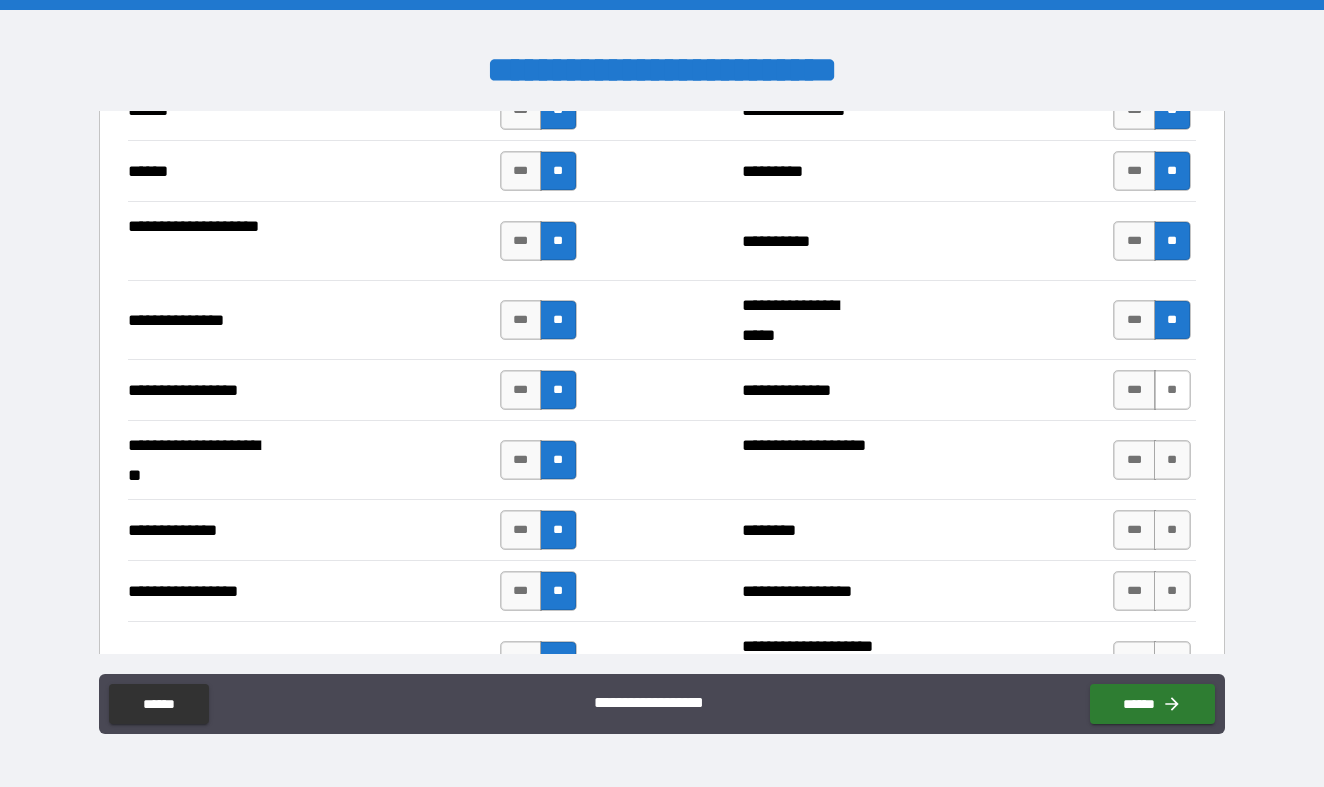 click on "**" at bounding box center (1172, 390) 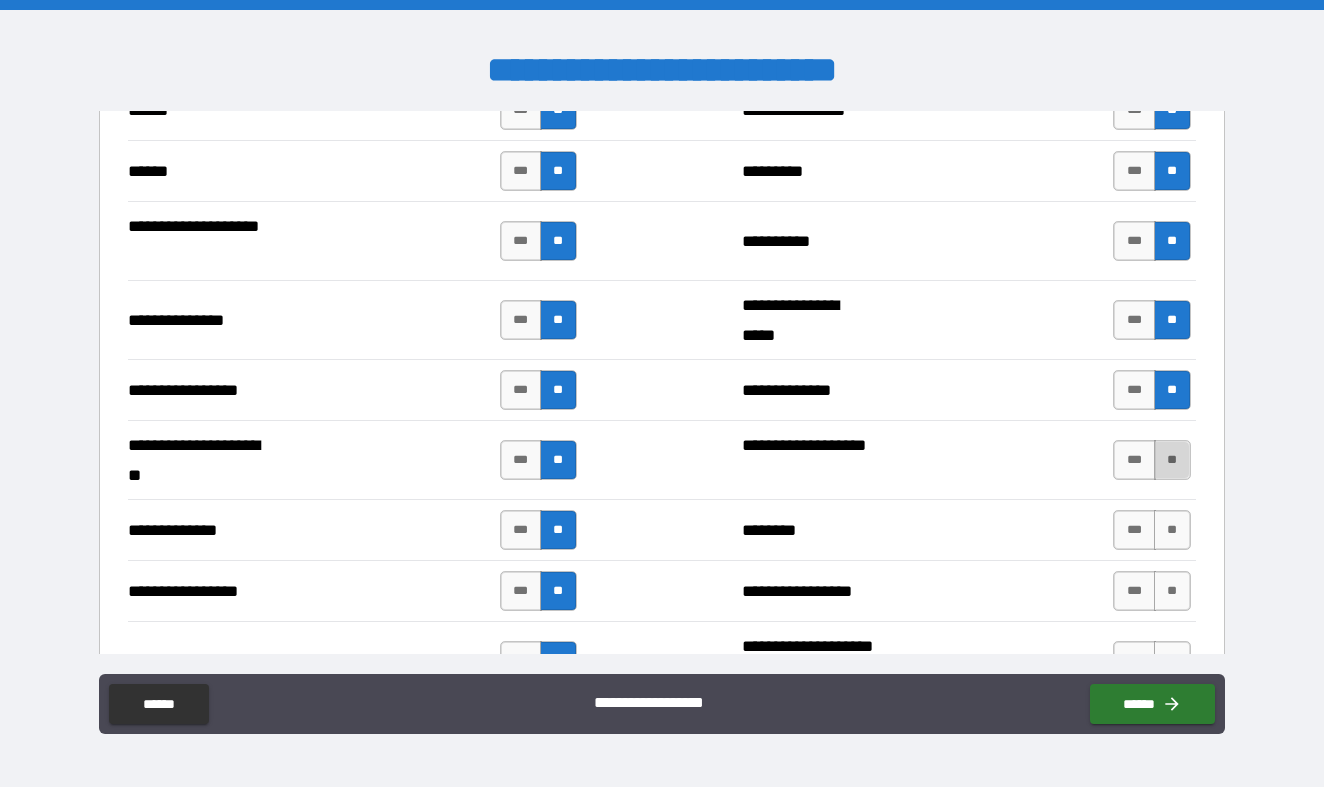 click on "**" at bounding box center [1172, 460] 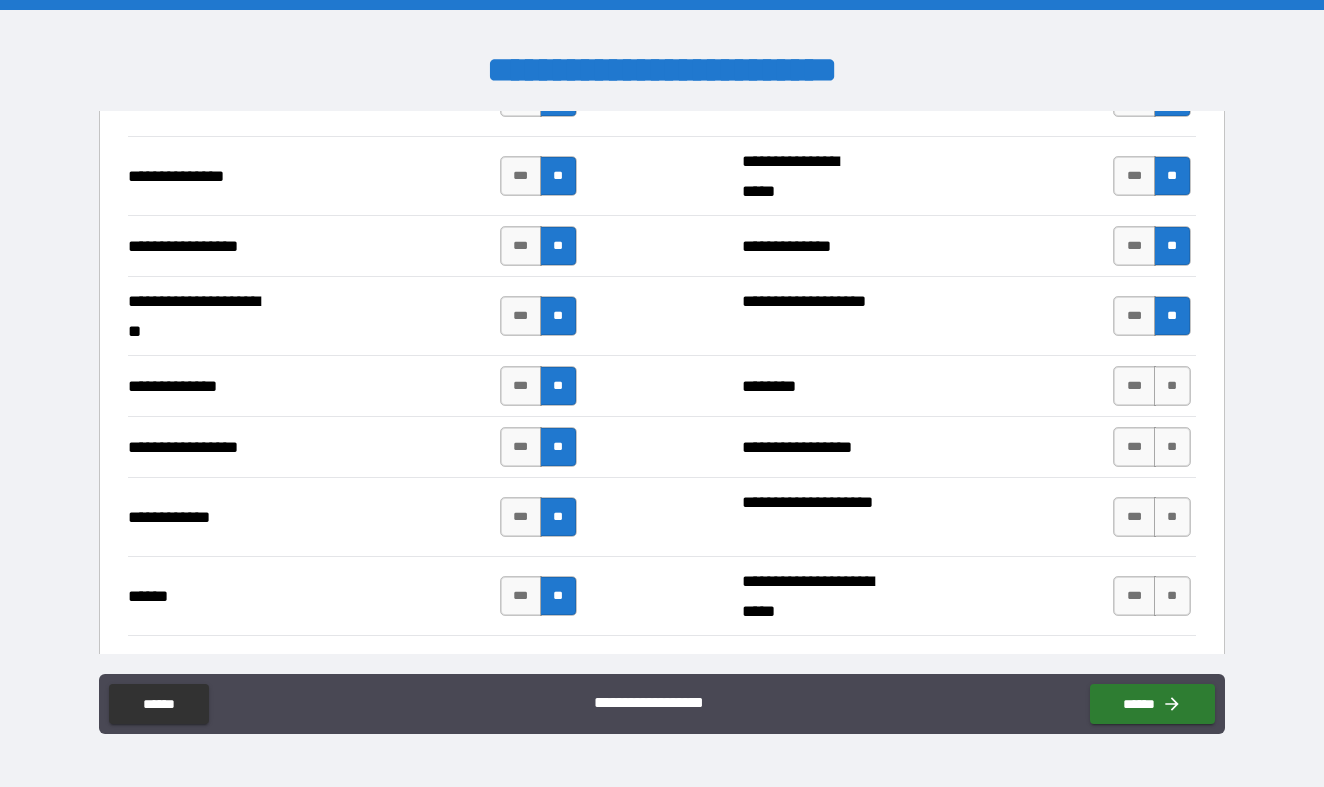 scroll, scrollTop: 2664, scrollLeft: 0, axis: vertical 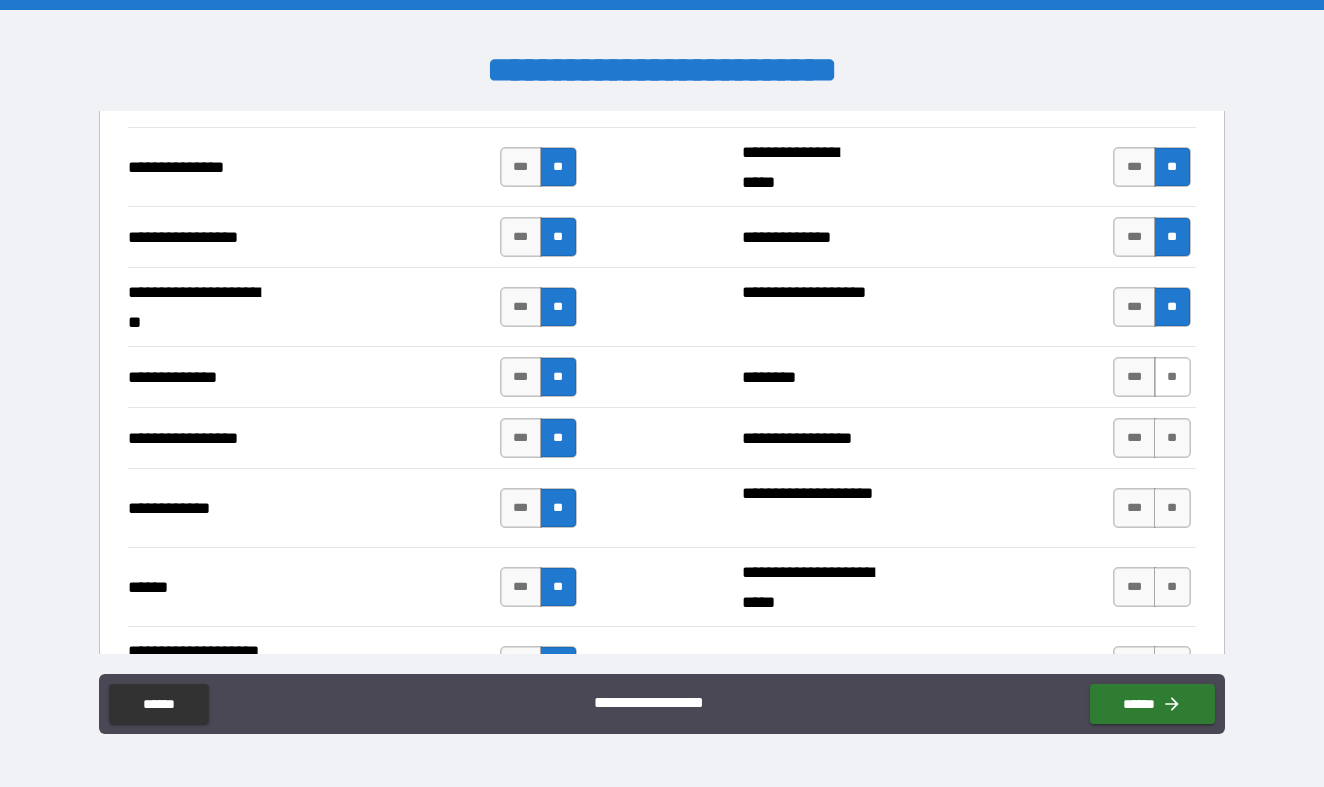 click on "**" at bounding box center (1172, 377) 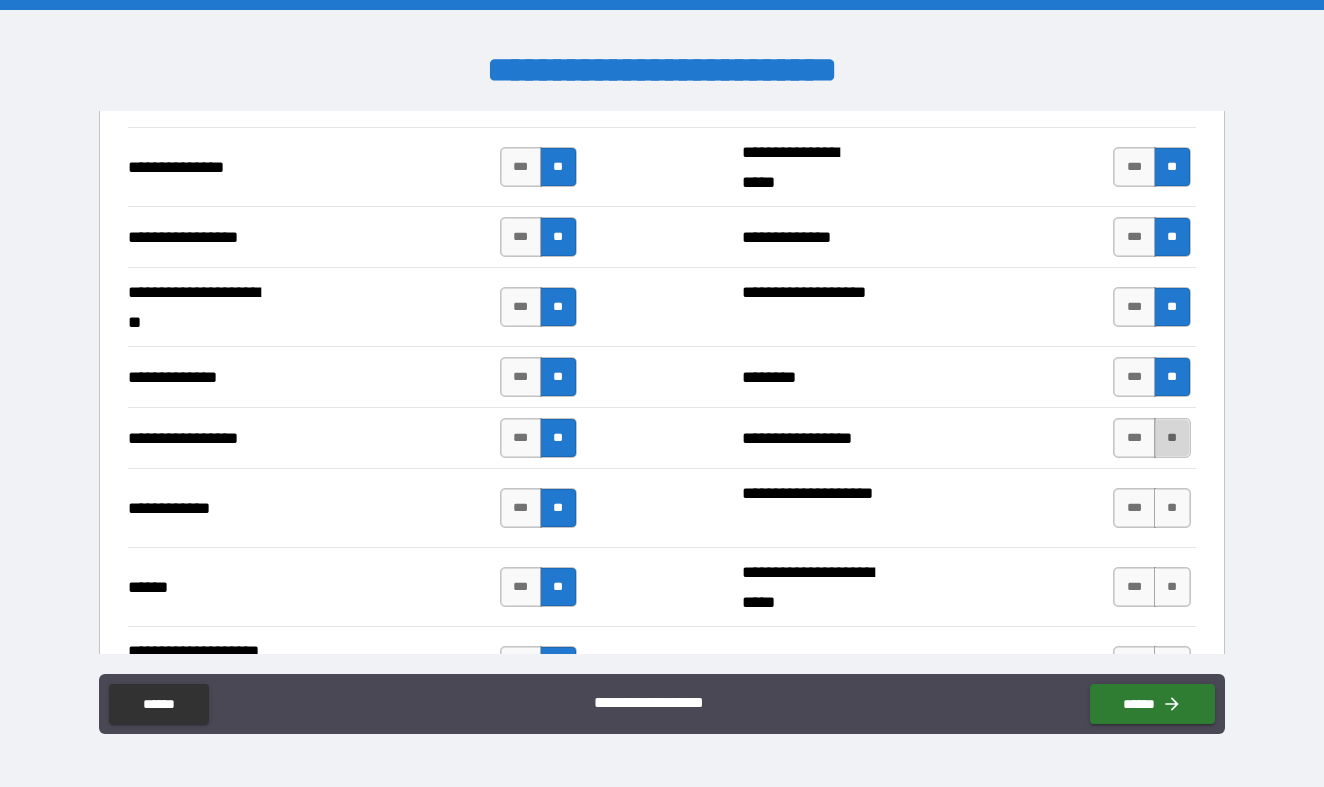 click on "**" at bounding box center [1172, 438] 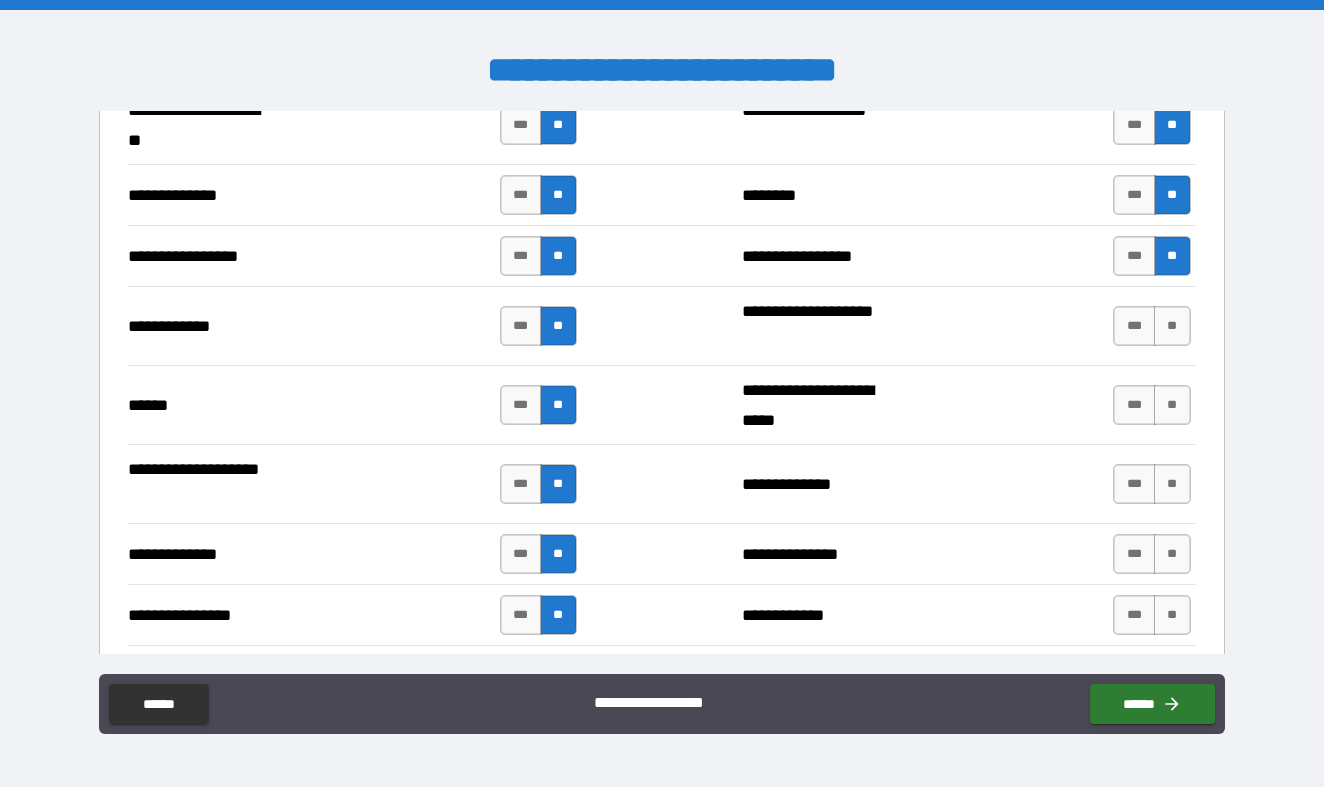 scroll, scrollTop: 2858, scrollLeft: 0, axis: vertical 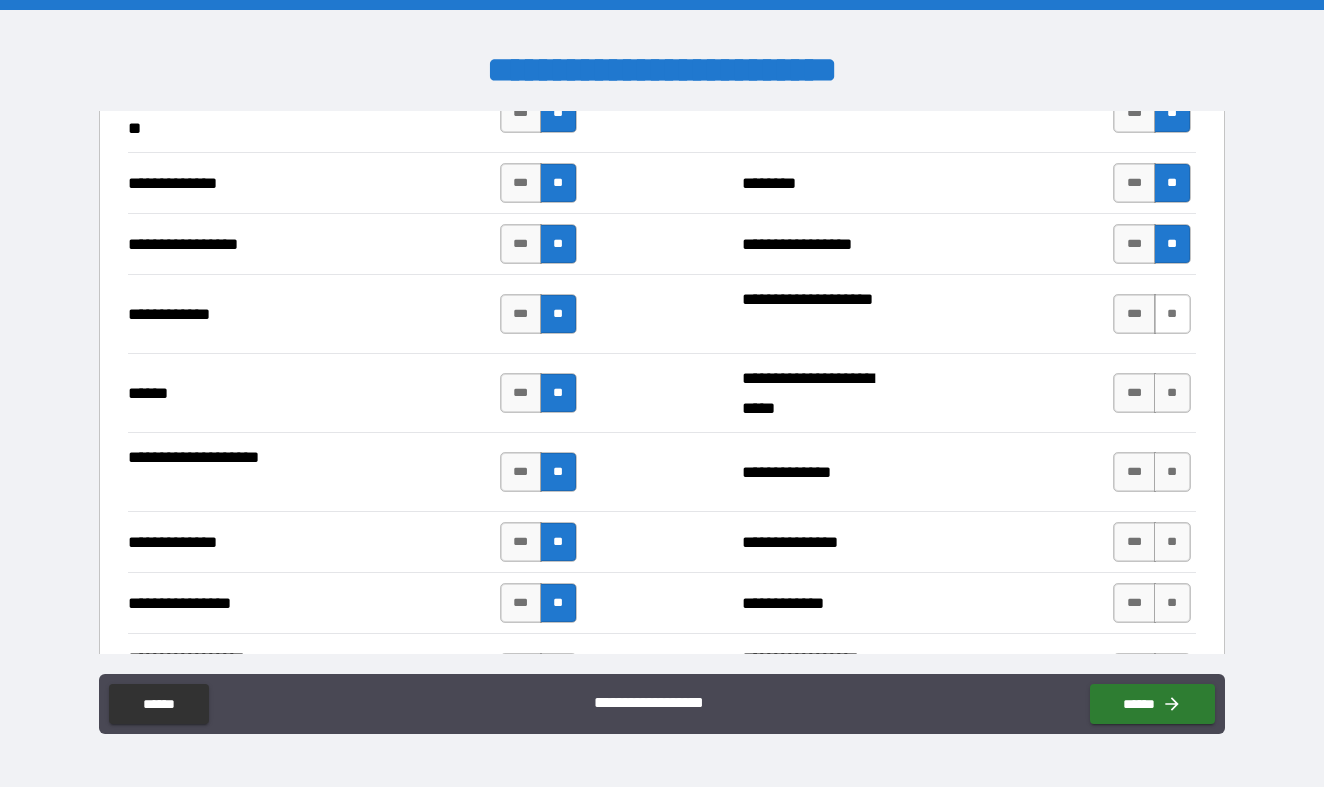 click on "**" at bounding box center (1172, 314) 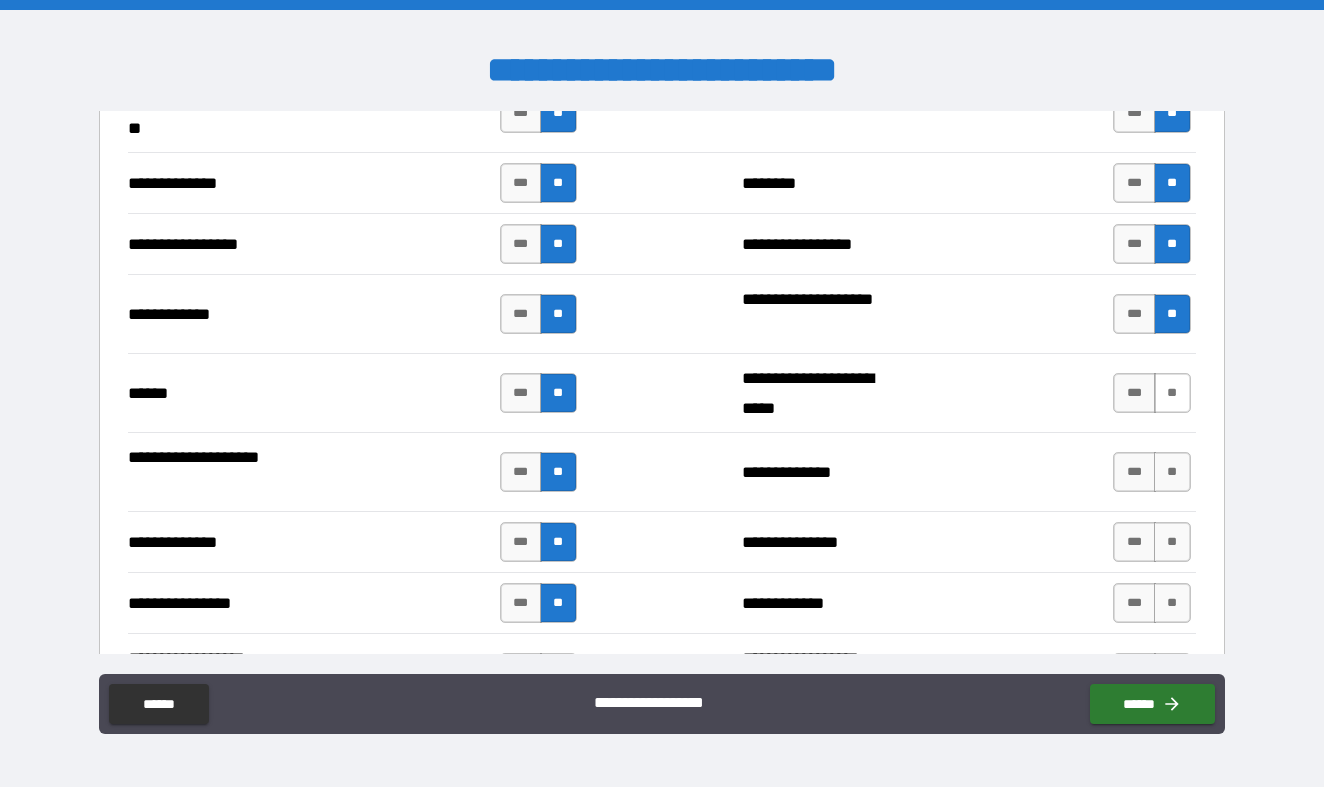 click on "**" at bounding box center [1172, 393] 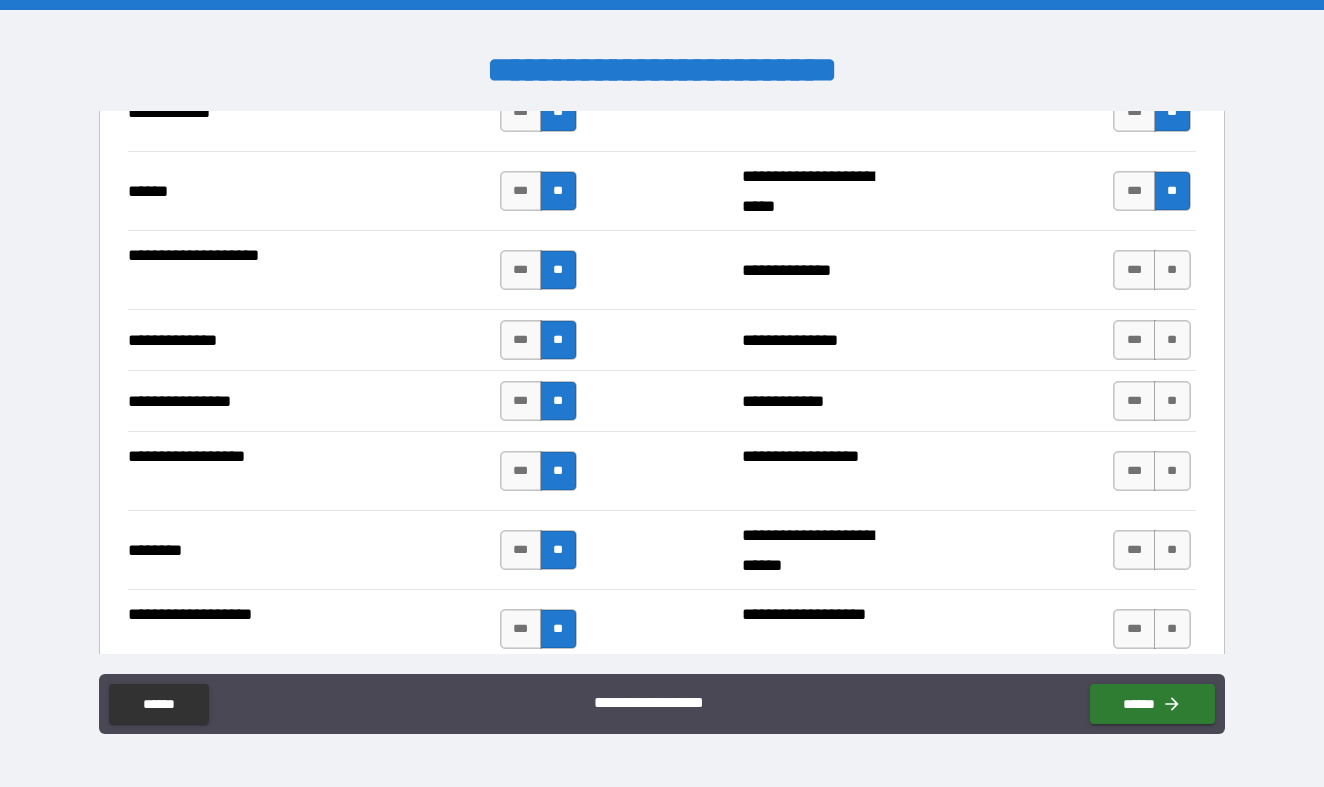 scroll, scrollTop: 3083, scrollLeft: 0, axis: vertical 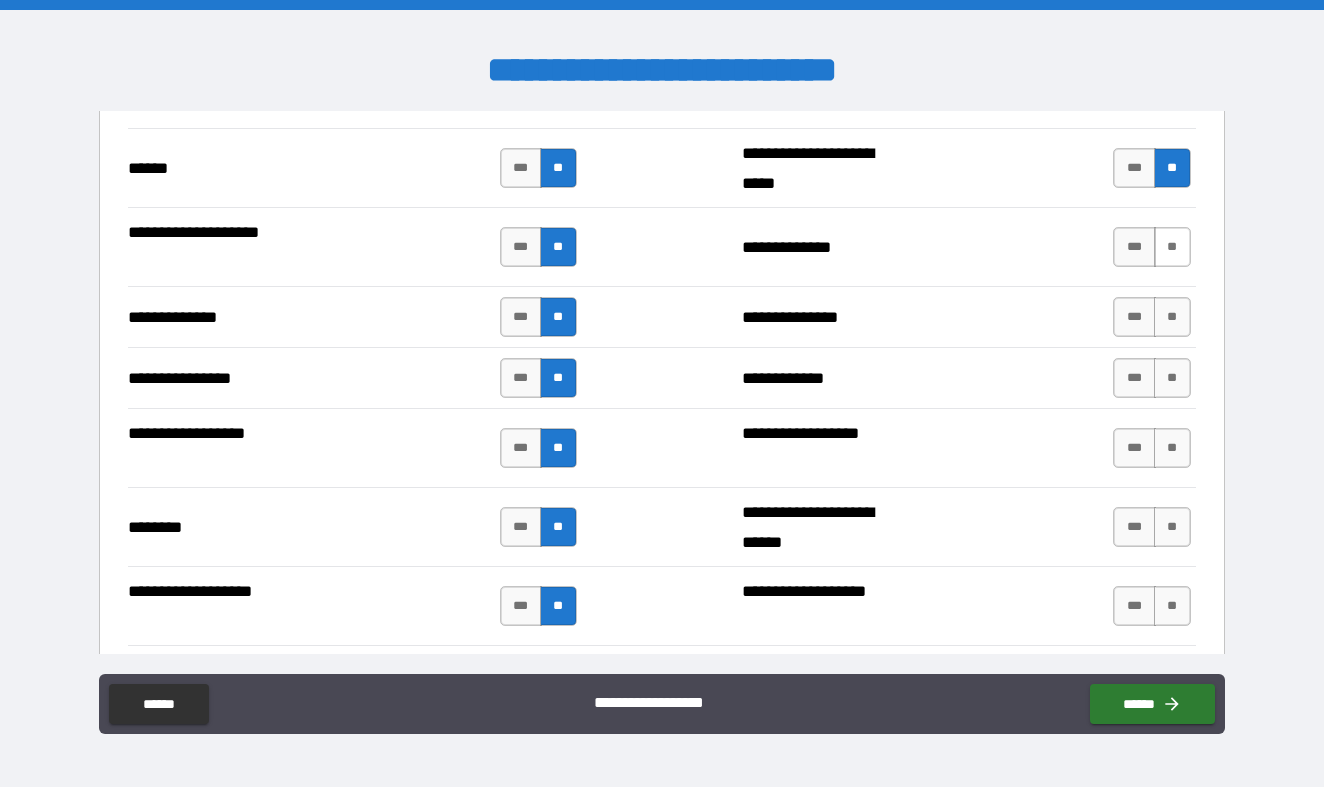 click on "**" at bounding box center [1172, 247] 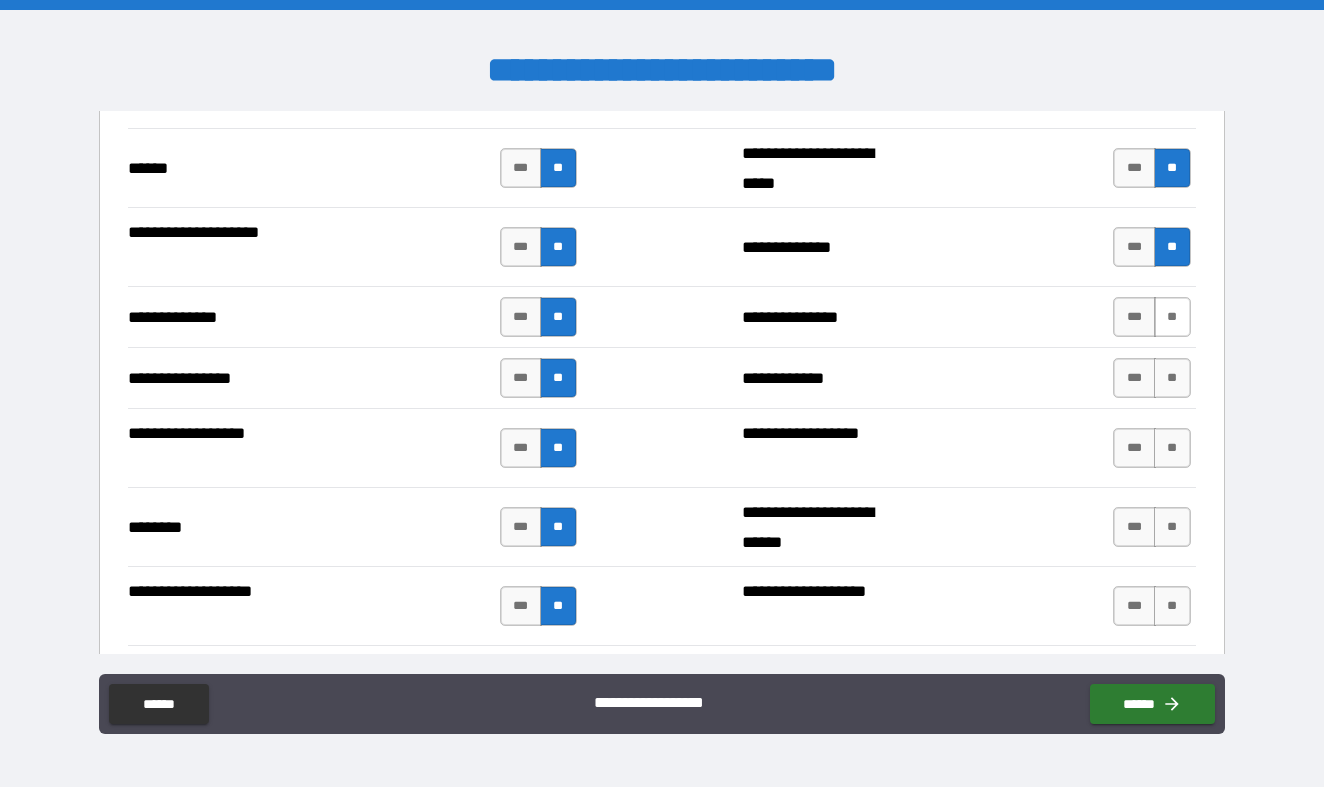 click on "**" at bounding box center [1172, 317] 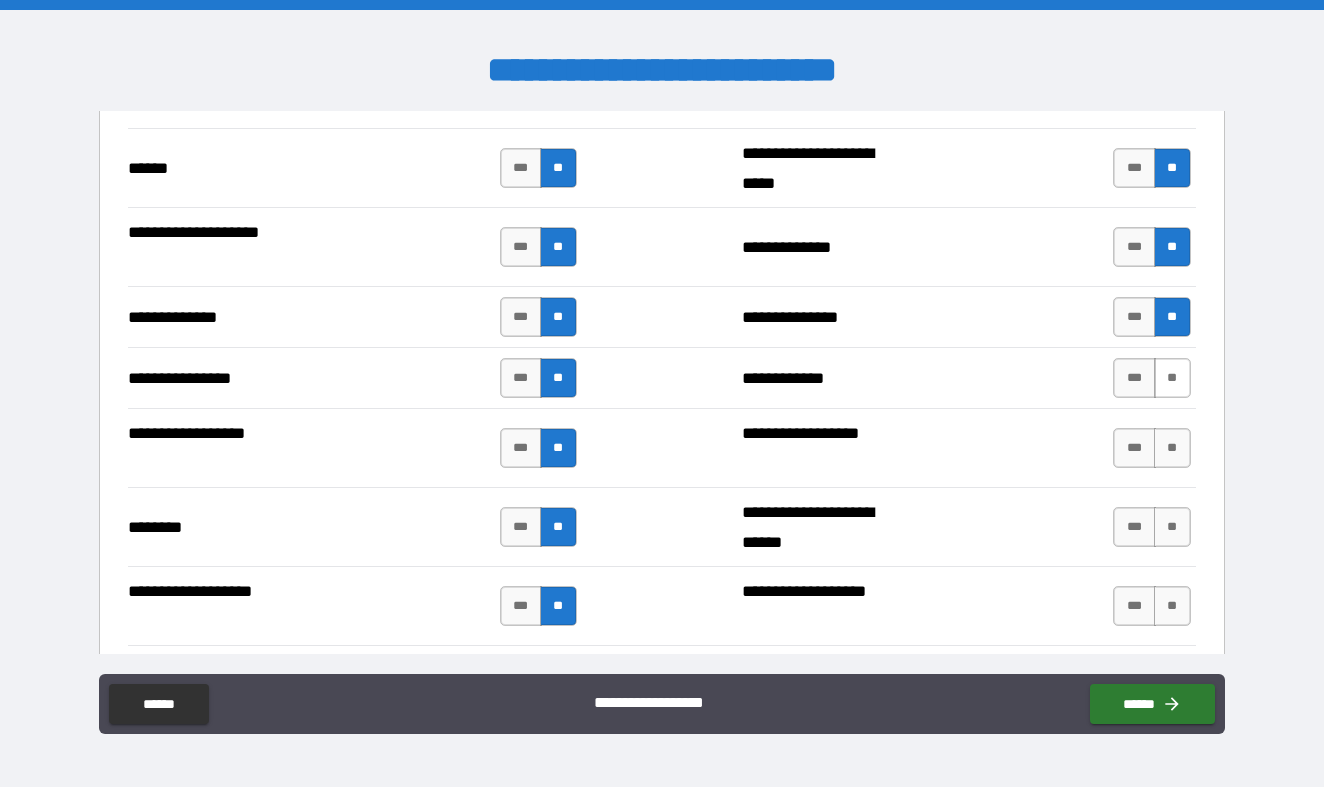 click on "**" at bounding box center [1172, 378] 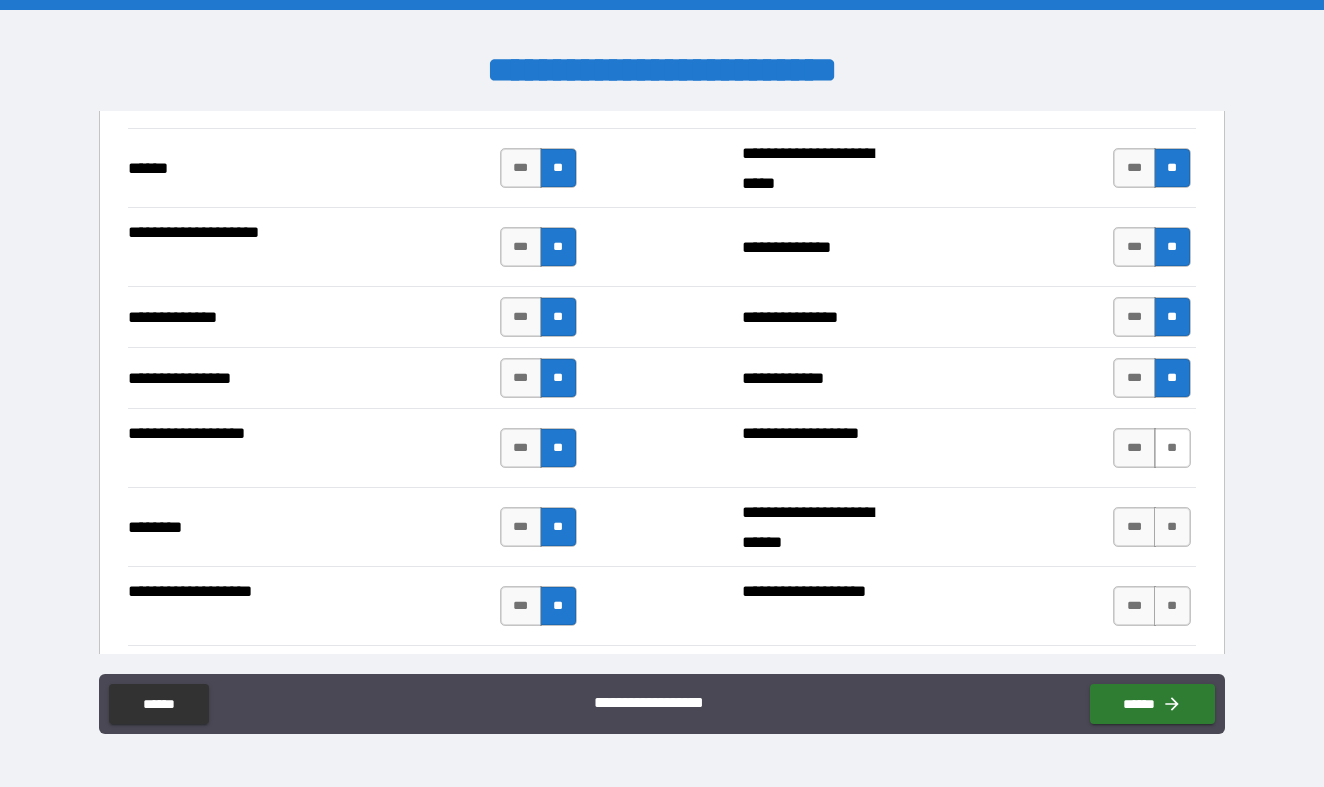 click on "**" at bounding box center (1172, 448) 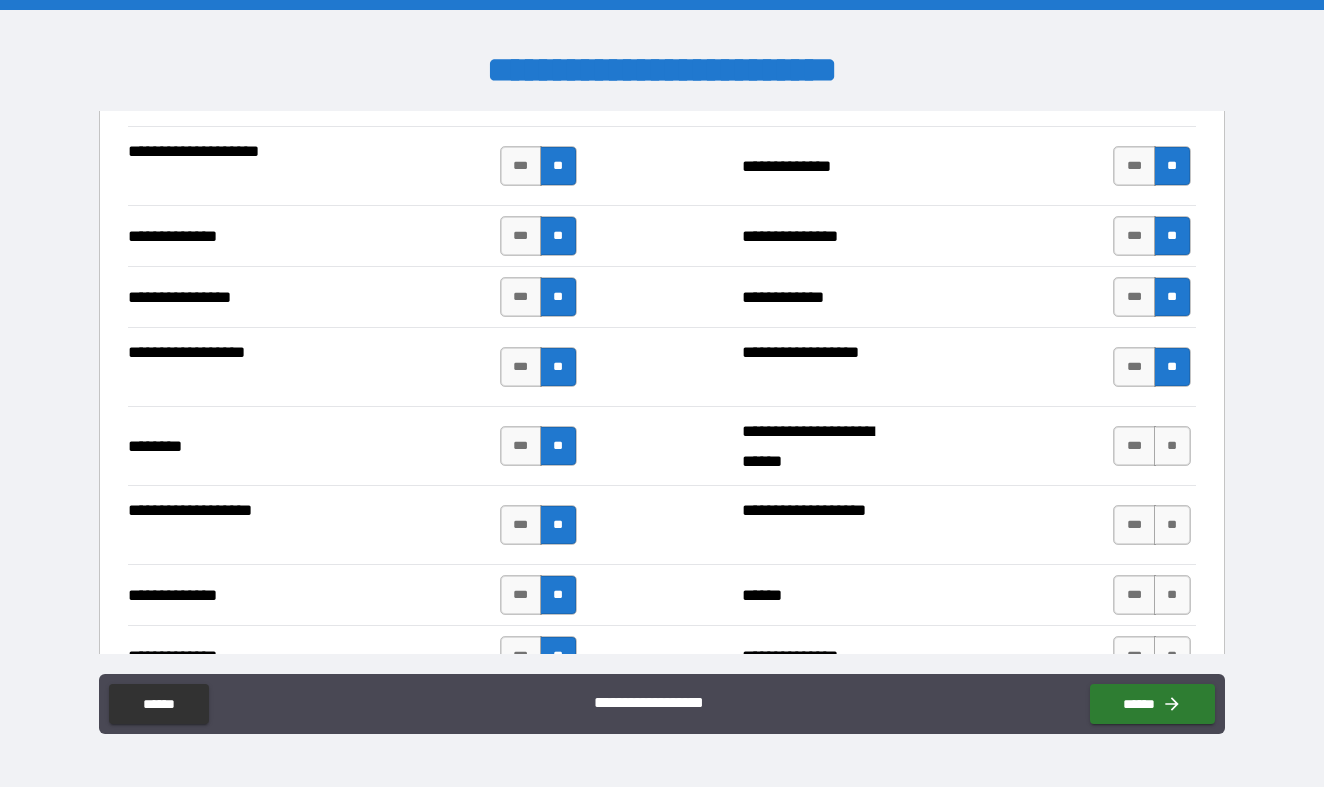 scroll, scrollTop: 3225, scrollLeft: 0, axis: vertical 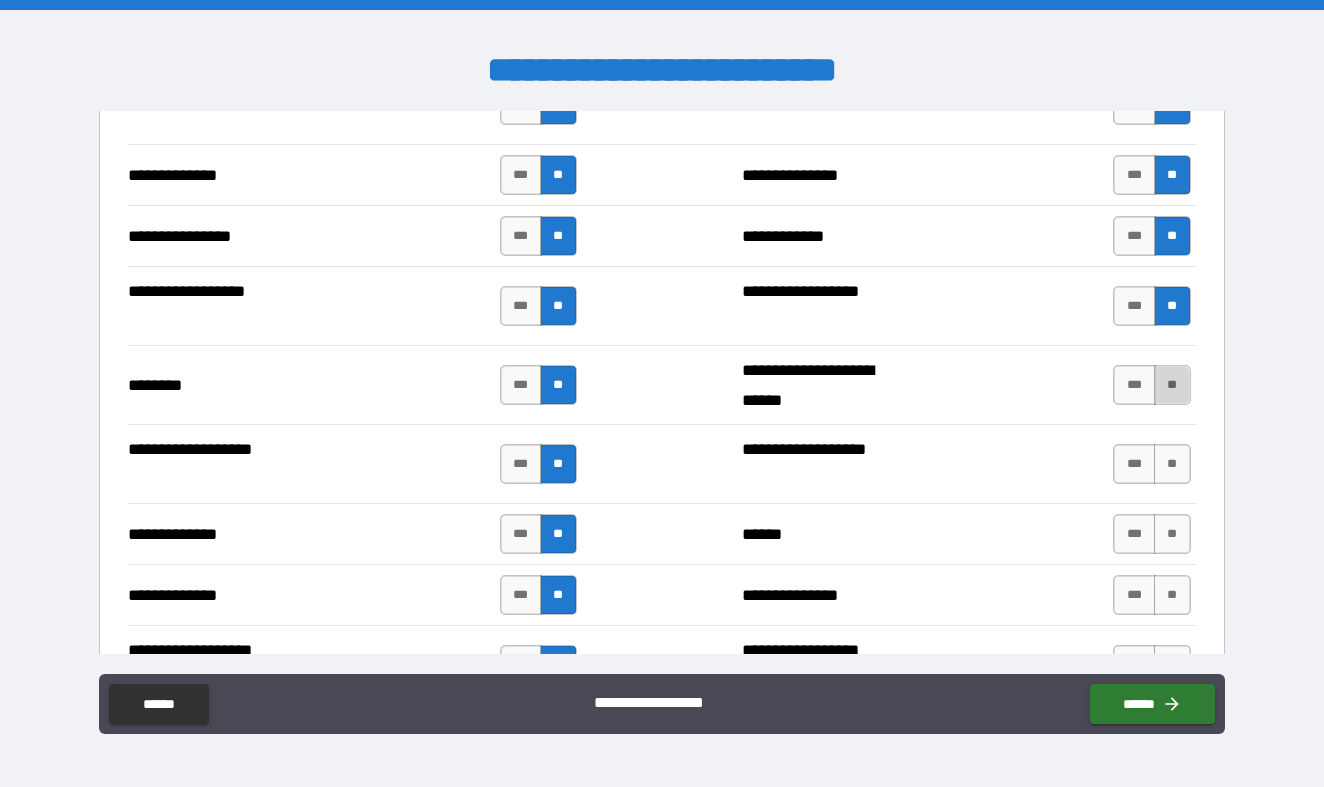 click on "**" at bounding box center [1172, 385] 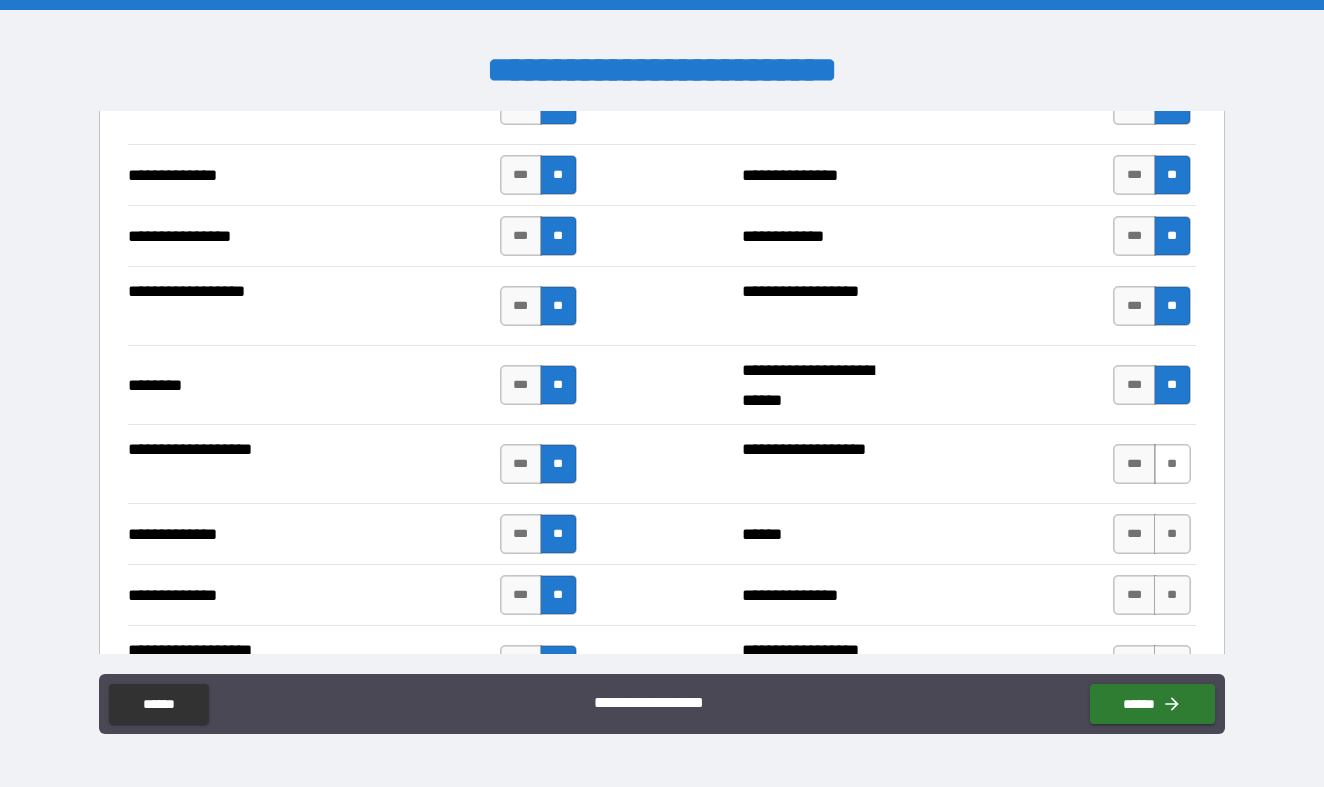 click on "**" at bounding box center (1172, 464) 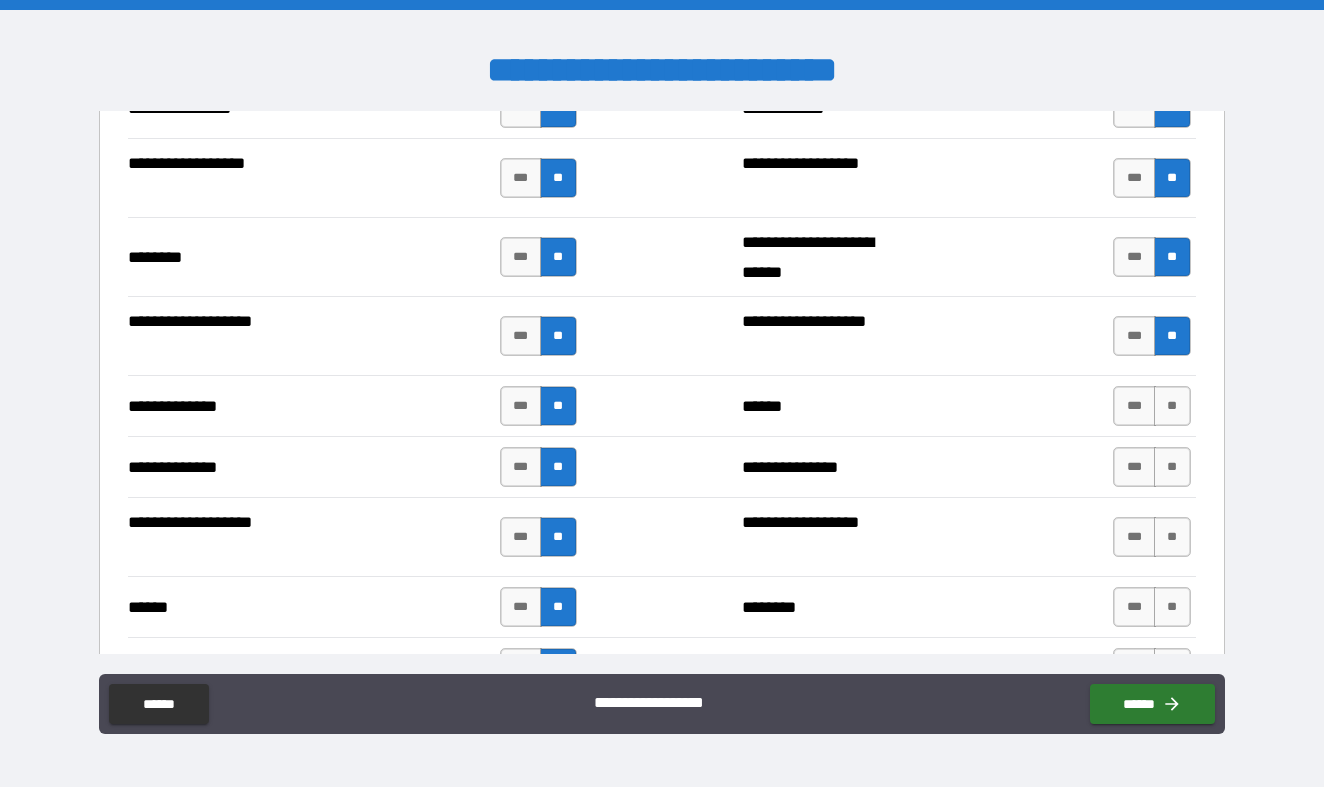 scroll, scrollTop: 3399, scrollLeft: 0, axis: vertical 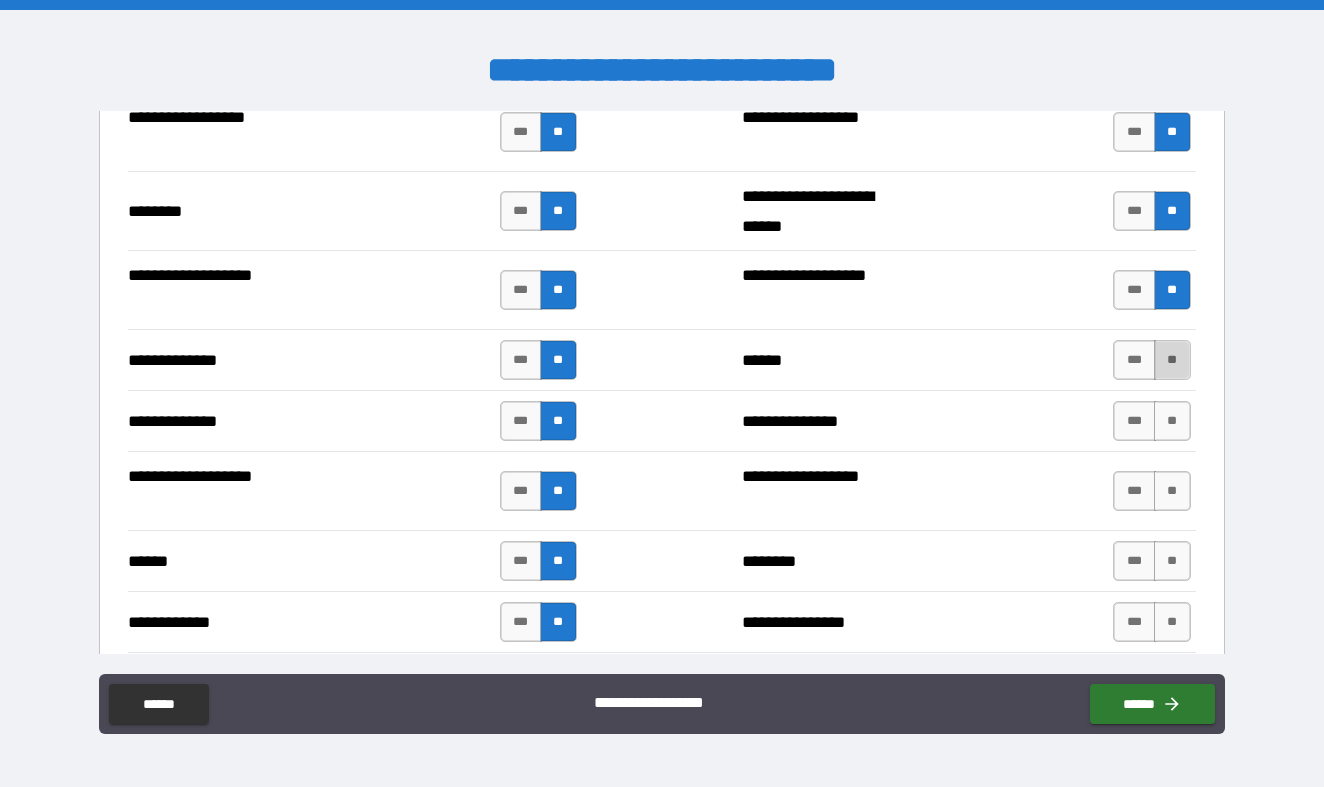 click on "**" at bounding box center [1172, 360] 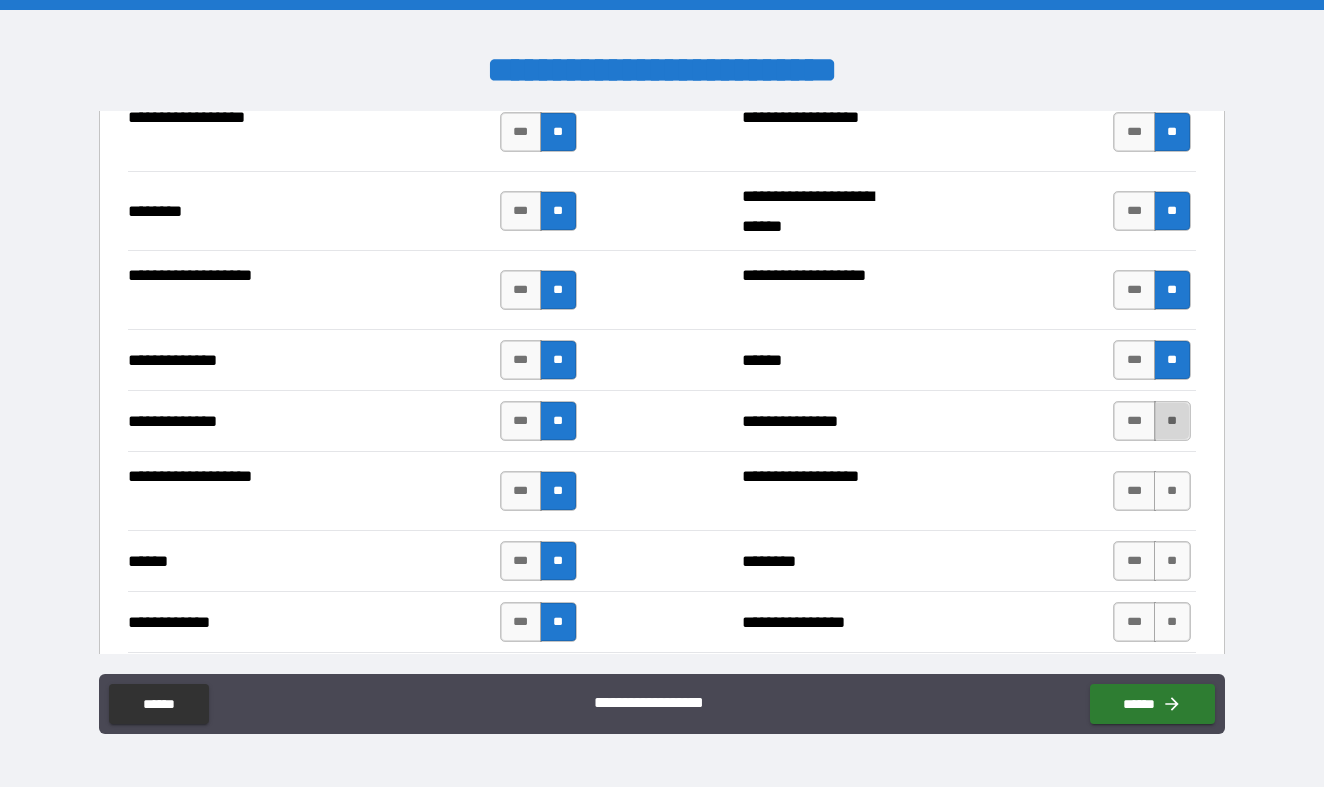 click on "**" at bounding box center [1172, 421] 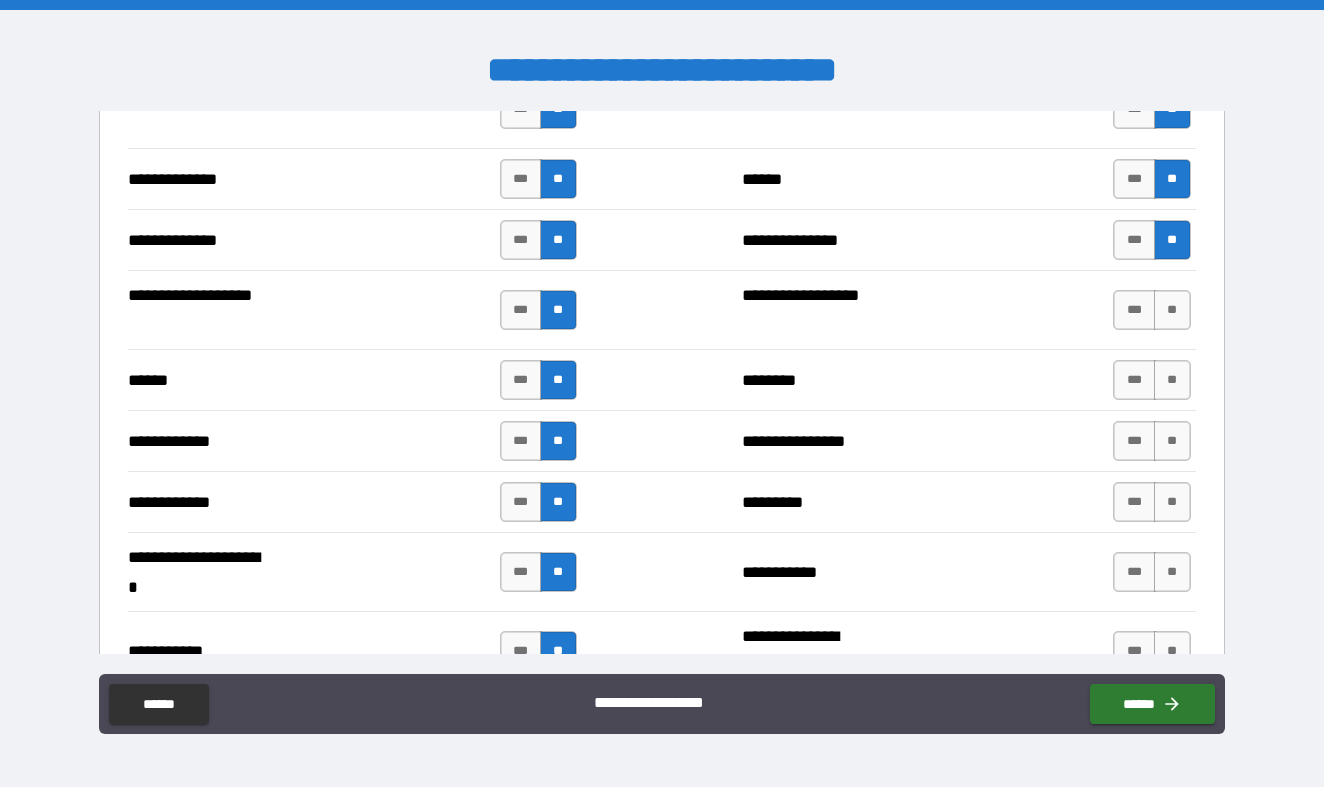 scroll, scrollTop: 3595, scrollLeft: 0, axis: vertical 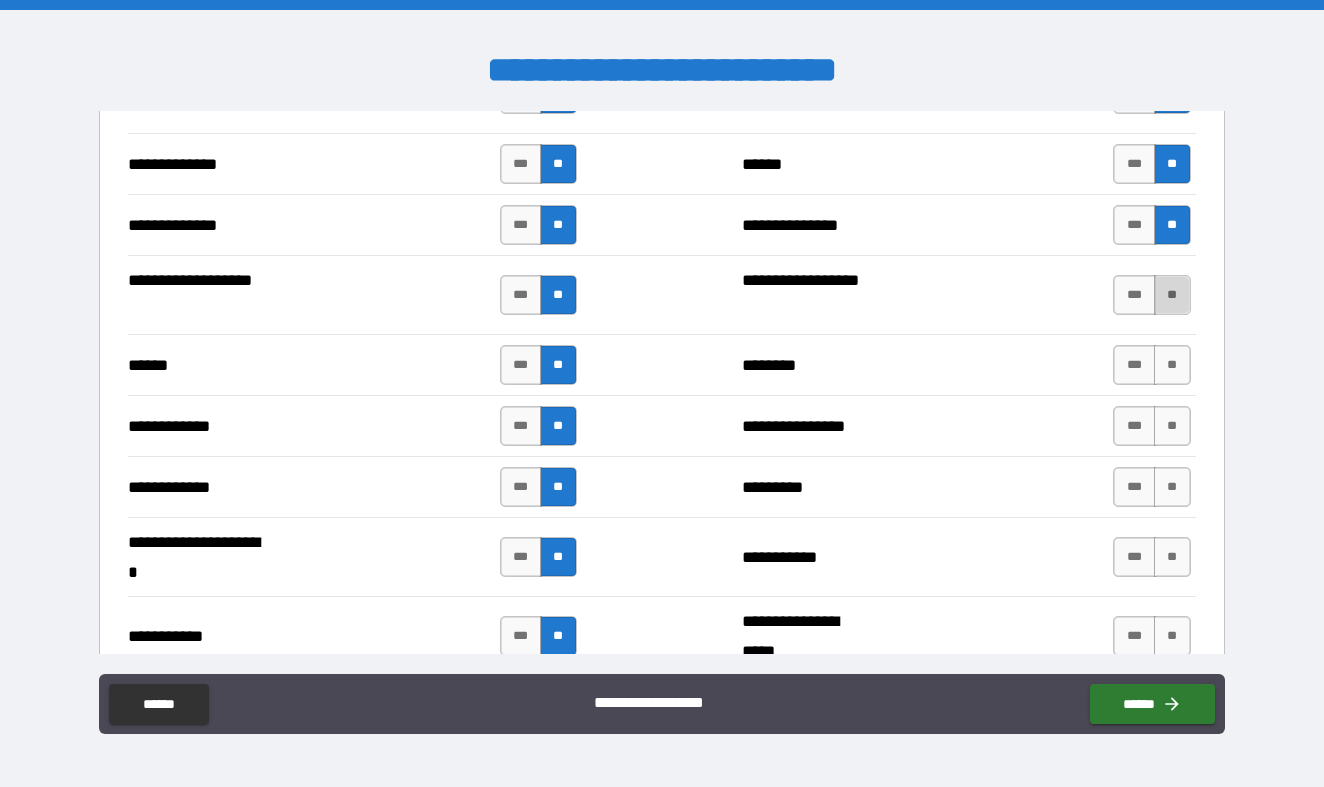 click on "**" at bounding box center (1172, 295) 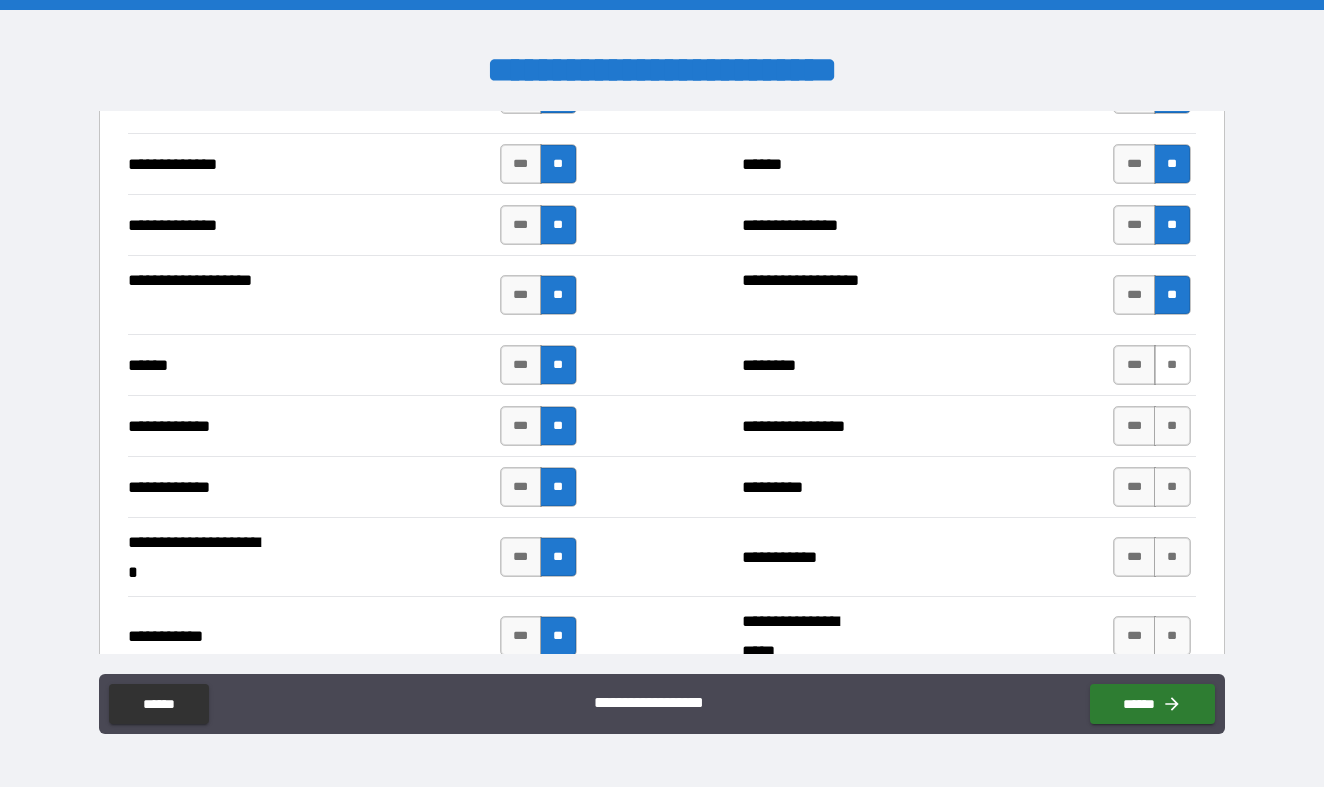 click on "**" at bounding box center (1172, 365) 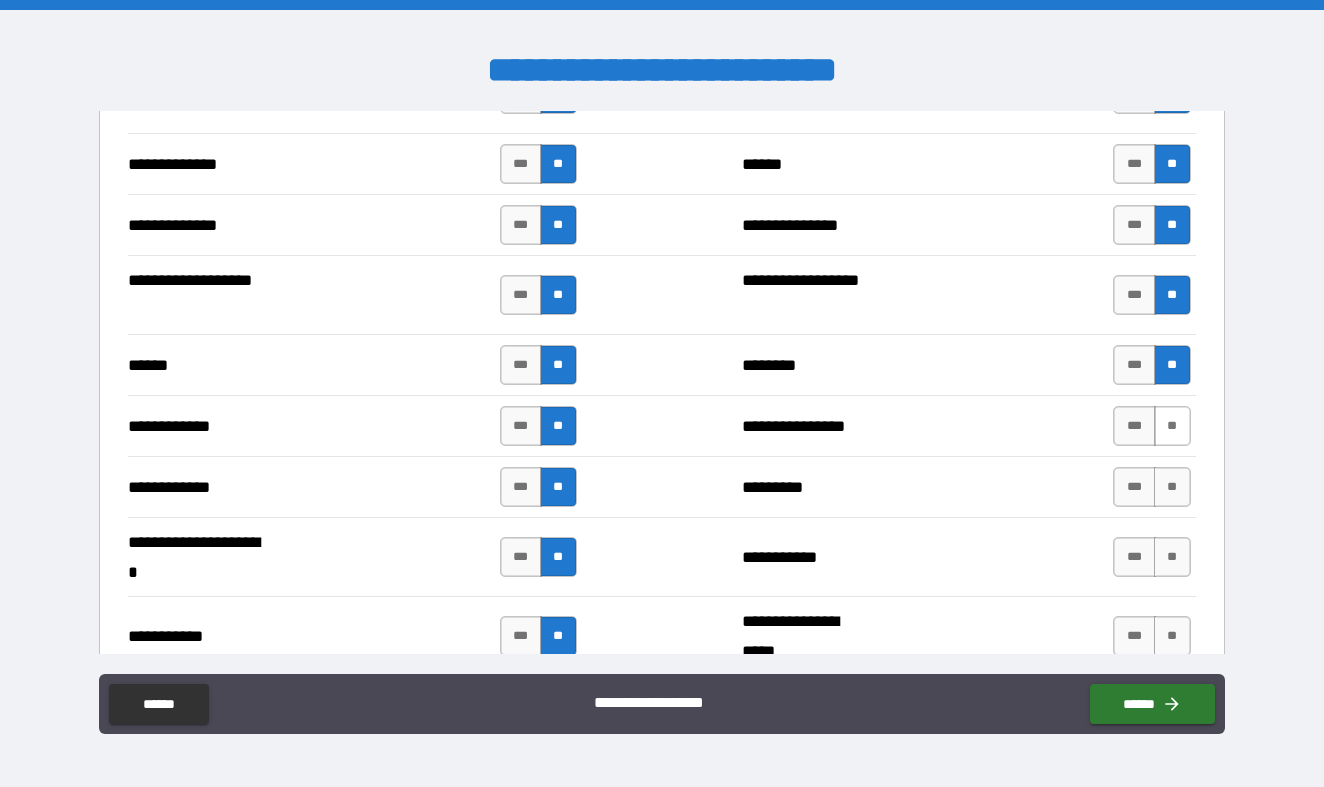 click on "**" at bounding box center (1172, 426) 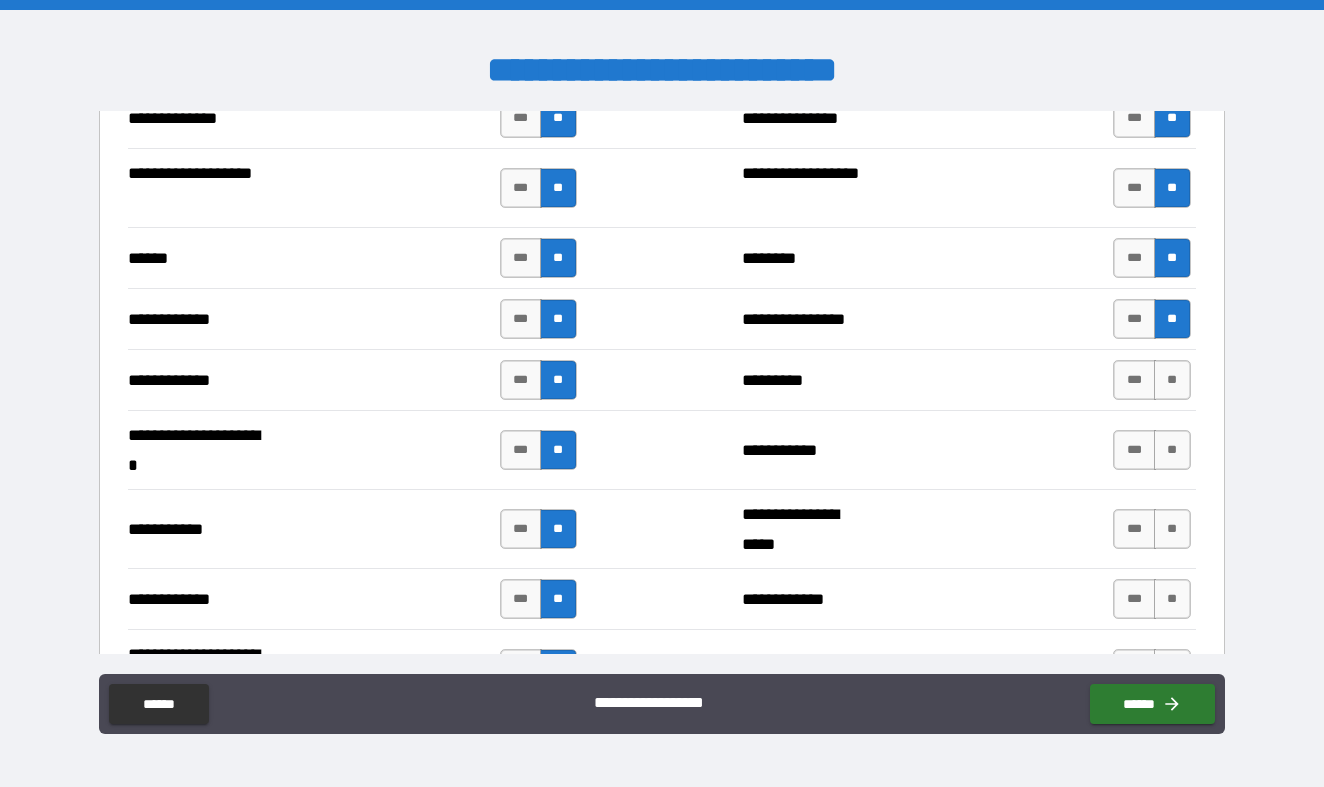 scroll, scrollTop: 3736, scrollLeft: 0, axis: vertical 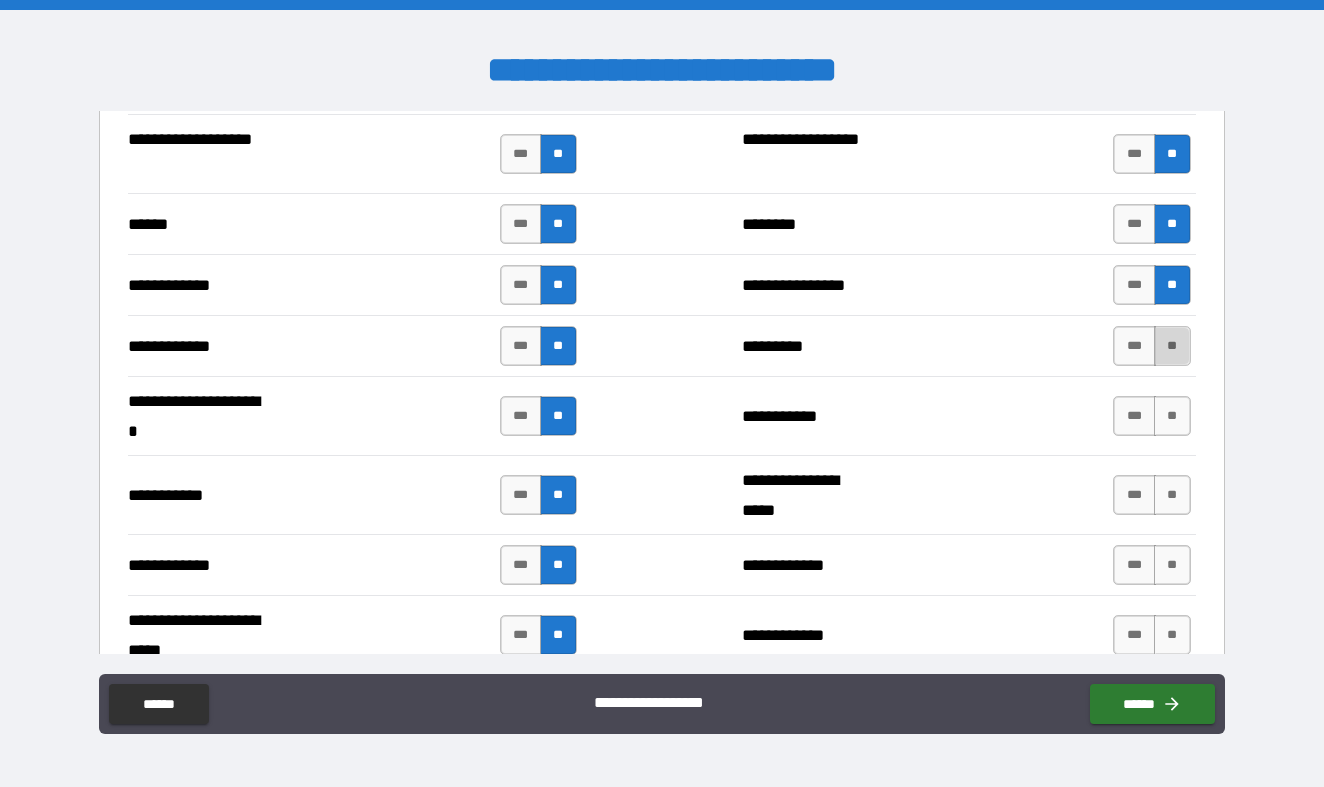 click on "**" at bounding box center (1172, 346) 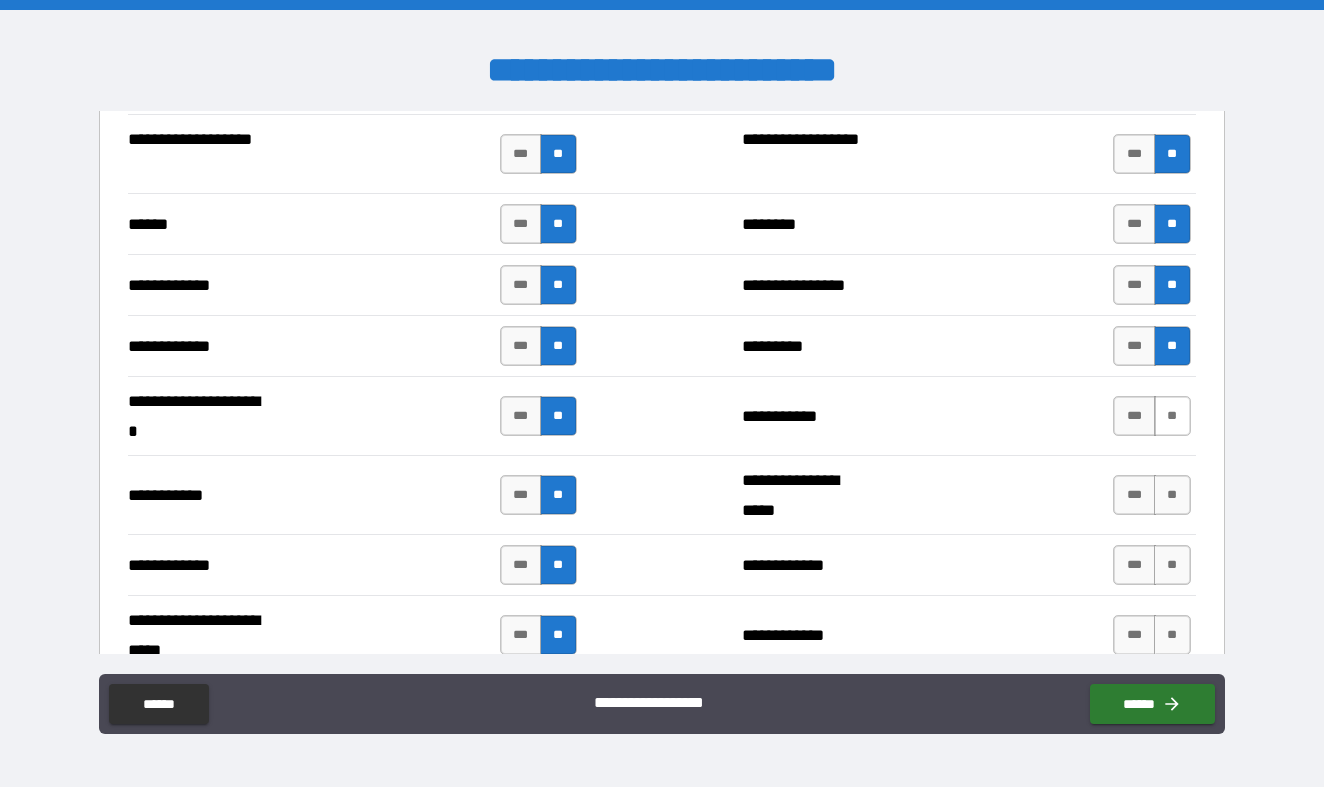 click on "**" at bounding box center [1172, 416] 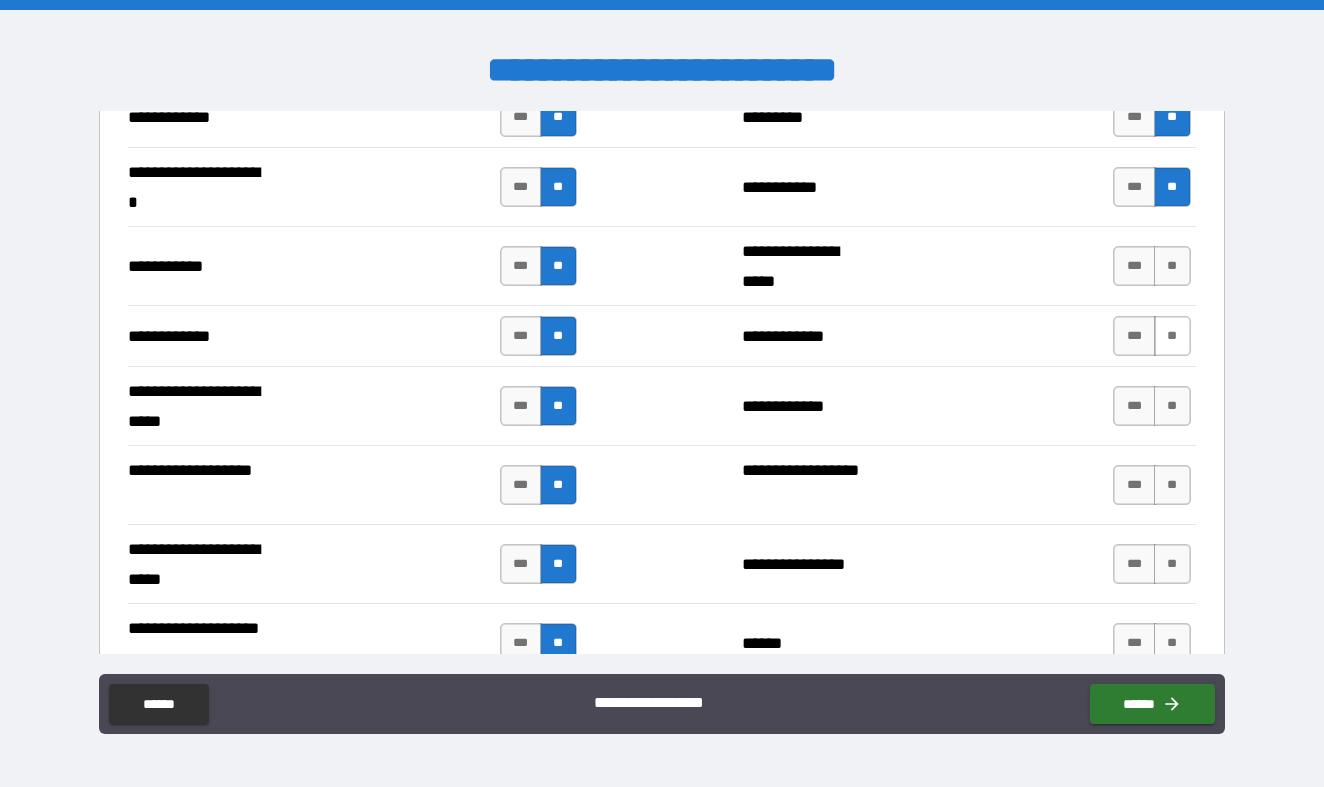 scroll, scrollTop: 3972, scrollLeft: 0, axis: vertical 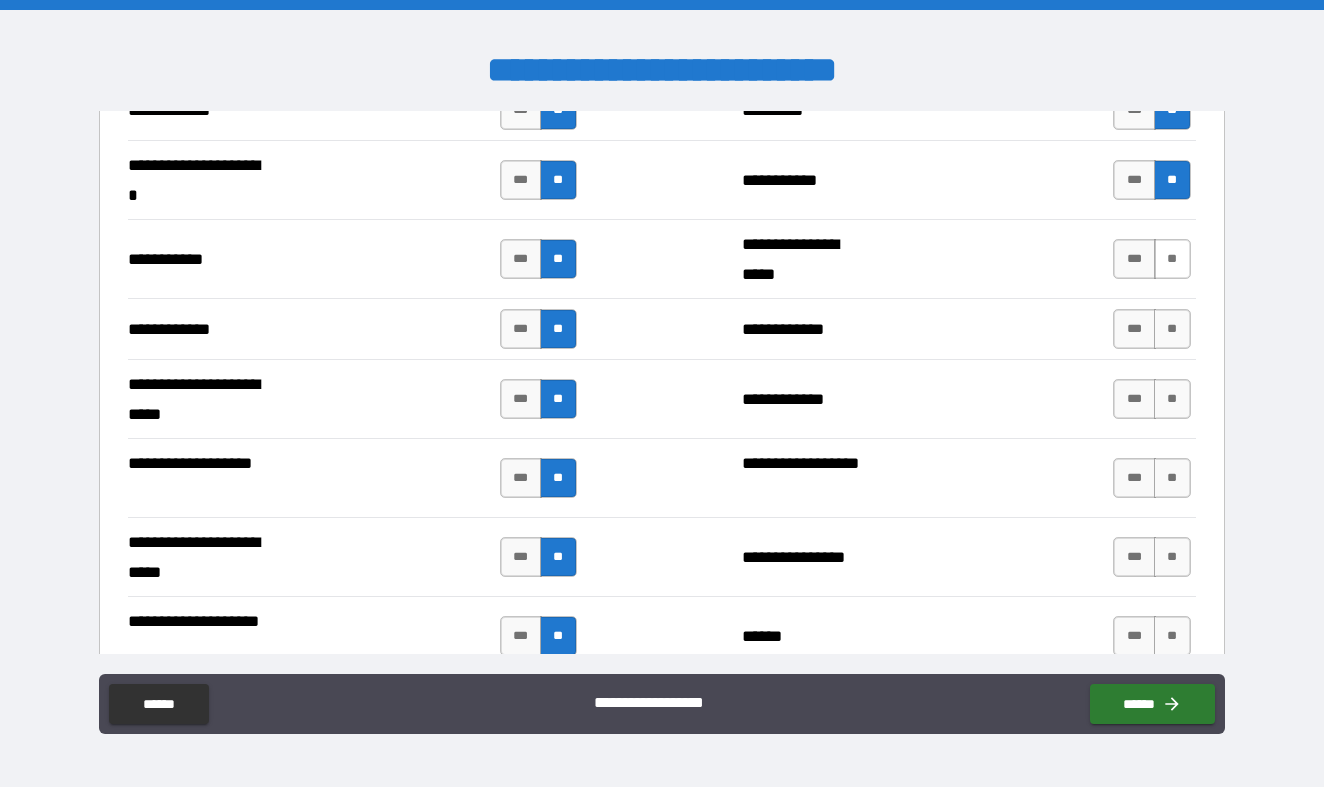 click on "**" at bounding box center [1172, 259] 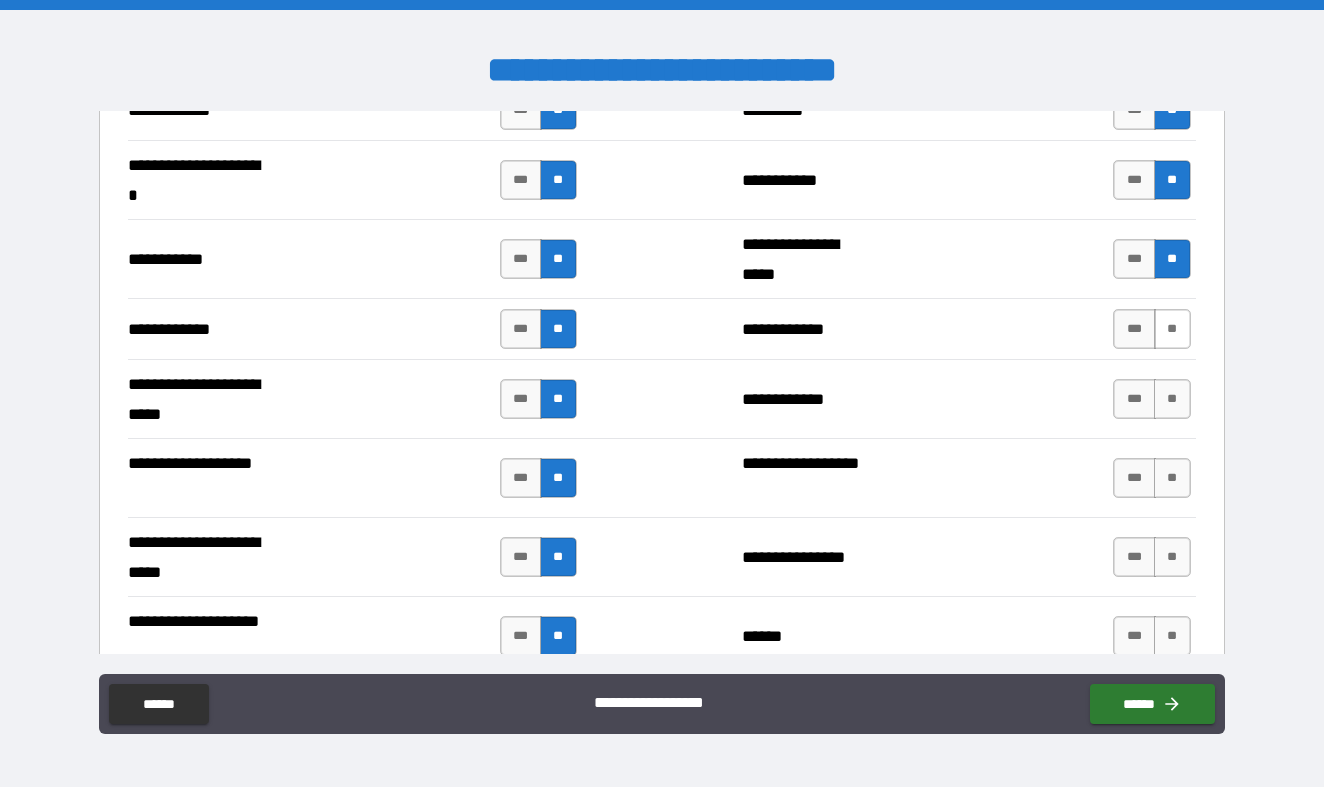 click on "**" at bounding box center (1172, 329) 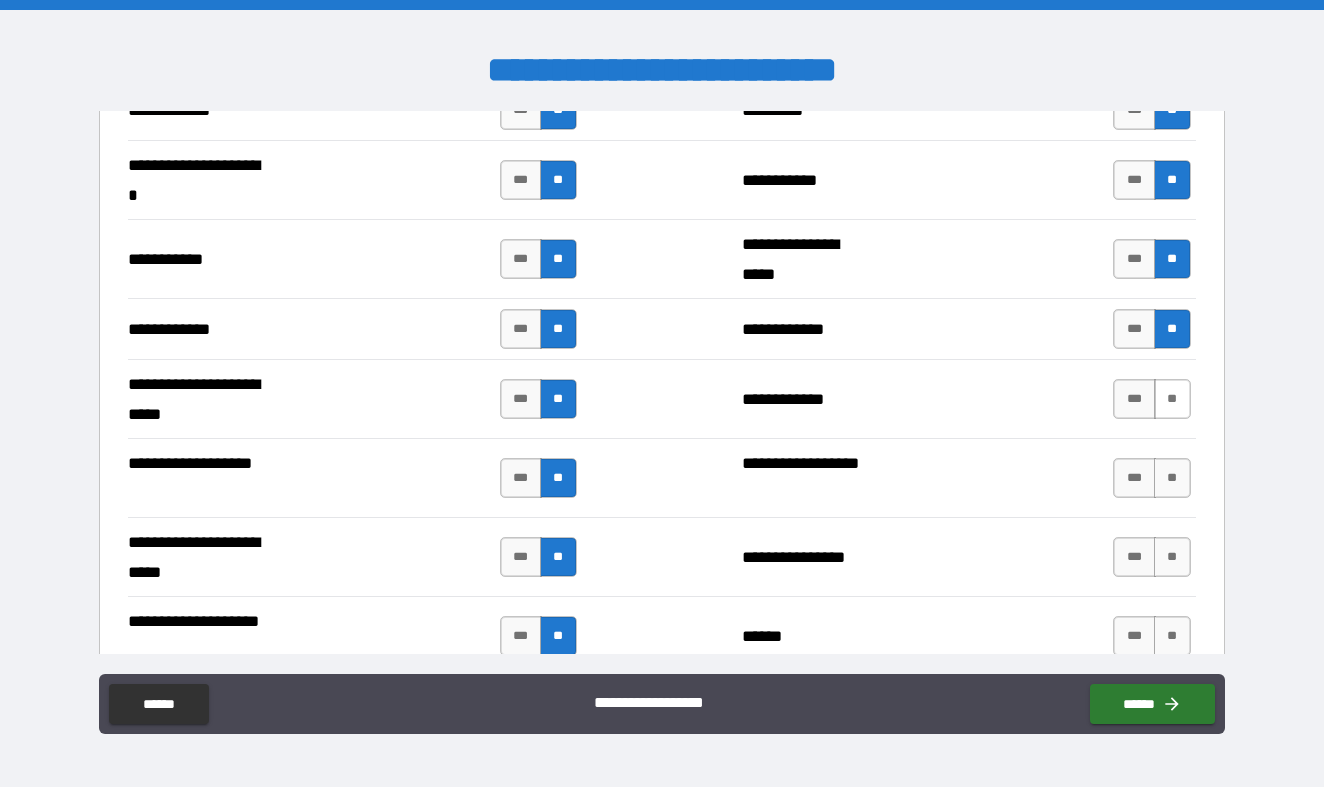 click on "**" at bounding box center (1172, 399) 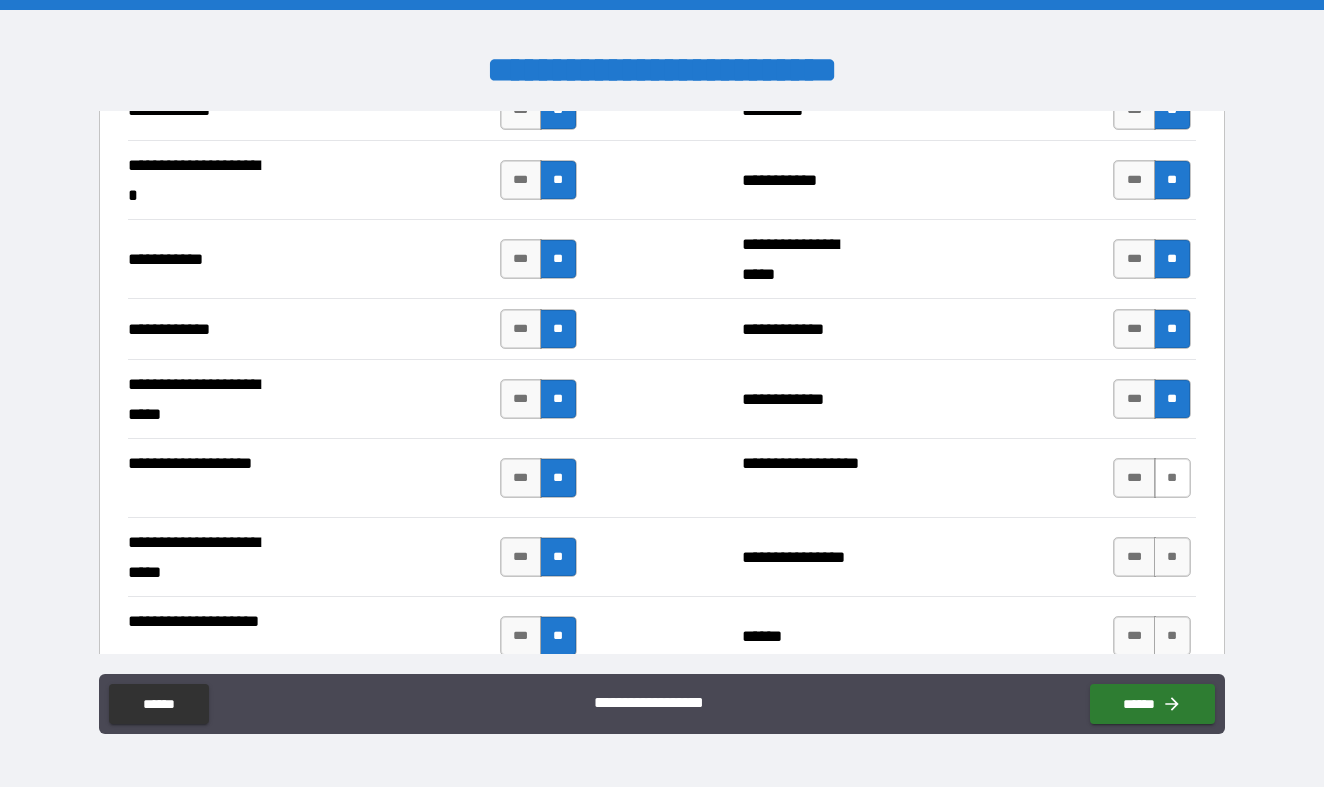 click on "**" at bounding box center [1172, 478] 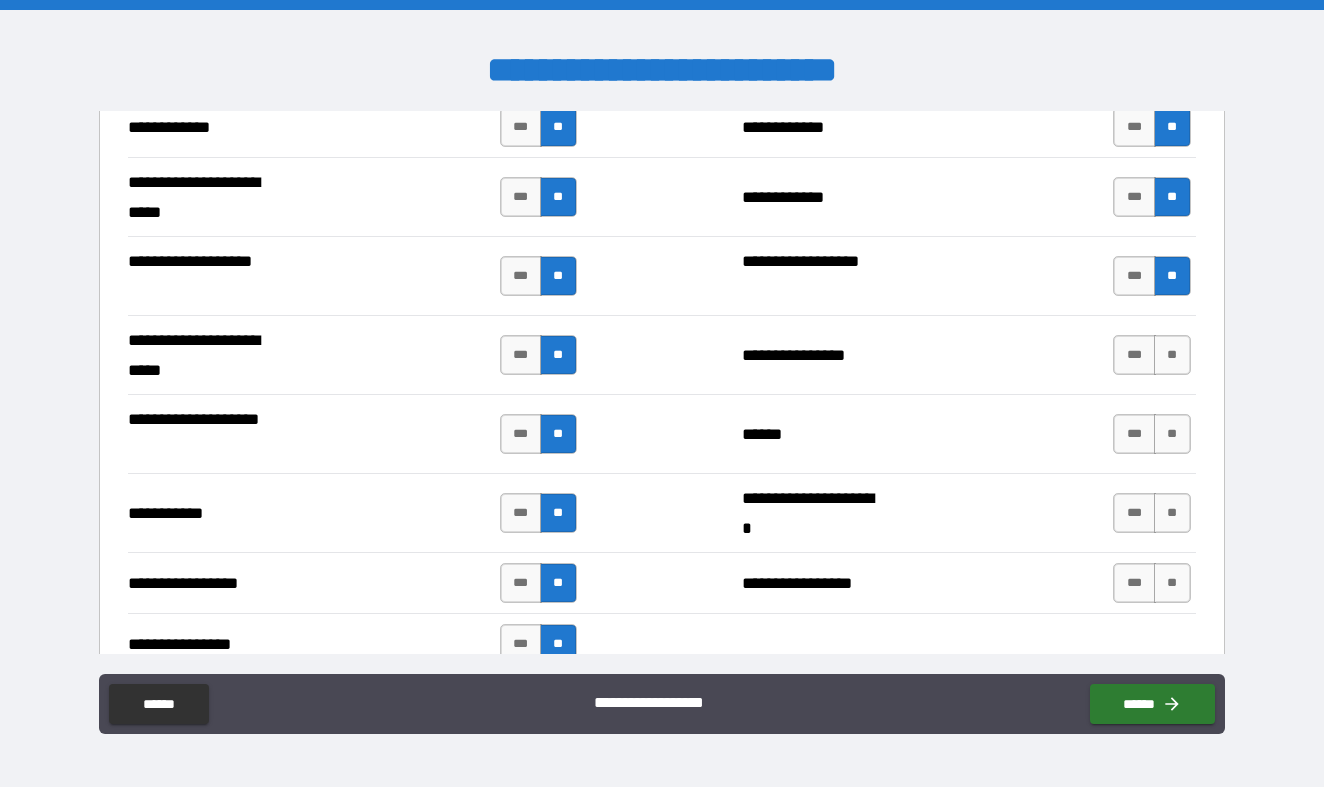 scroll, scrollTop: 4215, scrollLeft: 0, axis: vertical 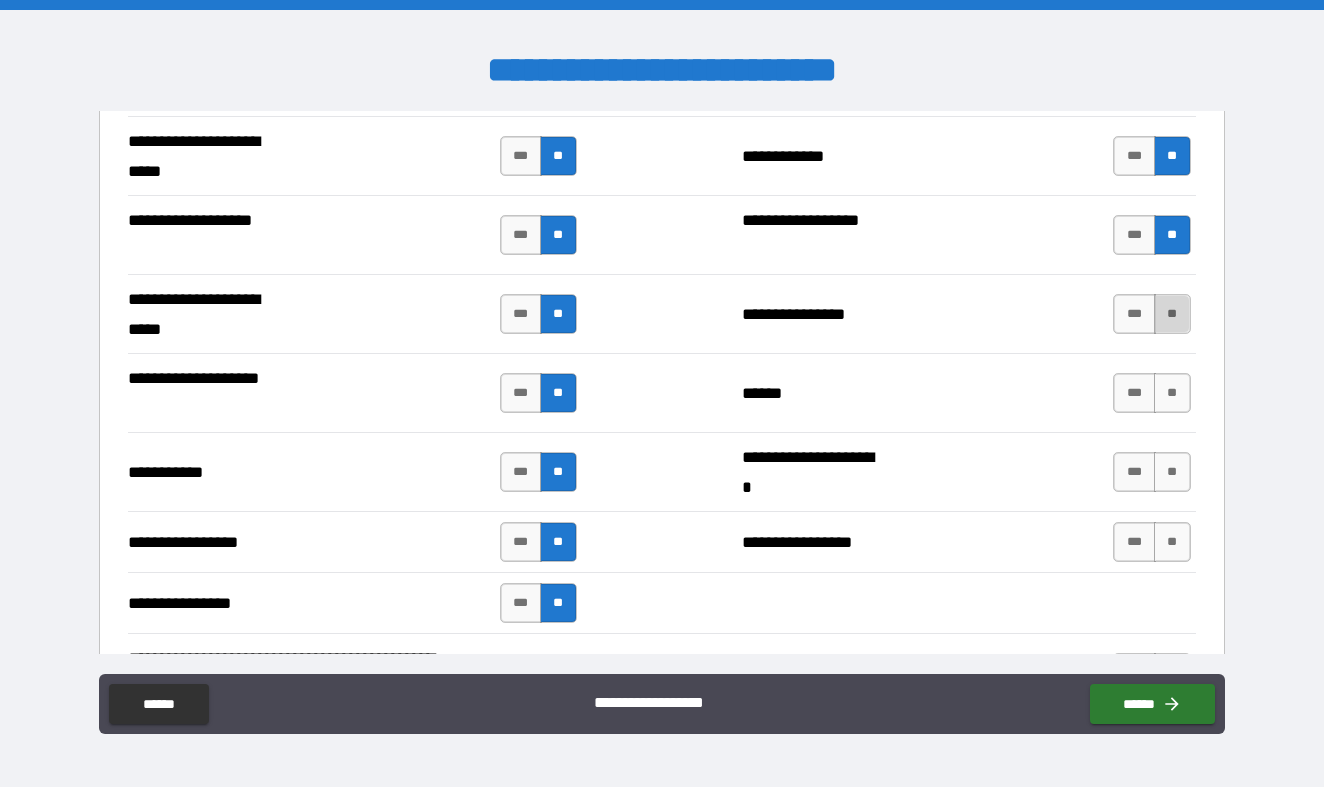 click on "**" at bounding box center (1172, 314) 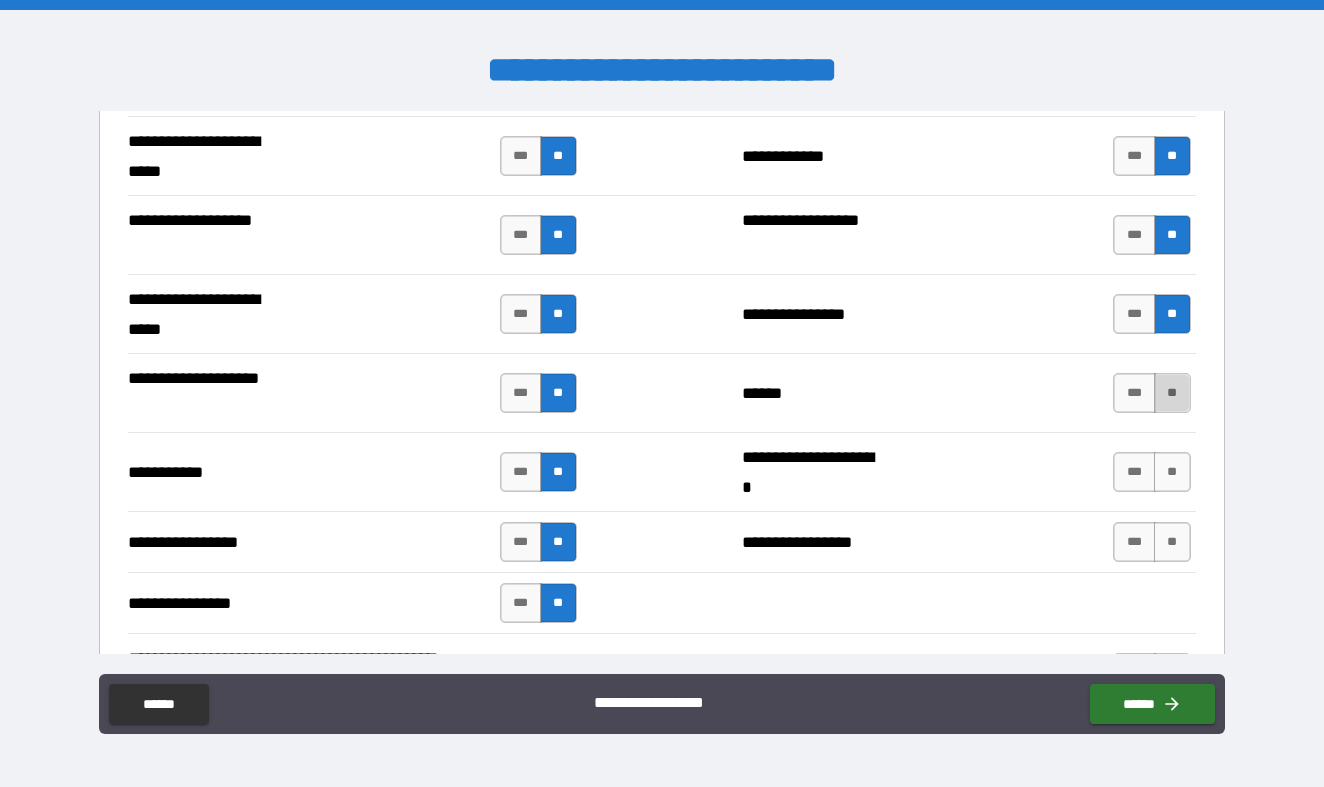 click on "**" at bounding box center (1172, 393) 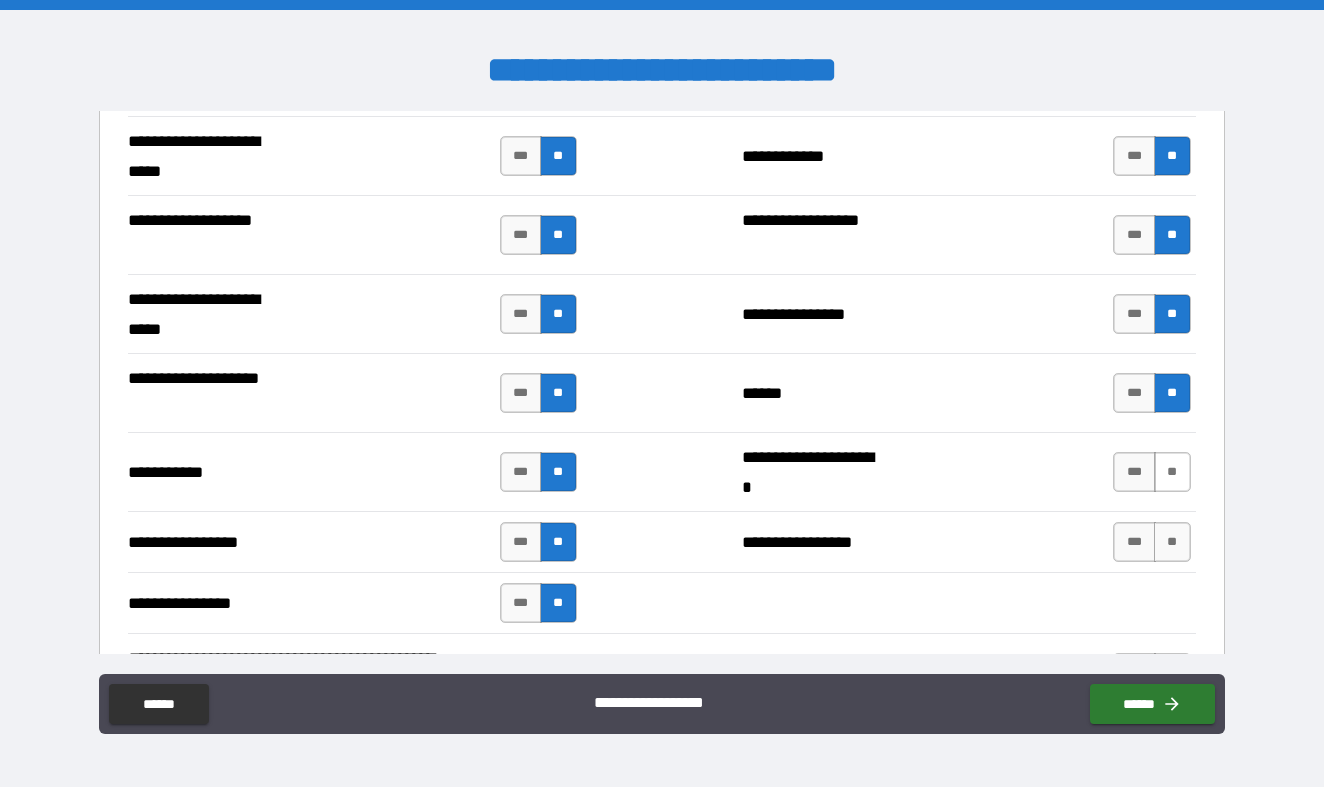 click on "**" at bounding box center [1172, 472] 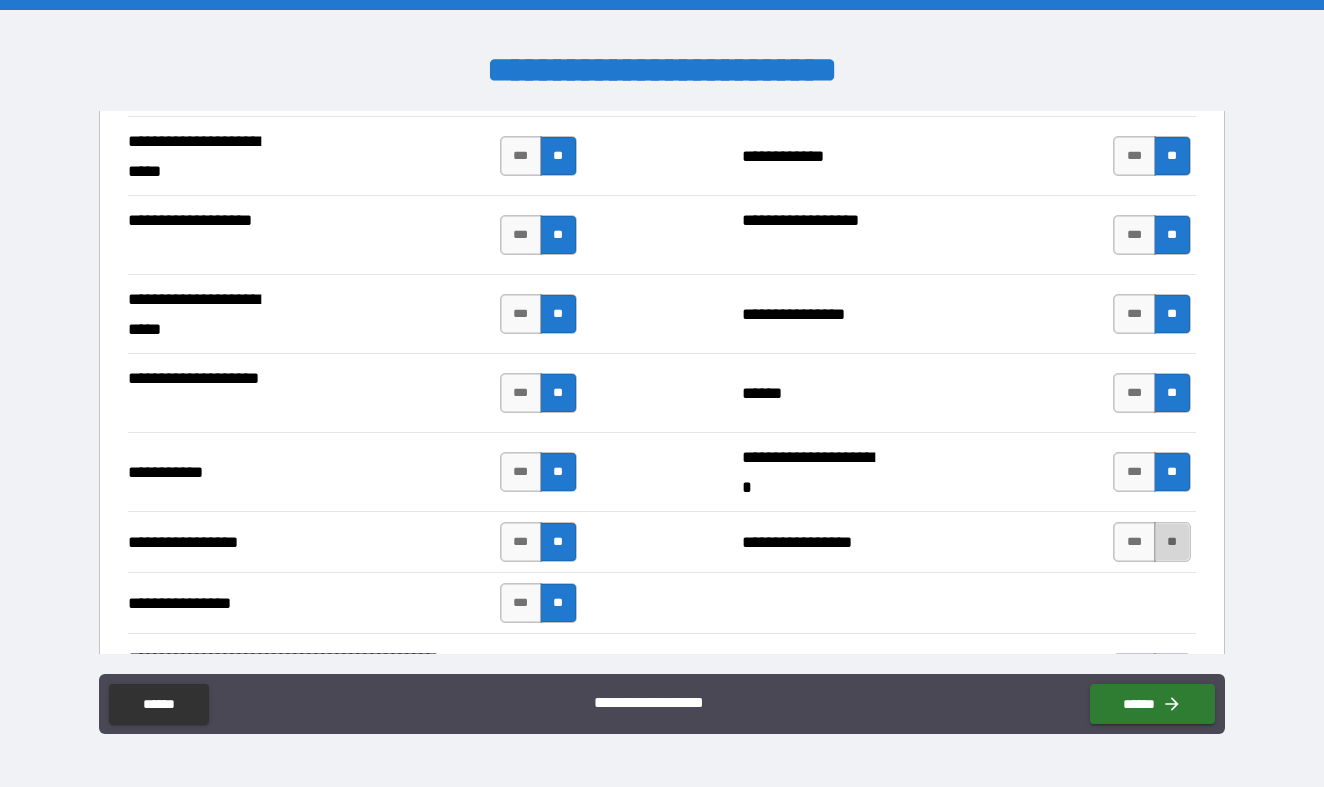 click on "**" at bounding box center (1172, 542) 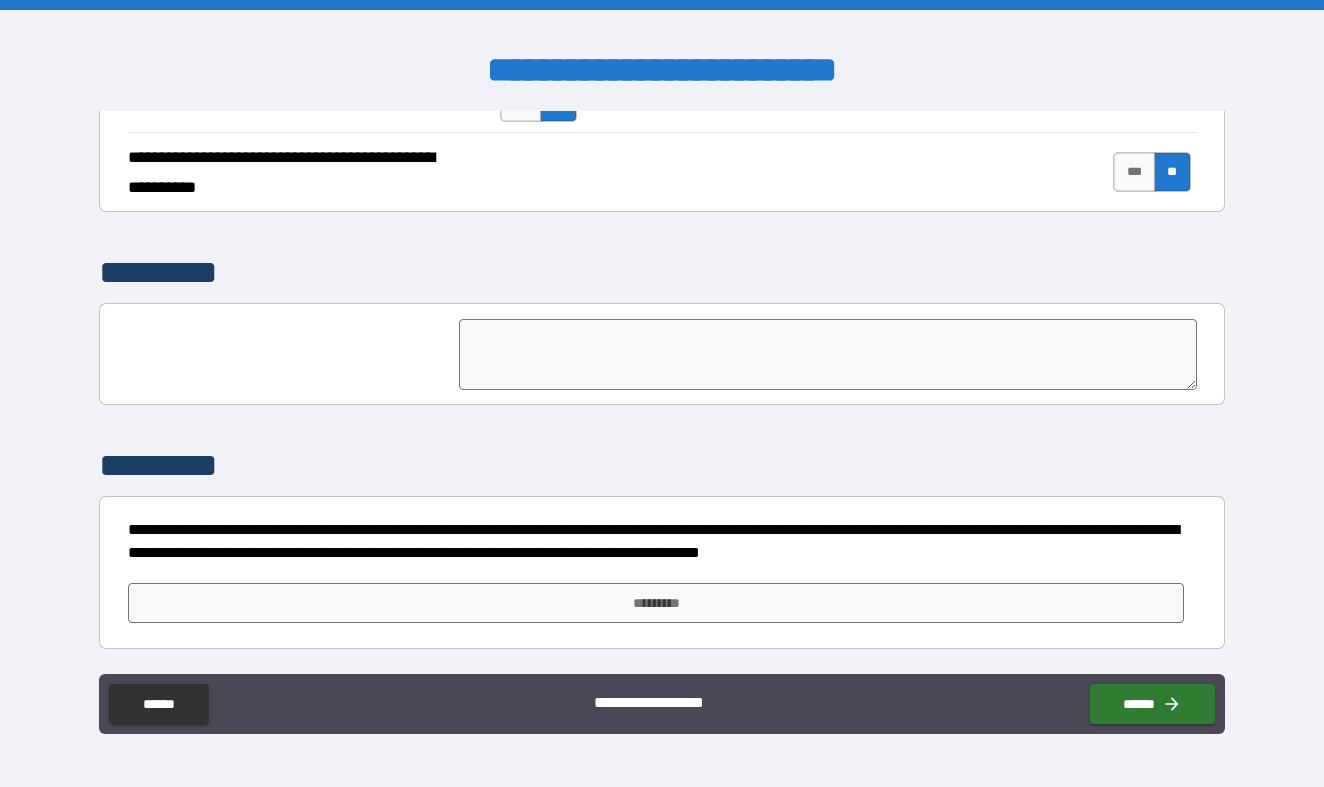 scroll, scrollTop: 4716, scrollLeft: 0, axis: vertical 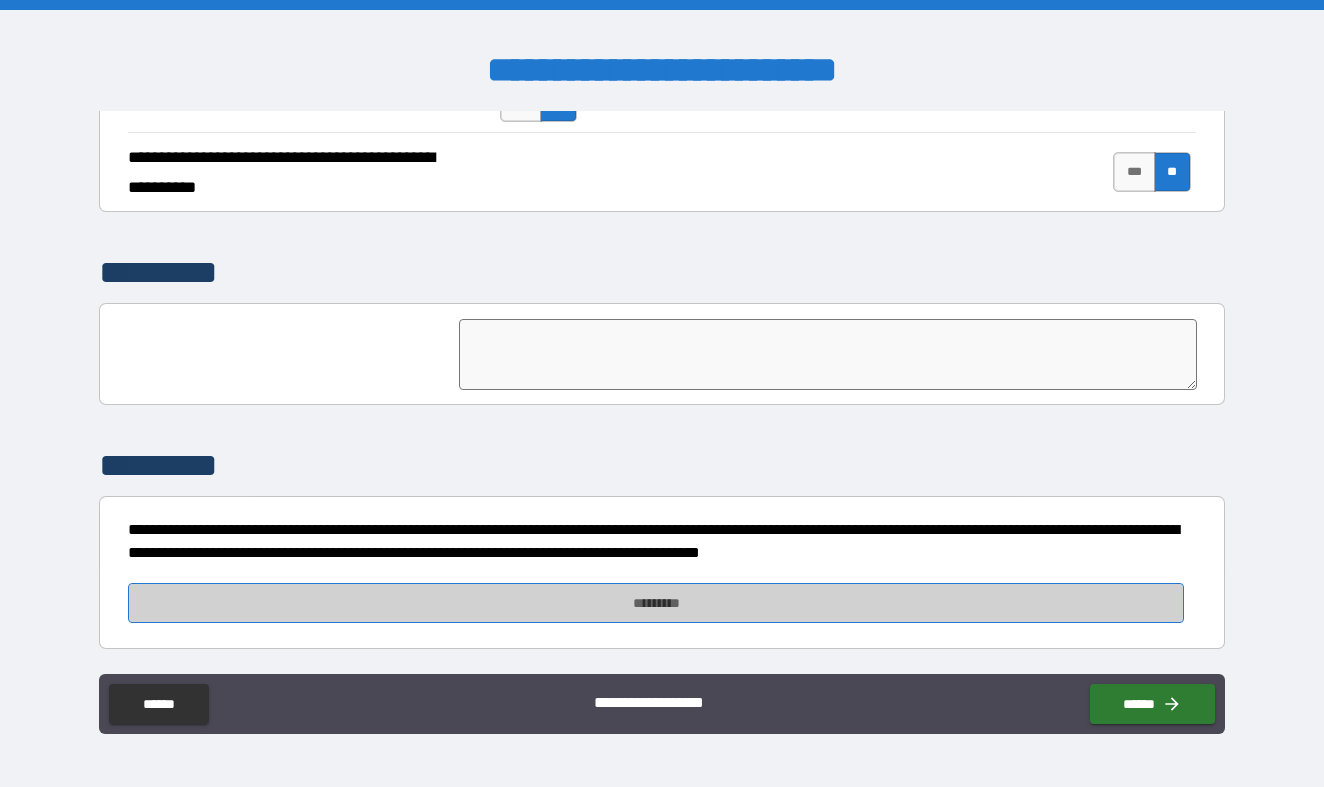 click on "*********" at bounding box center [656, 603] 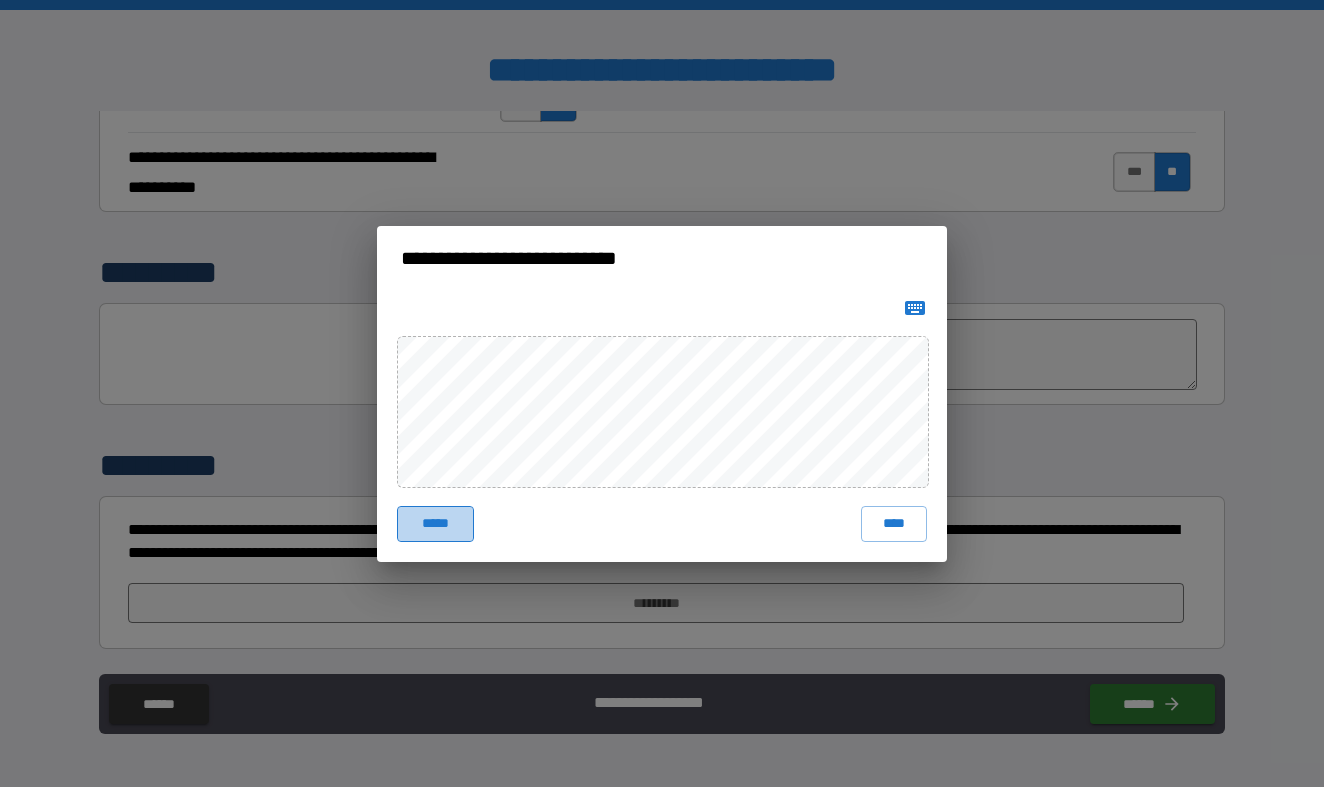 click on "*****" at bounding box center [435, 524] 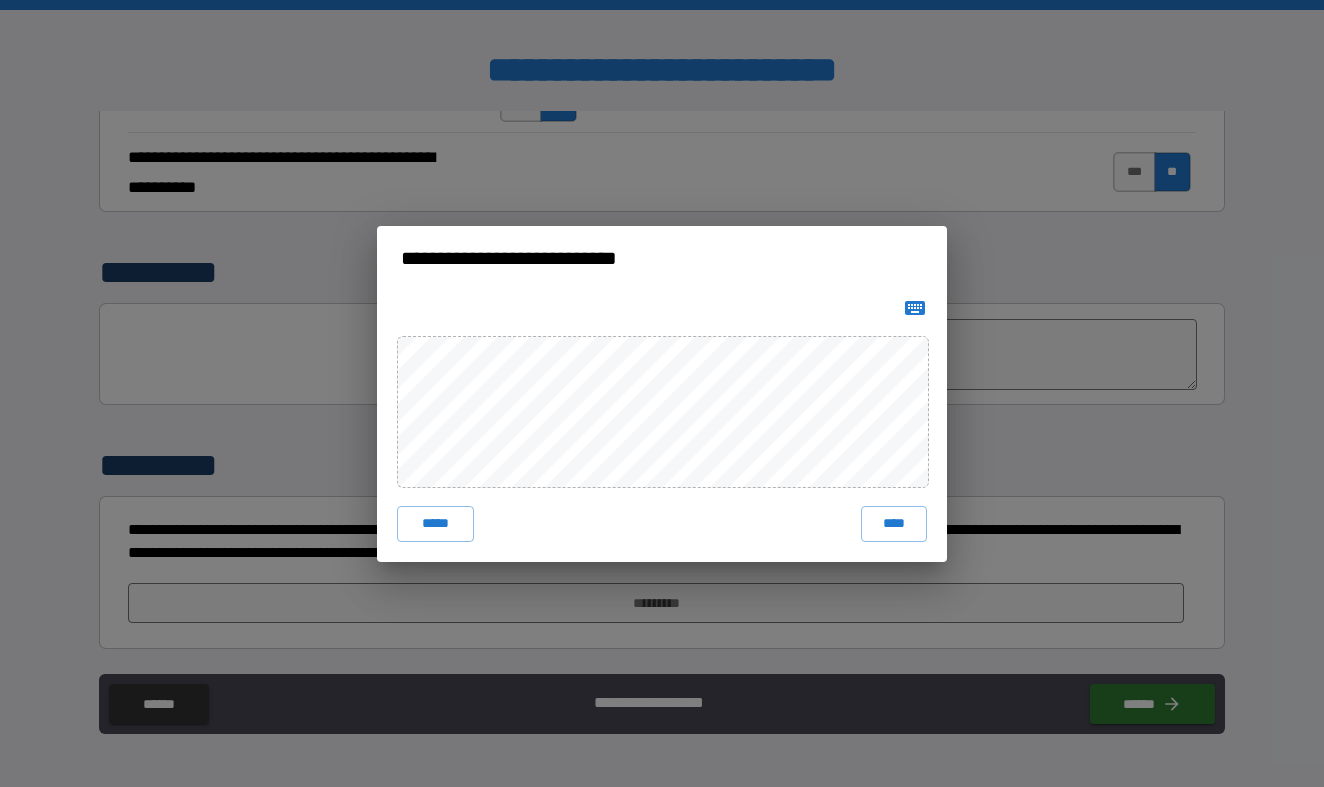 click on "**********" at bounding box center (662, 393) 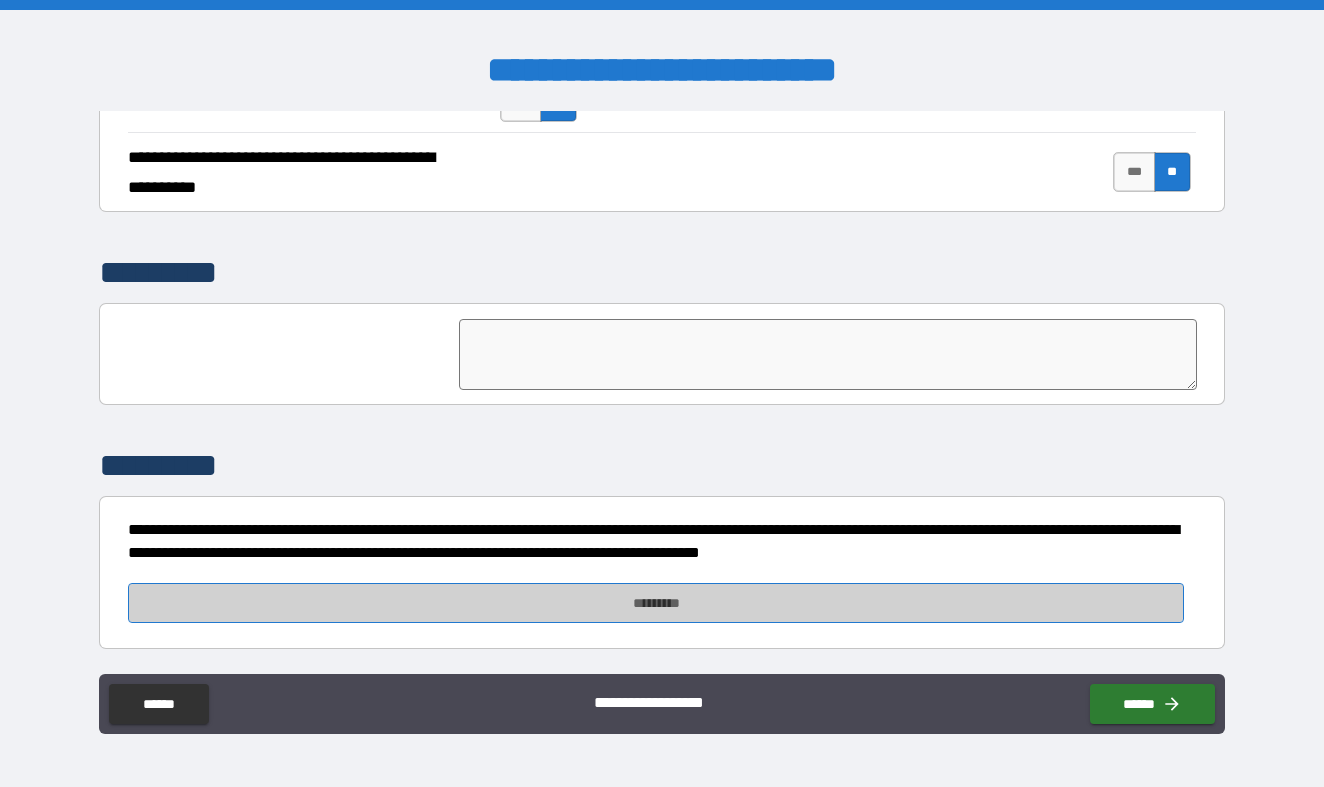 click on "*********" at bounding box center [656, 603] 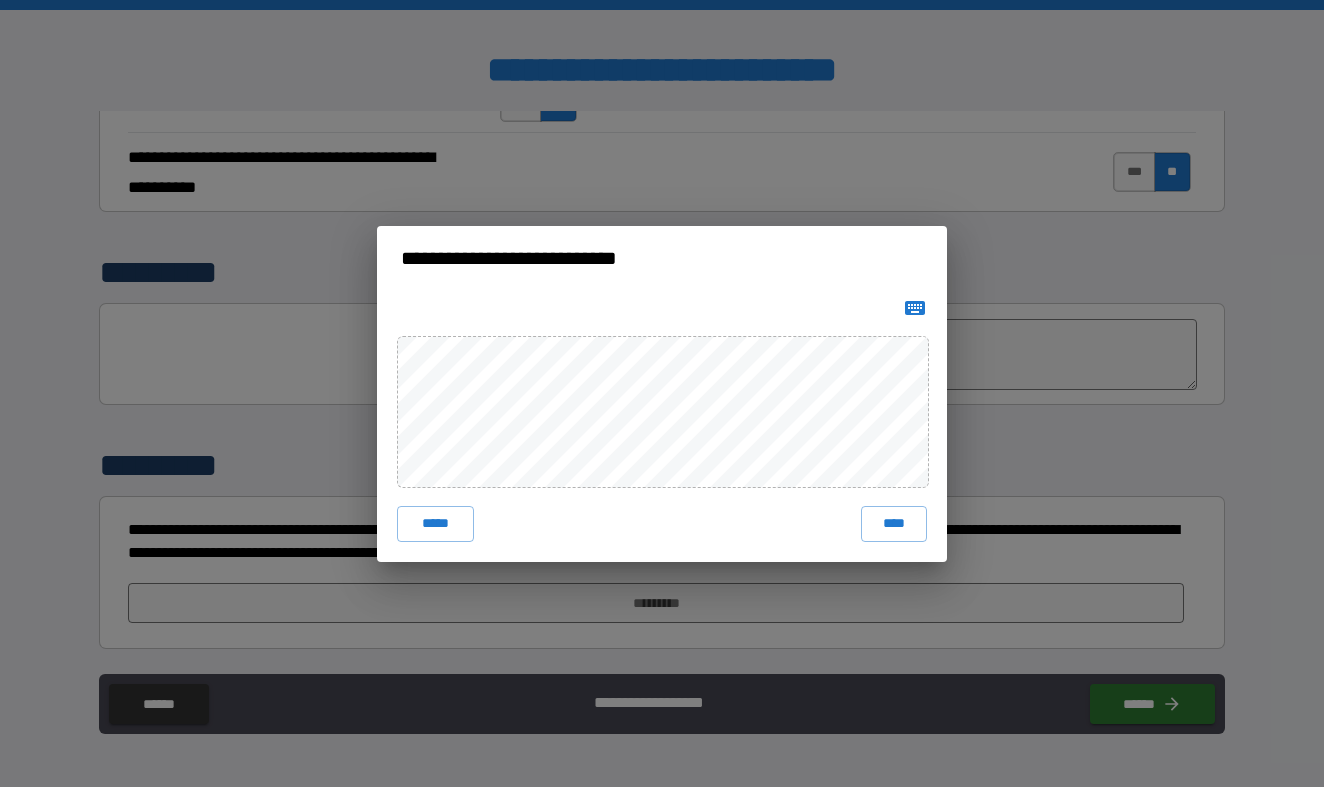 click 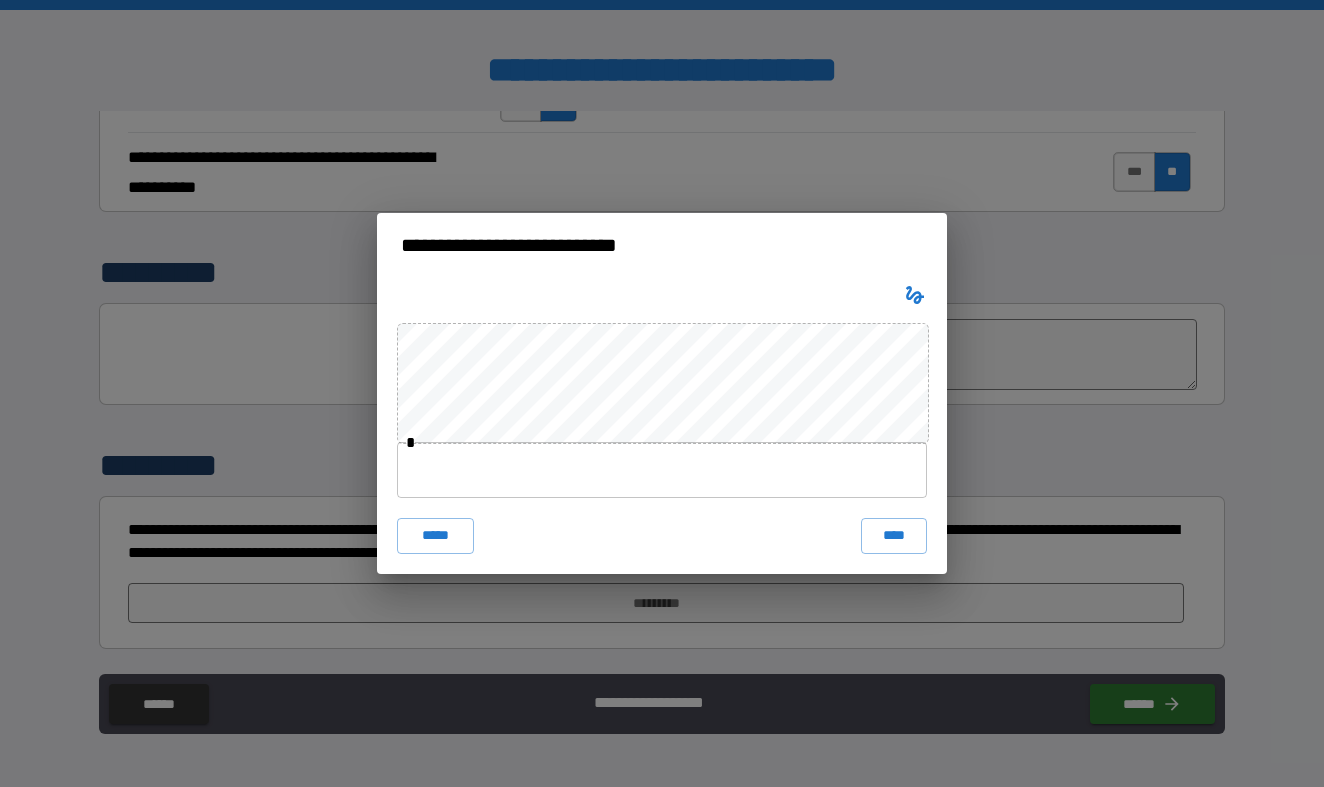 click at bounding box center [662, 470] 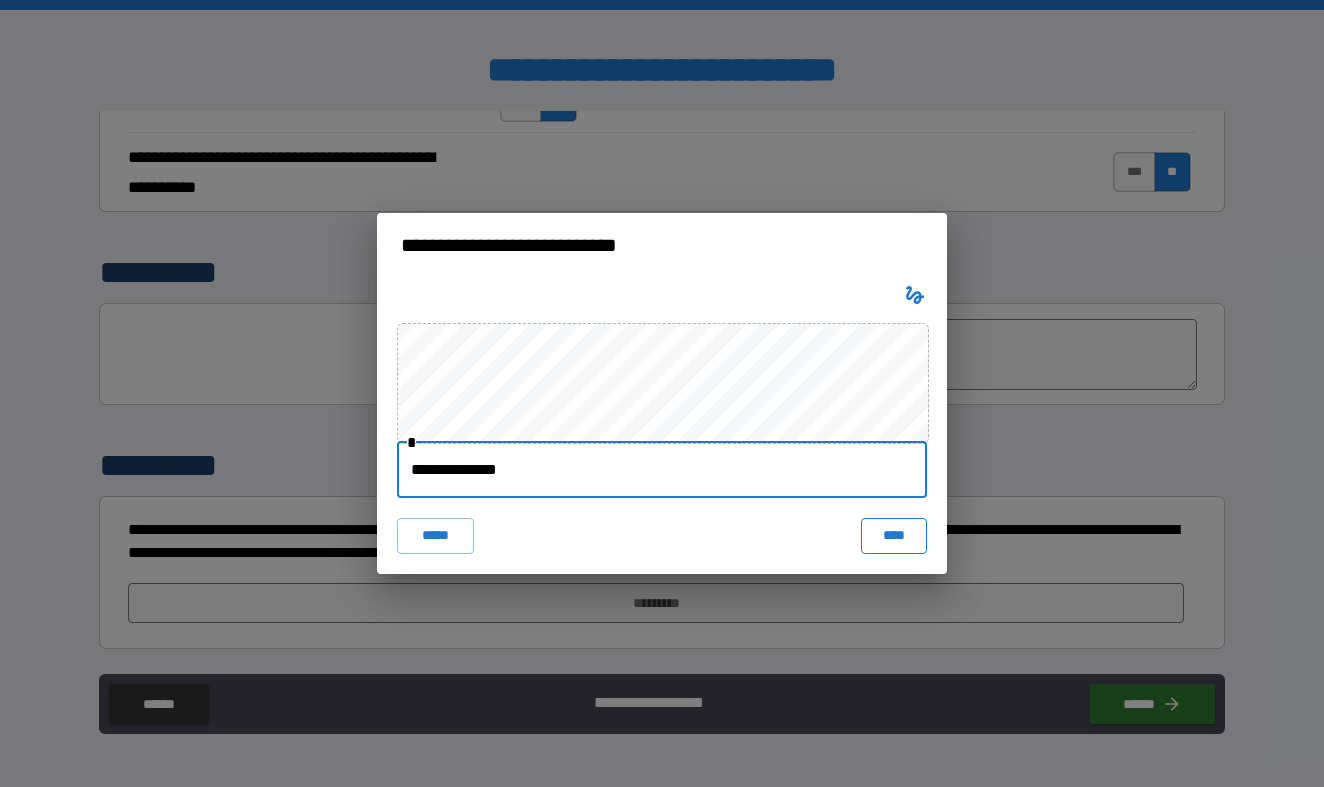 type on "**********" 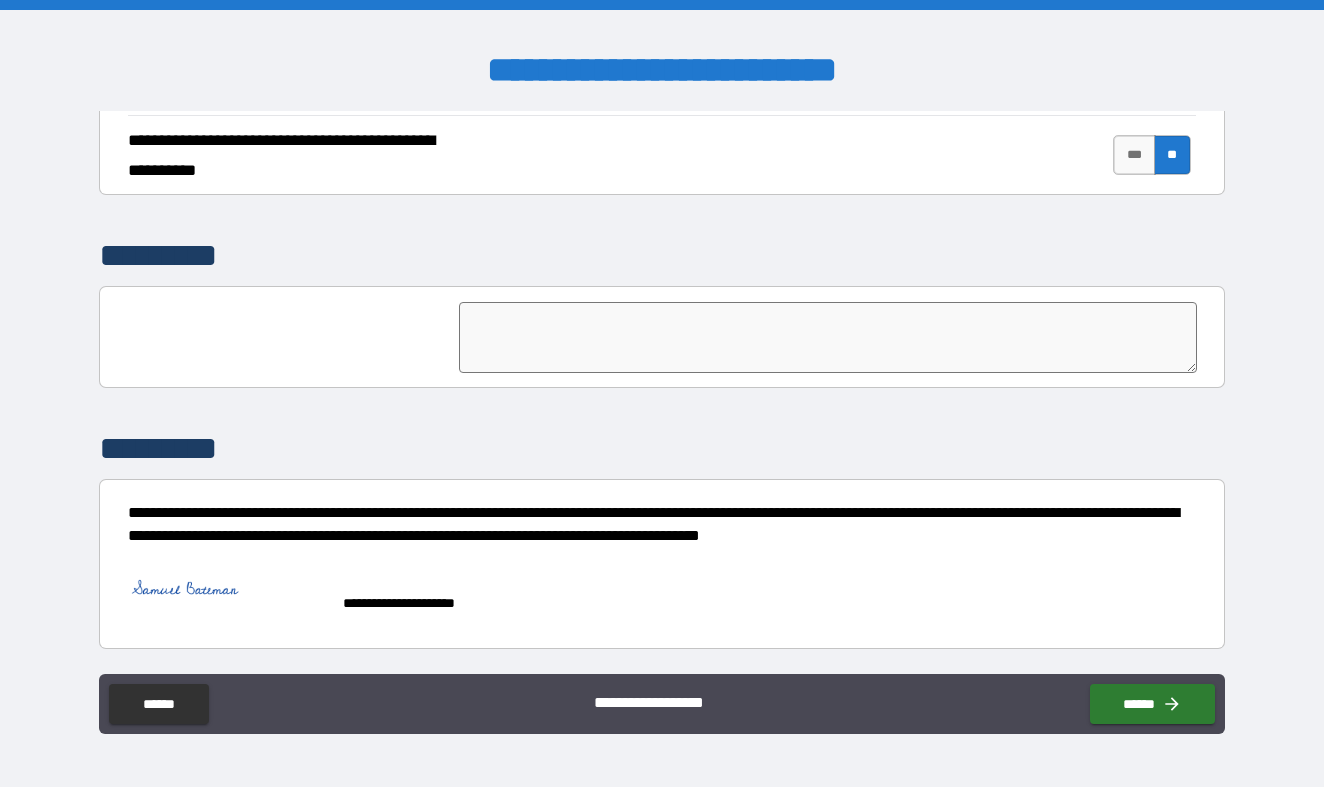 scroll, scrollTop: 4733, scrollLeft: 0, axis: vertical 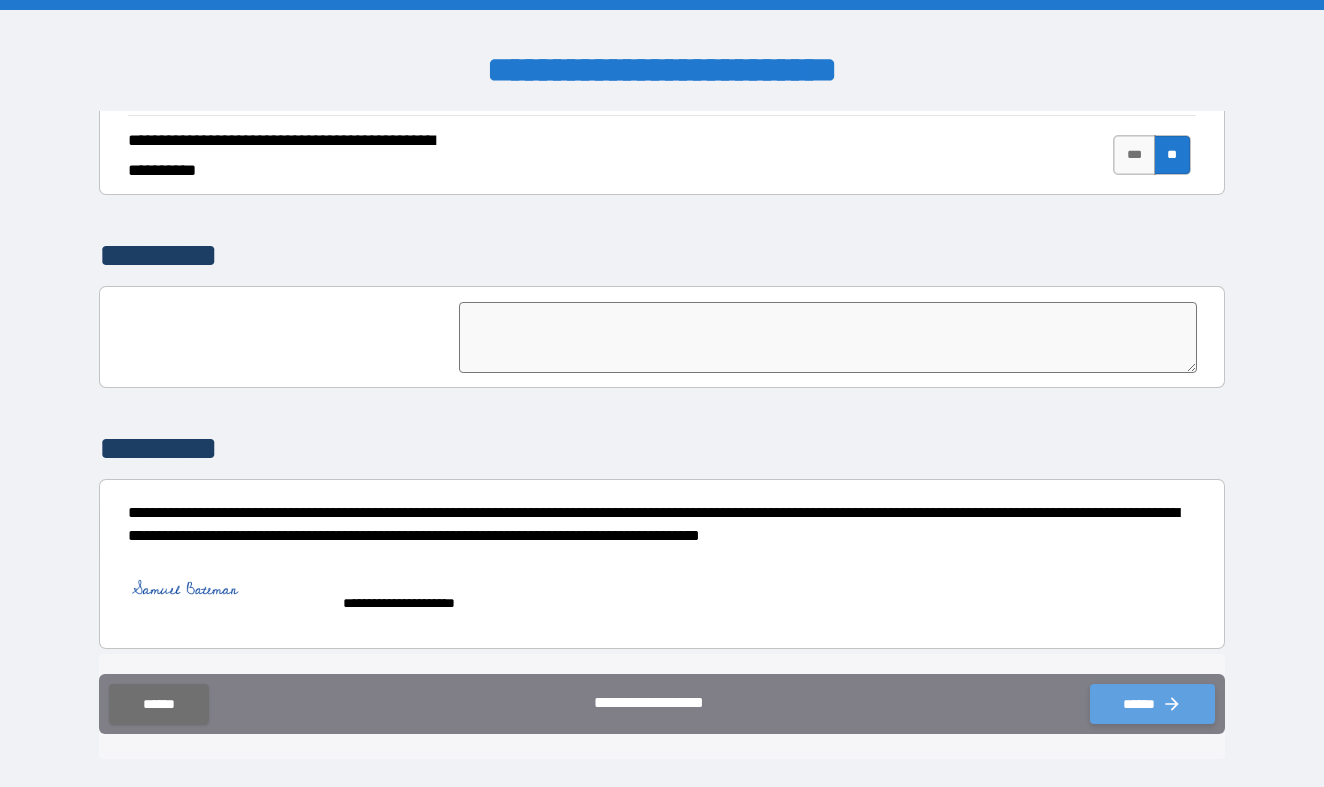 click on "******" at bounding box center [1152, 704] 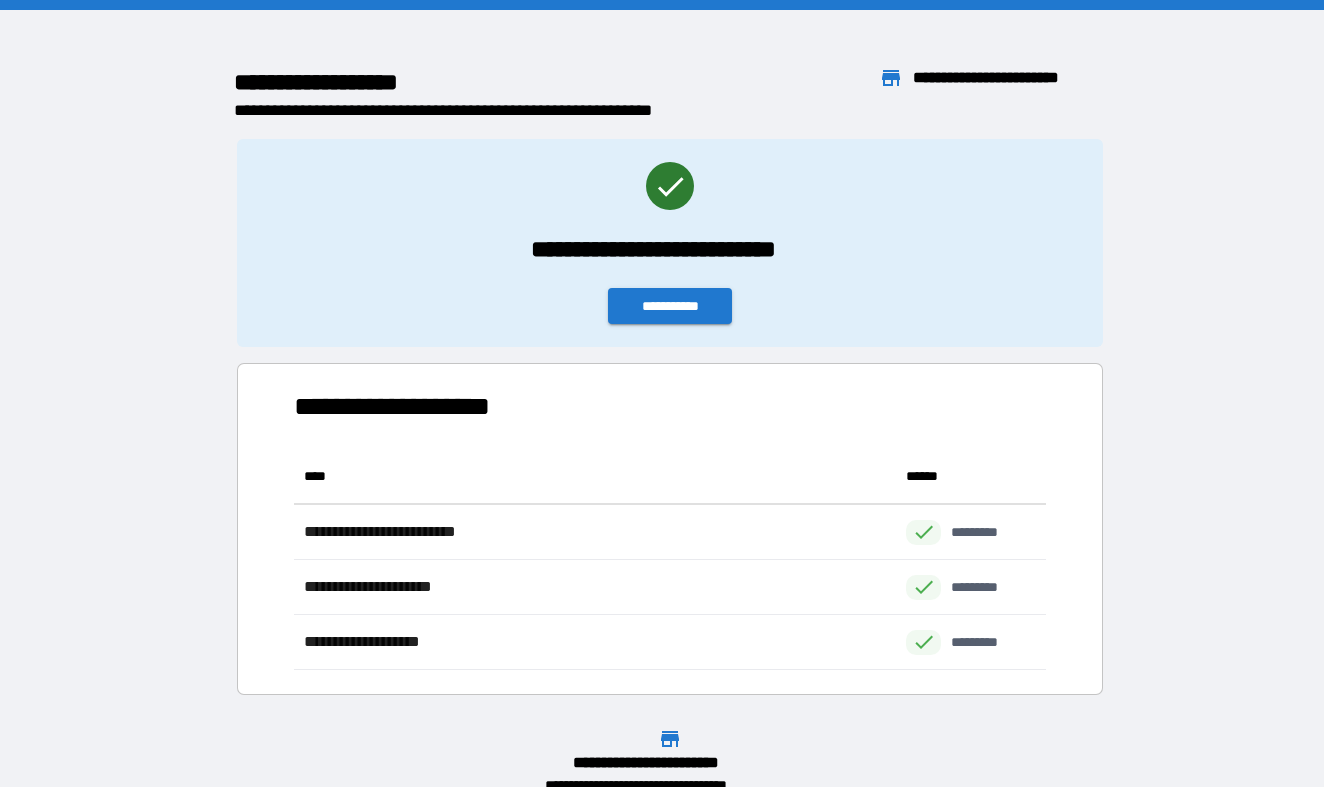scroll, scrollTop: 1, scrollLeft: 1, axis: both 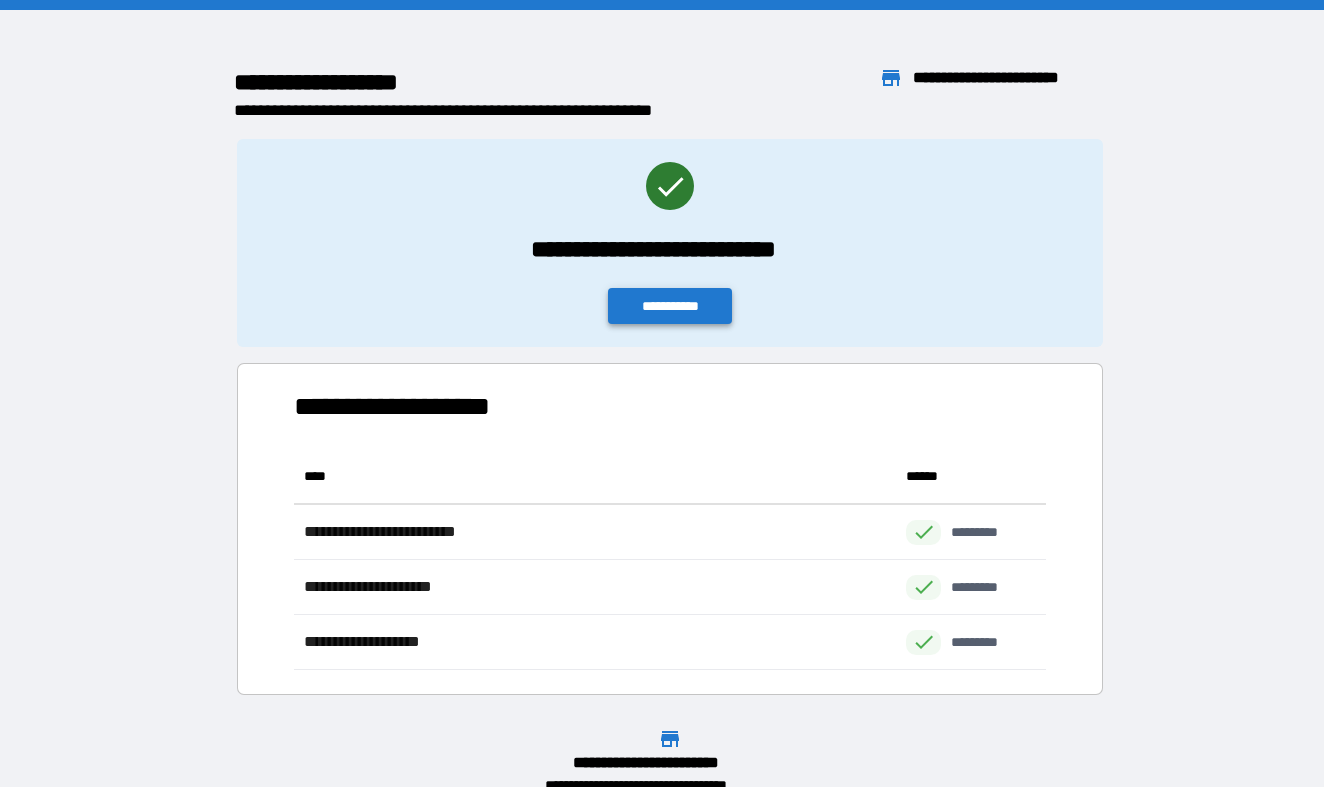click on "**********" at bounding box center [670, 306] 